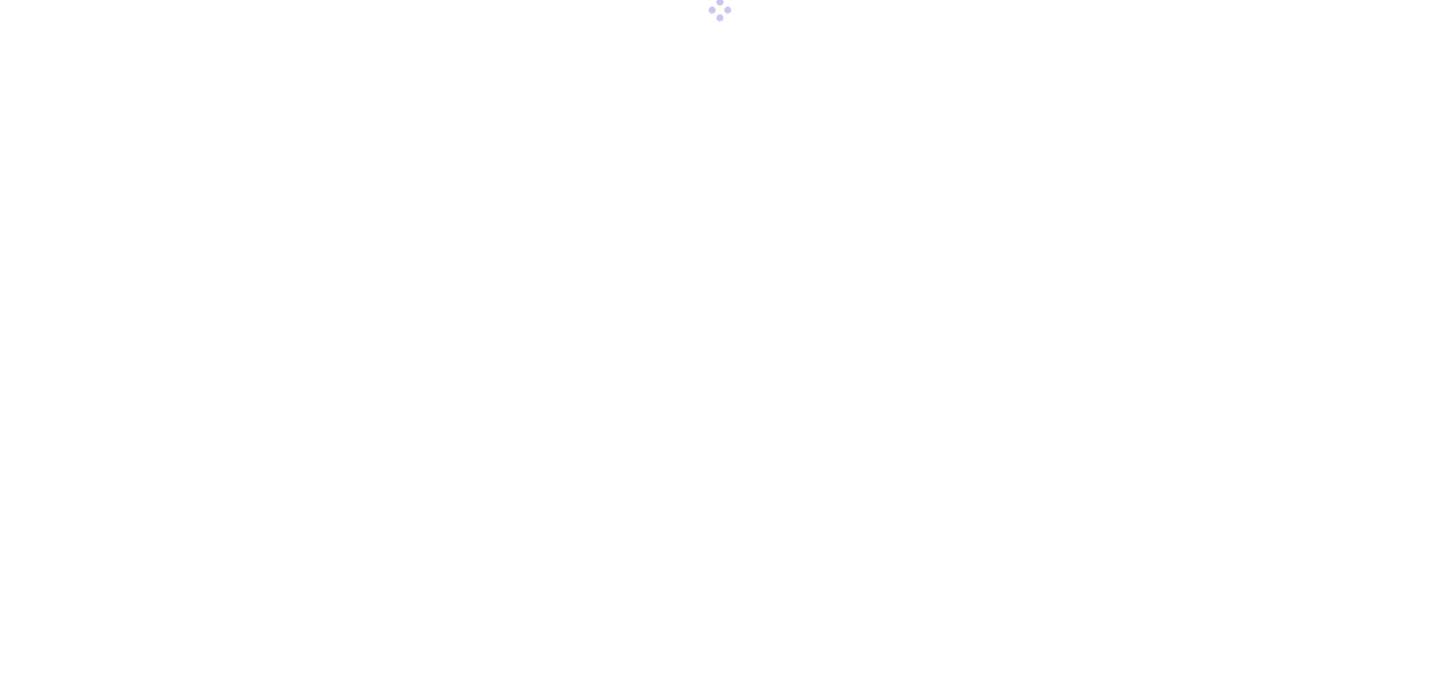 scroll, scrollTop: 0, scrollLeft: 0, axis: both 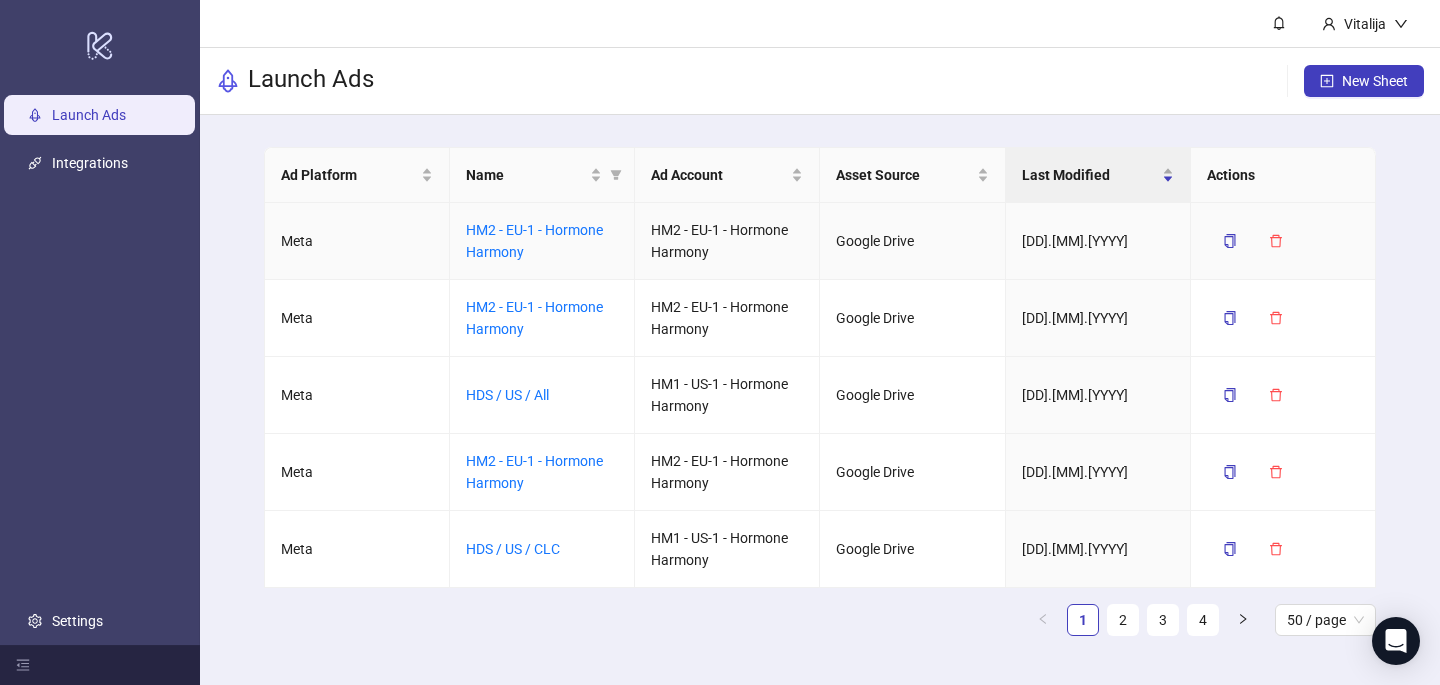 click on "HM2 - EU-1 - Hormone Harmony" at bounding box center (534, 241) 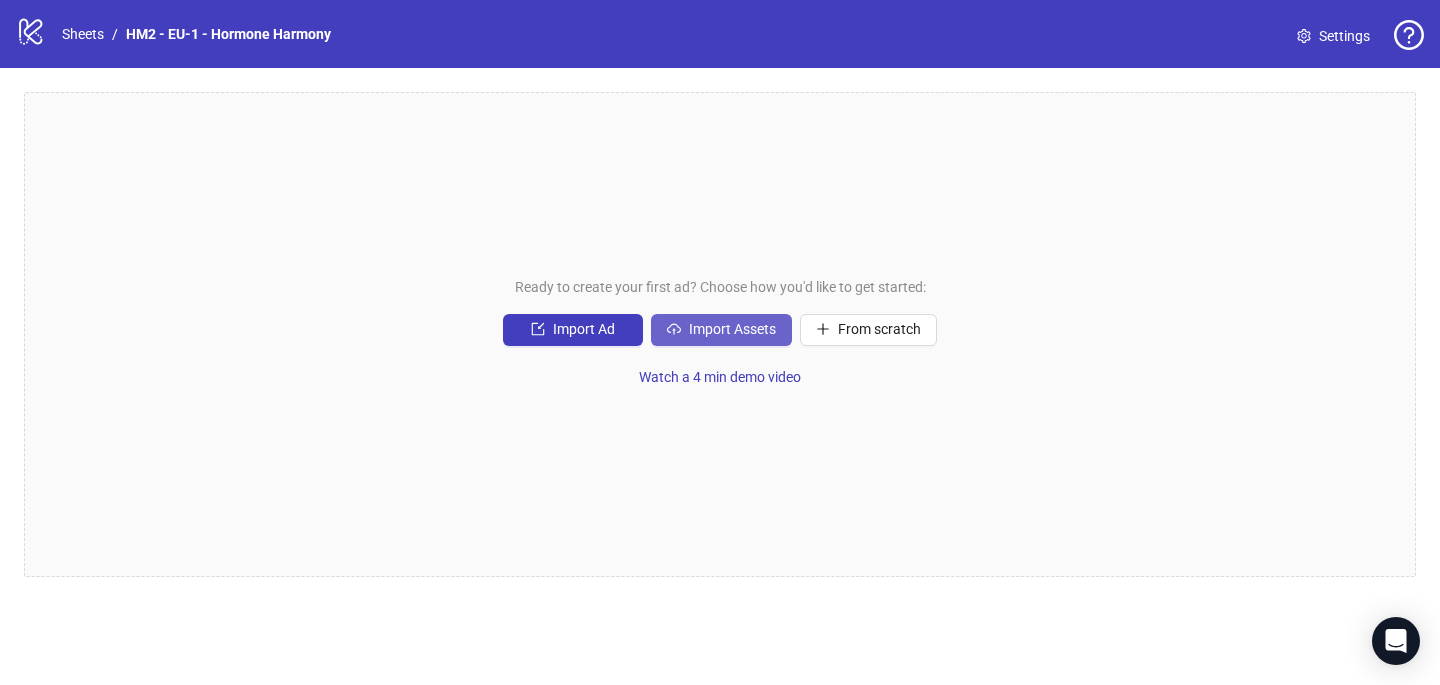 click on "Import Assets" at bounding box center [573, 330] 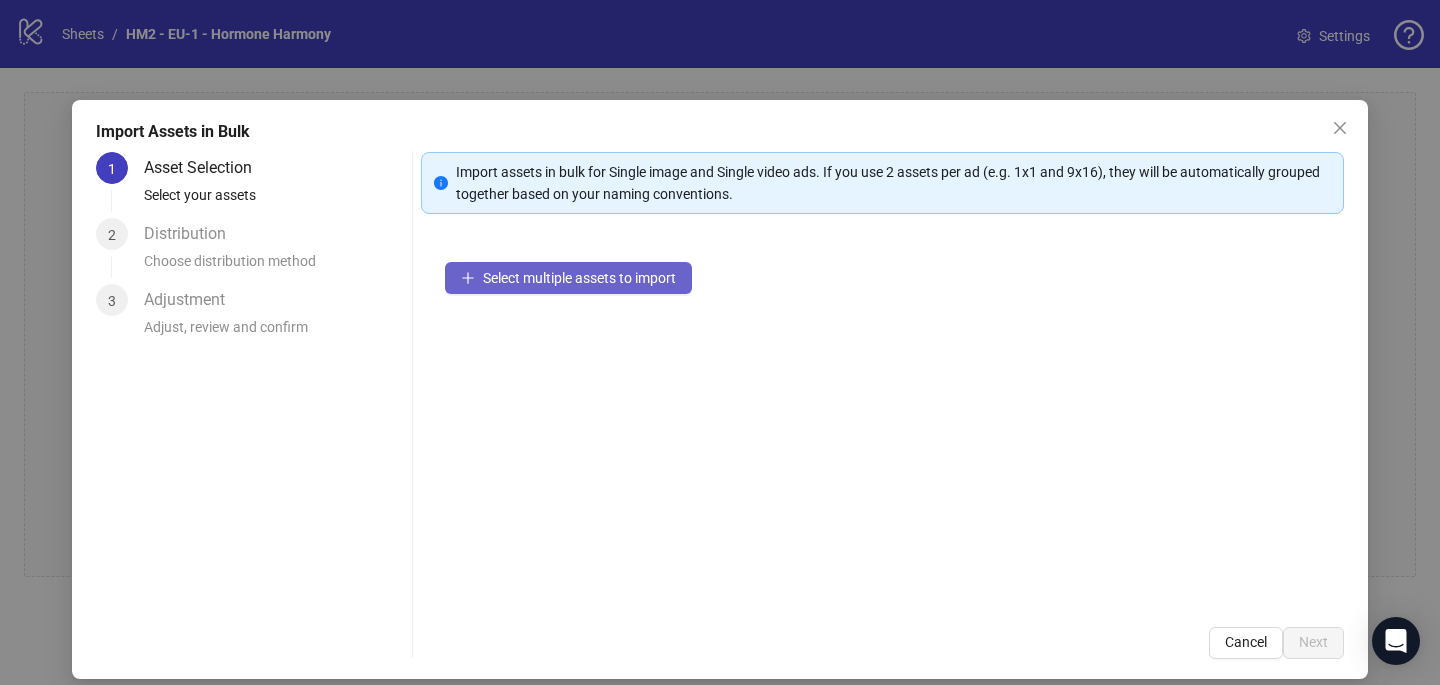 click on "Select multiple assets to import" at bounding box center [579, 278] 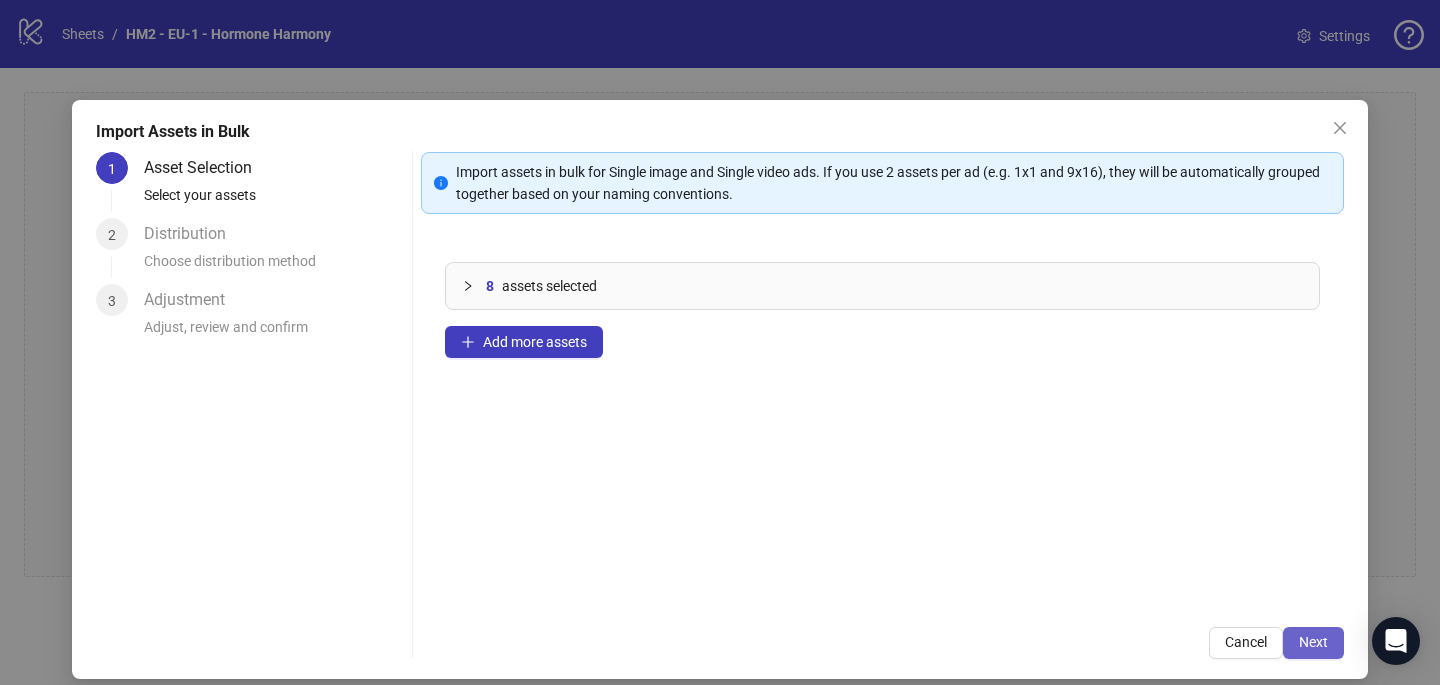 click on "Next" at bounding box center (1313, 642) 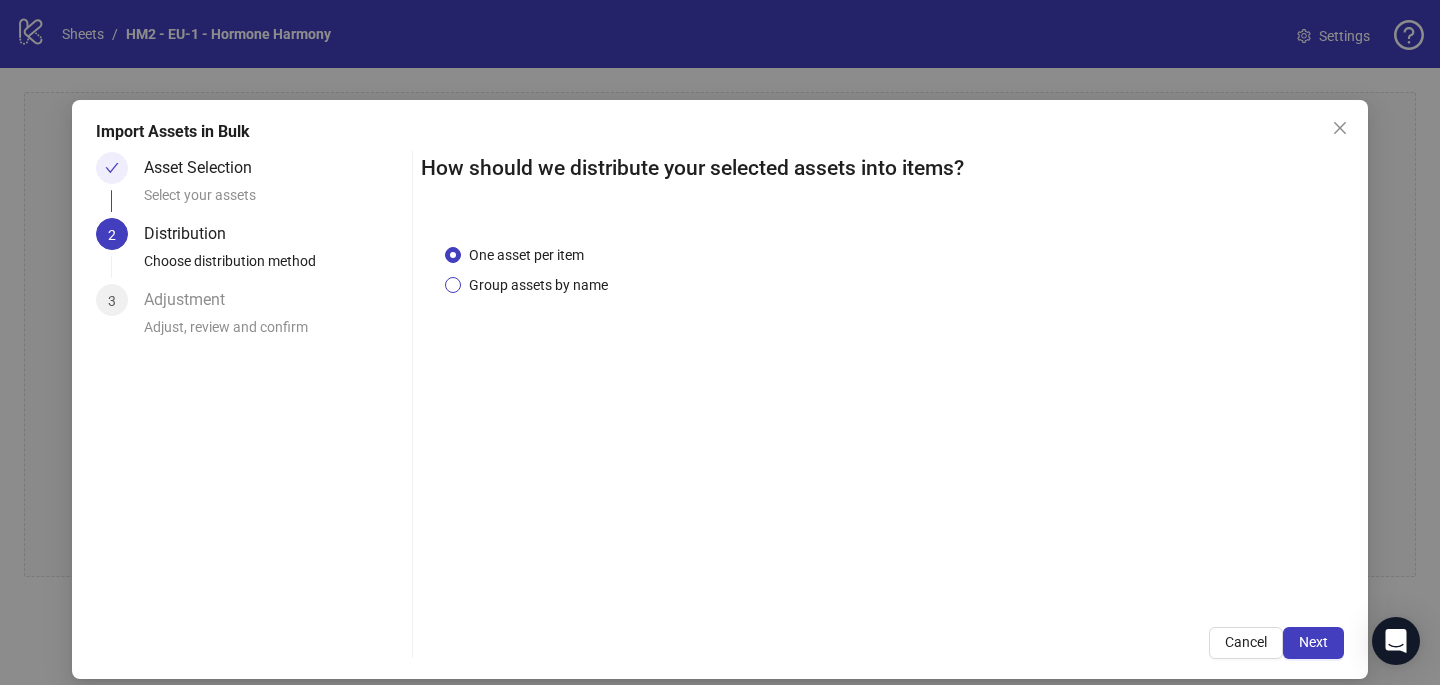 click on "Group assets by name" at bounding box center [526, 255] 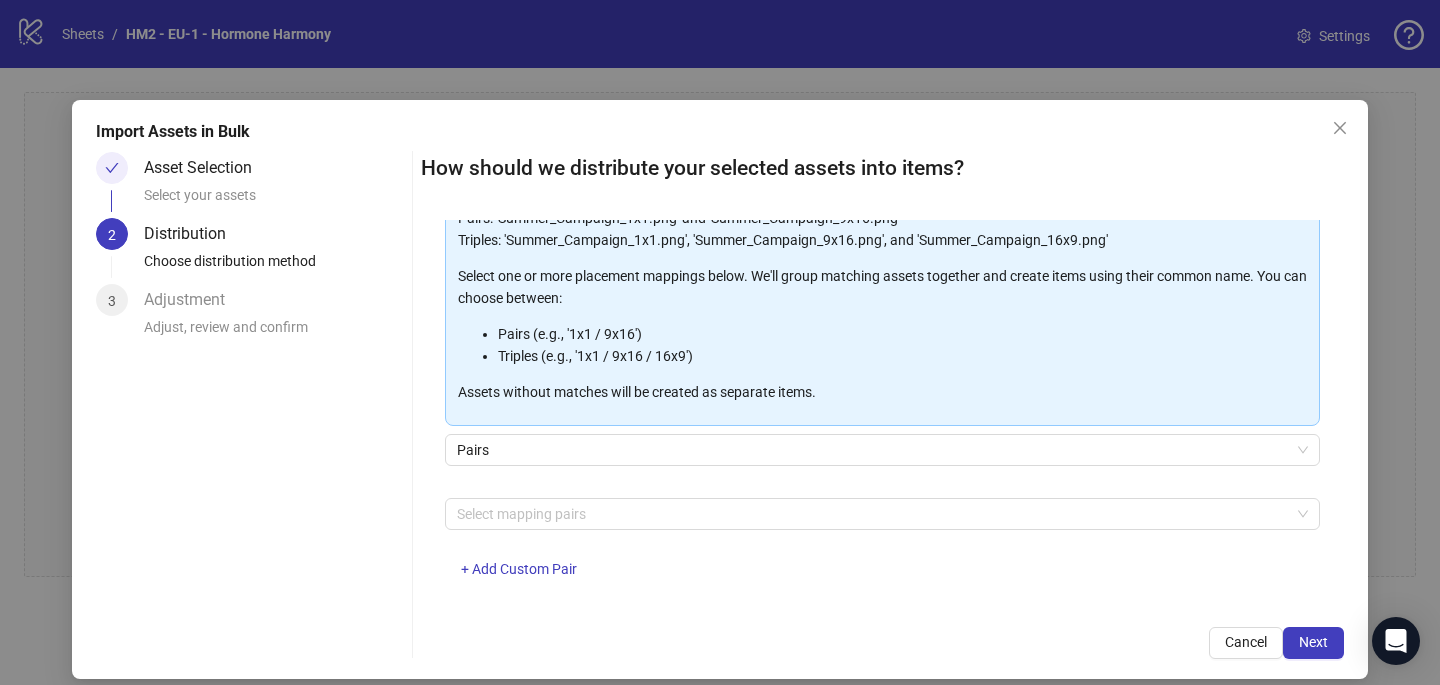 scroll, scrollTop: 203, scrollLeft: 0, axis: vertical 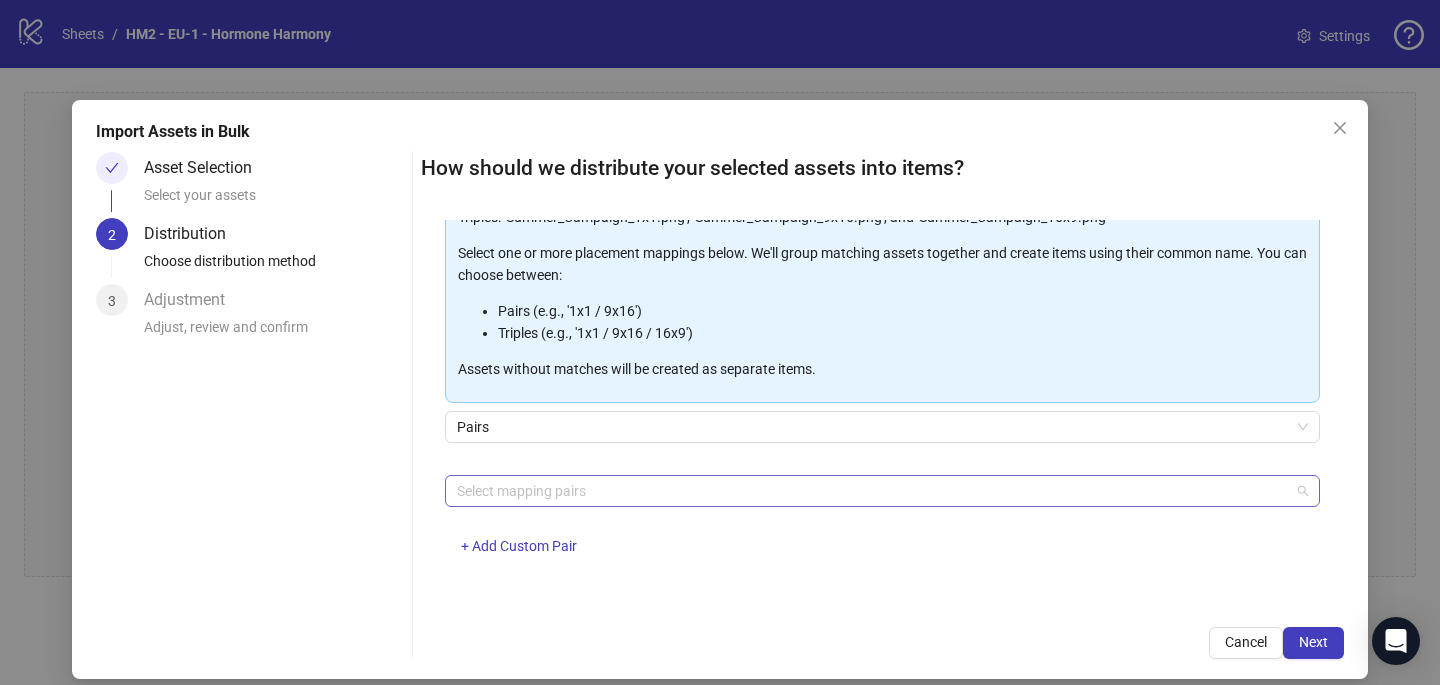 click at bounding box center [872, 491] 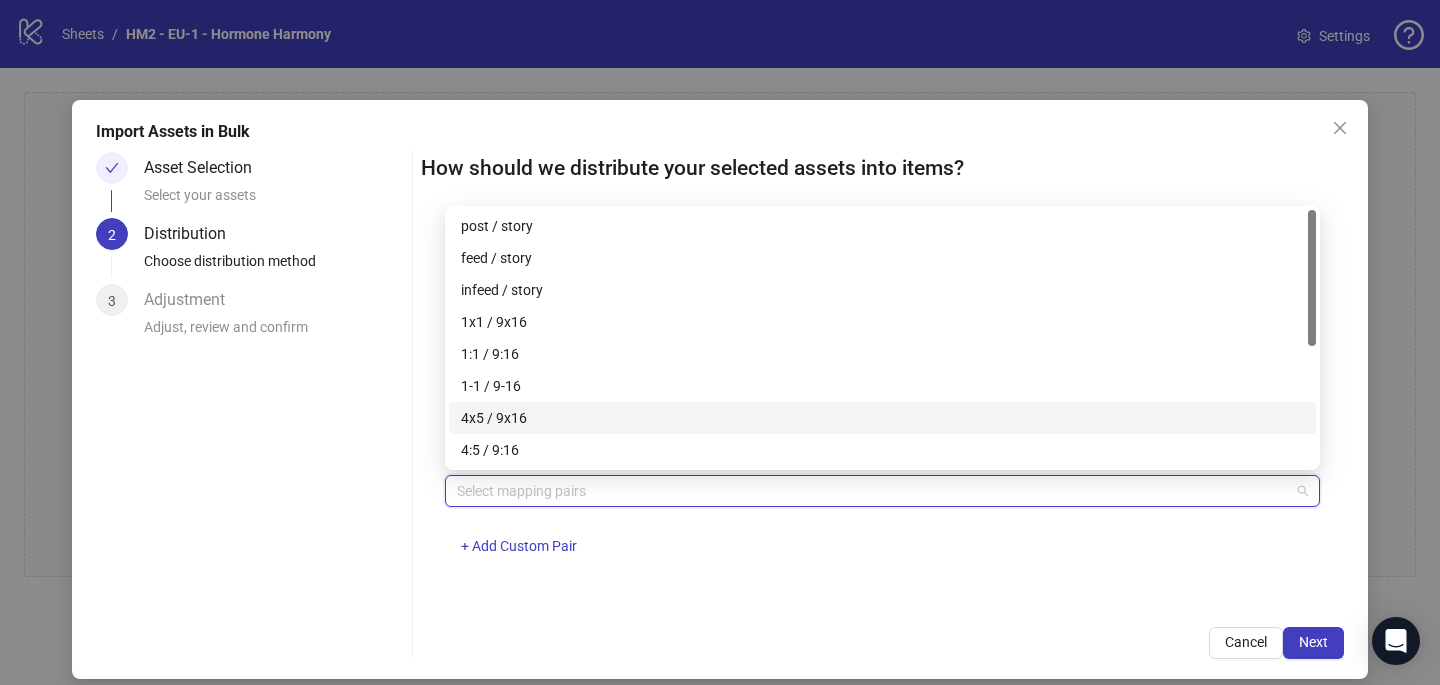 click on "4x5 / 9x16" at bounding box center (882, 418) 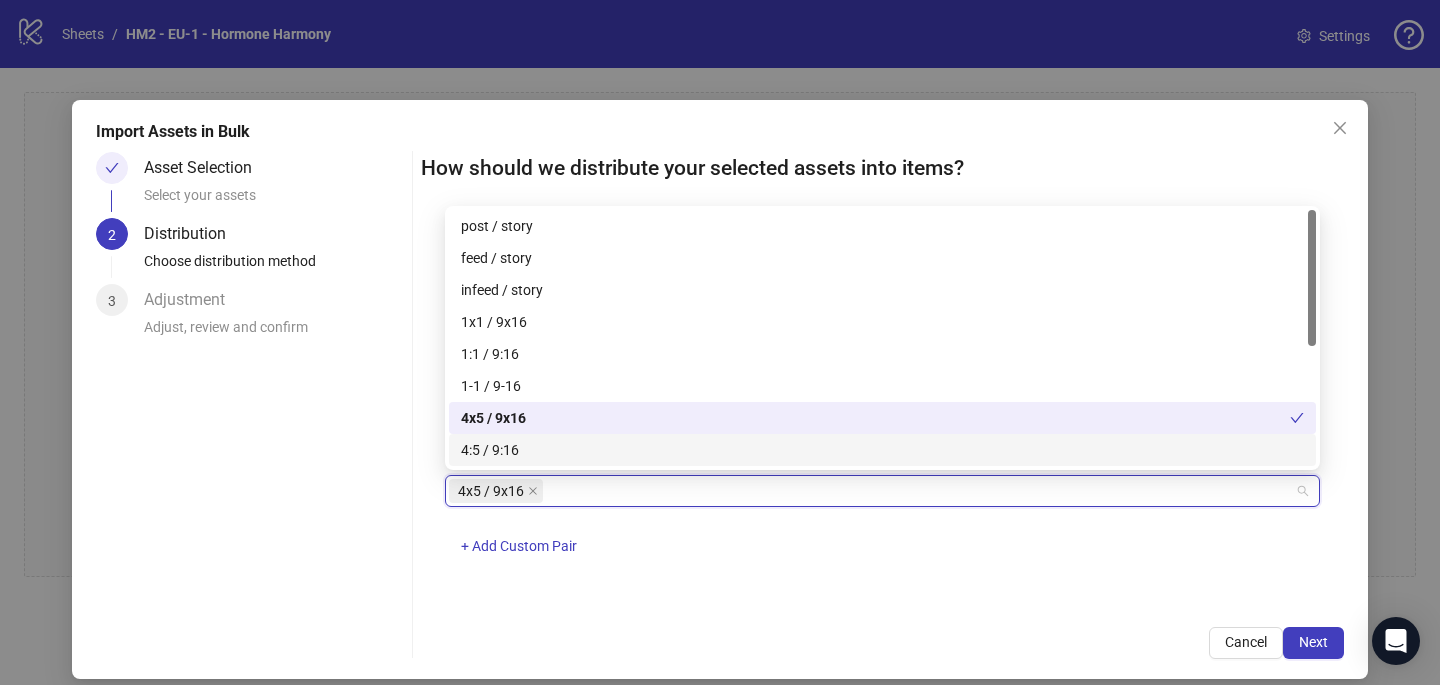 click on "One asset per item Group assets by name Assets must follow a consistent naming pattern to use this feature. Examples: Pairs: 'Summer_Campaign_1x1.png' and 'Summer_Campaign_9x16.png' Triples: 'Summer_Campaign_1x1.png', 'Summer_Campaign_9x16.png', and 'Summer_Campaign_16x9.png' Select one or more placement mappings below. We'll group matching assets together and create items using their common name. You can choose between: Pairs (e.g., '1x1 / 9x16') Triples (e.g., '1x1 / 9x16 / 16x9') Assets without matches will be created as separate items. Pairs 4x5 / 9x16   + Add Custom Pair" at bounding box center (882, 411) 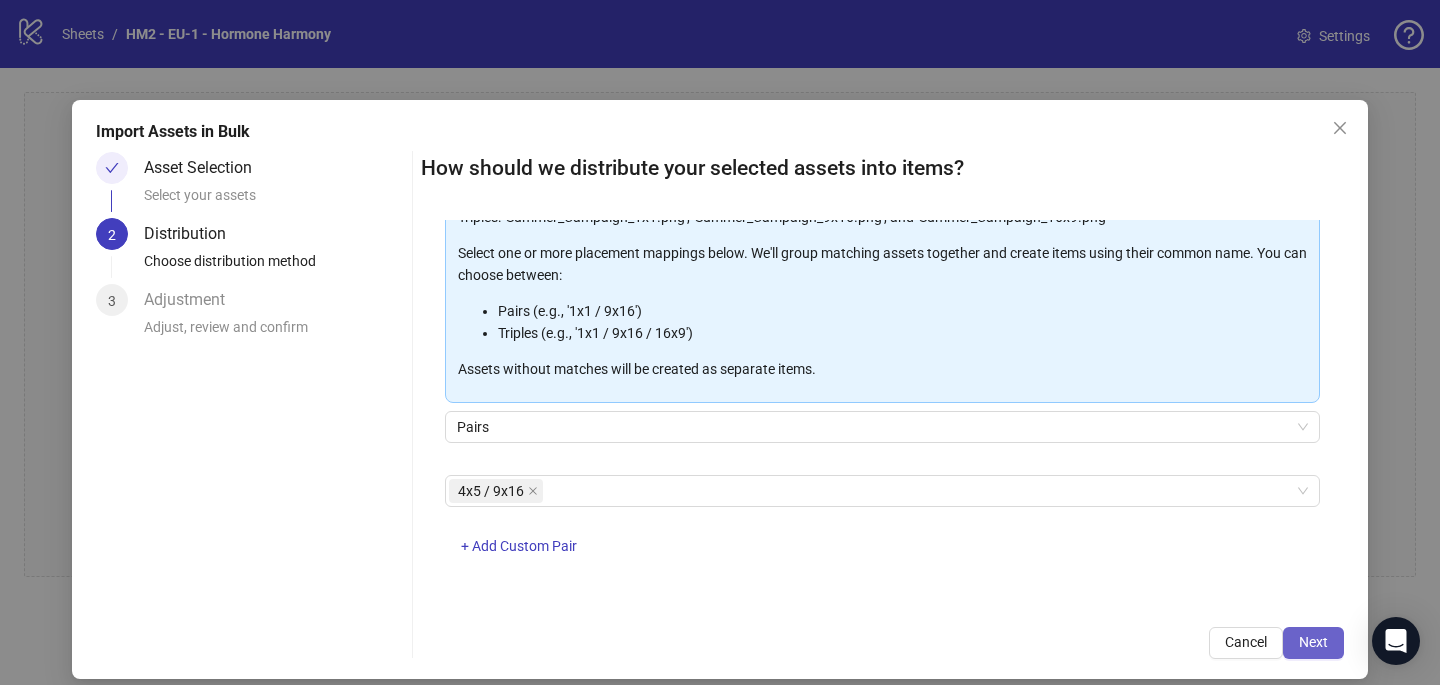 click on "Next" at bounding box center [1313, 642] 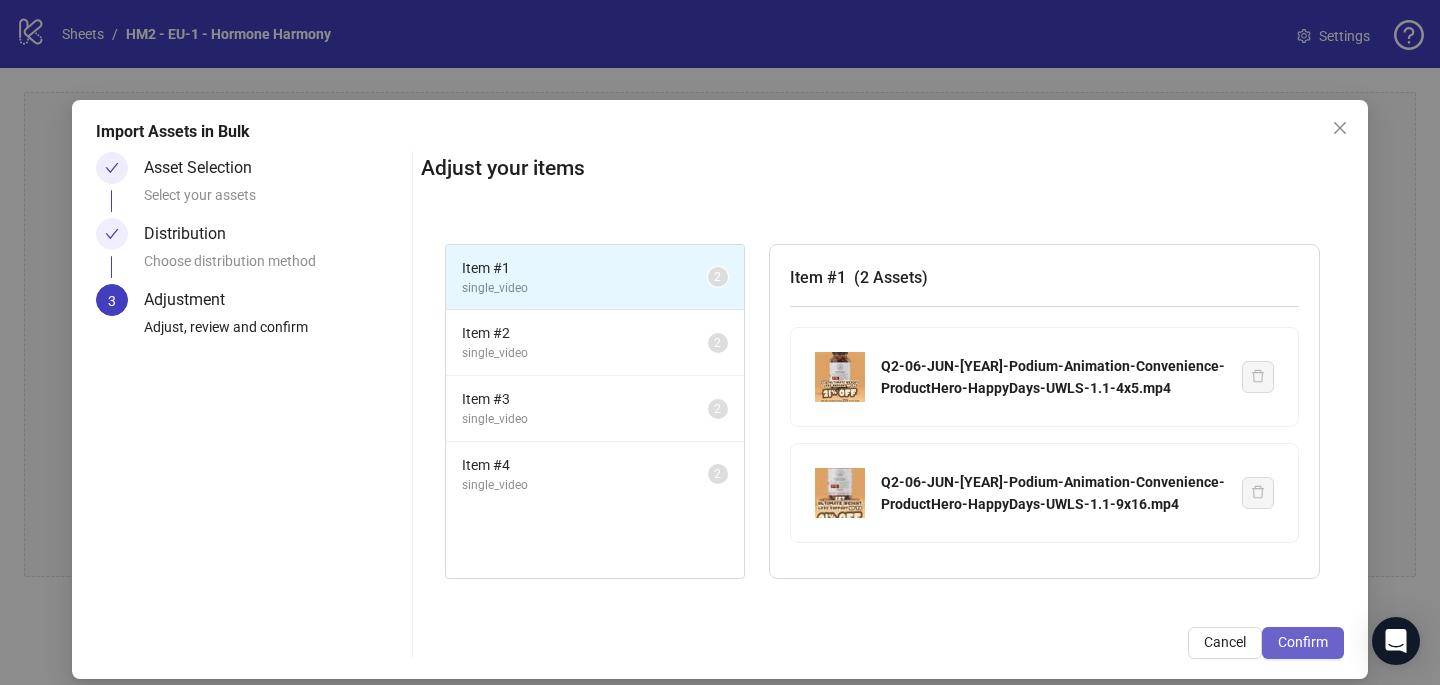 click on "Confirm" at bounding box center (1303, 642) 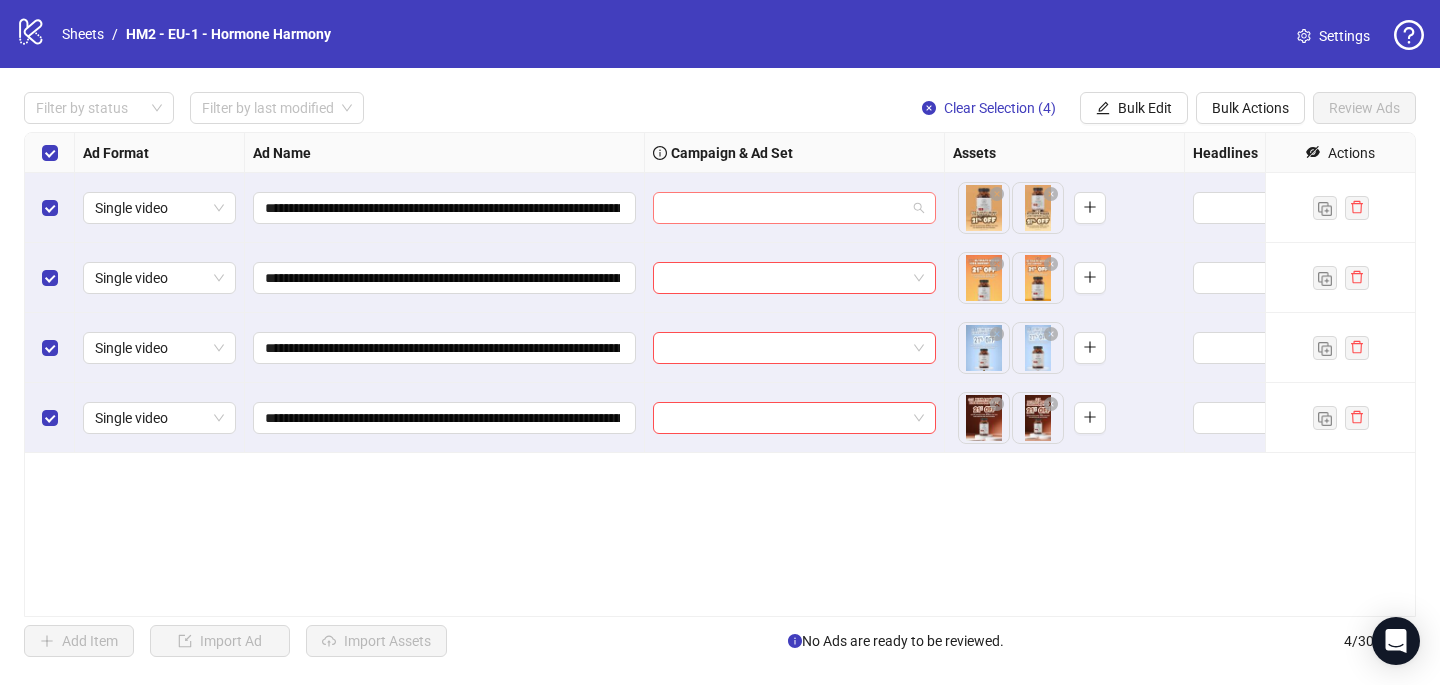 click at bounding box center [785, 208] 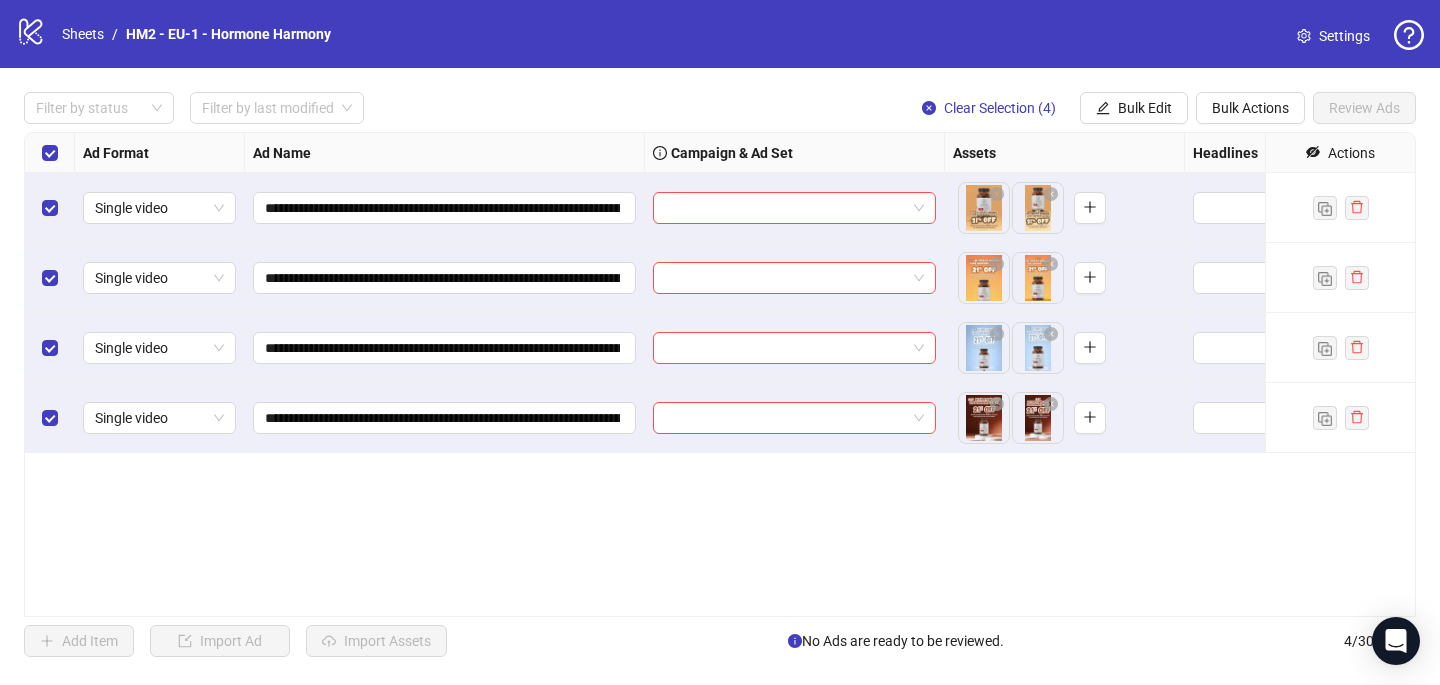 click on "**********" at bounding box center [720, 374] 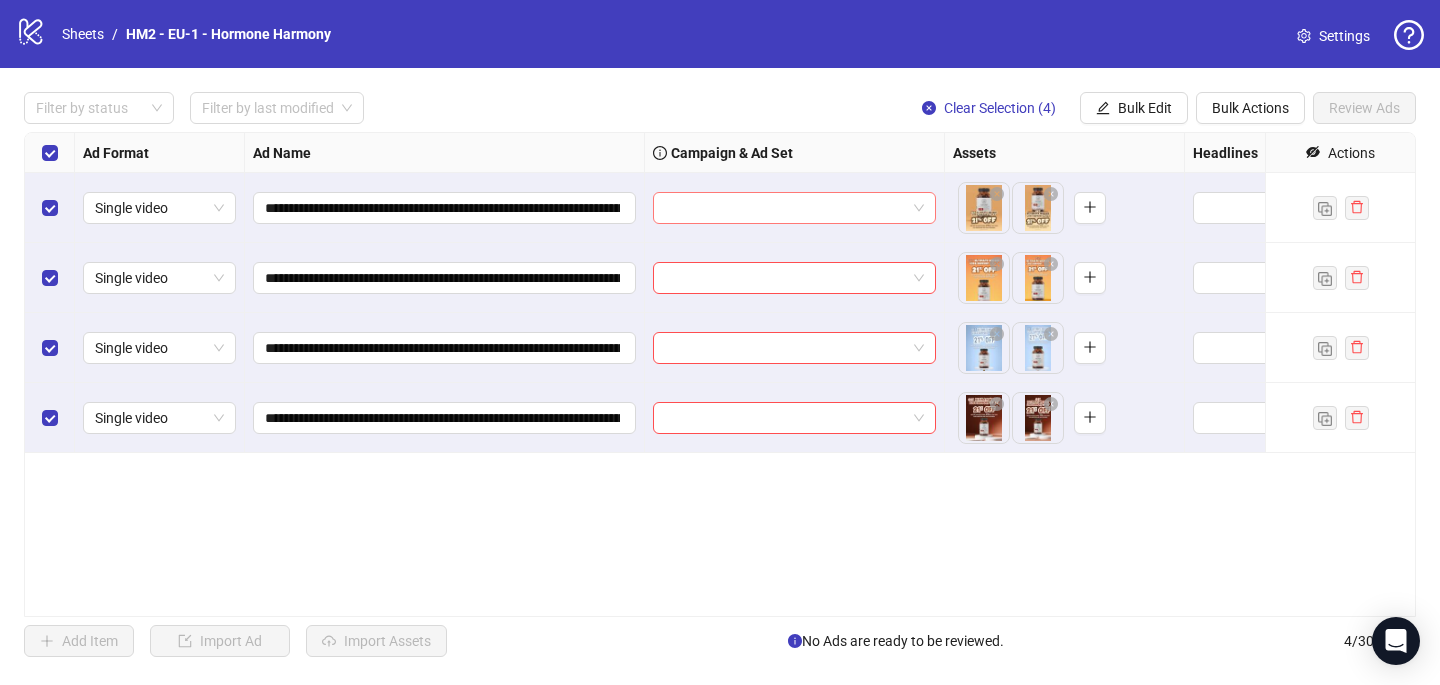 click at bounding box center (785, 208) 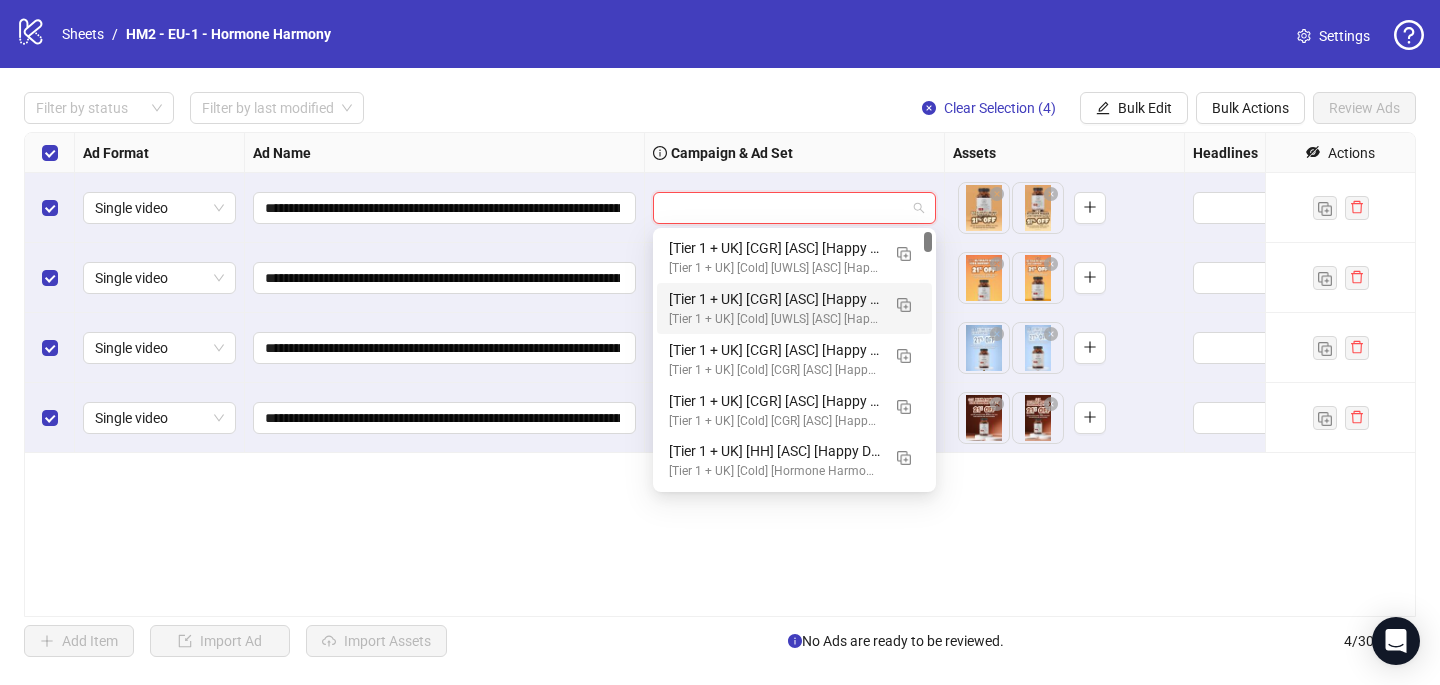 paste on "**********" 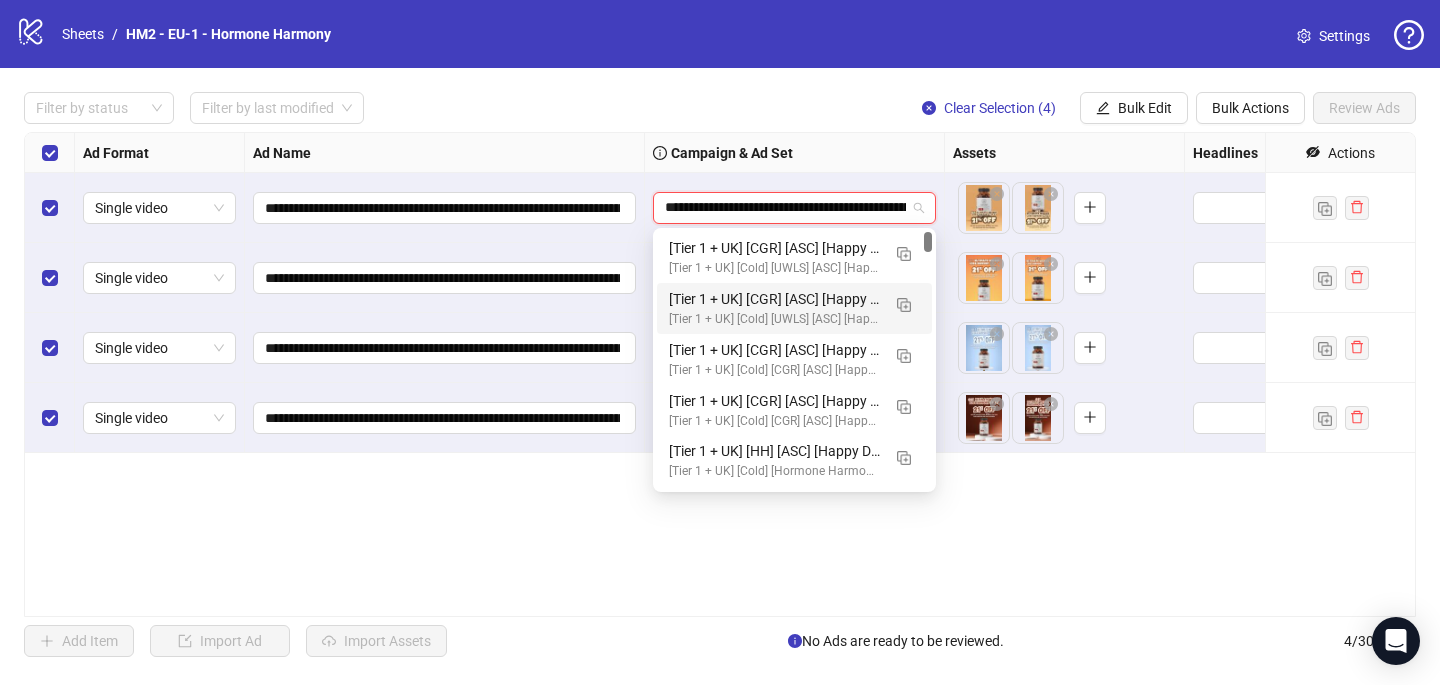 scroll, scrollTop: 0, scrollLeft: 214, axis: horizontal 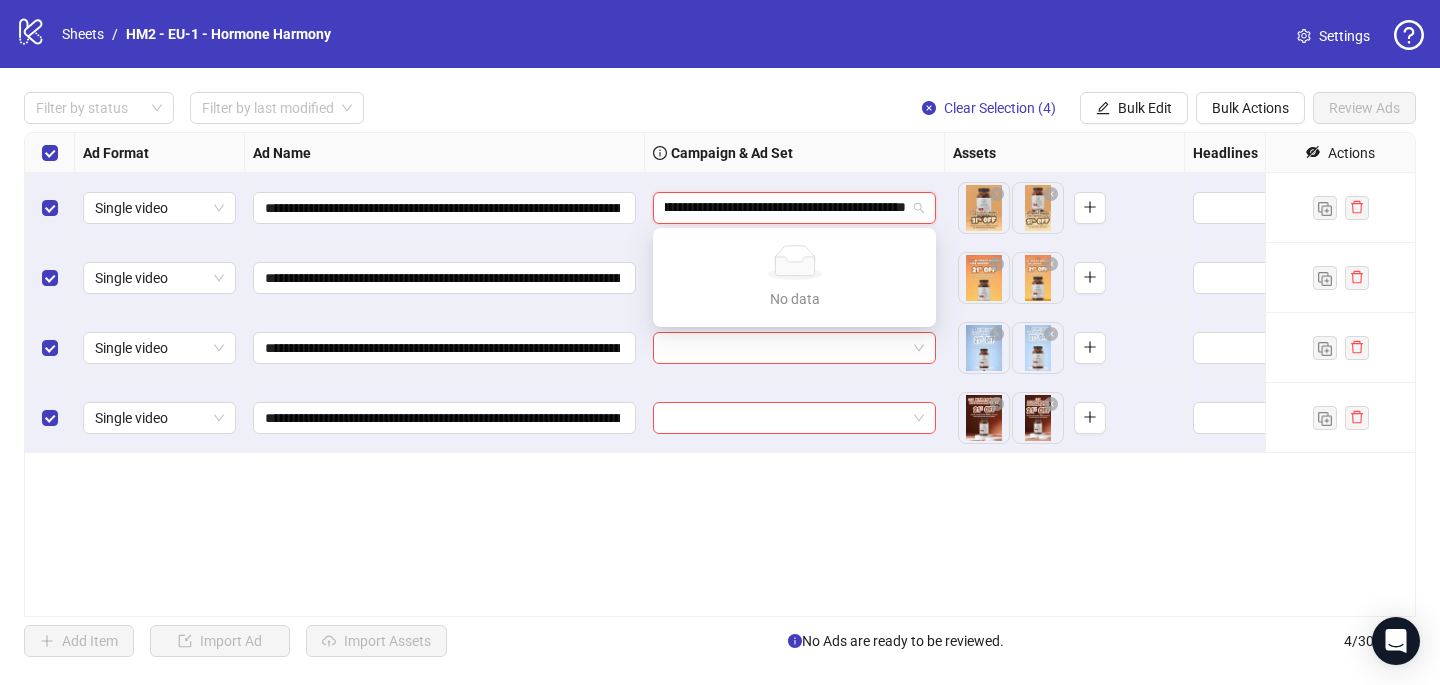 type on "**********" 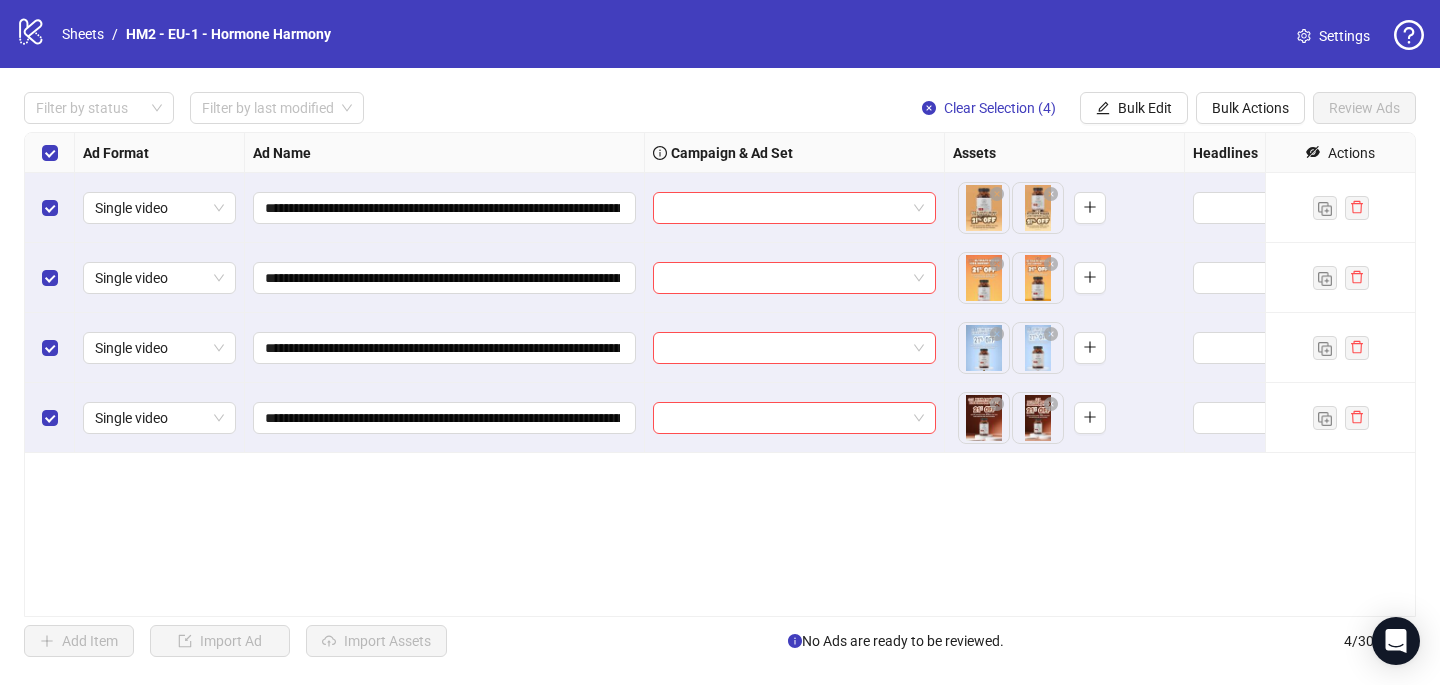 click on "**********" at bounding box center [720, 374] 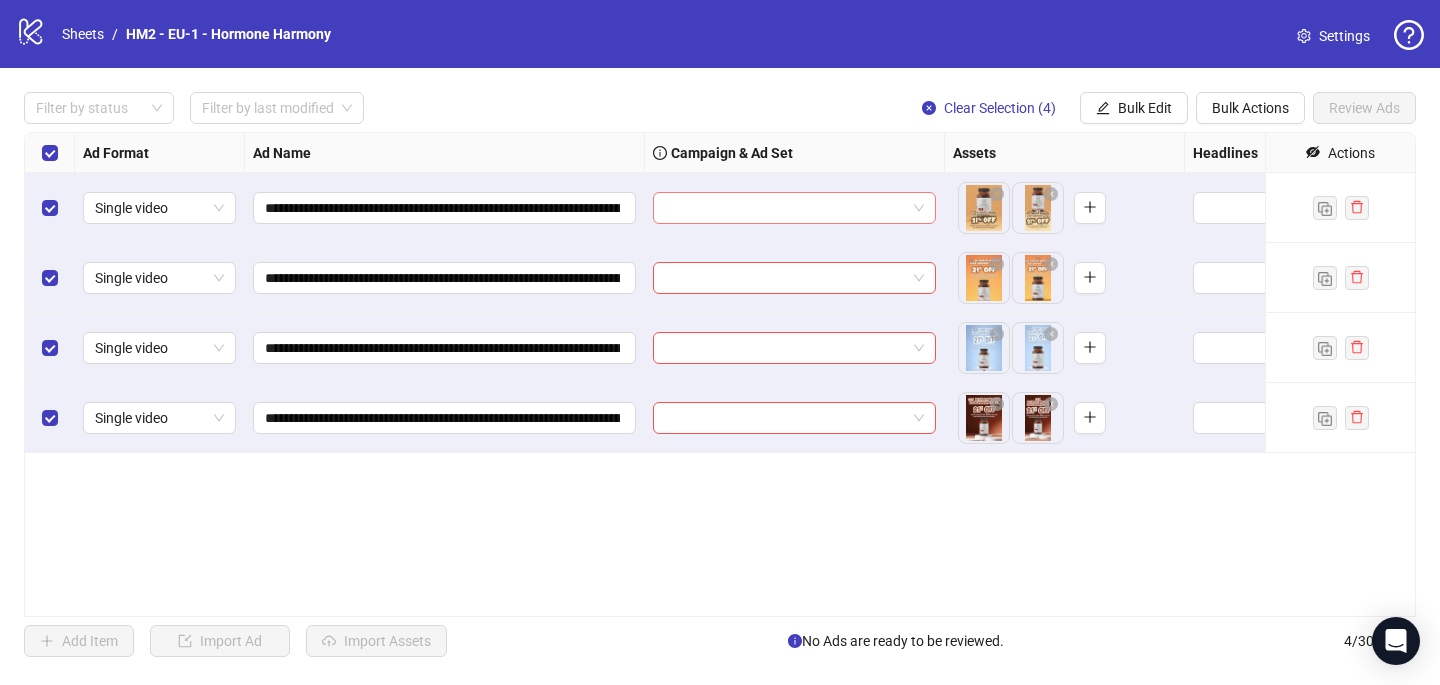click at bounding box center (785, 208) 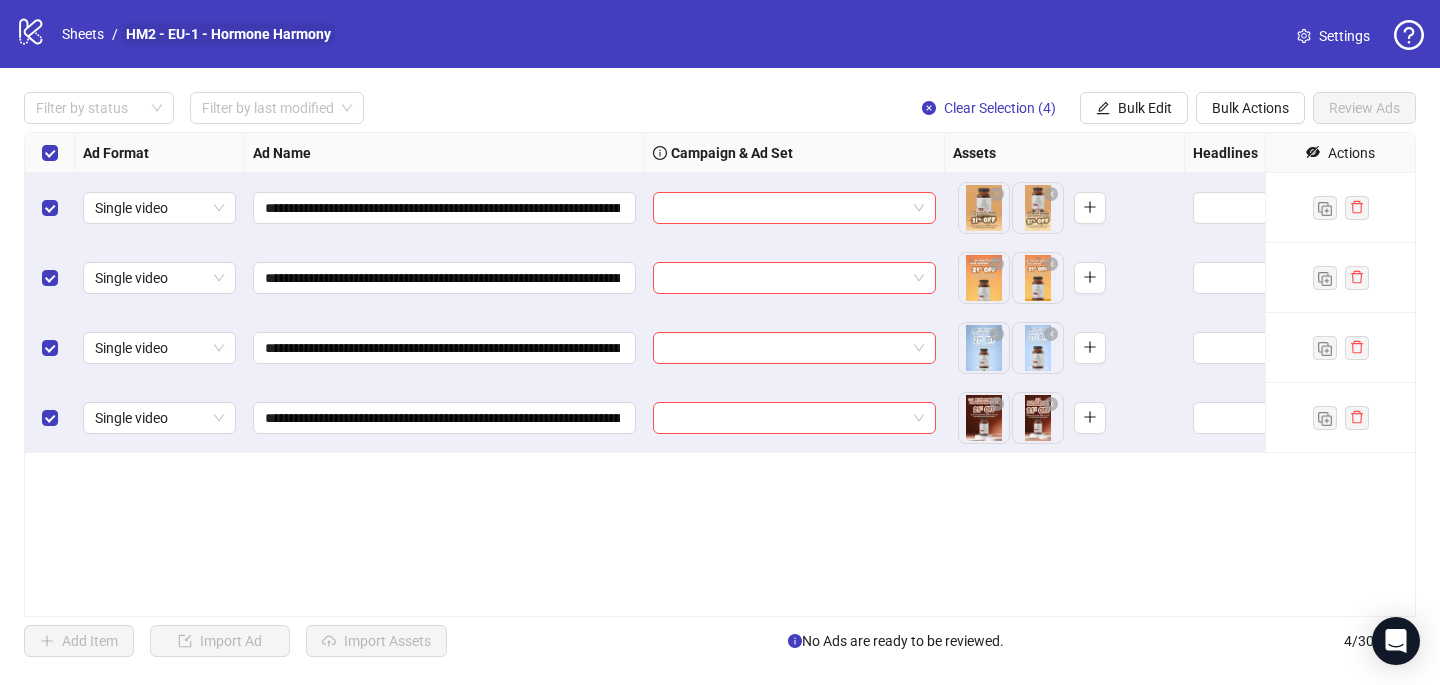 click on "HM2 - EU-1 - Hormone Harmony" at bounding box center [228, 34] 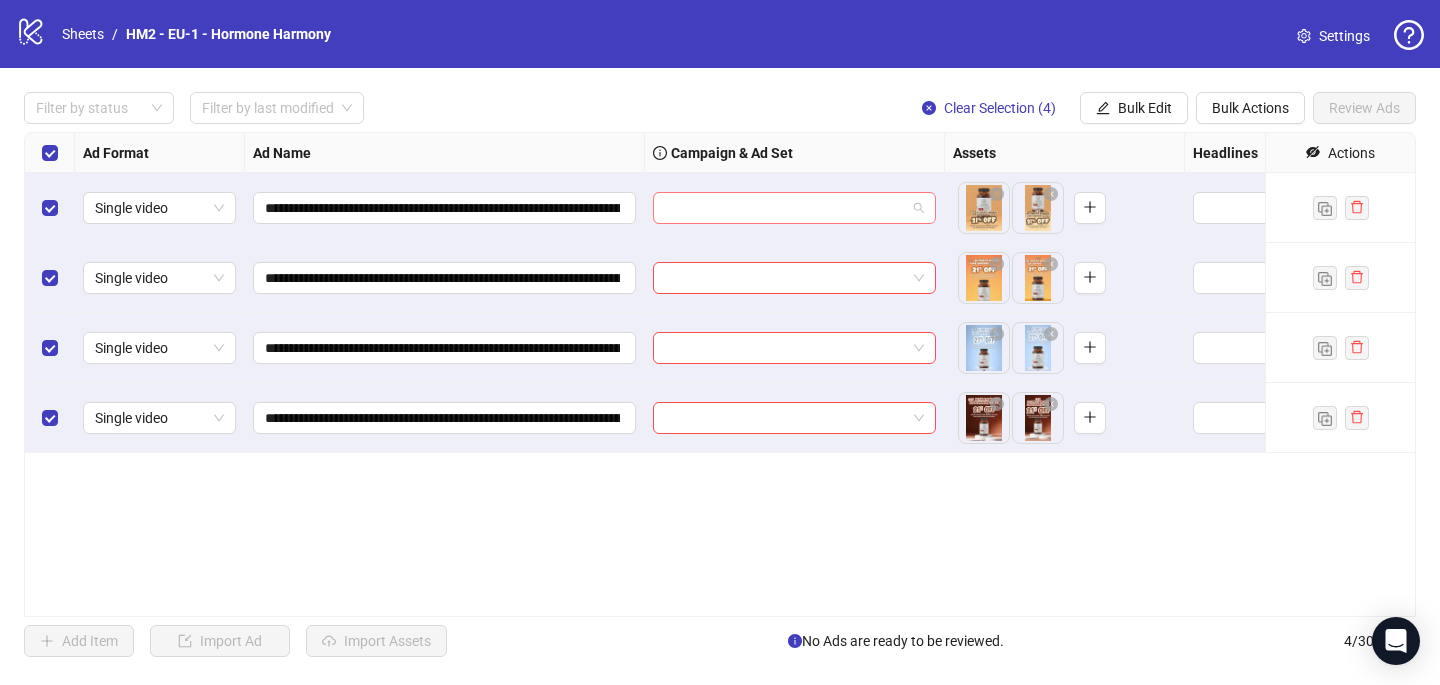 click at bounding box center (785, 208) 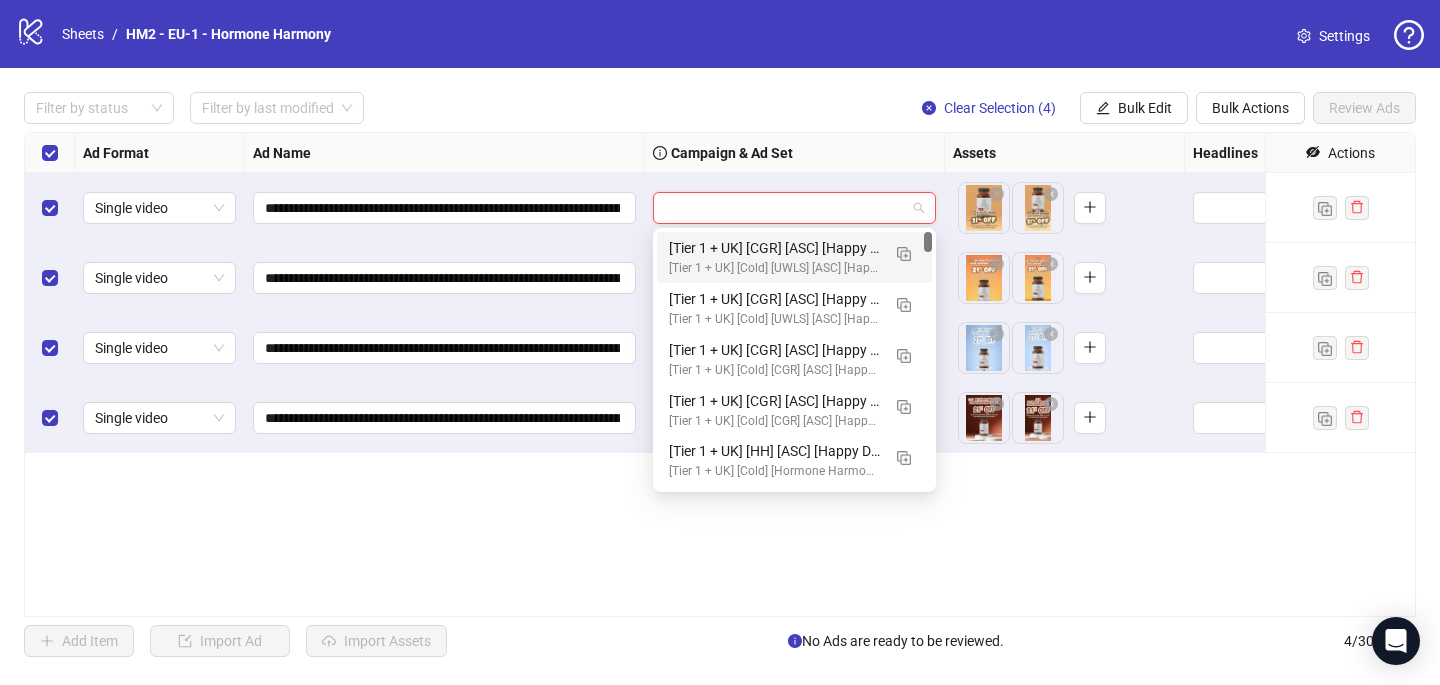 paste on "**********" 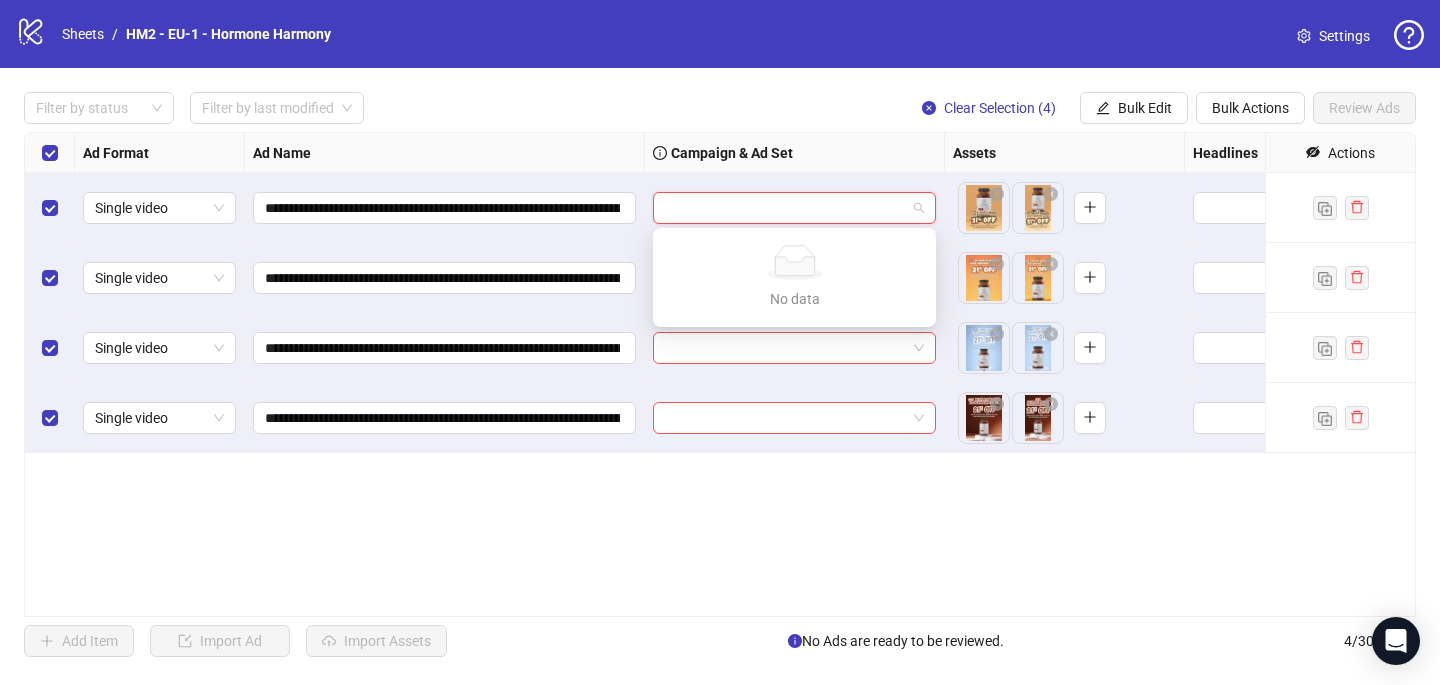 scroll, scrollTop: 0, scrollLeft: 0, axis: both 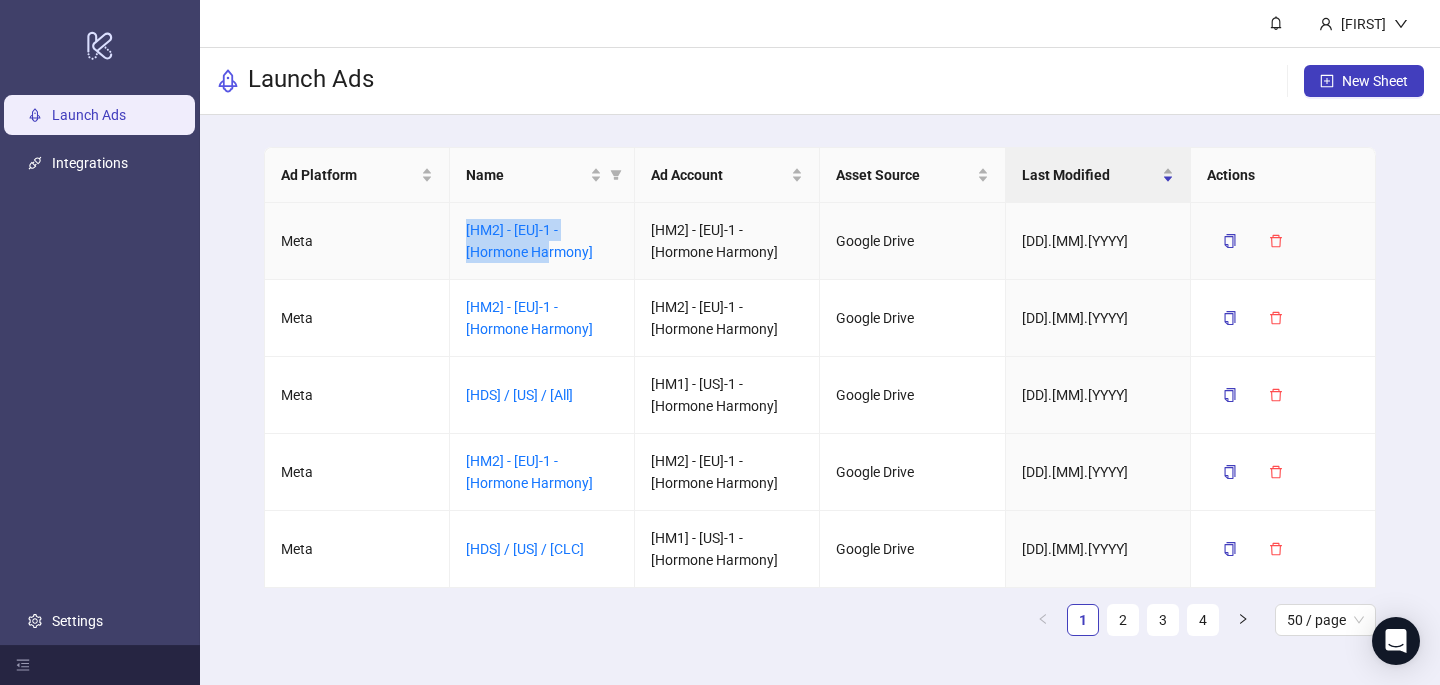 drag, startPoint x: 541, startPoint y: 249, endPoint x: 457, endPoint y: 228, distance: 86.58522 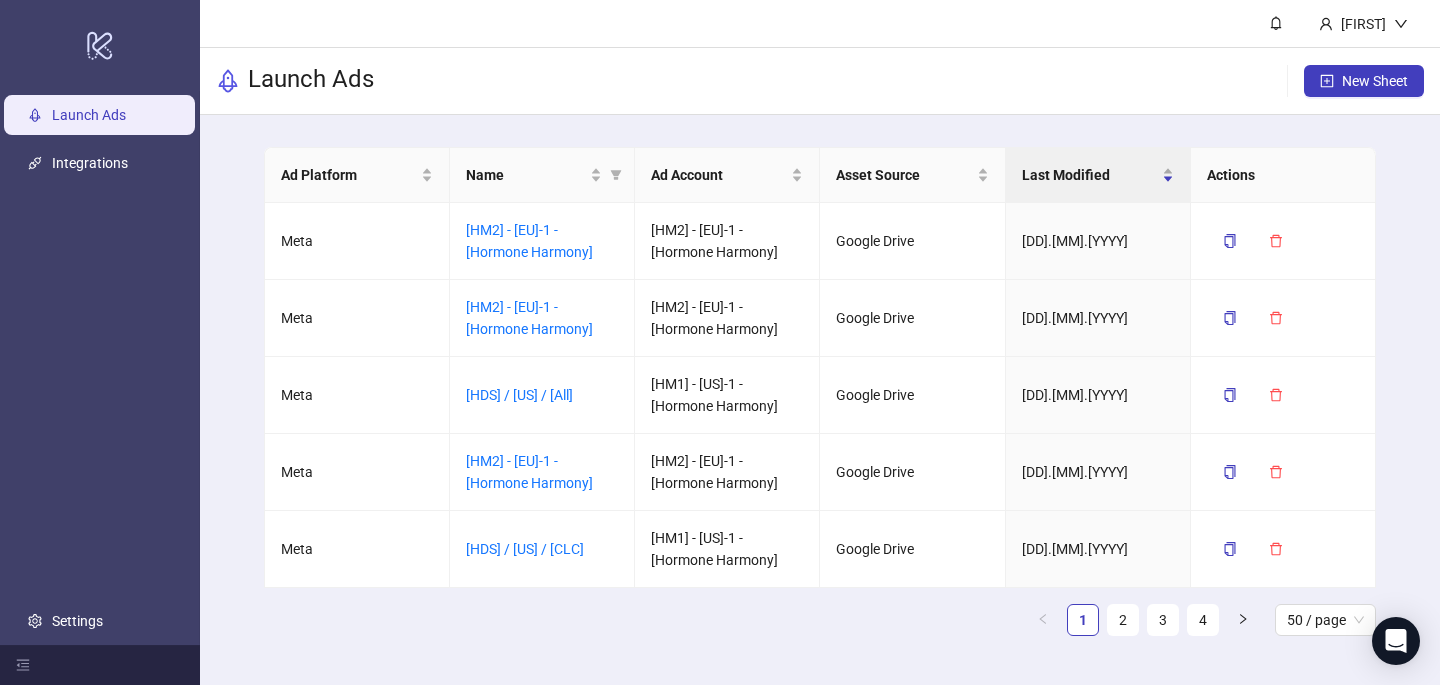 click on "Launch Ads New Sheet" at bounding box center [820, 81] 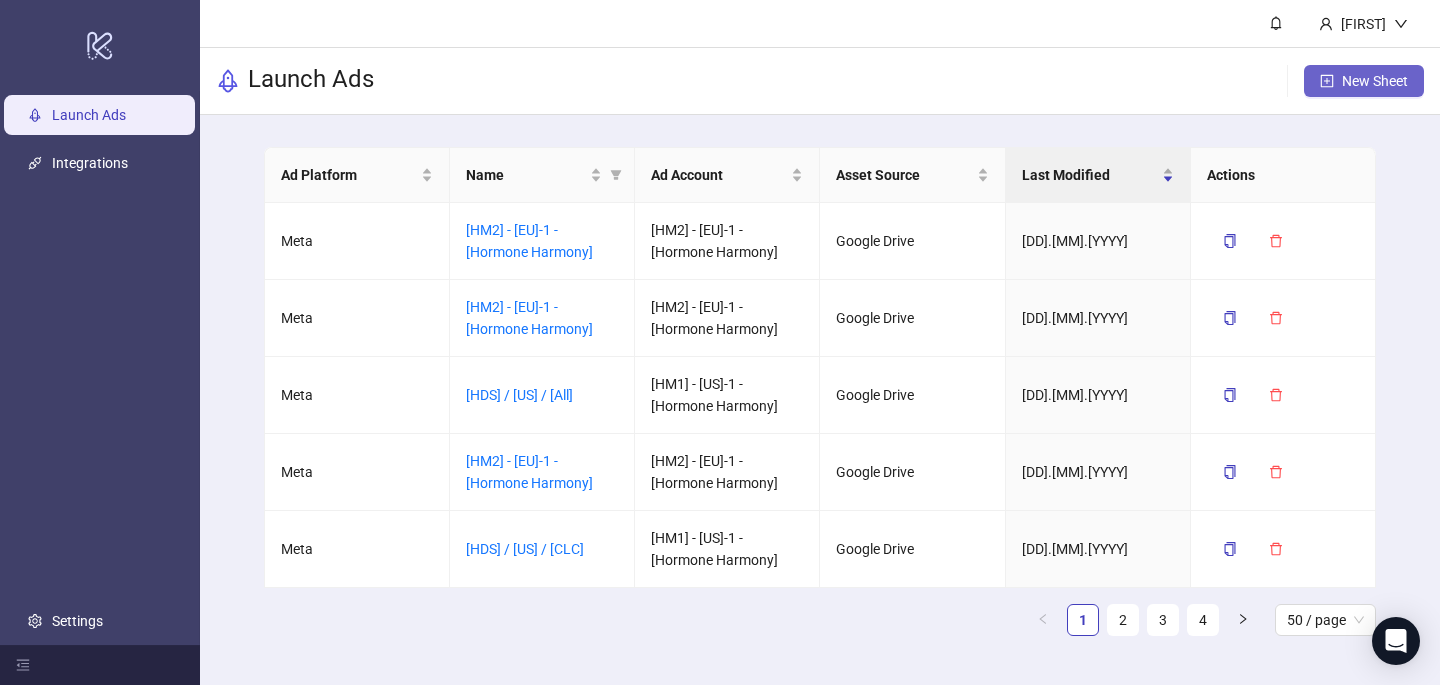 click on "New Sheet" at bounding box center (1375, 81) 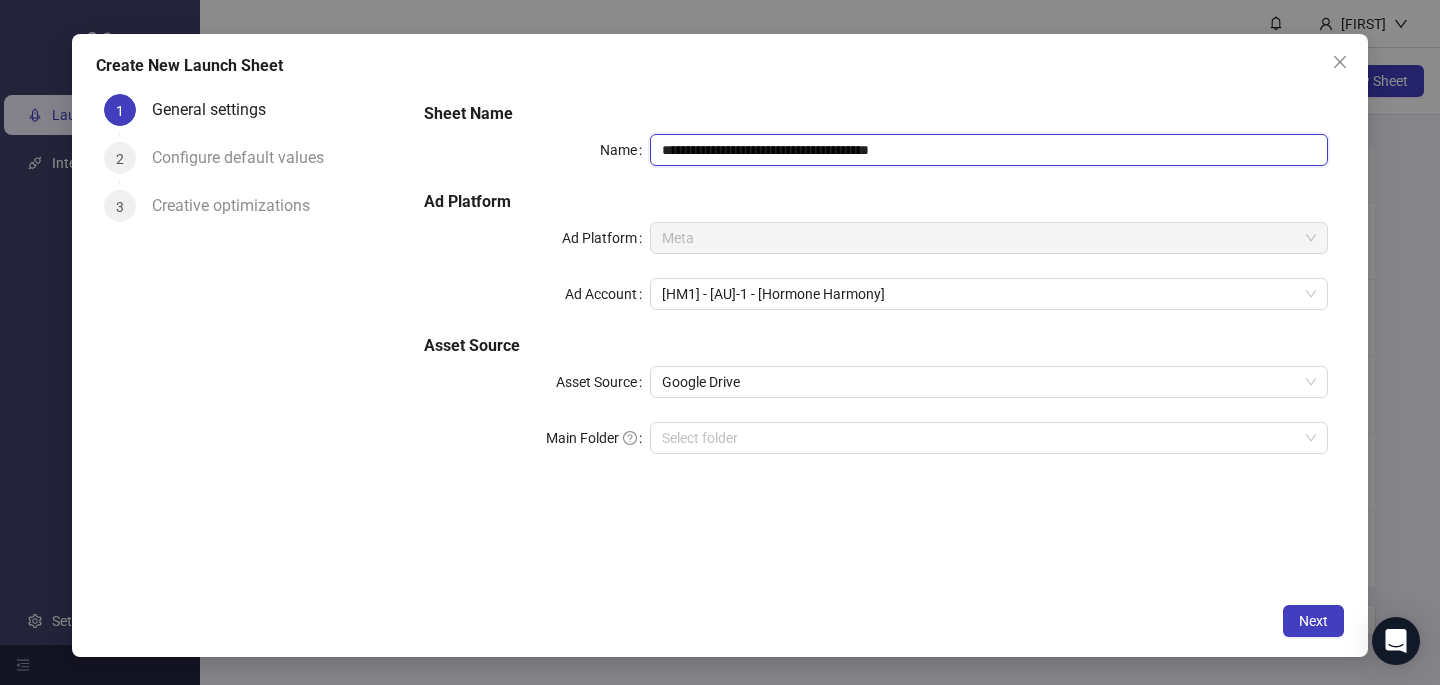 click on "**********" at bounding box center (989, 150) 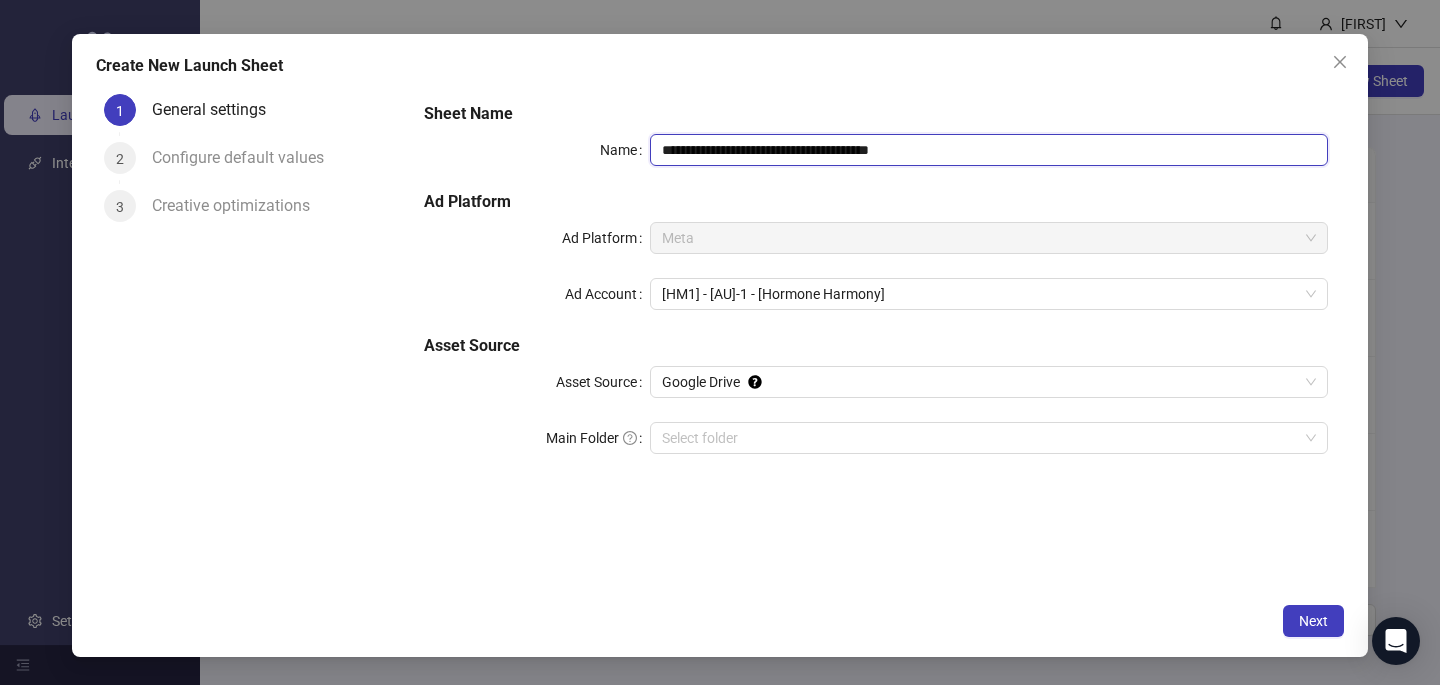 click on "**********" at bounding box center (989, 150) 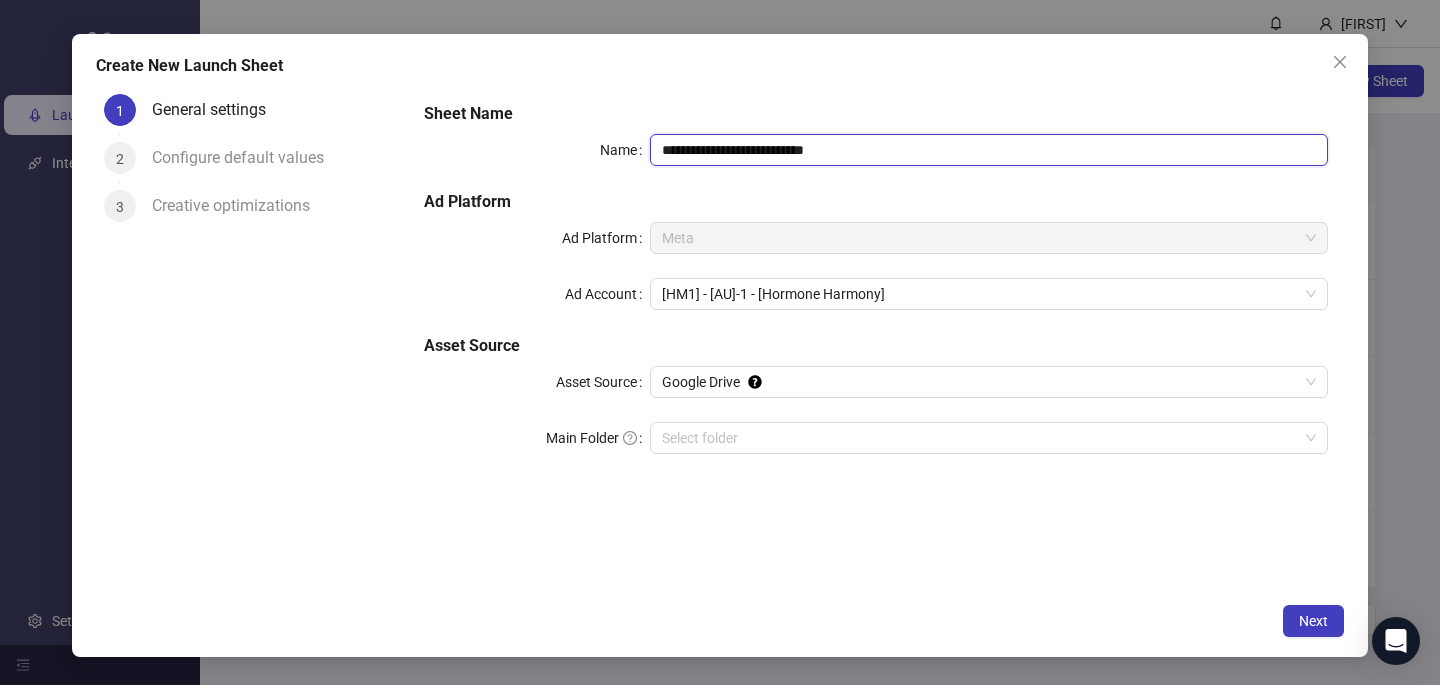 type on "**********" 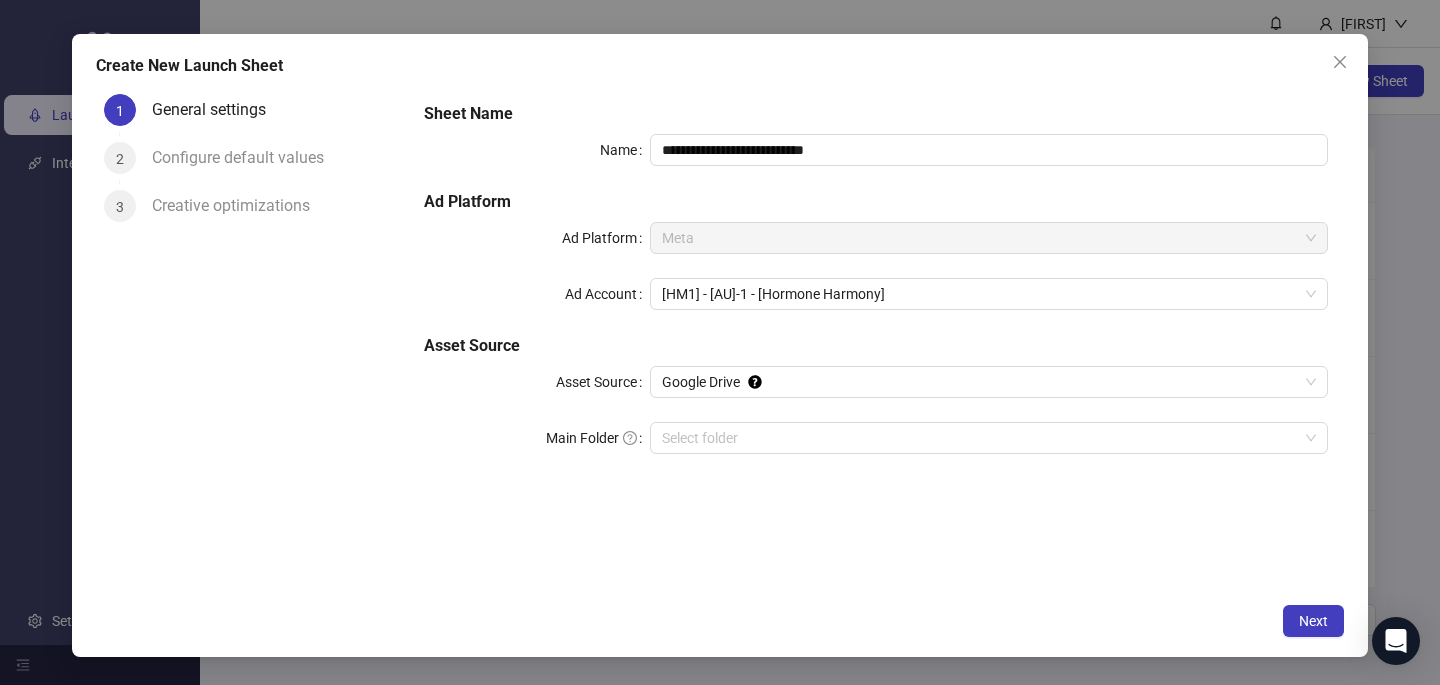 click on "**********" at bounding box center (876, 290) 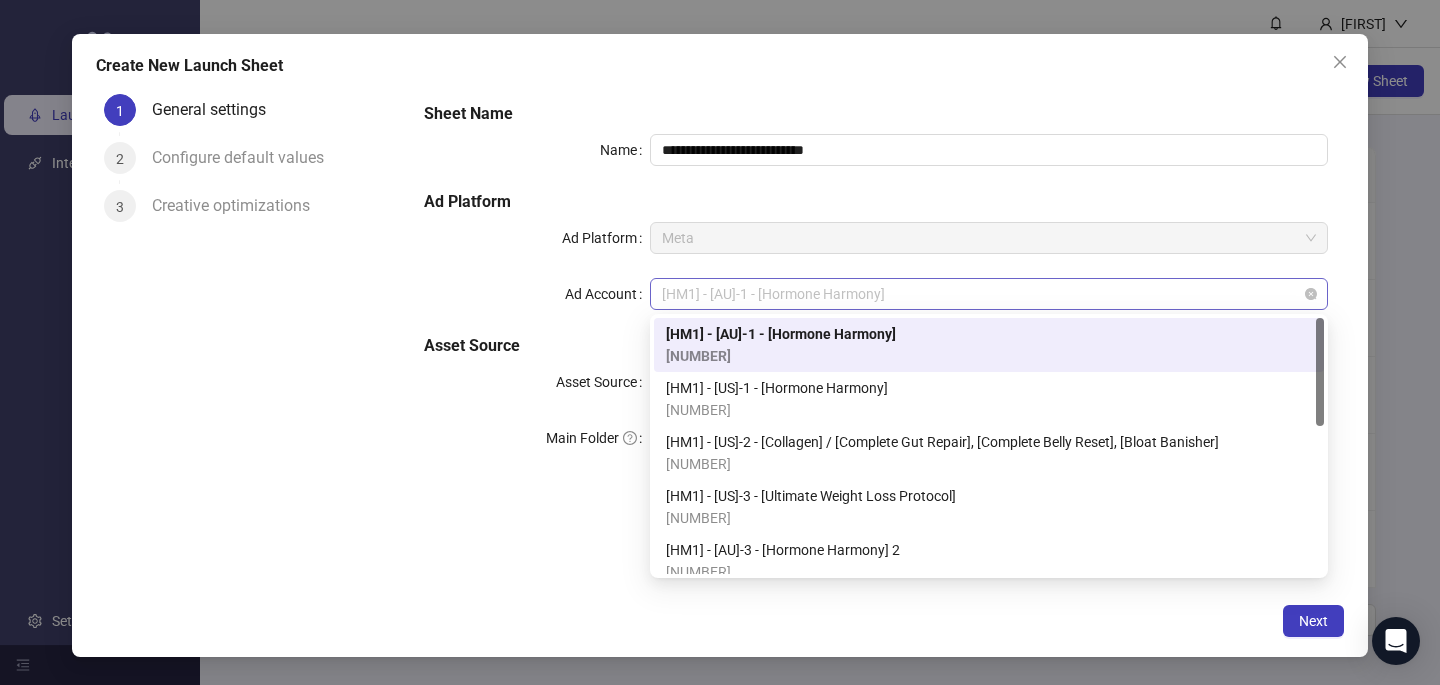 click on "HM1 - AU-1 - Hormone Harmony" at bounding box center [989, 294] 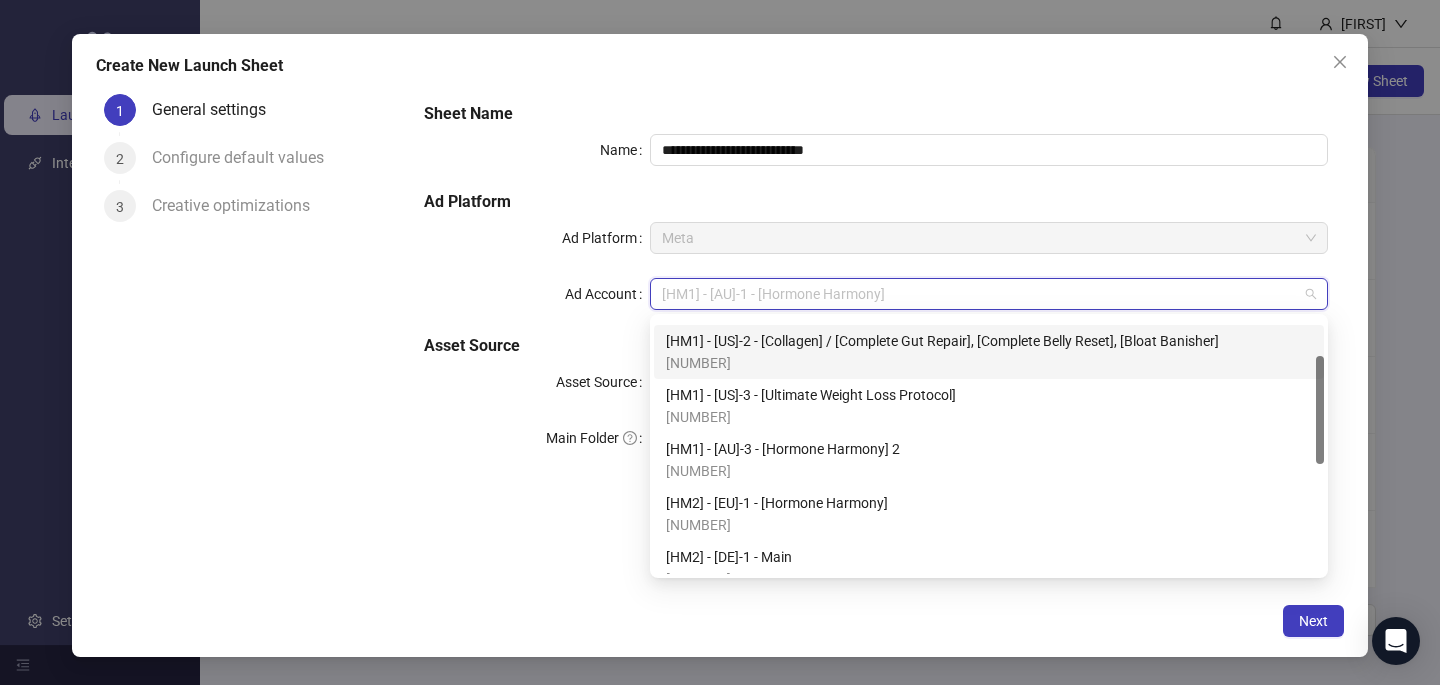 scroll, scrollTop: 106, scrollLeft: 0, axis: vertical 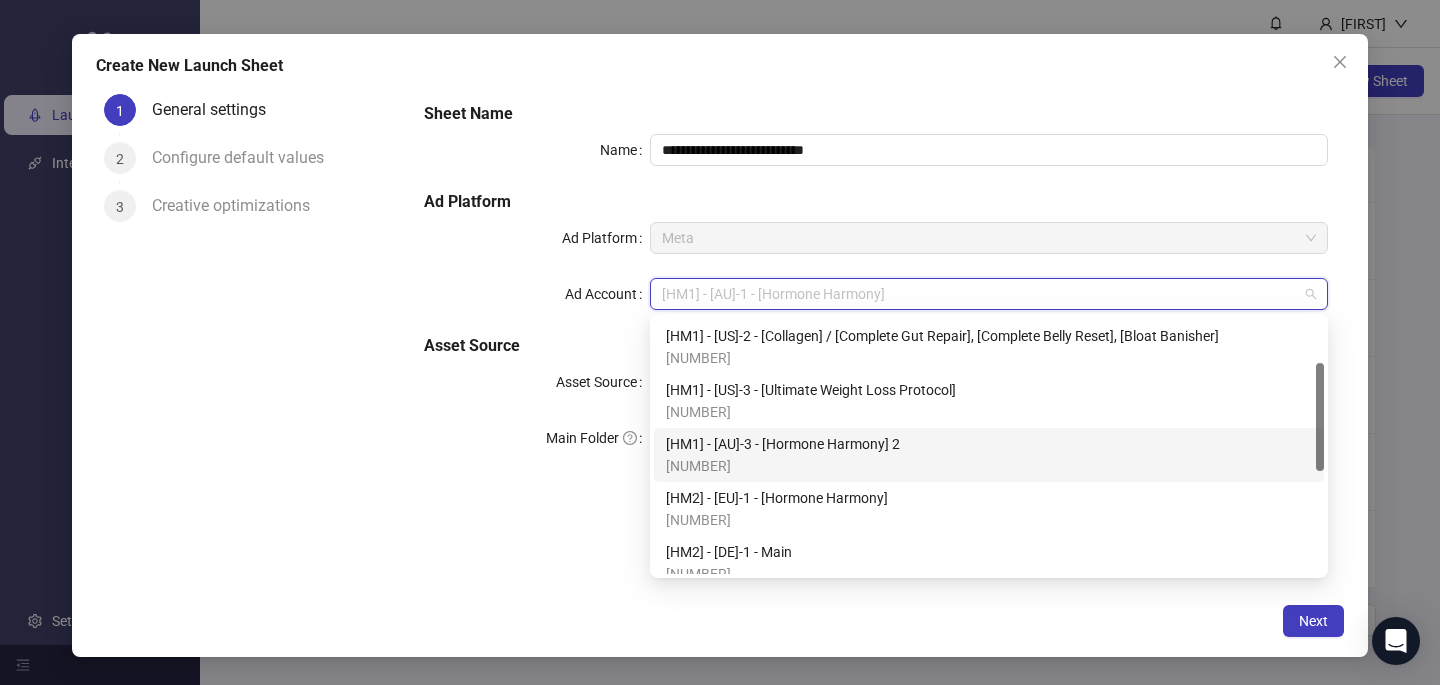 click on "HM1 - AU-3 - Hormone Harmony 2" at bounding box center [783, 444] 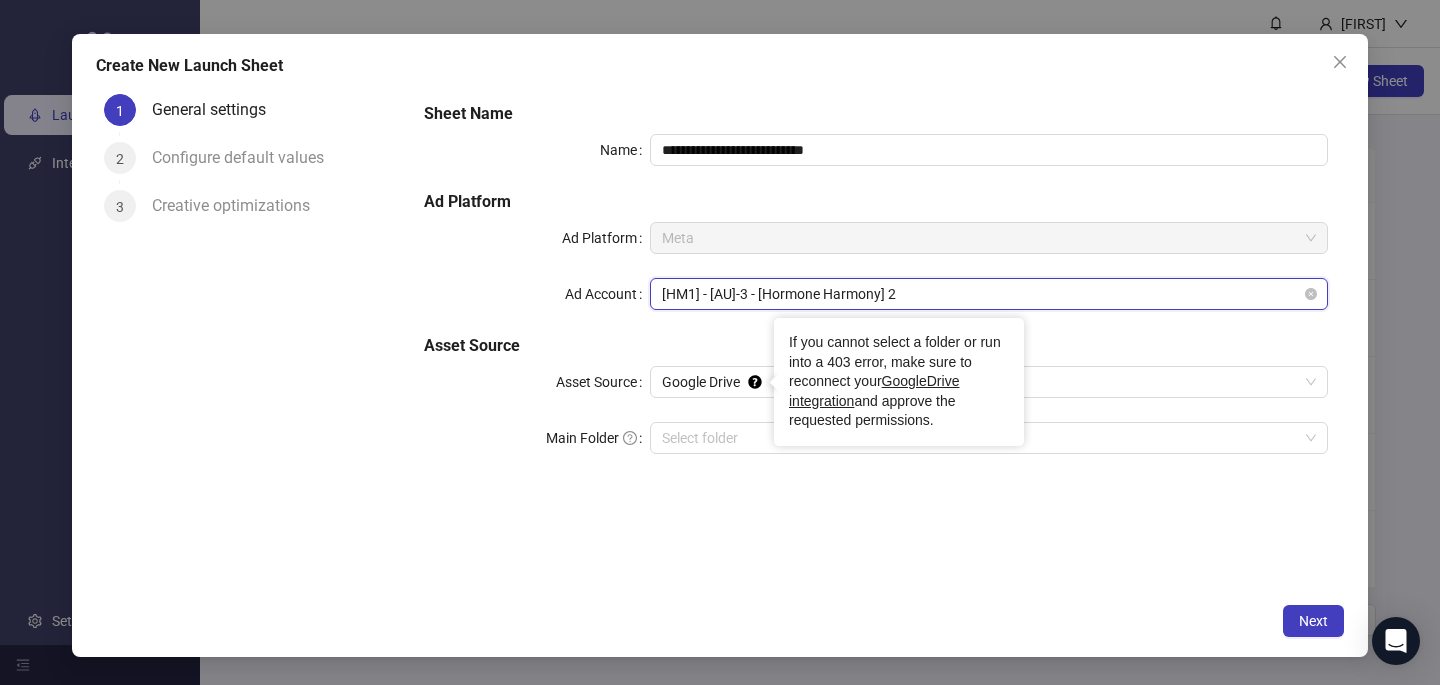 click on "HM1 - AU-3 - Hormone Harmony 2" at bounding box center [989, 294] 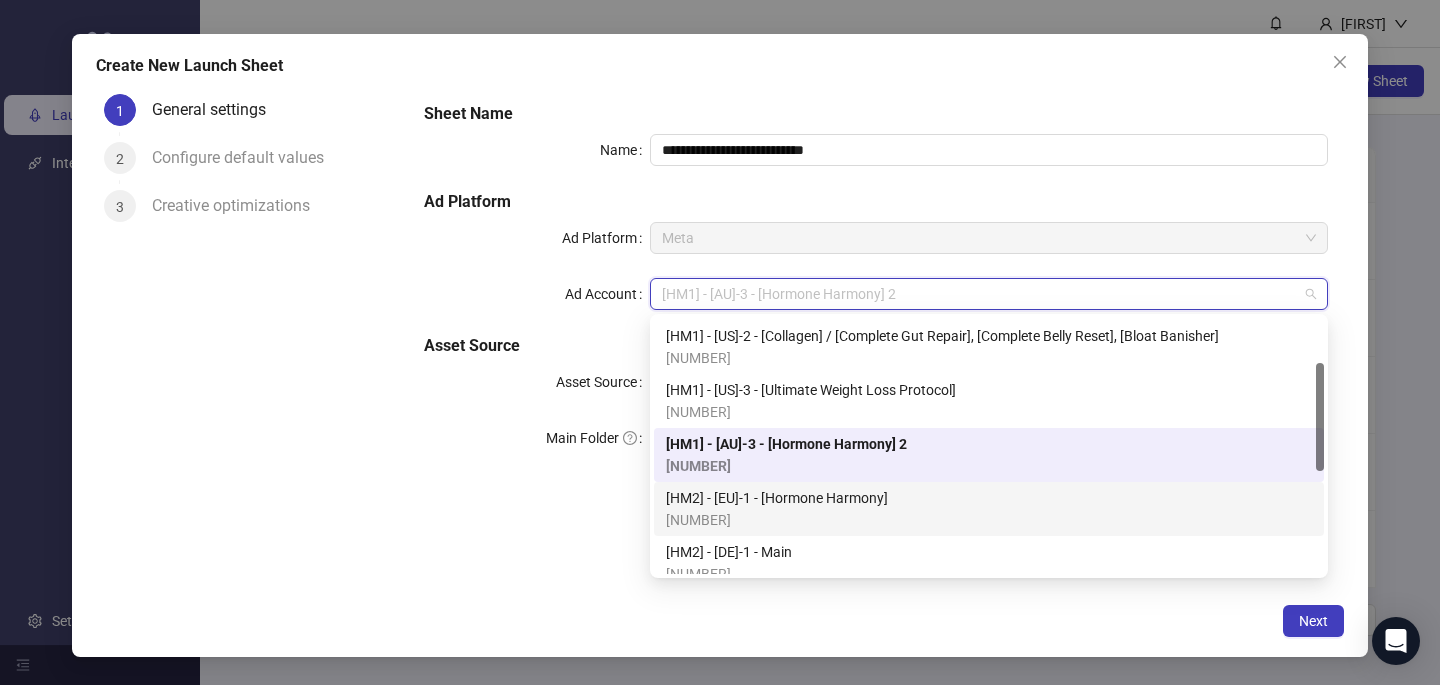 click on "HM2 - EU-1 - Hormone Harmony" at bounding box center [777, 498] 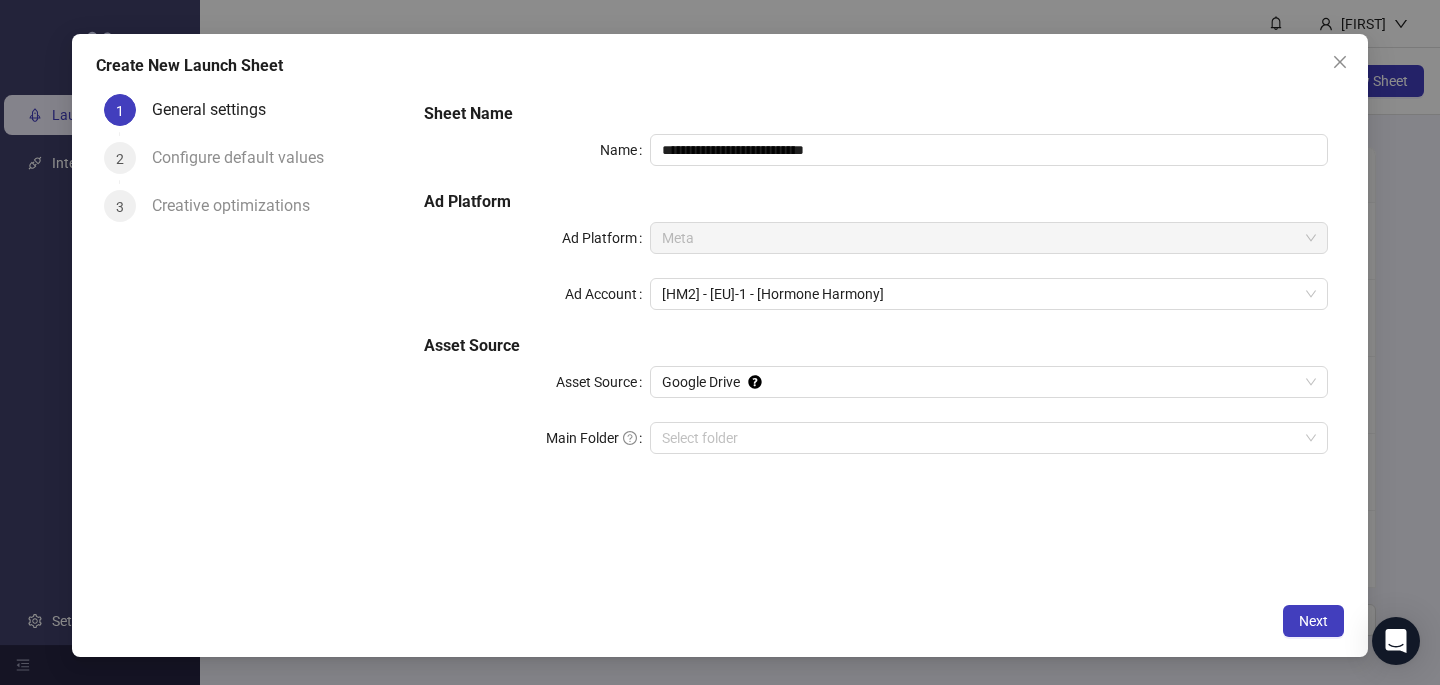 click on "**********" at bounding box center [876, 339] 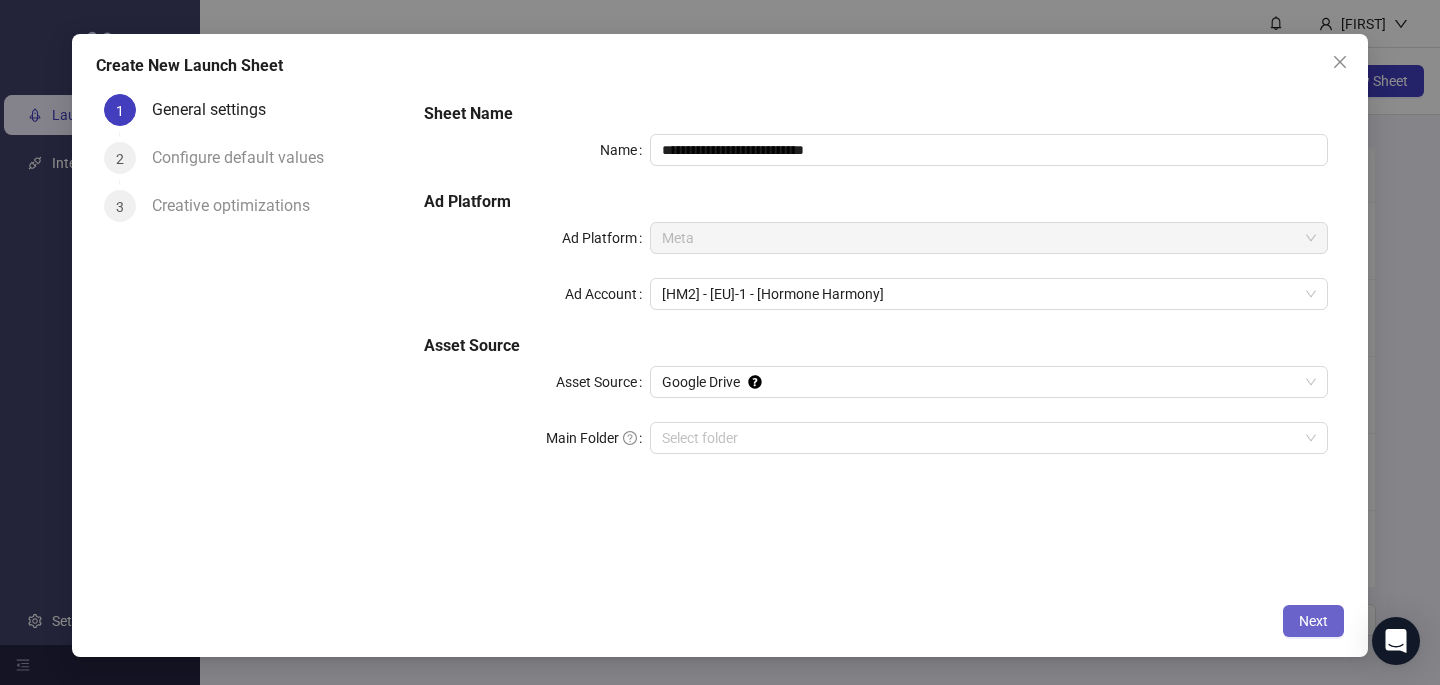 click on "Next" at bounding box center [1313, 621] 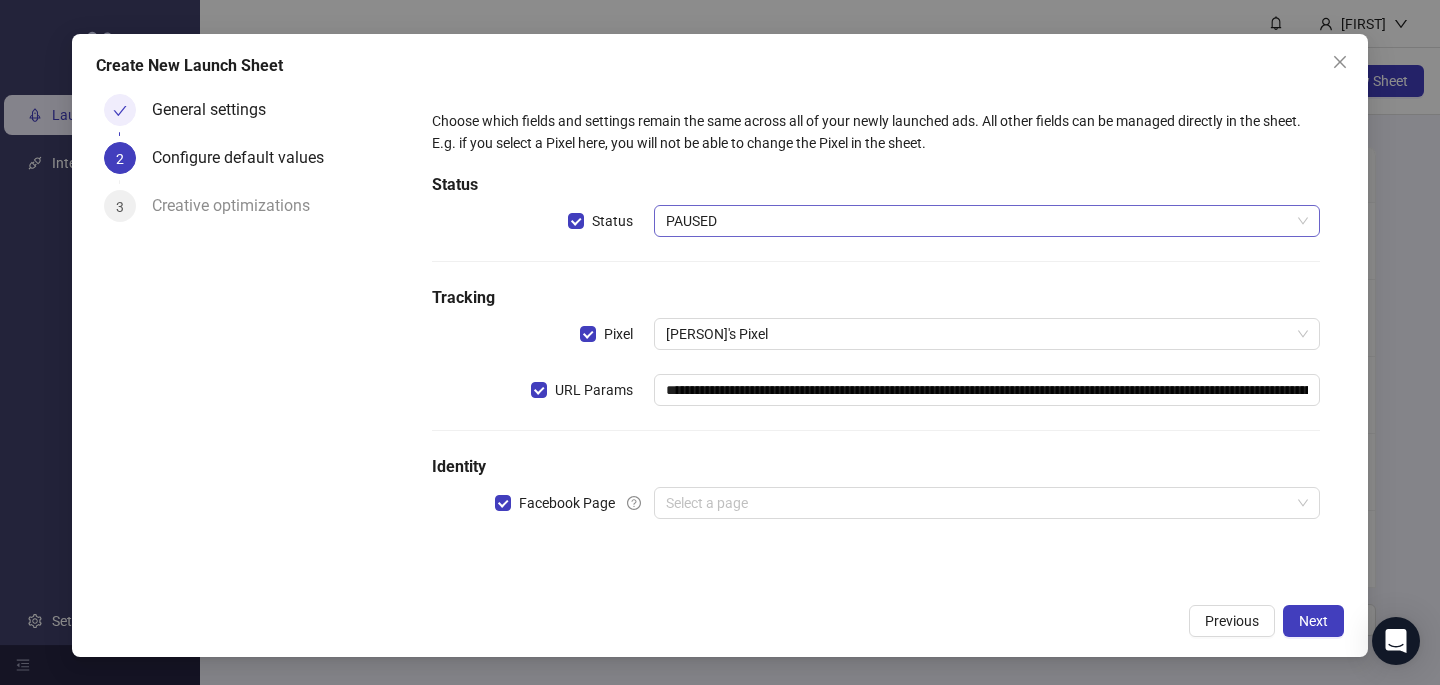 click on "PAUSED" at bounding box center [987, 221] 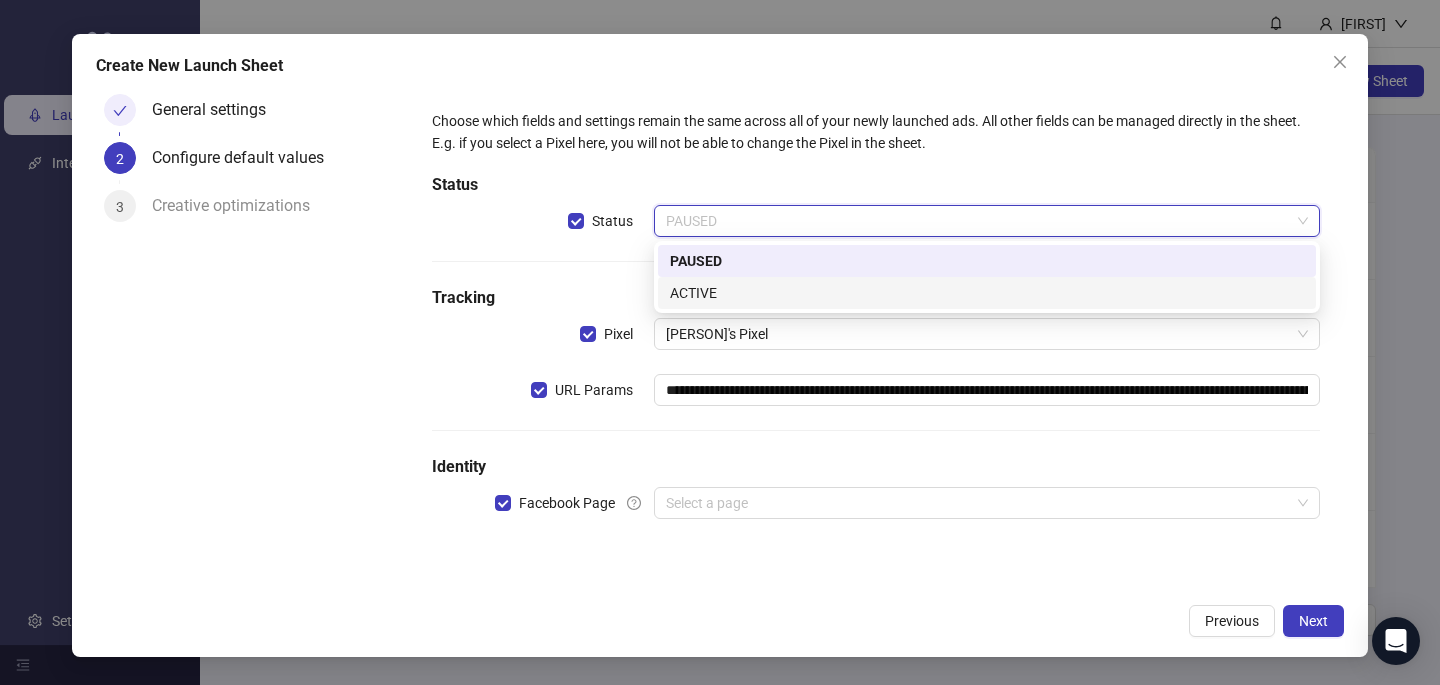 click on "ACTIVE" at bounding box center [987, 293] 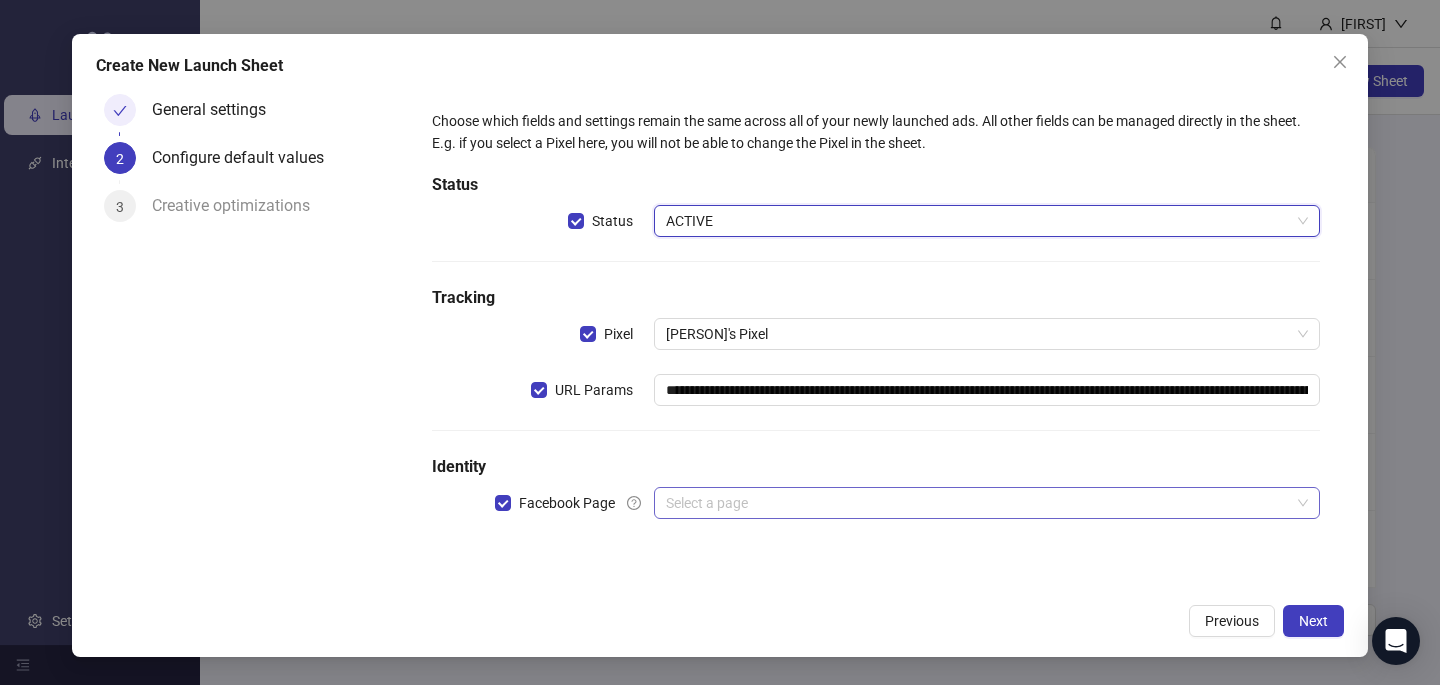 click at bounding box center [978, 503] 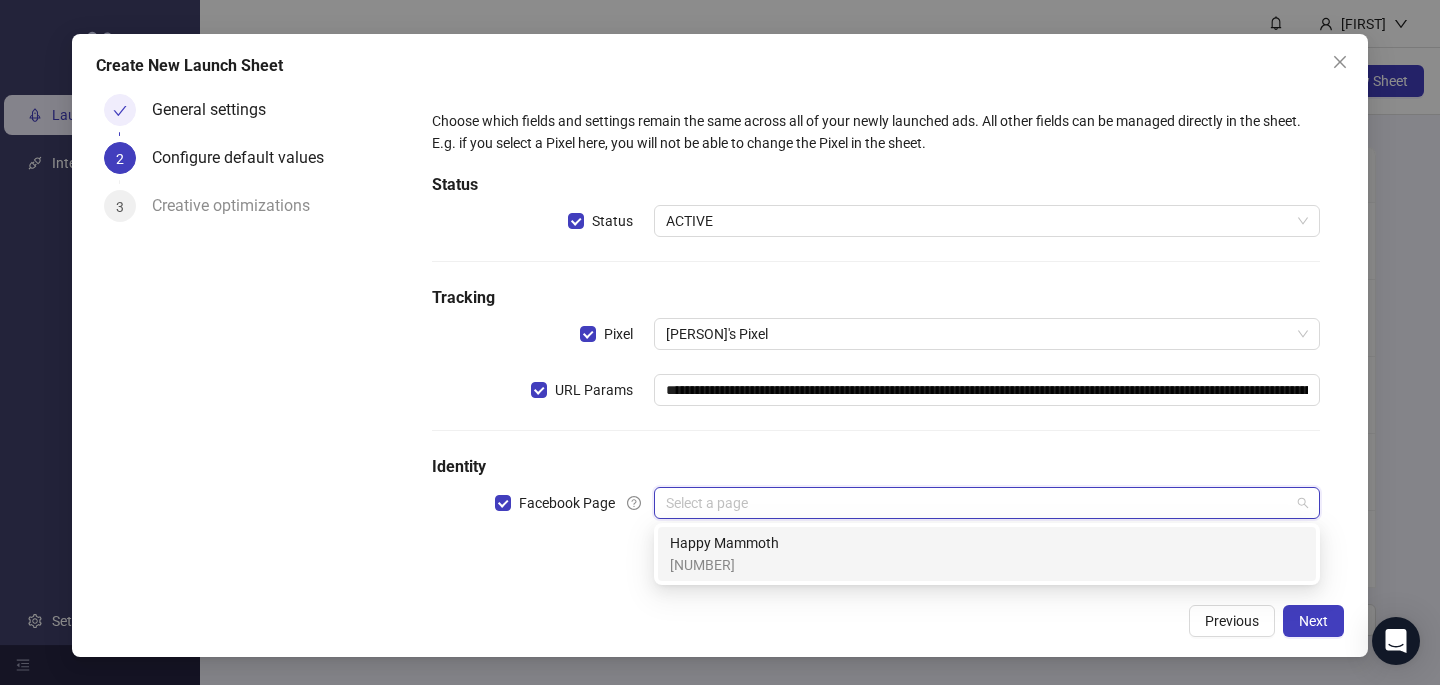 click on "Happy Mammoth" at bounding box center [724, 543] 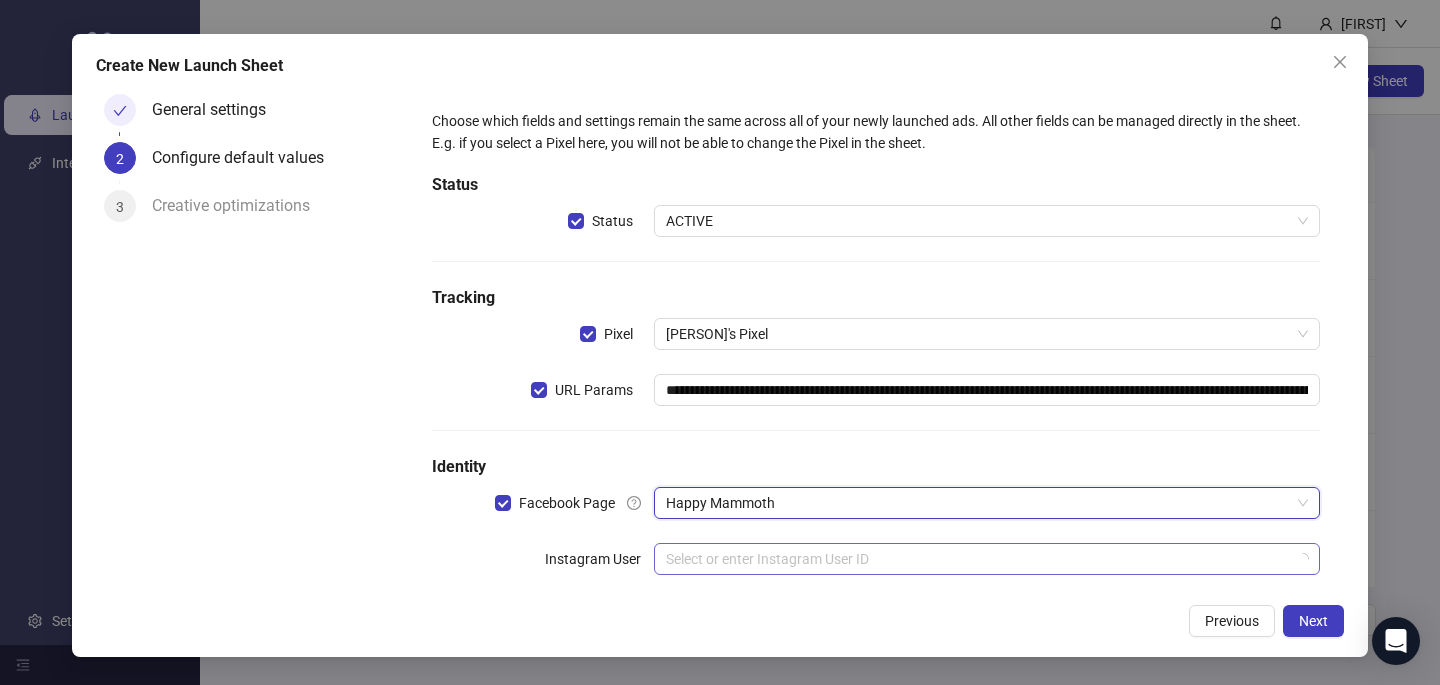 click at bounding box center (978, 559) 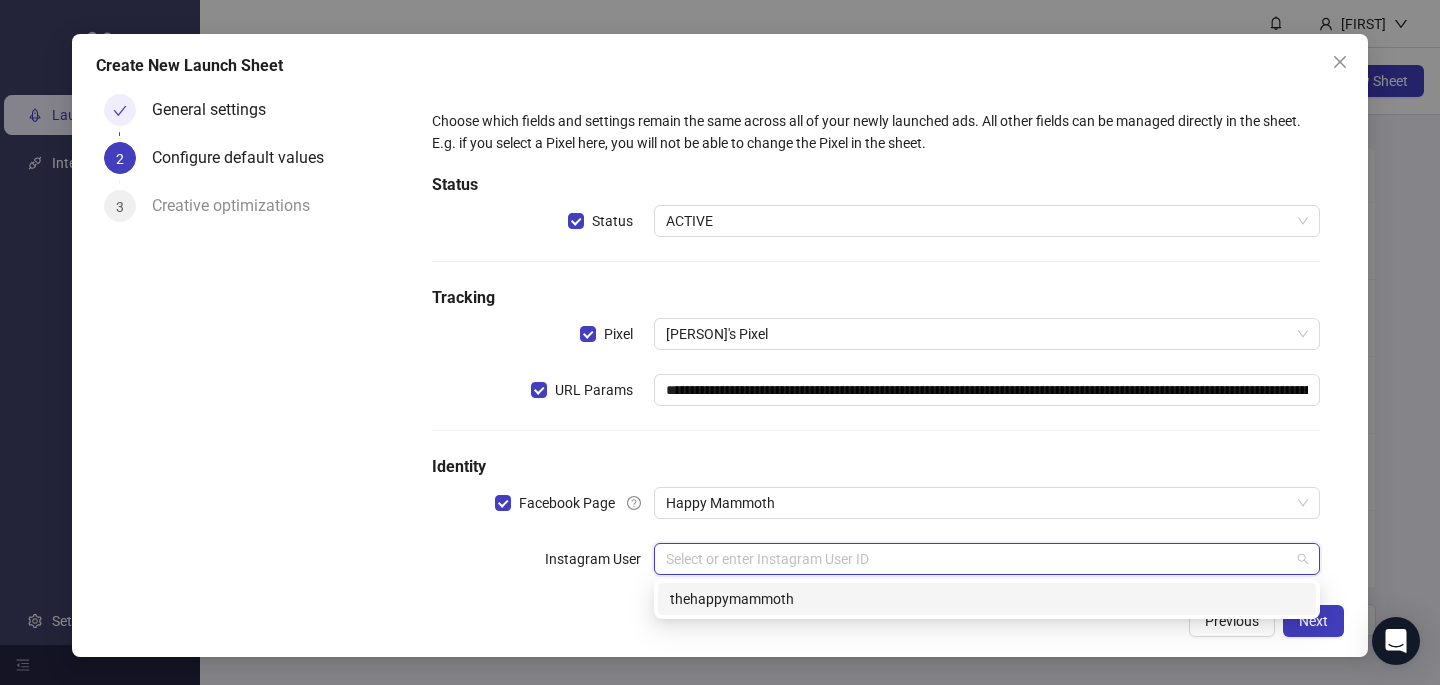 click on "17841402336518414 thehappymammoth" at bounding box center [0, 0] 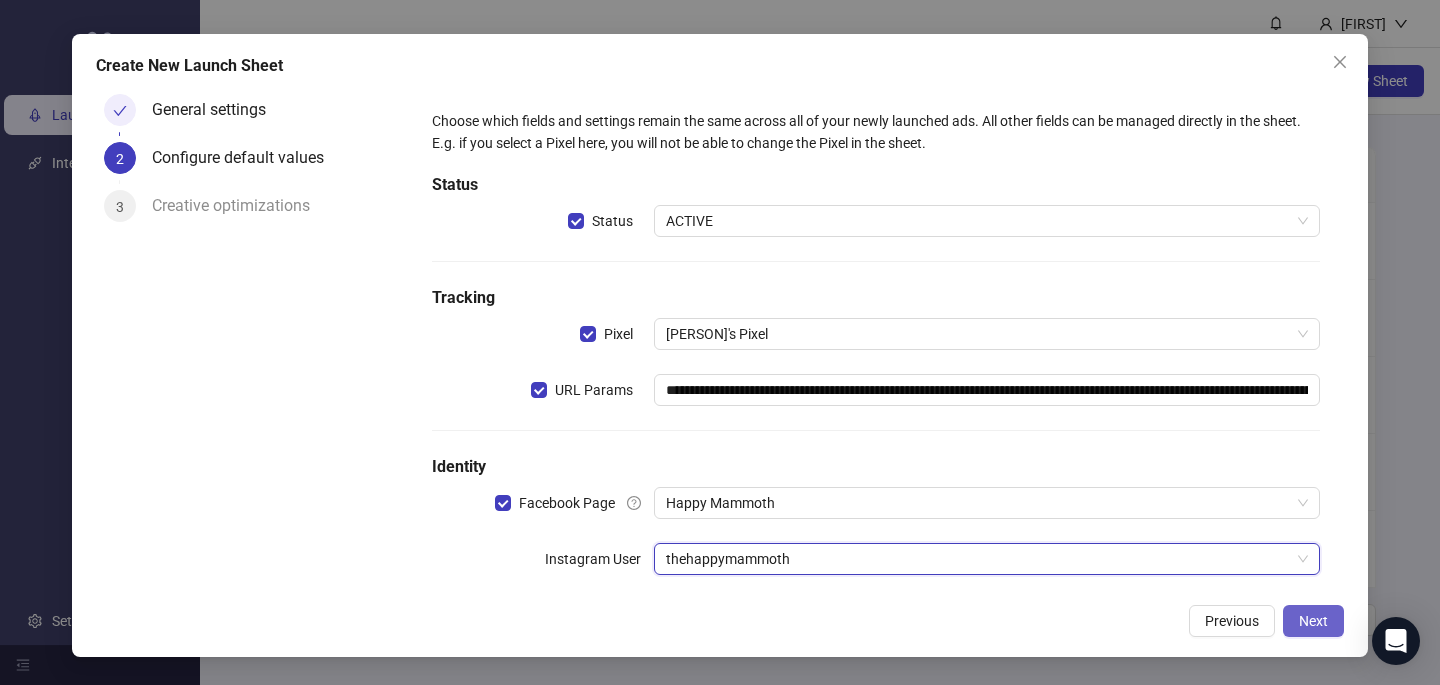 click on "Next" at bounding box center (1313, 621) 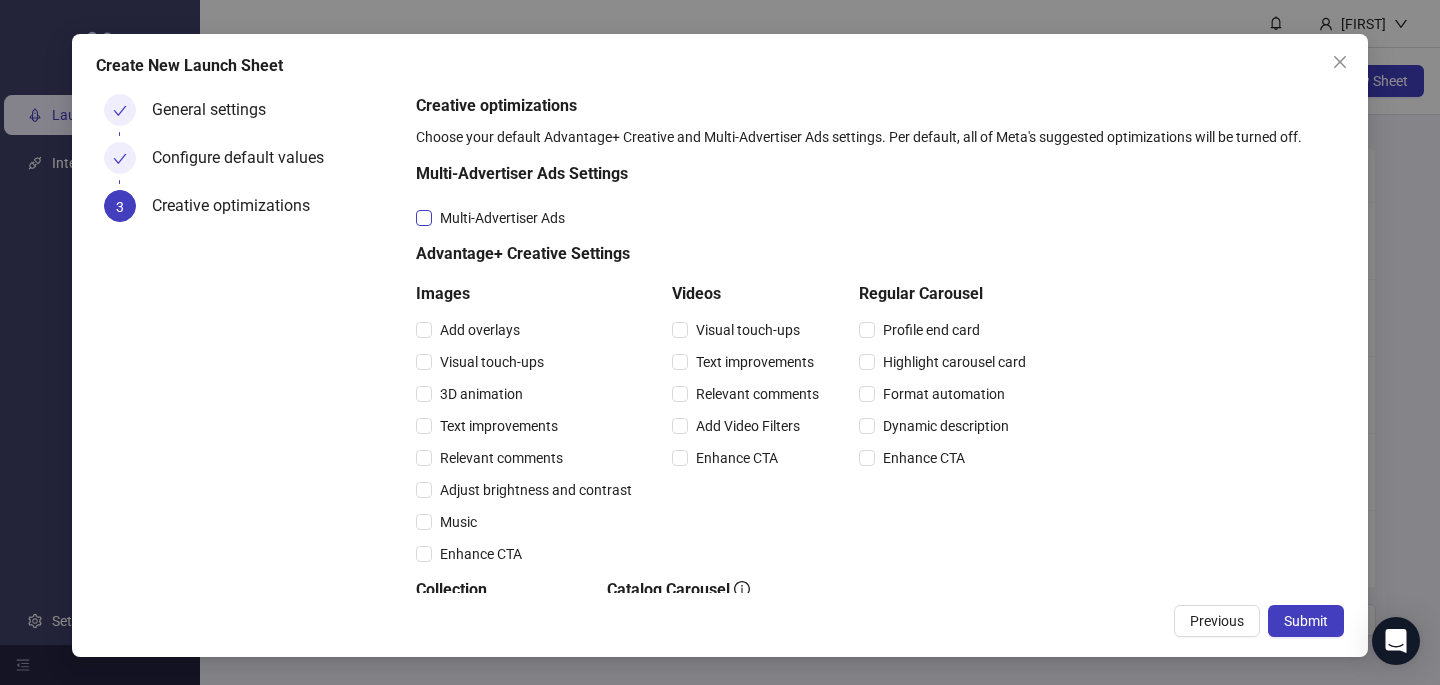 click on "Multi-Advertiser Ads" at bounding box center (502, 218) 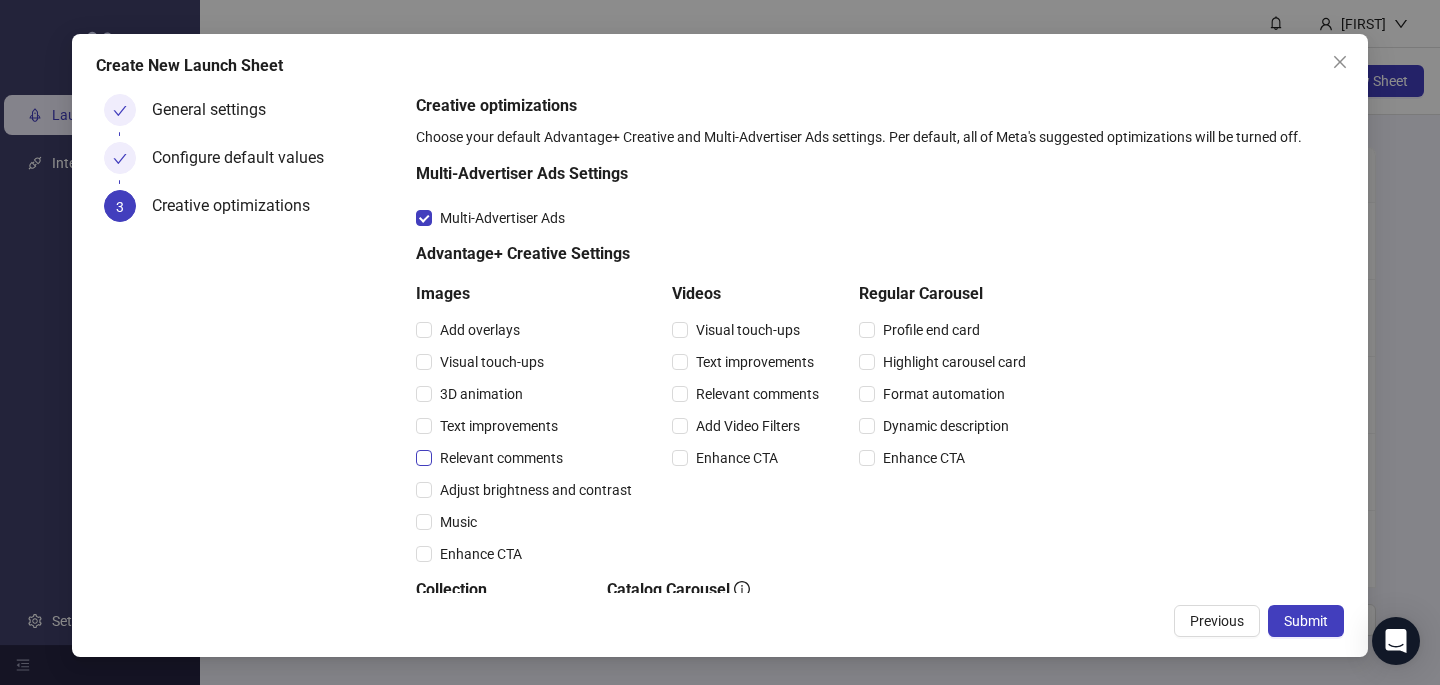 click on "Relevant comments" at bounding box center (480, 330) 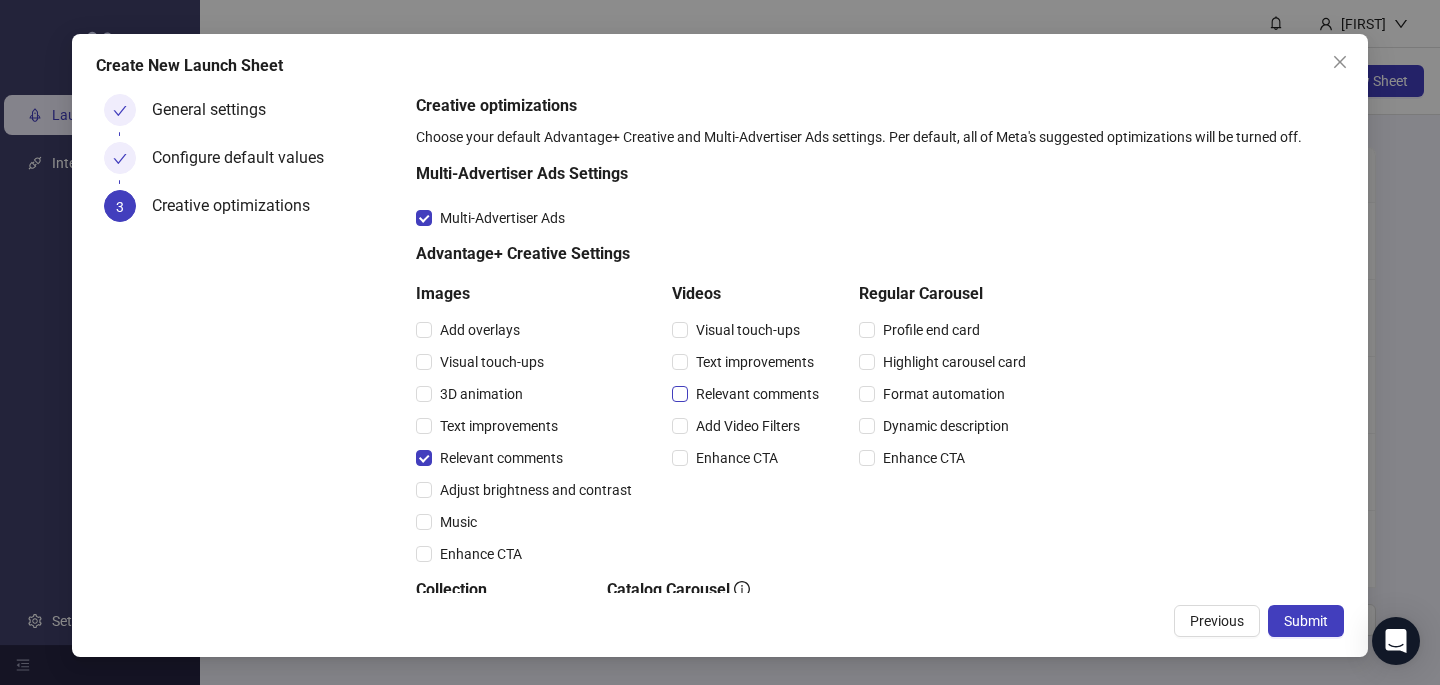 click on "Relevant comments" at bounding box center (480, 330) 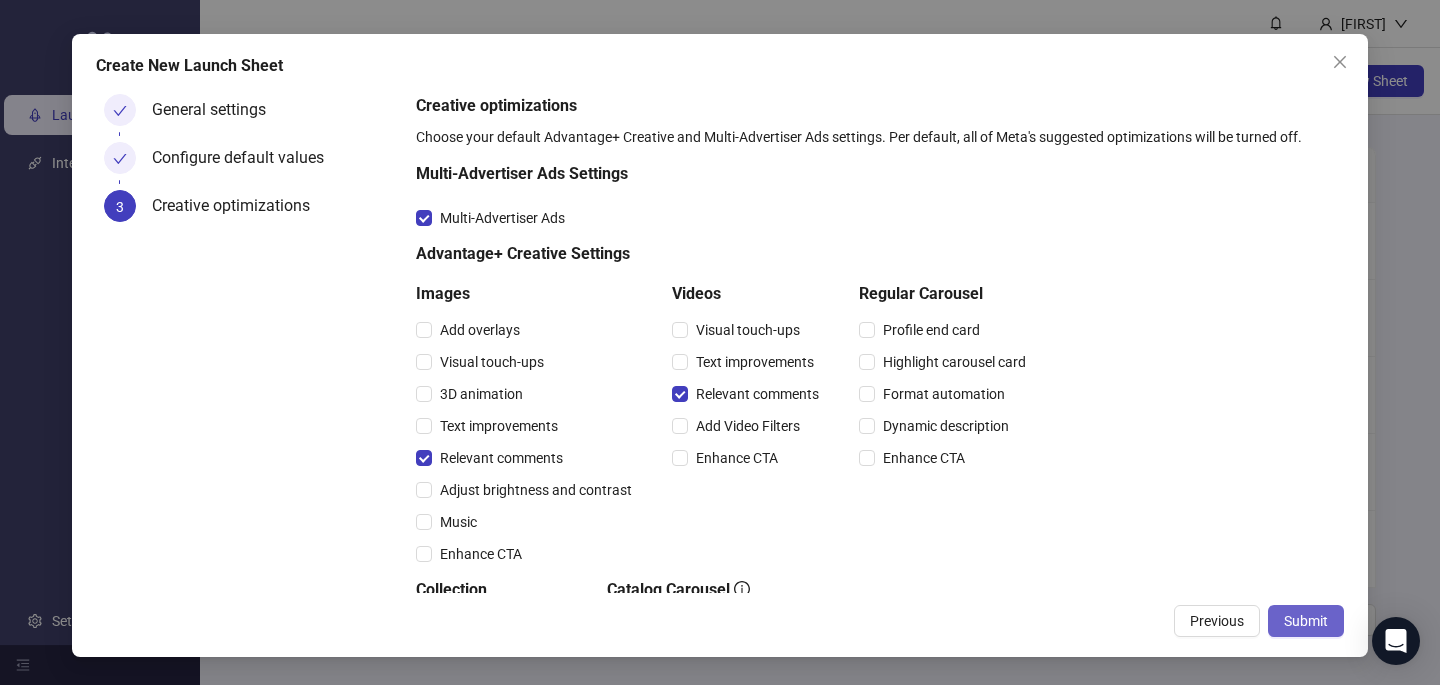 click on "Submit" at bounding box center (1306, 621) 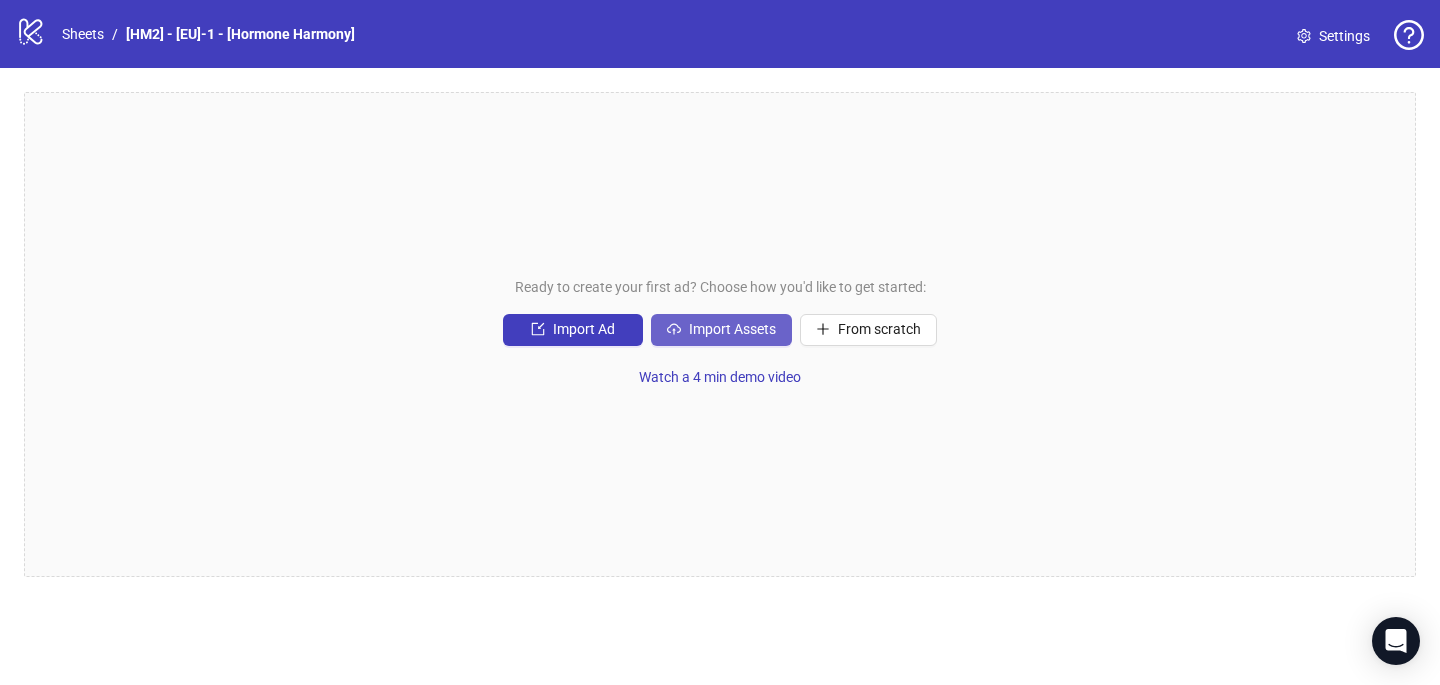 click on "Import Assets" at bounding box center (584, 329) 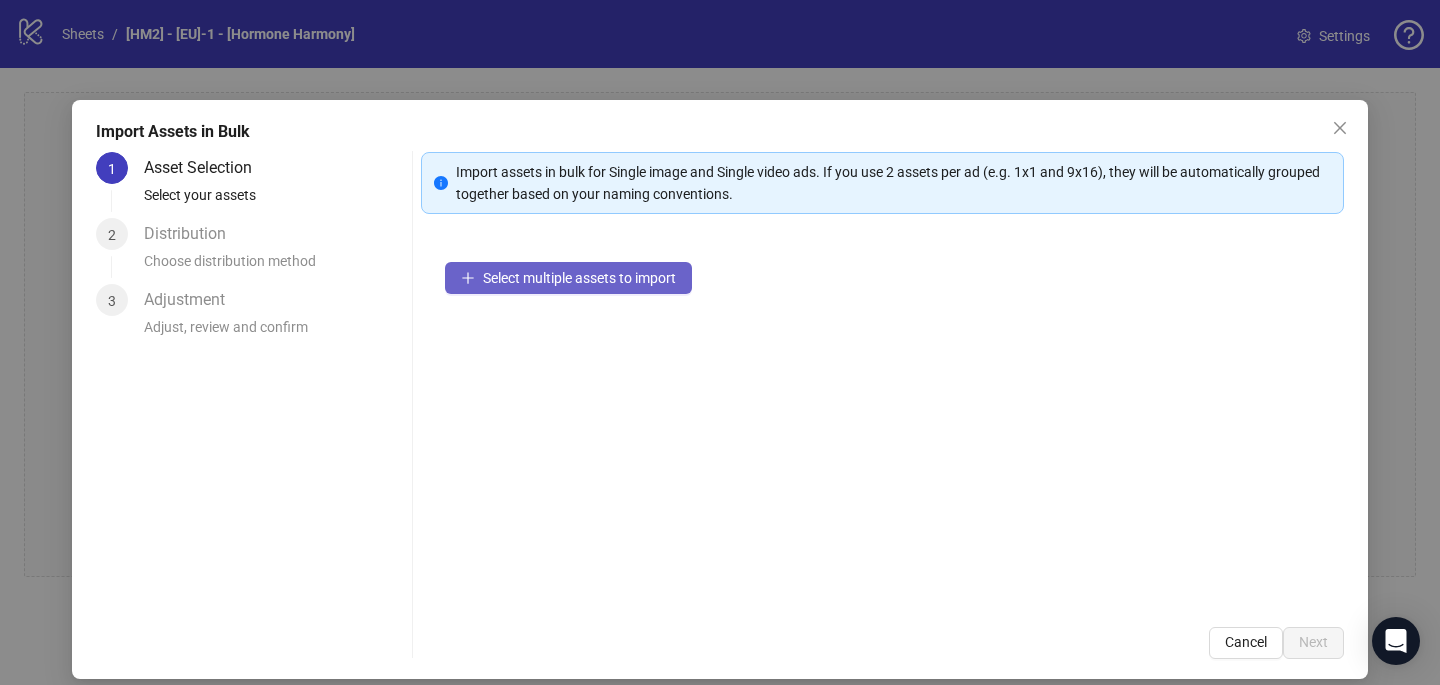 click on "Select multiple assets to import" at bounding box center (579, 278) 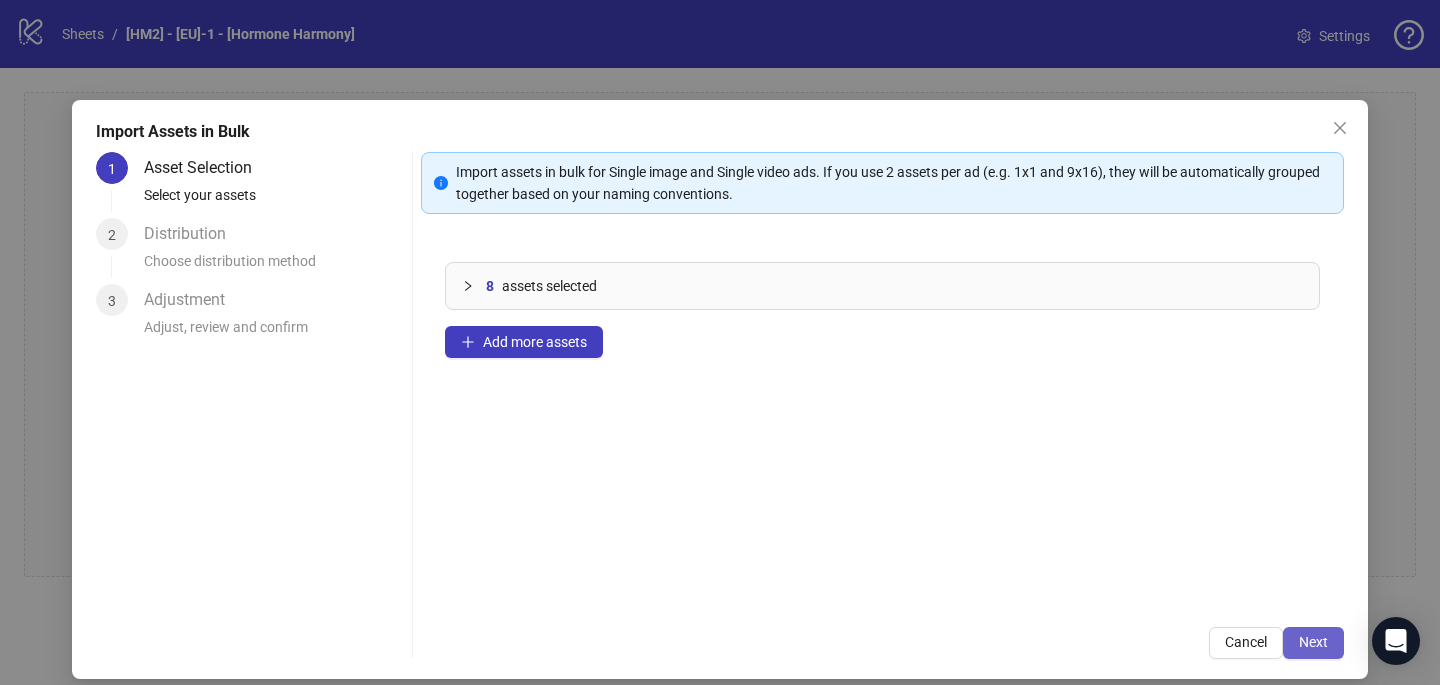 click on "Next" at bounding box center [1313, 643] 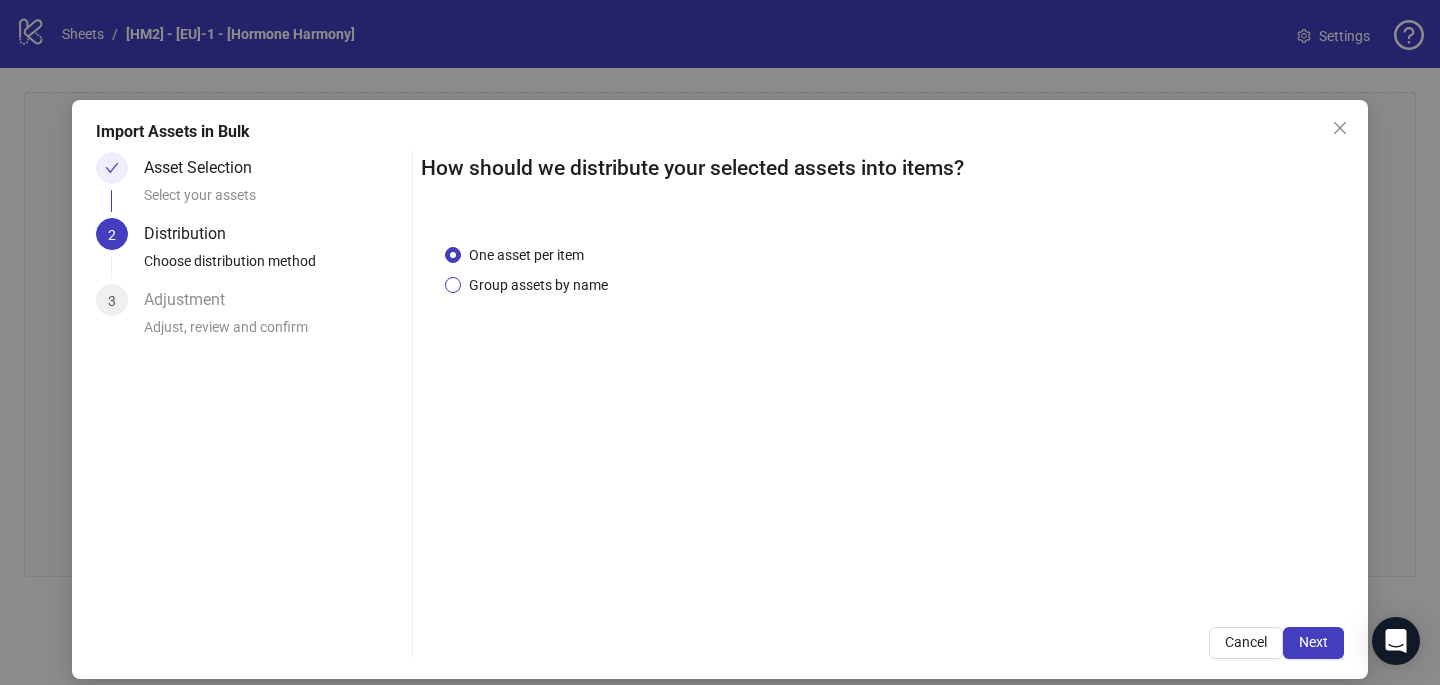 click on "Group assets by name" at bounding box center [526, 255] 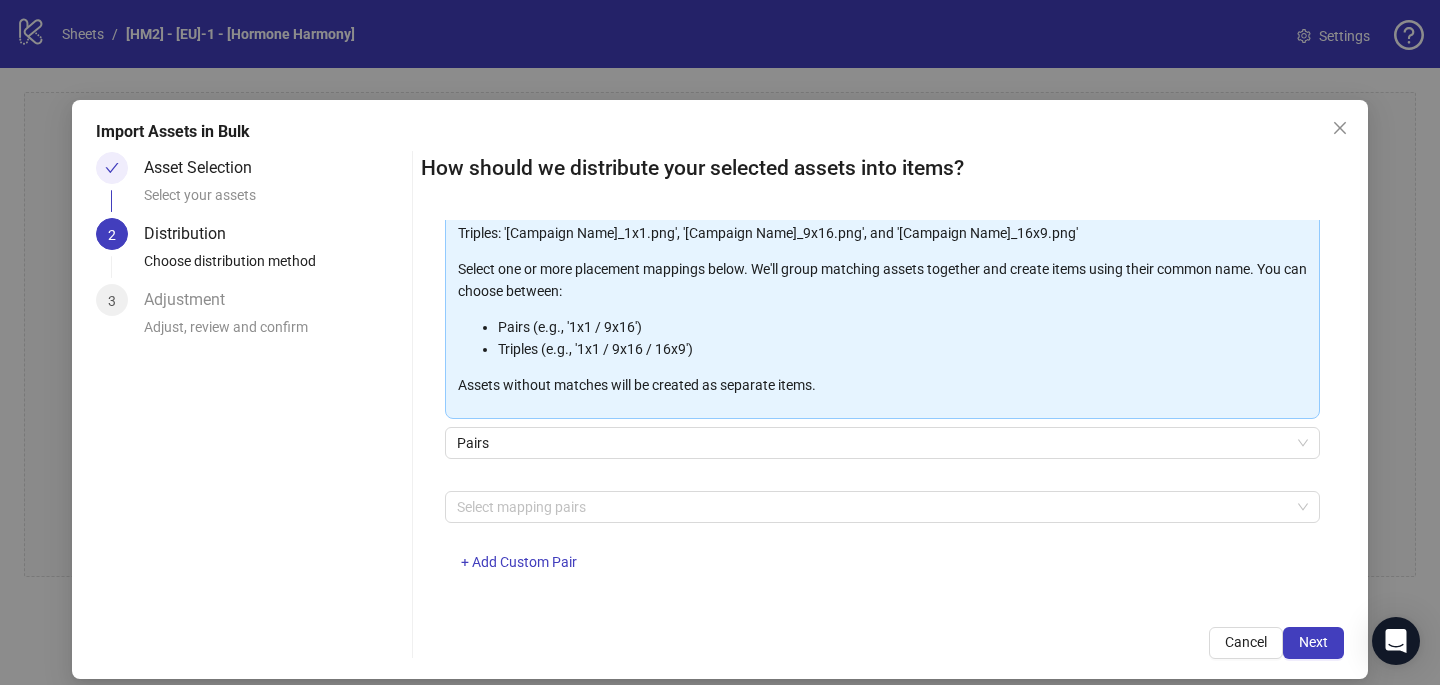 scroll, scrollTop: 203, scrollLeft: 0, axis: vertical 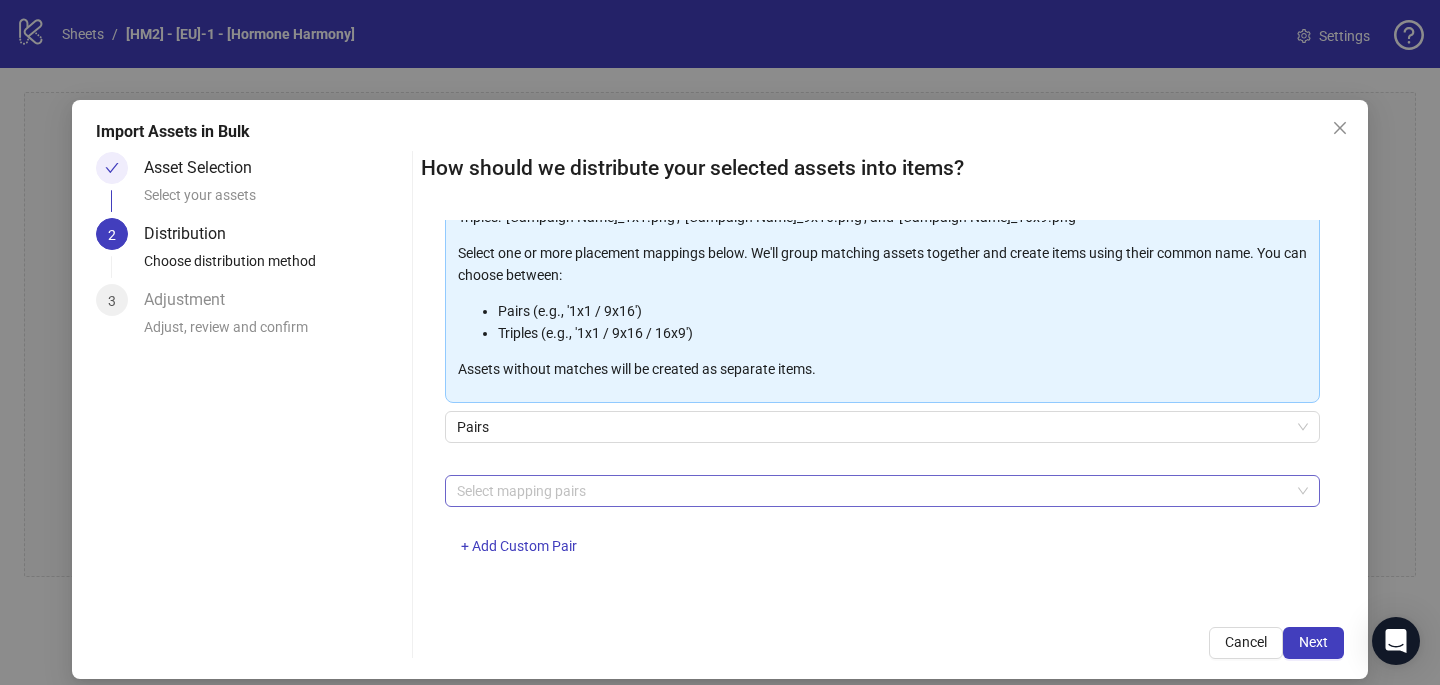 click at bounding box center [872, 491] 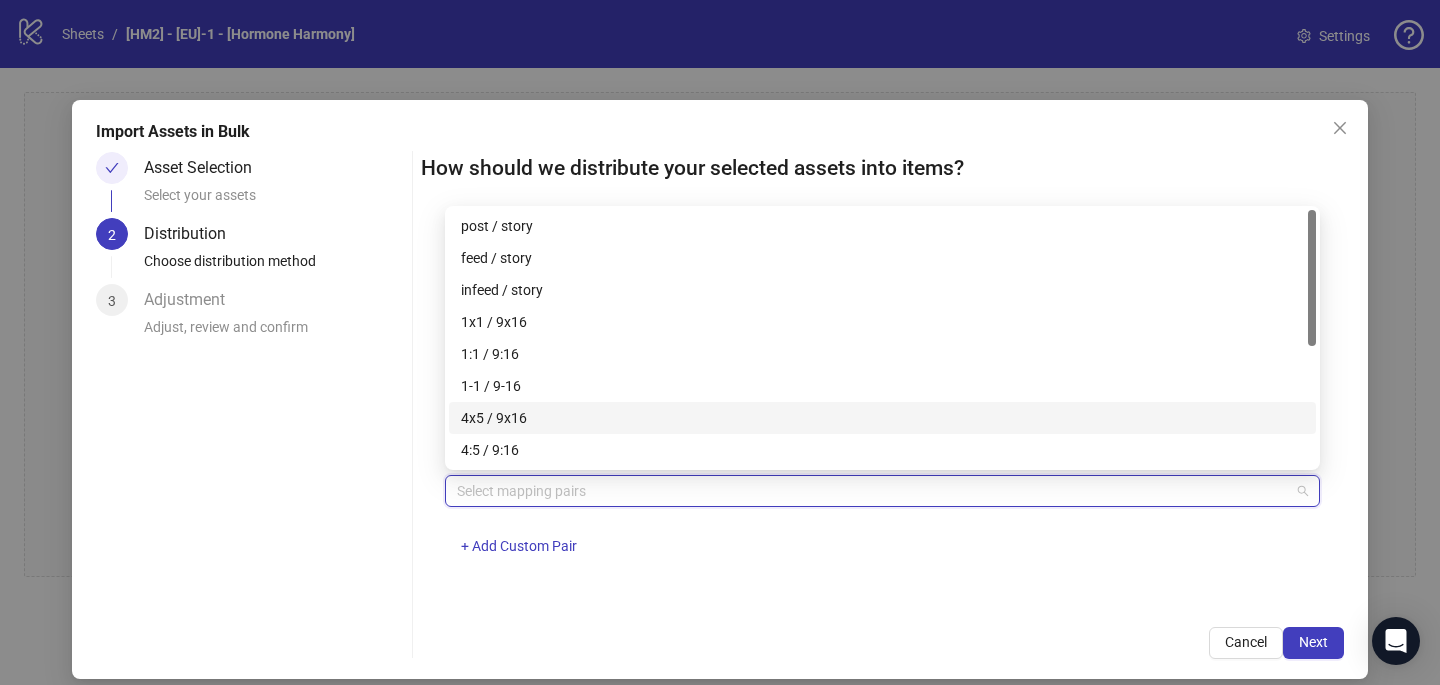 click on "4x5 / 9x16" at bounding box center (882, 418) 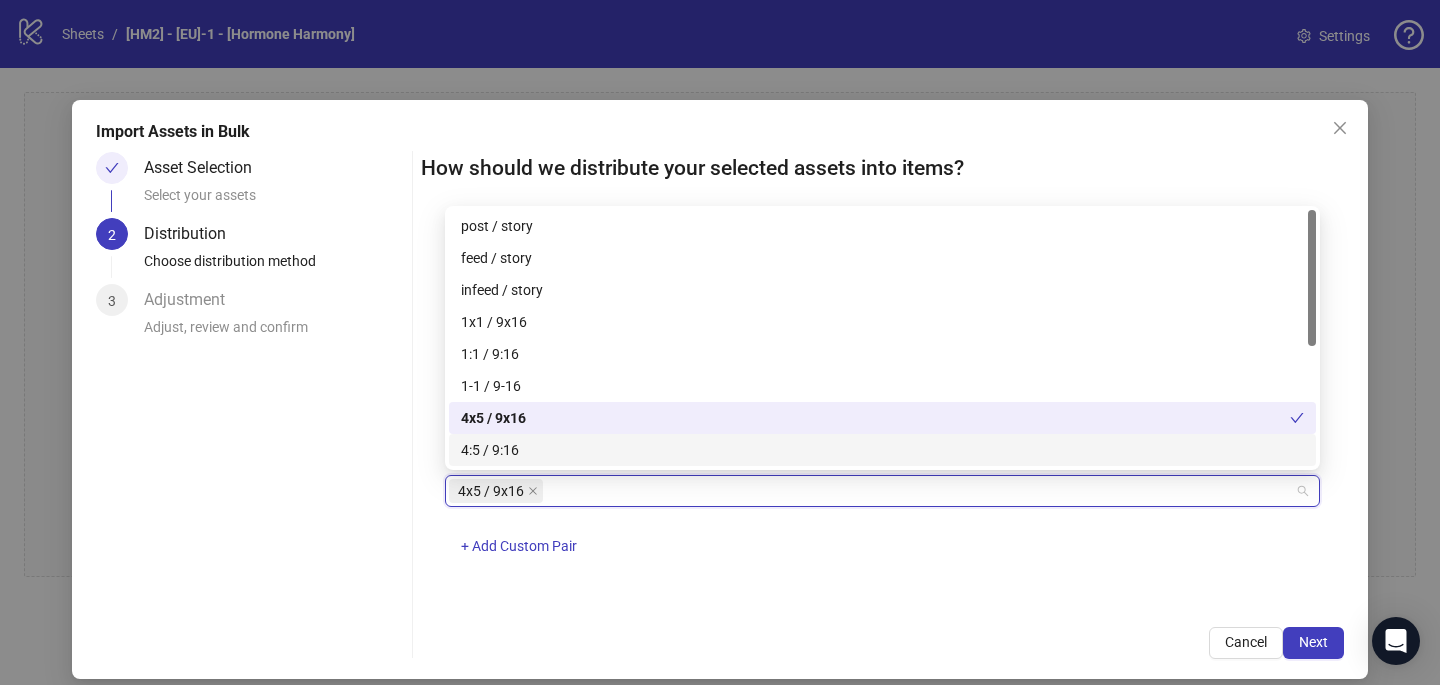 click on "One asset per item Group assets by name Assets must follow a consistent naming pattern to use this feature. Examples: Pairs: 'Summer_Campaign_1x1.png' and 'Summer_Campaign_9x16.png' Triples: 'Summer_Campaign_1x1.png', 'Summer_Campaign_9x16.png', and 'Summer_Campaign_16x9.png' Select one or more placement mappings below. We'll group matching assets together and create items using their common name. You can choose between: Pairs (e.g., '1x1 / 9x16') Triples (e.g., '1x1 / 9x16 / 16x9') Assets without matches will be created as separate items. Pairs 4x5 / 9x16   + Add Custom Pair" at bounding box center (882, 411) 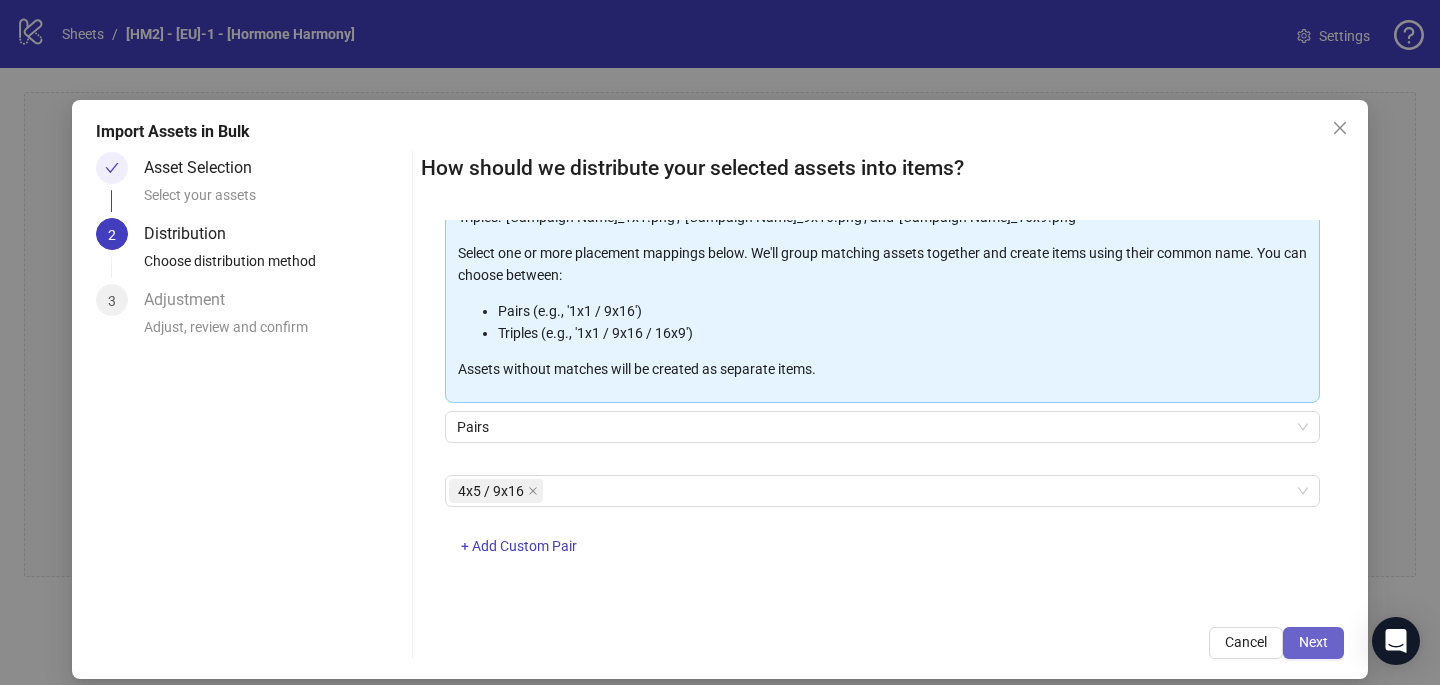click on "Next" at bounding box center (1313, 642) 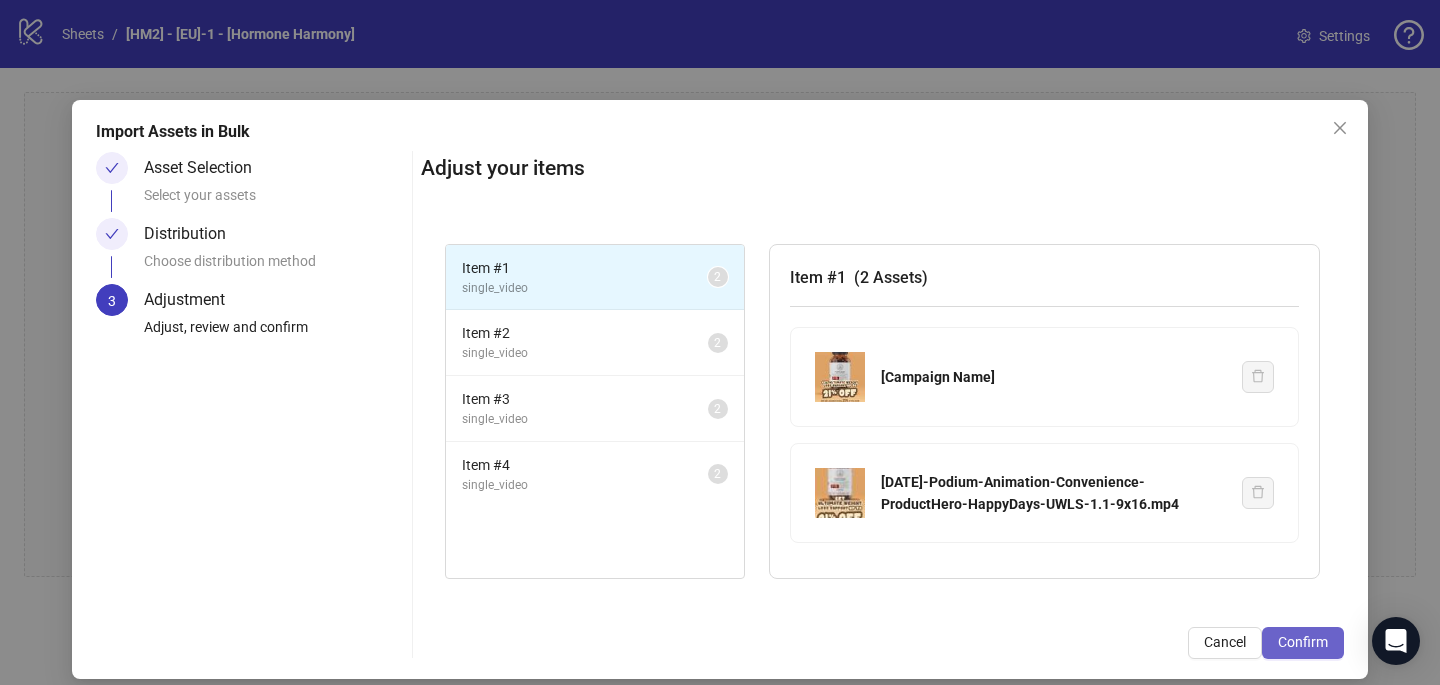click on "Confirm" at bounding box center [1303, 642] 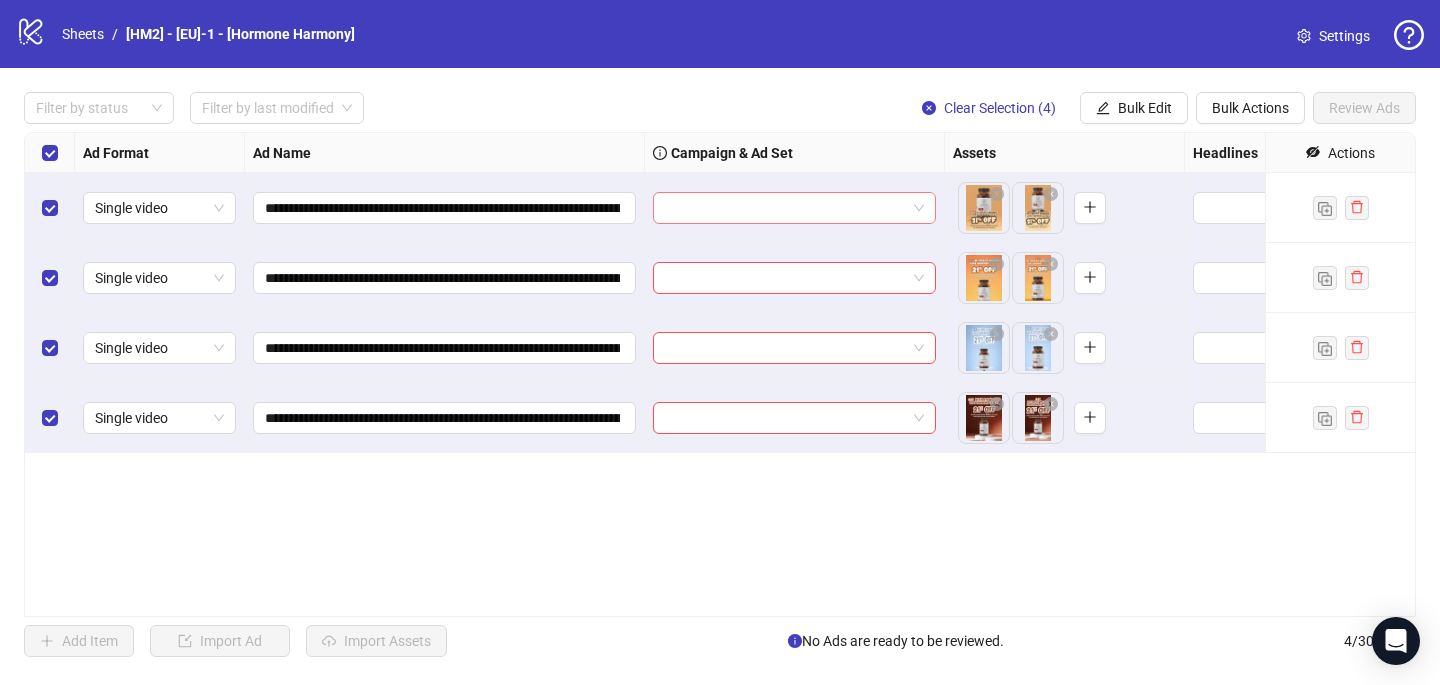 click at bounding box center (785, 208) 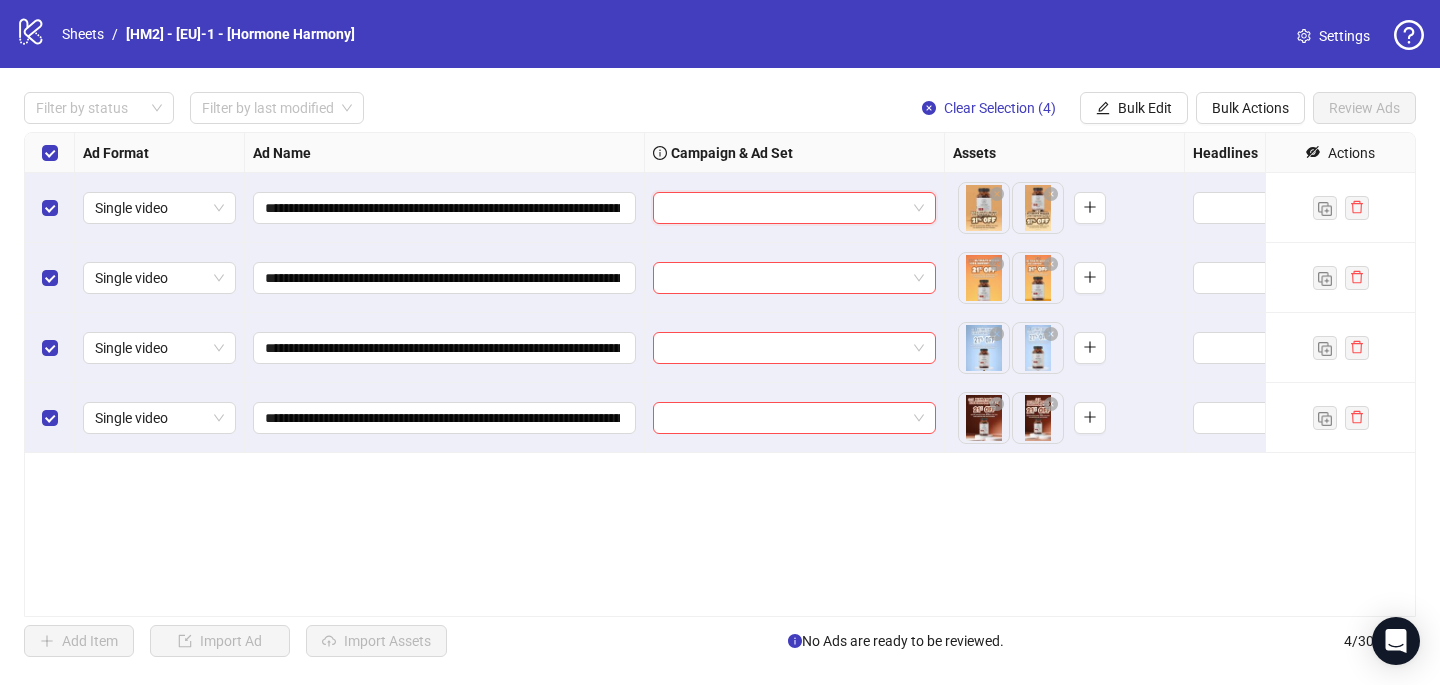 paste on "**********" 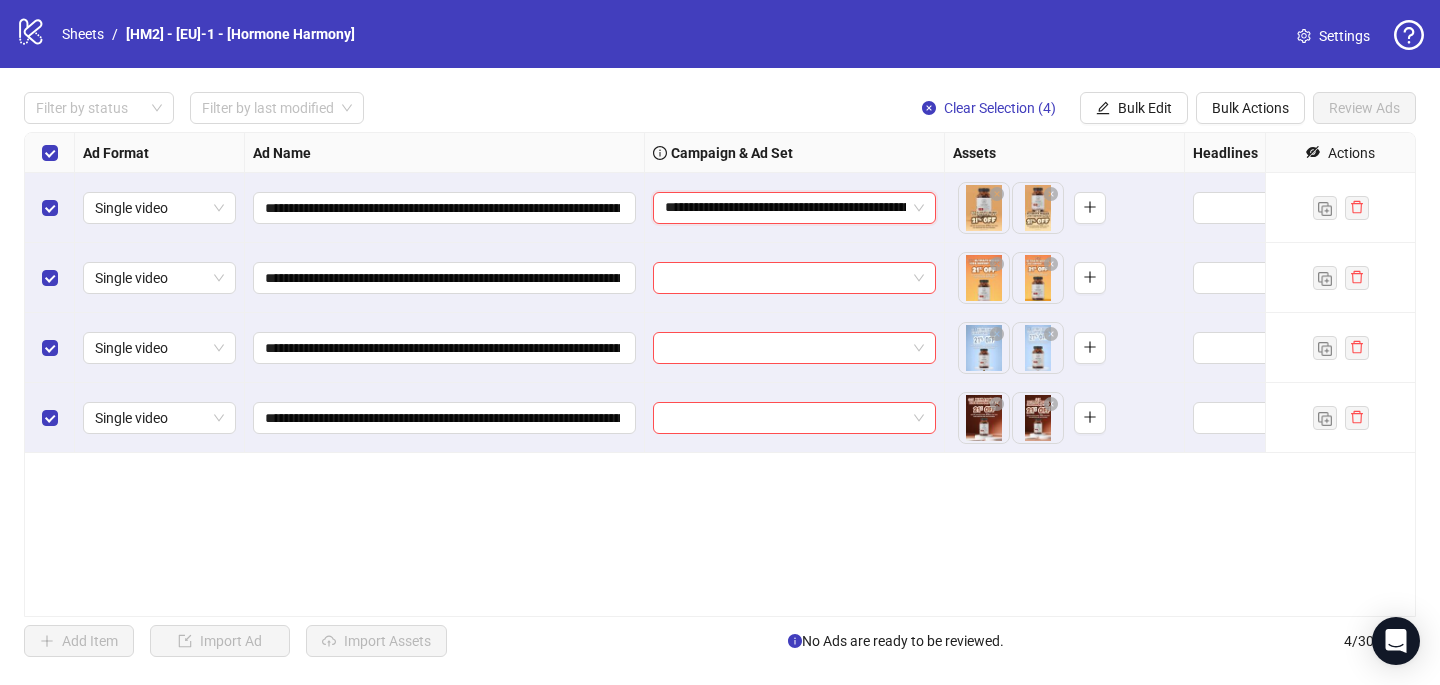 scroll, scrollTop: 0, scrollLeft: 214, axis: horizontal 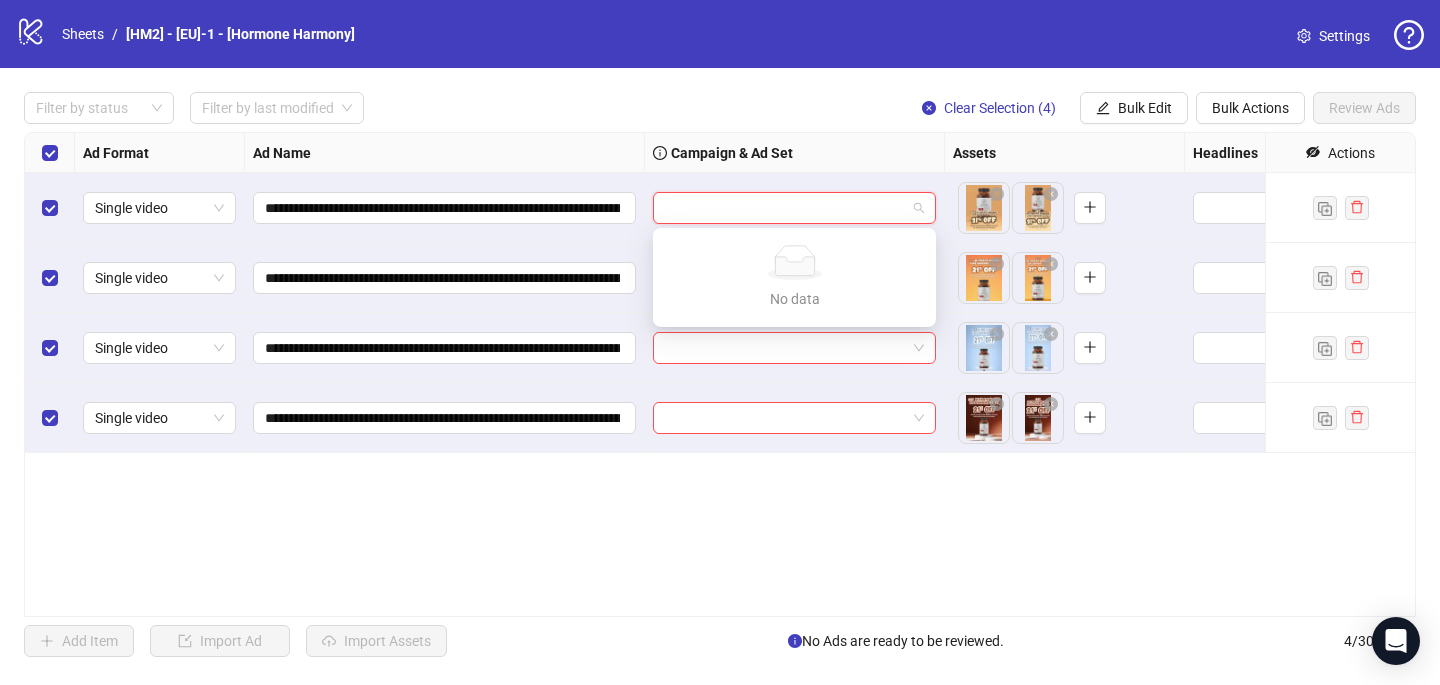 click on "Filter by status Filter by last modified Clear Selection (4) Bulk Edit Bulk Actions Review Ads" at bounding box center [720, 34] 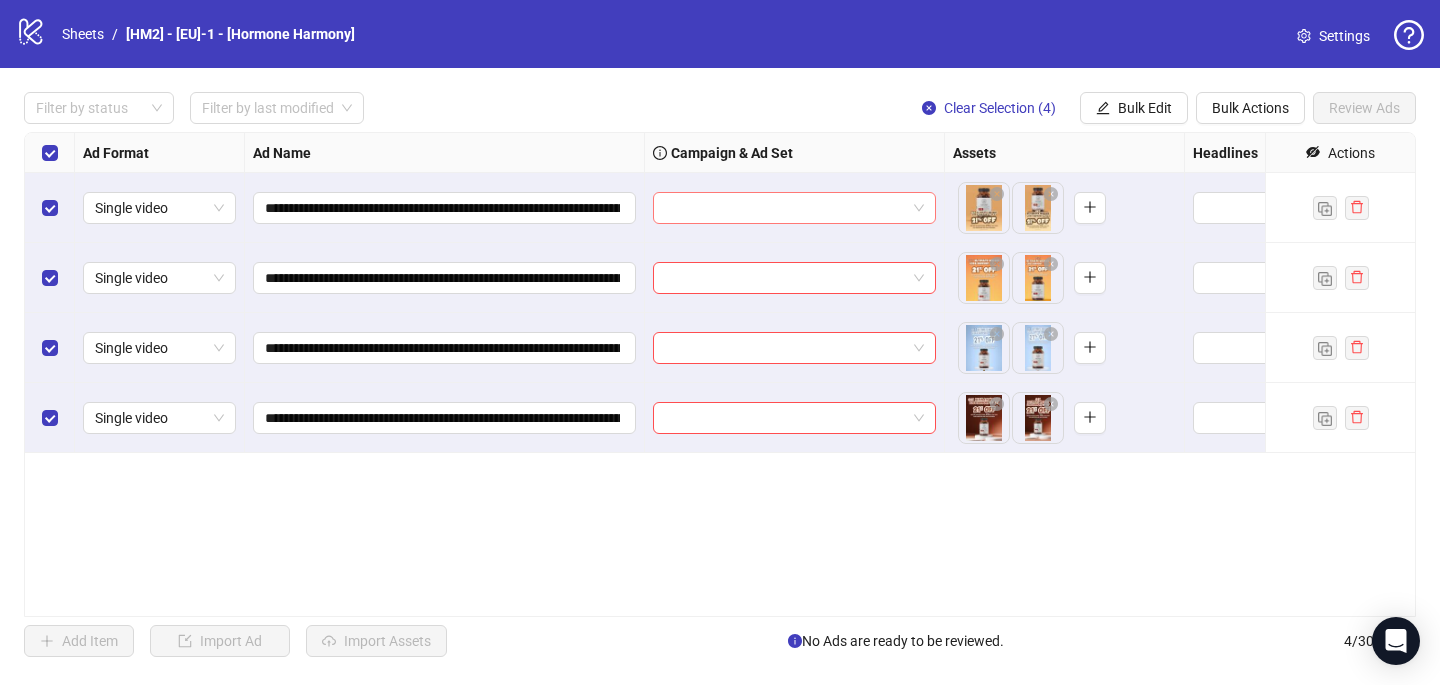 click at bounding box center (785, 208) 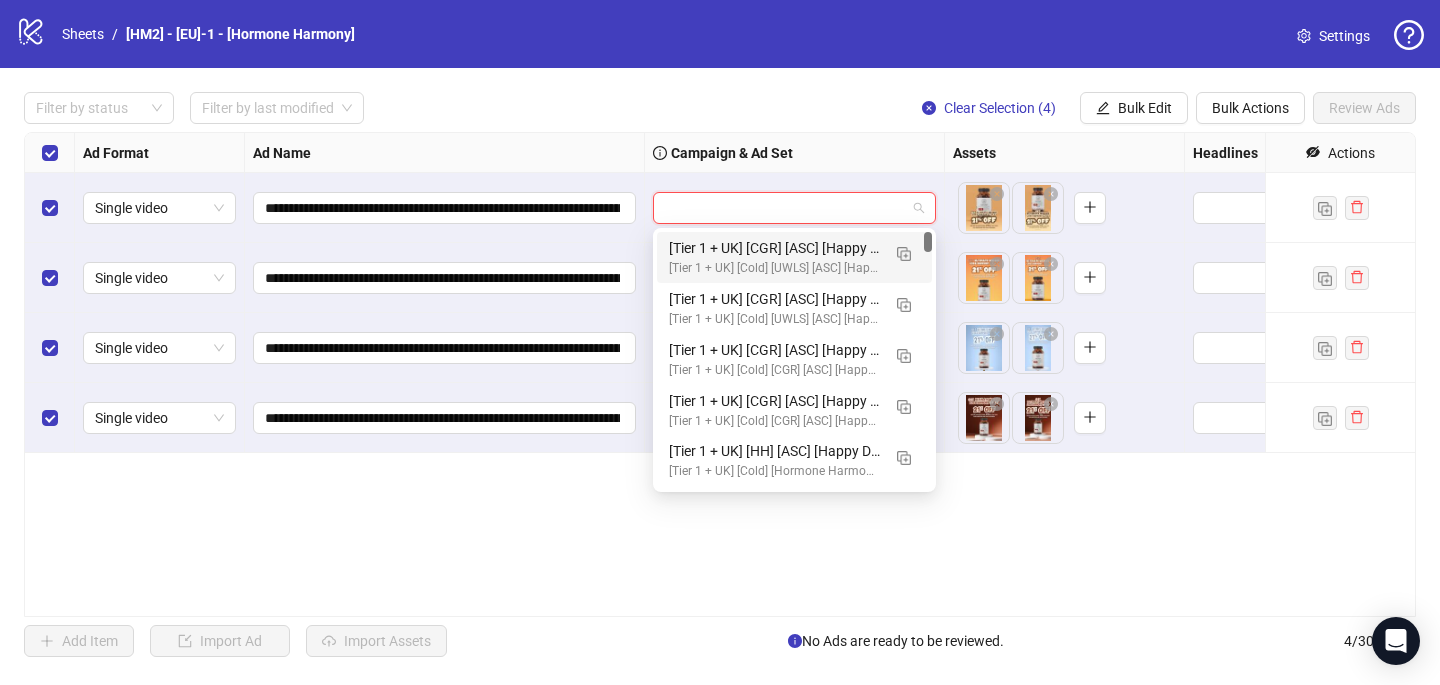 paste on "**********" 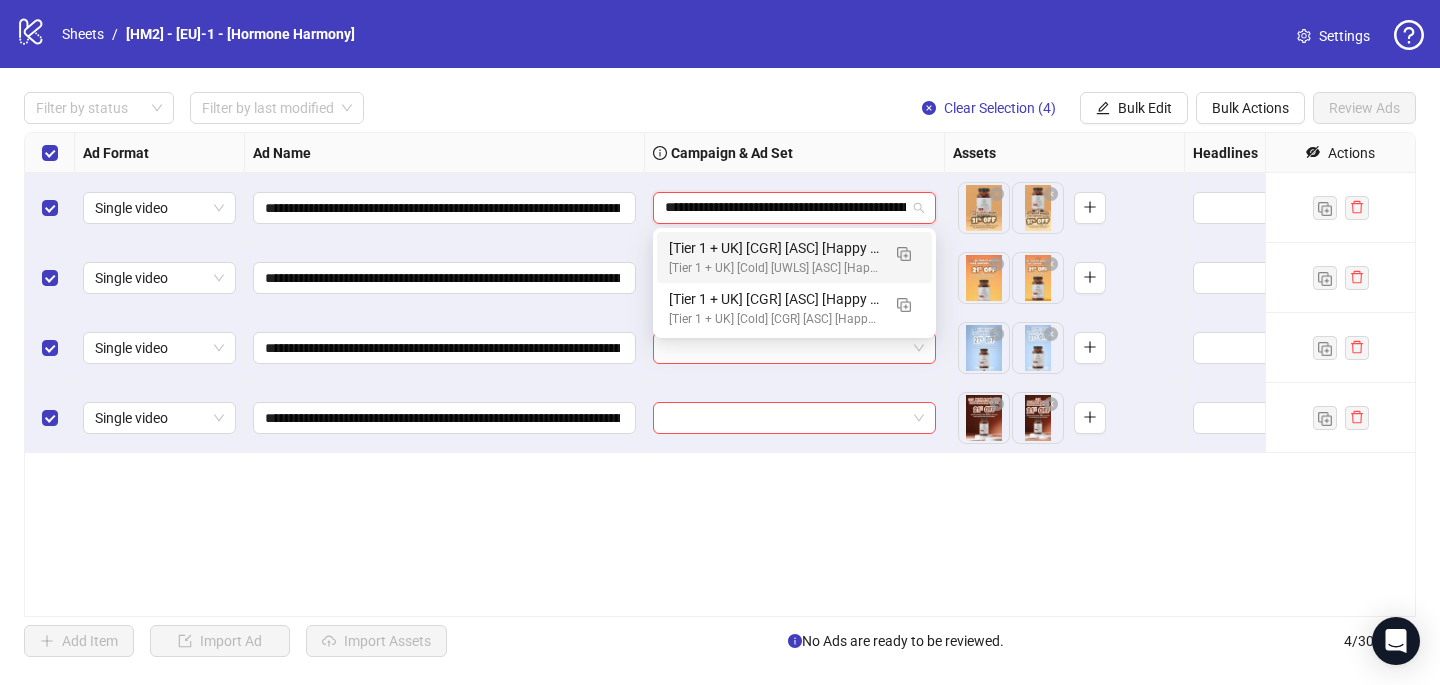 scroll, scrollTop: 0, scrollLeft: 107, axis: horizontal 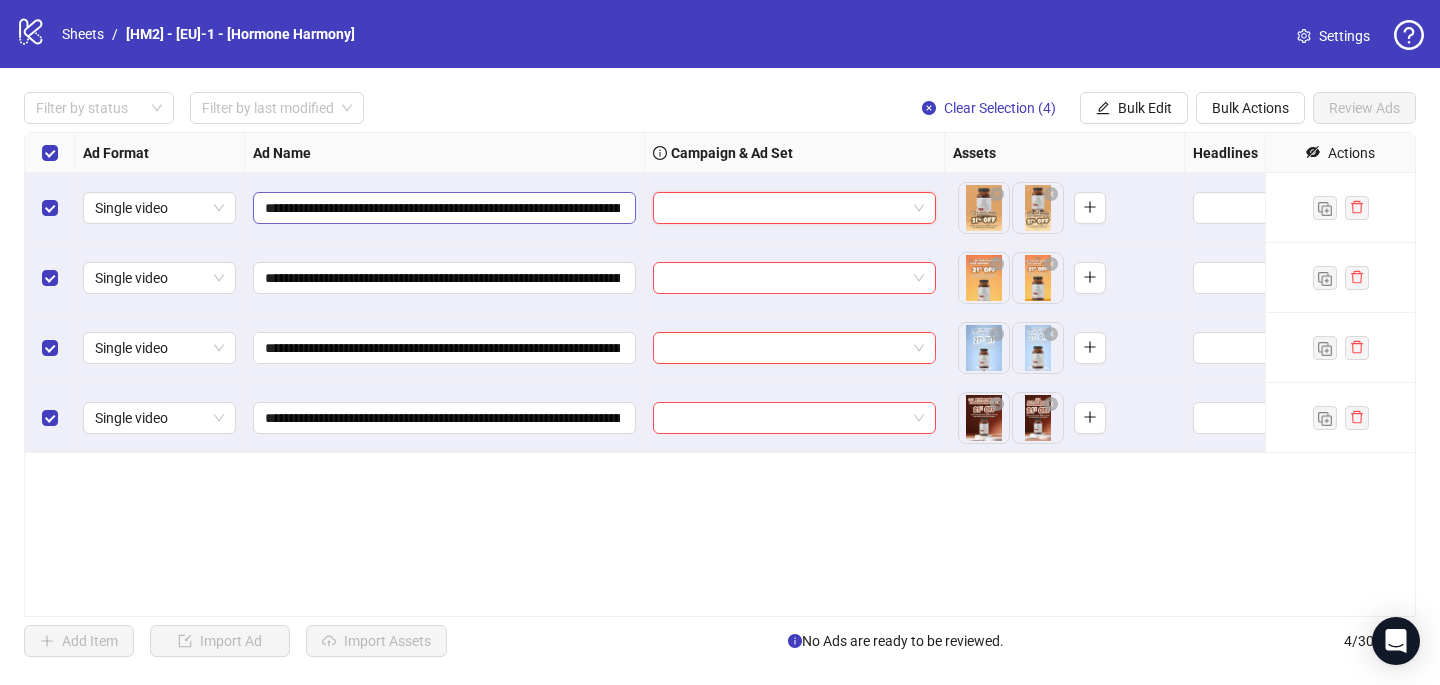 paste on "**********" 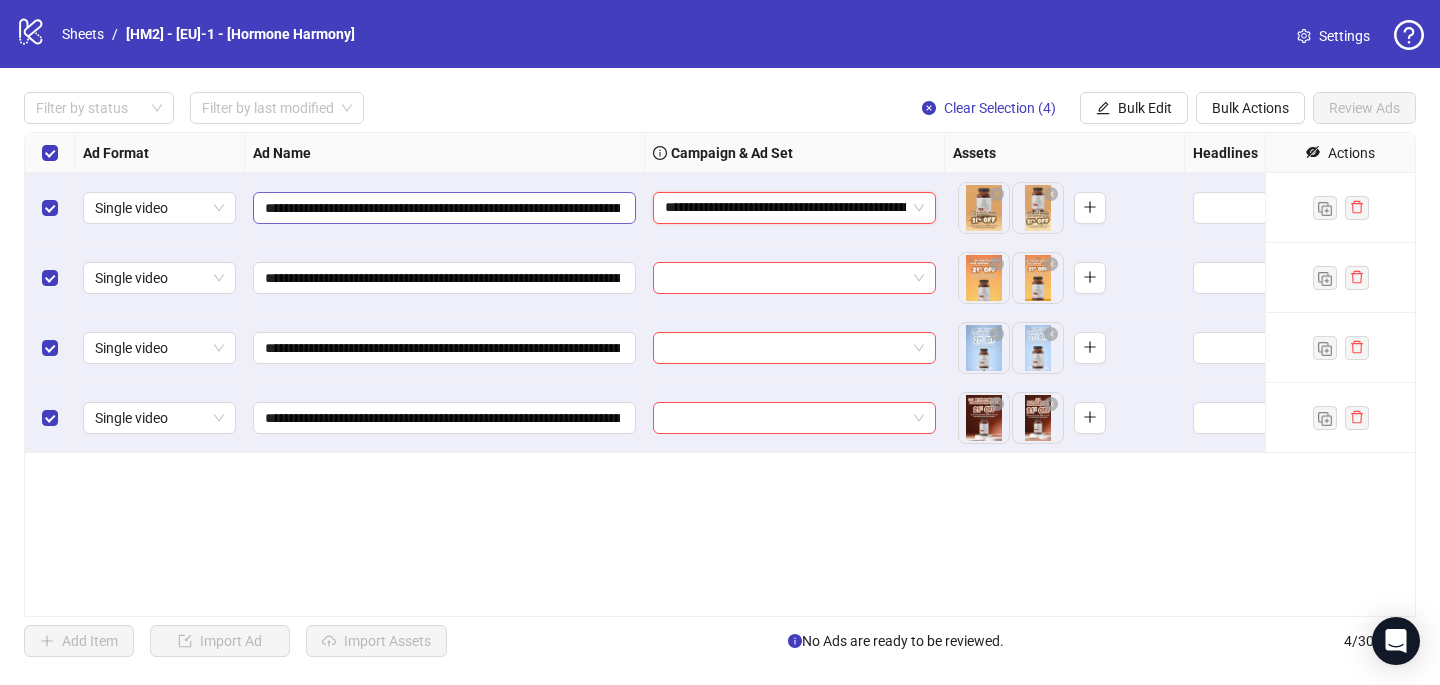 scroll, scrollTop: 0, scrollLeft: 117, axis: horizontal 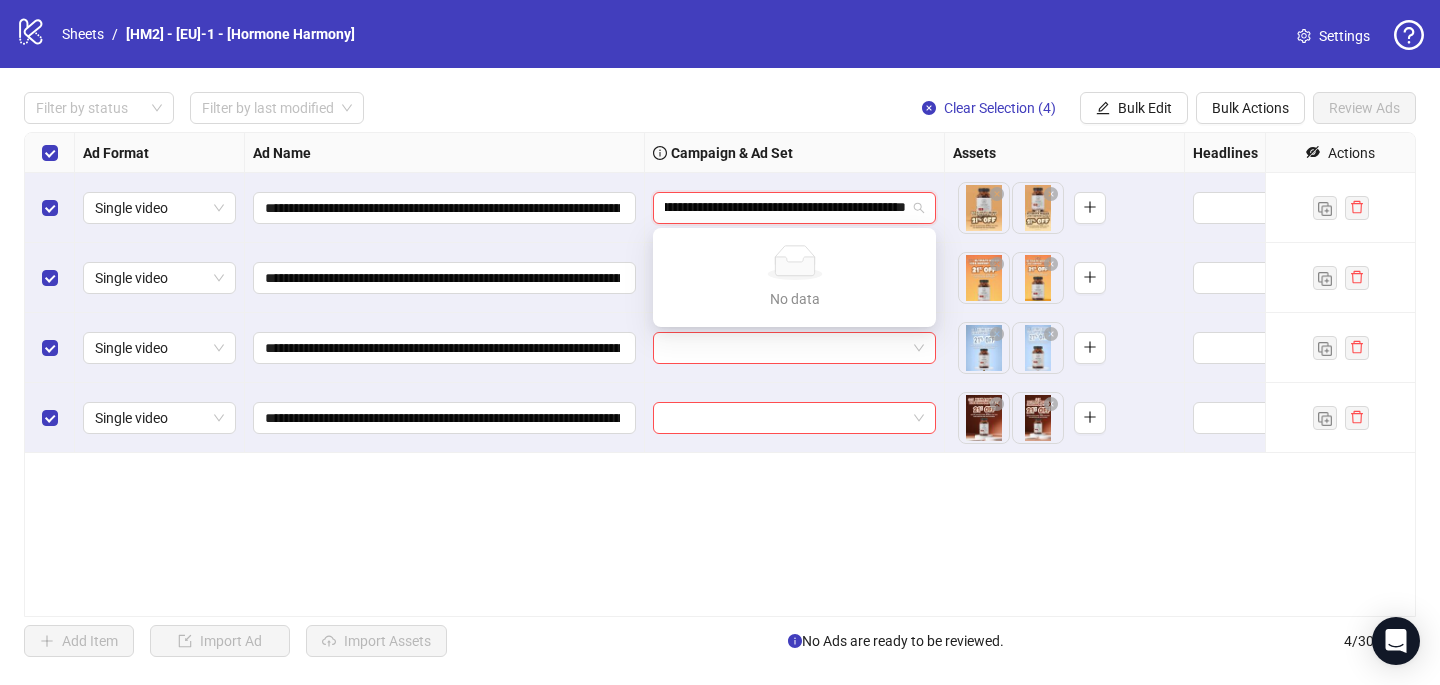 type on "**********" 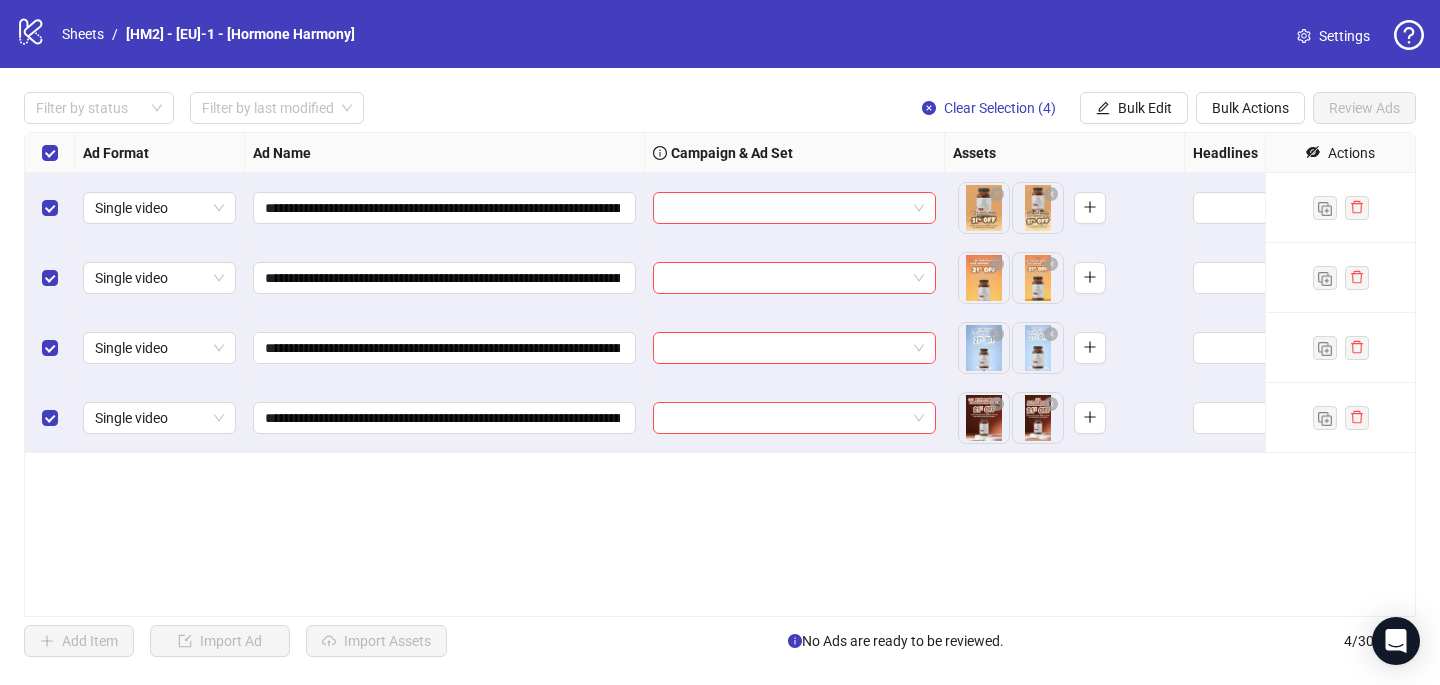 click on "**********" at bounding box center (720, 374) 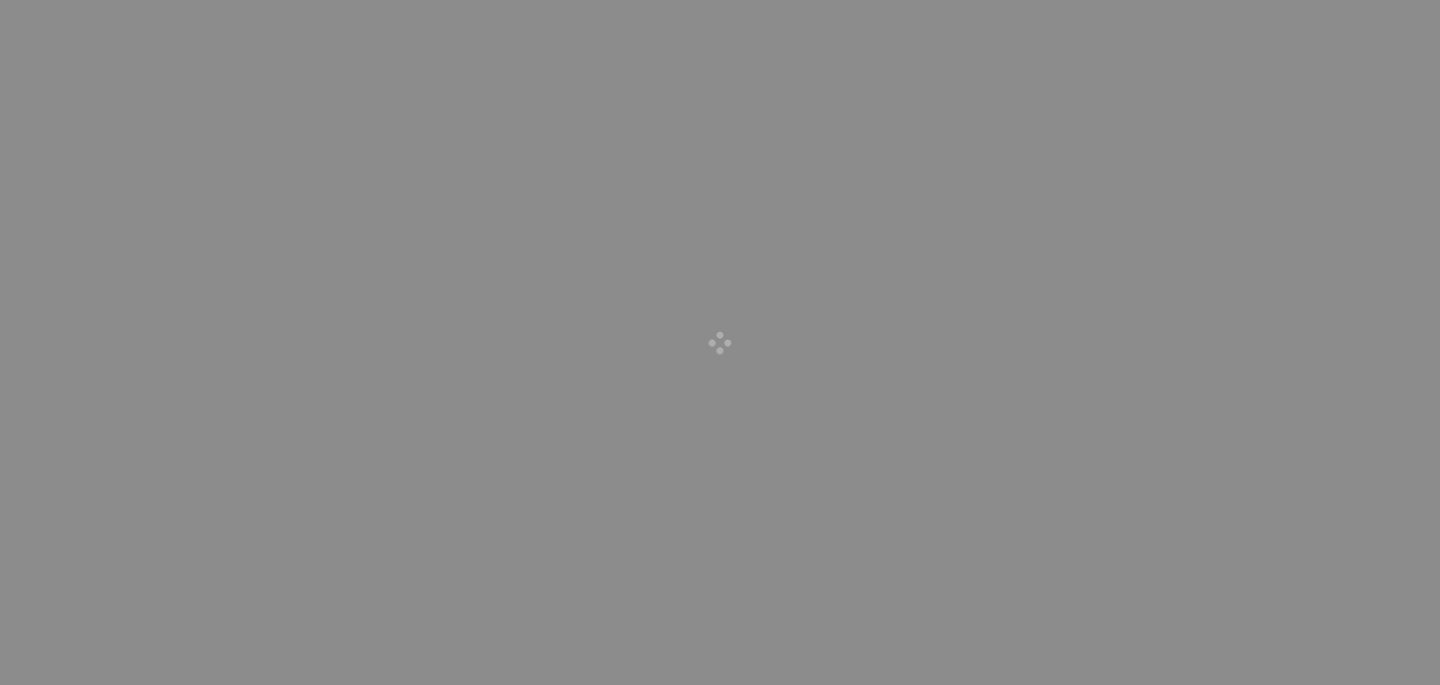 scroll, scrollTop: 0, scrollLeft: 0, axis: both 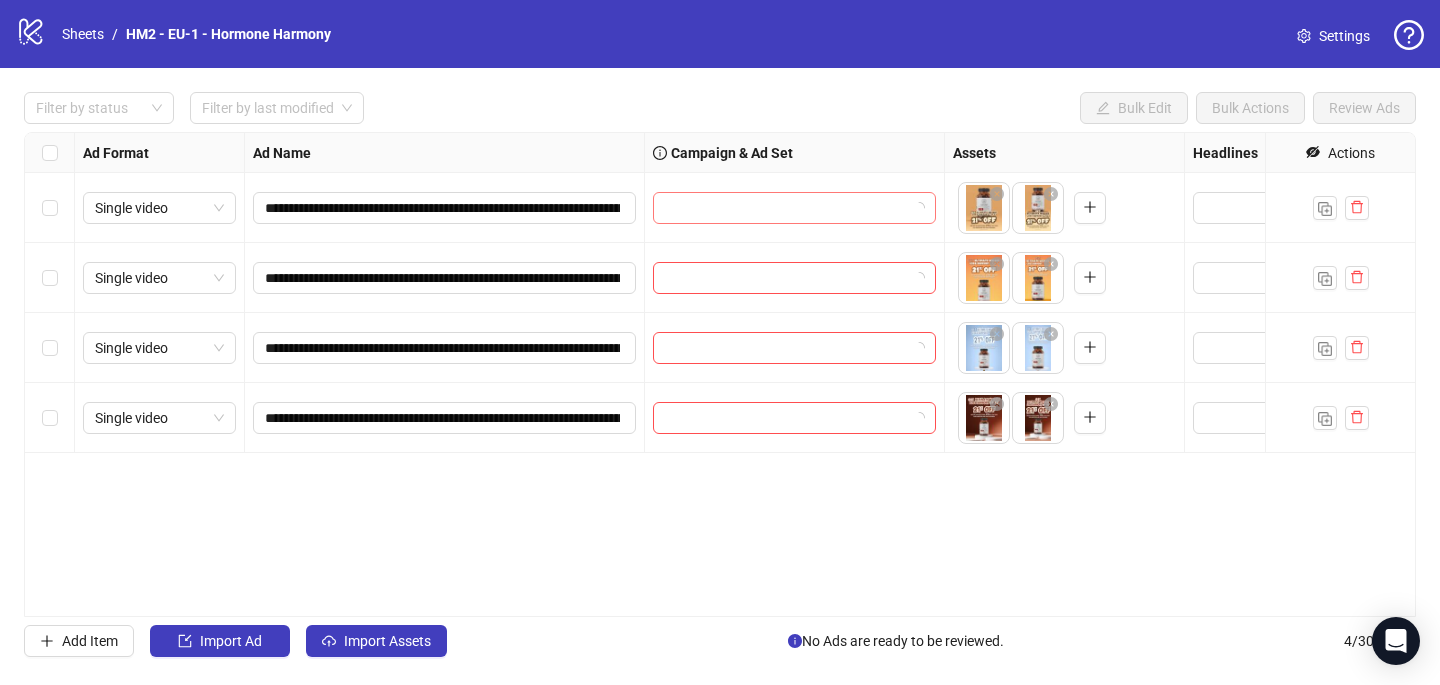 click at bounding box center [785, 208] 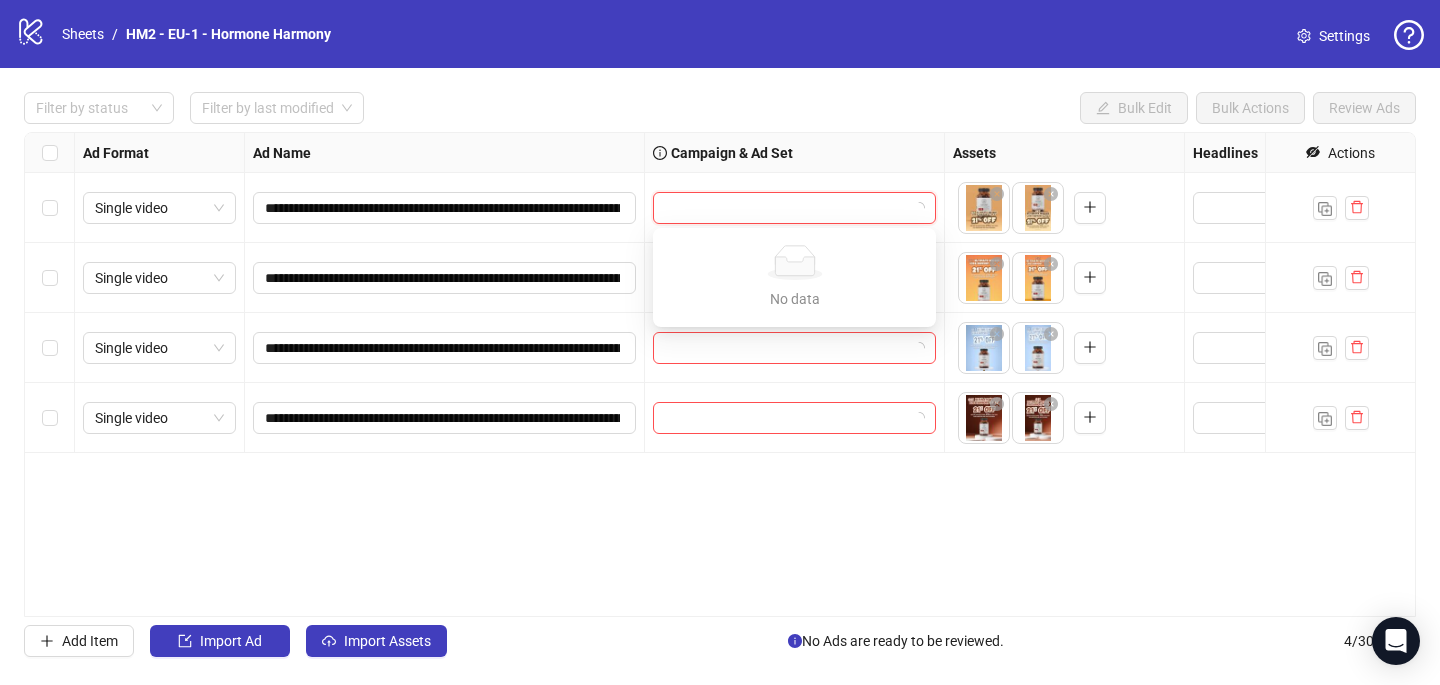 paste on "**********" 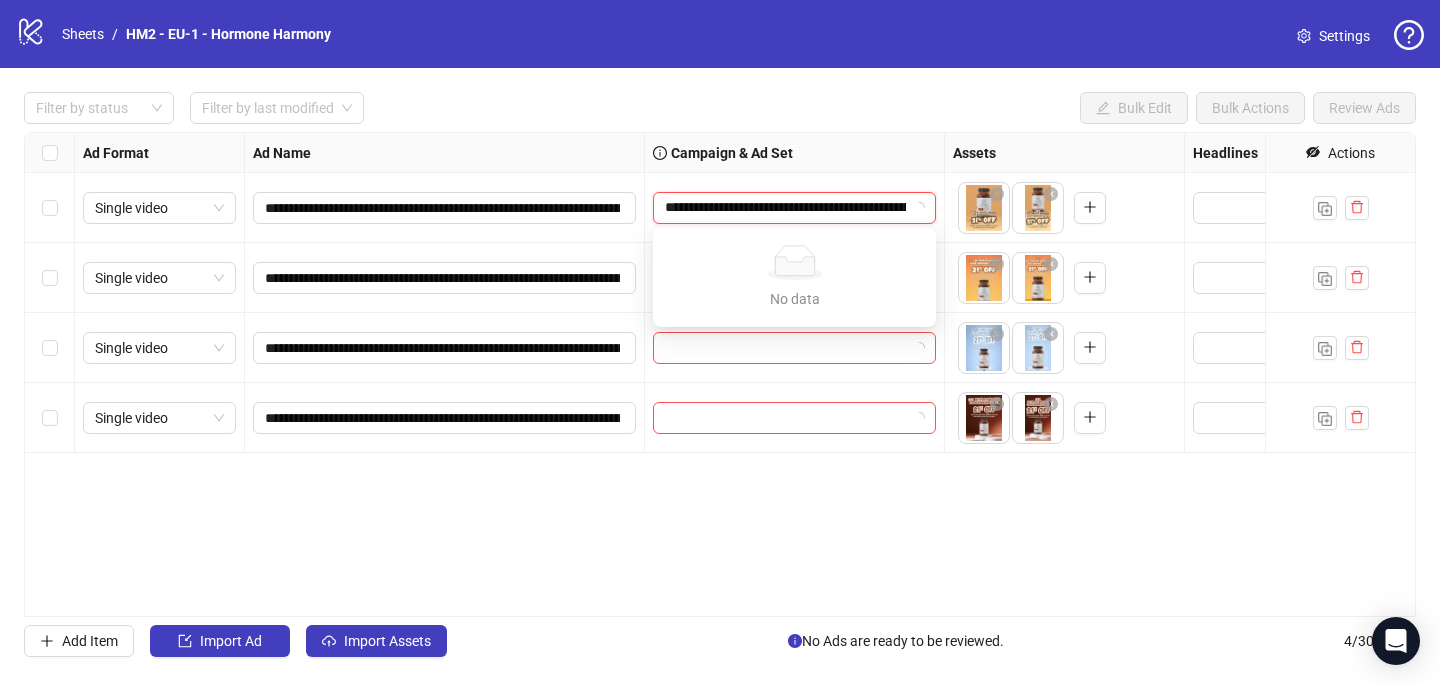 scroll, scrollTop: 0, scrollLeft: 117, axis: horizontal 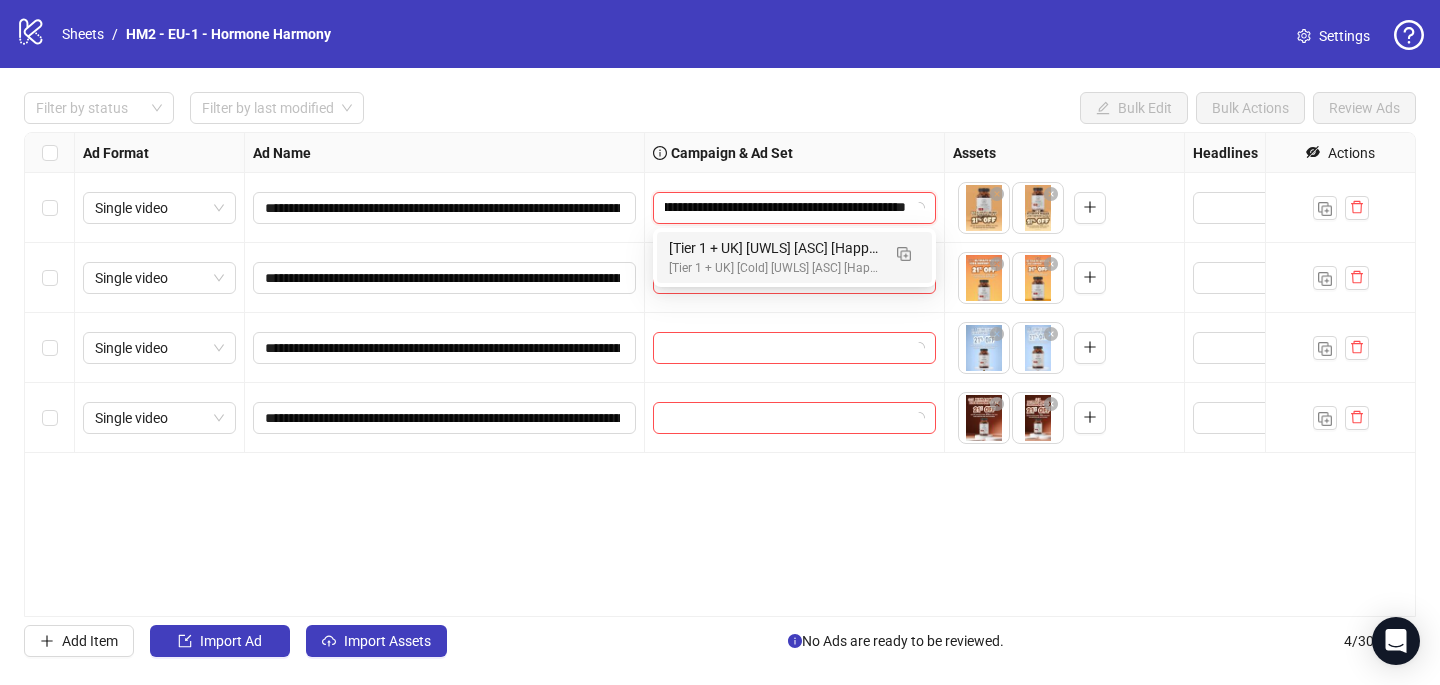 click on "[Tier 1 + UK] [UWLS] [ASC] [Happy Days Sale] [7 [MONTH] [YEAR]]" at bounding box center [774, 248] 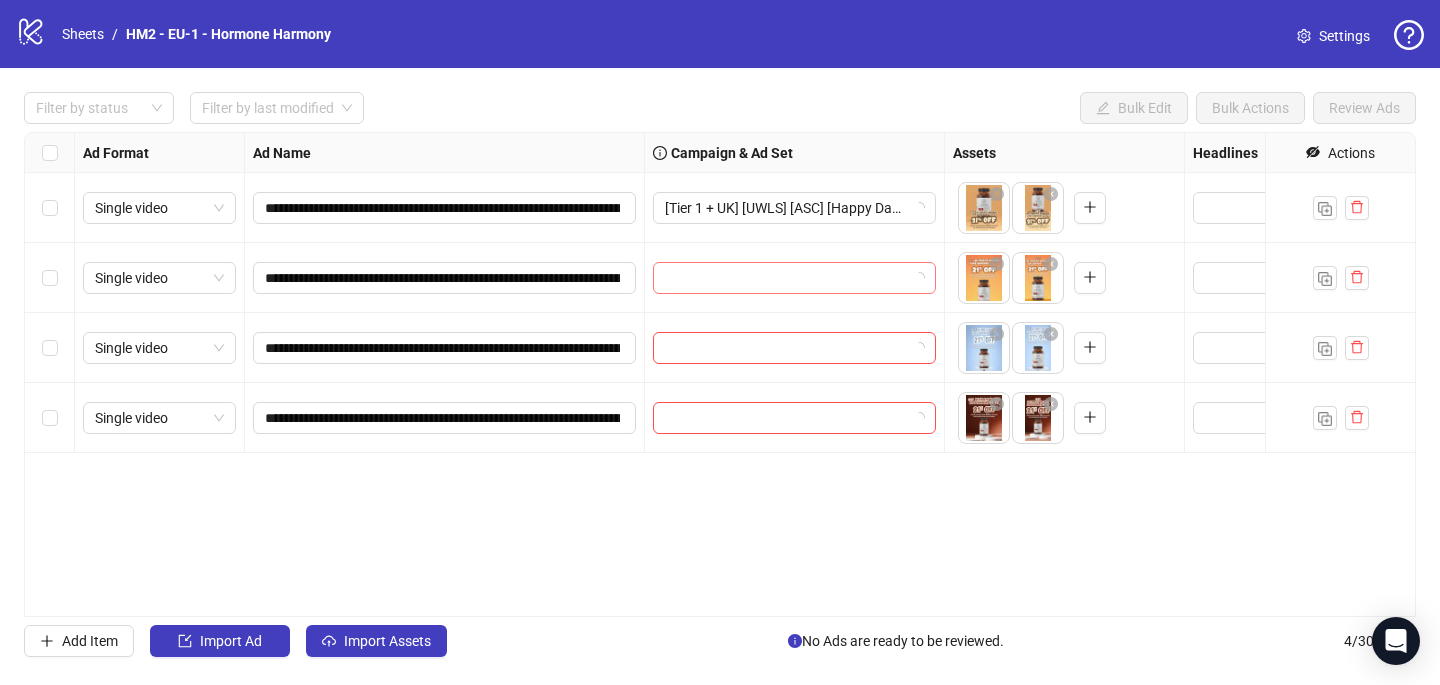 click at bounding box center (785, 278) 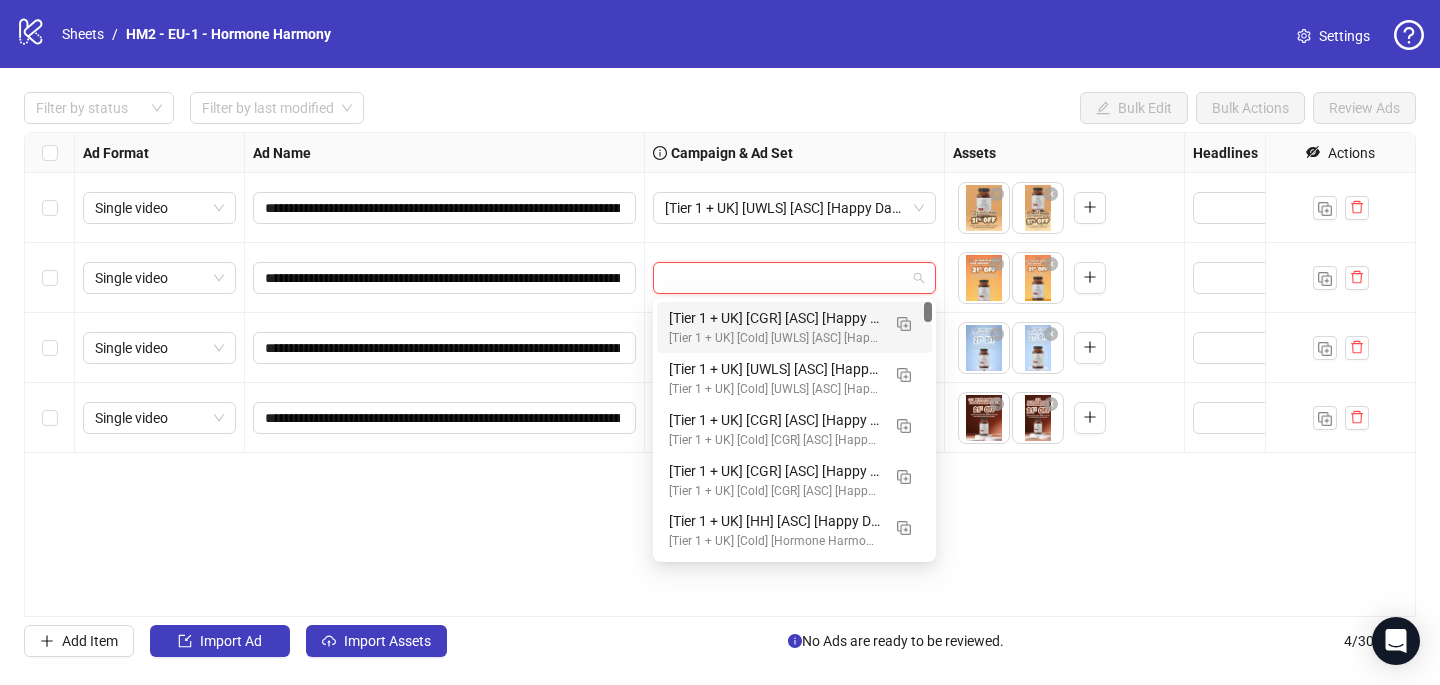 paste on "**********" 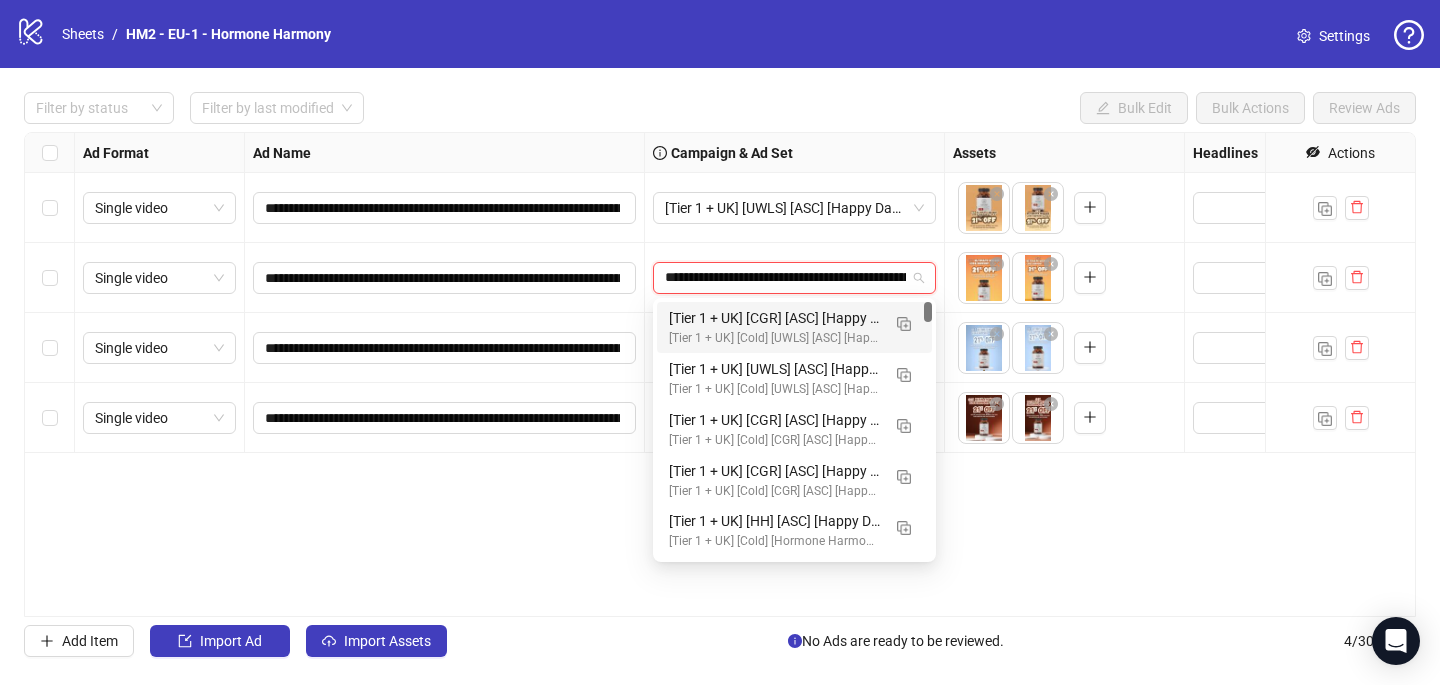 scroll, scrollTop: 0, scrollLeft: 117, axis: horizontal 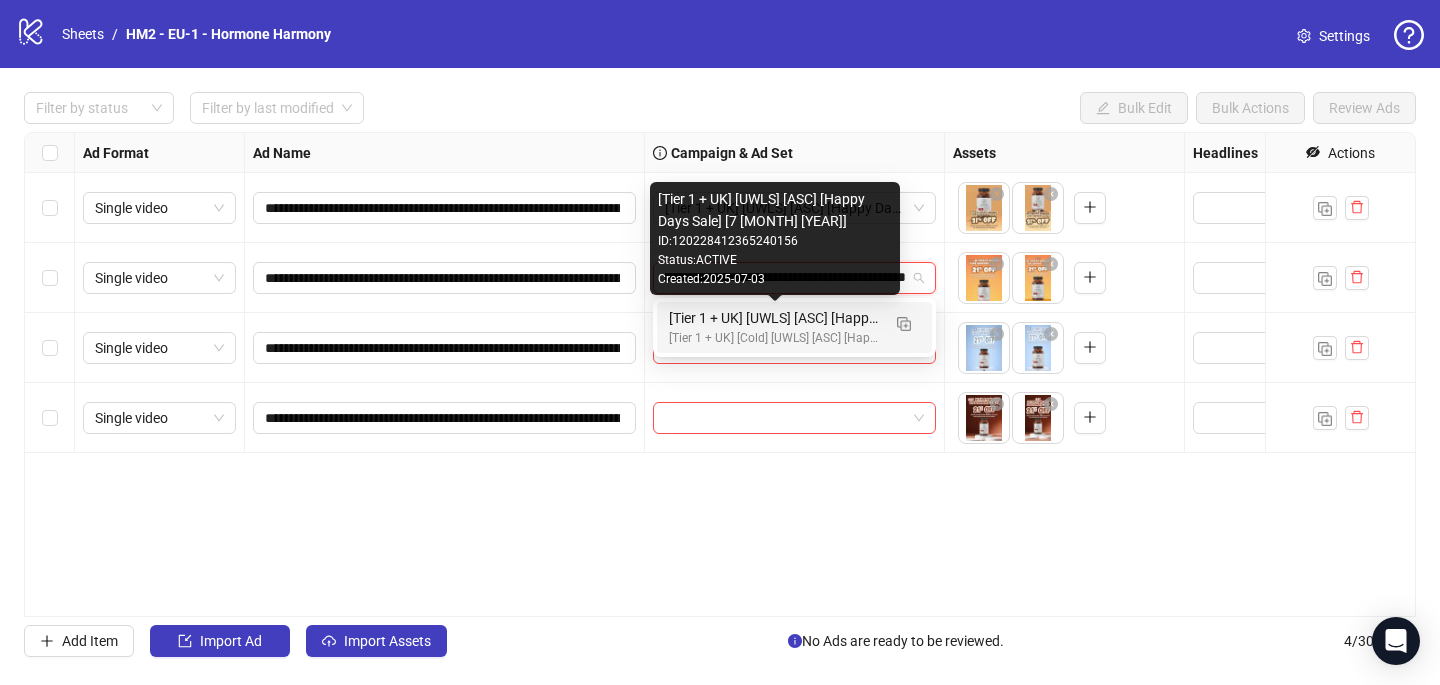 click on "[Tier 1 + UK] [UWLS] [ASC] [Happy Days Sale] [7 [MONTH] [YEAR]]" at bounding box center (774, 318) 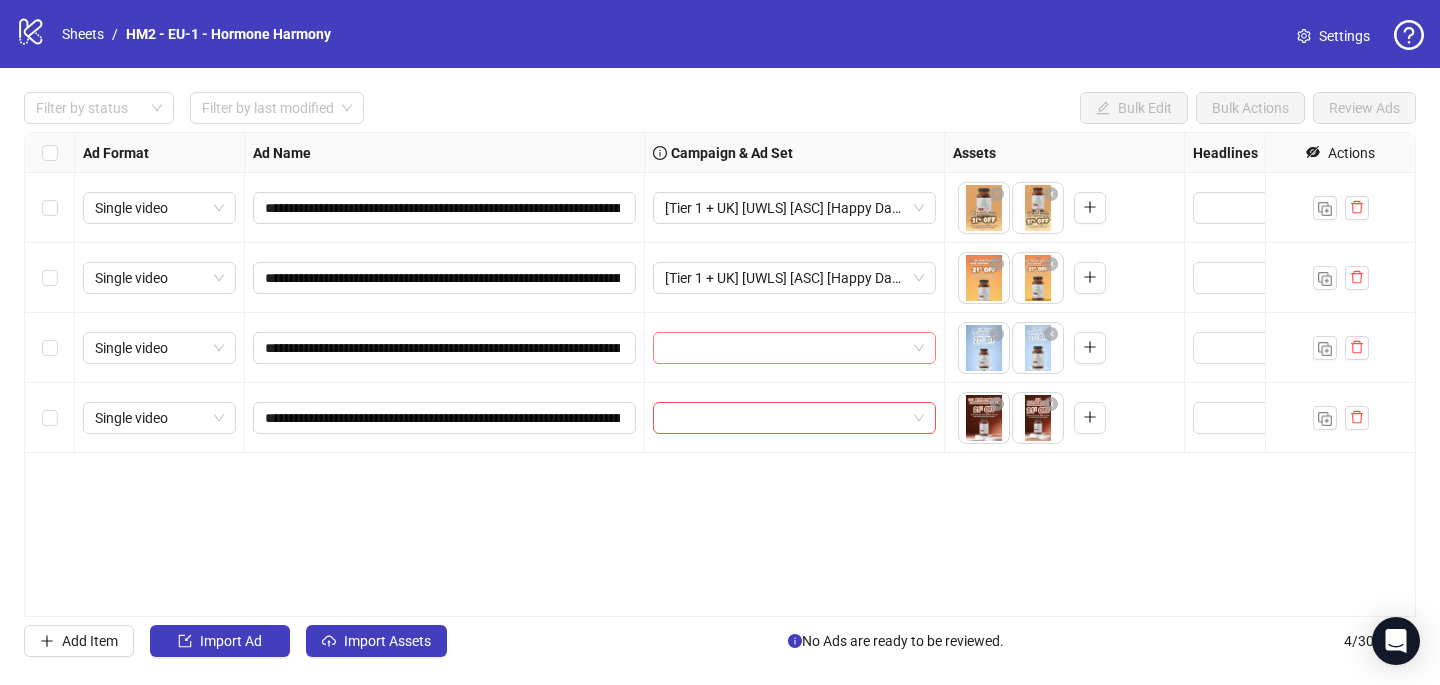 click at bounding box center [785, 348] 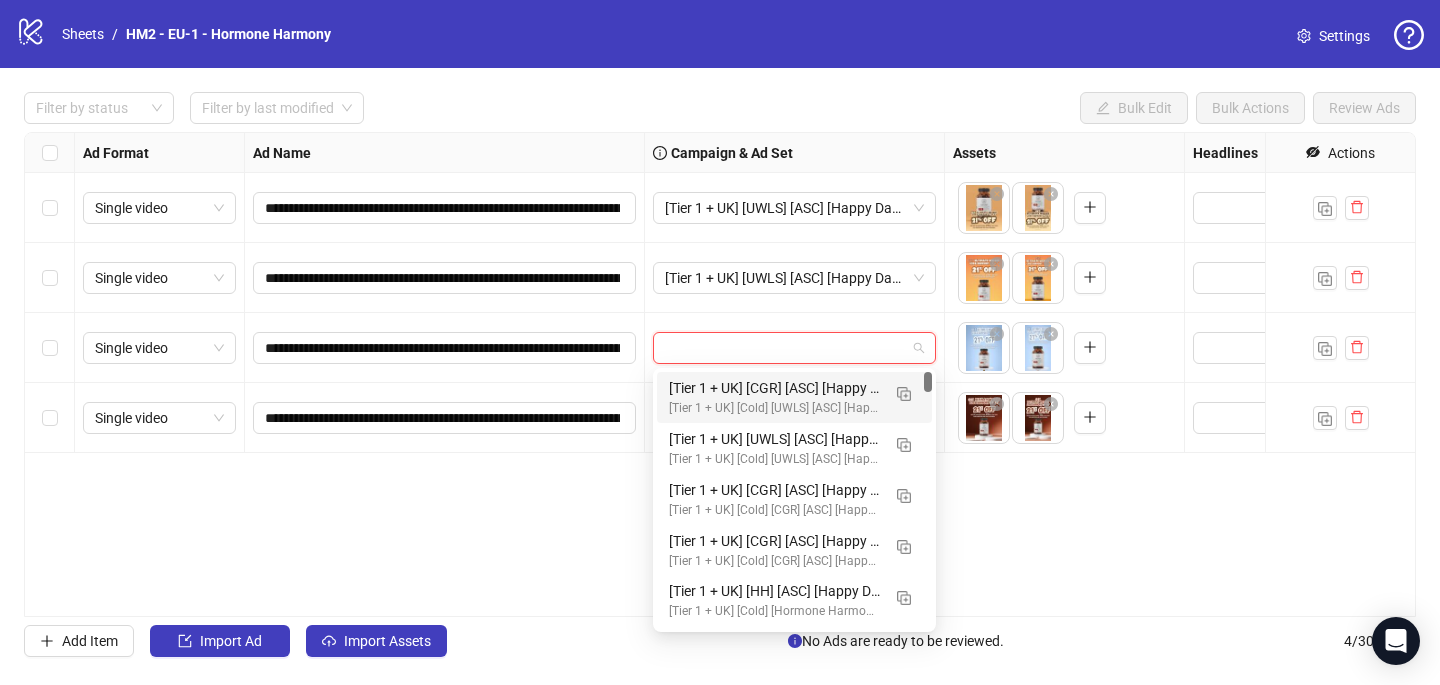 paste on "**********" 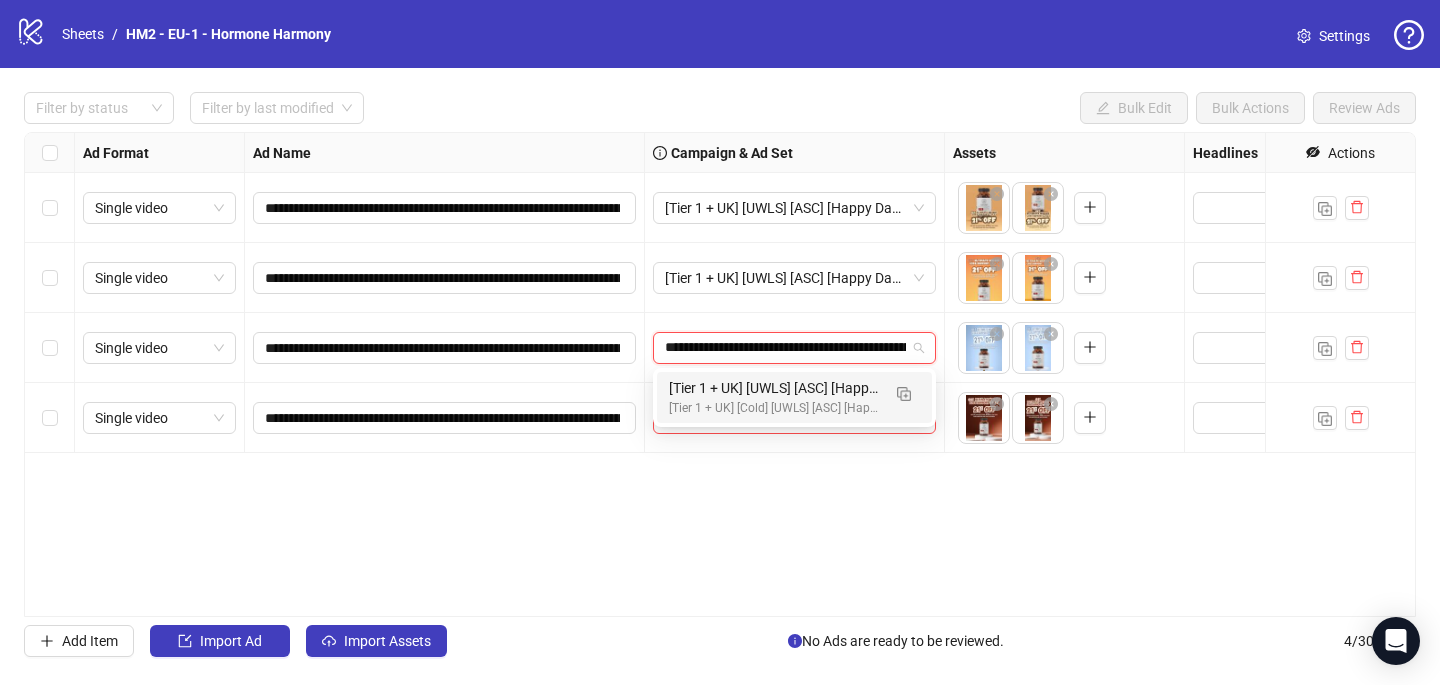 scroll, scrollTop: 0, scrollLeft: 117, axis: horizontal 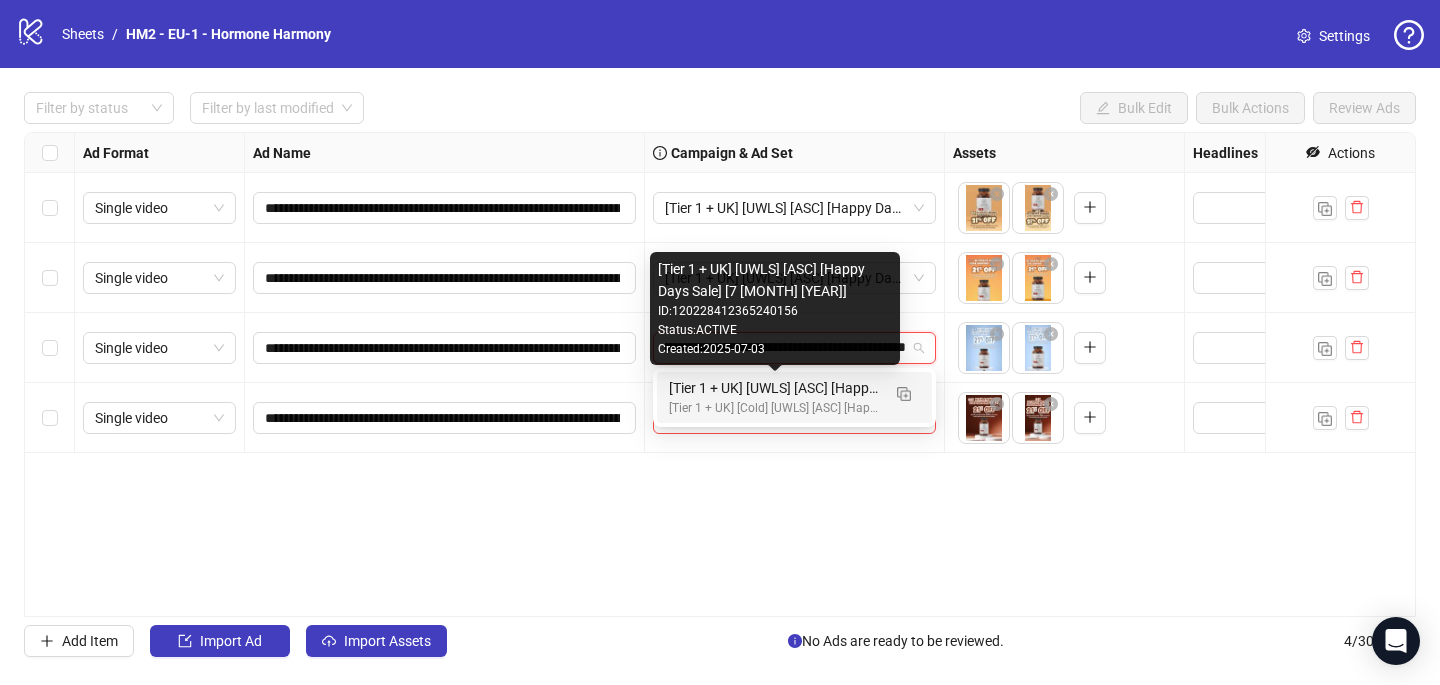 click on "[Tier 1 + UK] [UWLS] [ASC] [Happy Days Sale] [7 [MONTH] [YEAR]]" at bounding box center (774, 388) 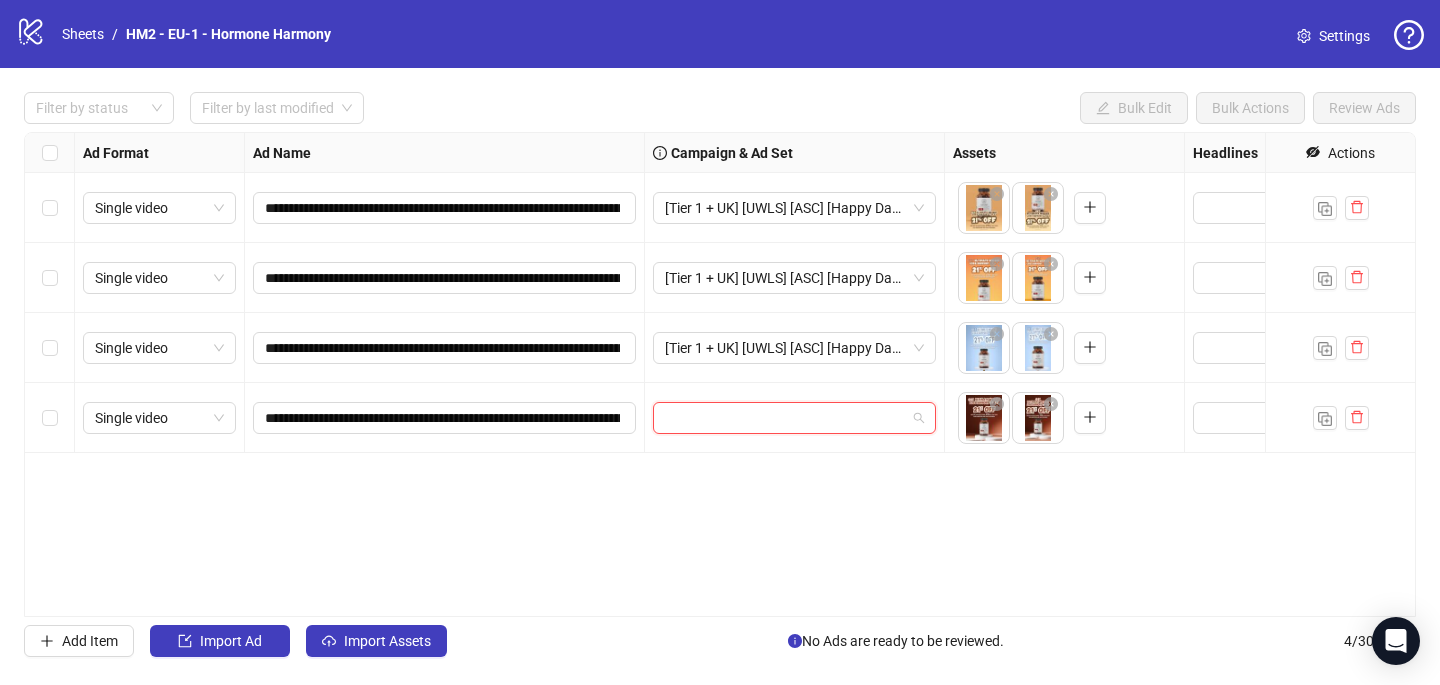 click at bounding box center [785, 418] 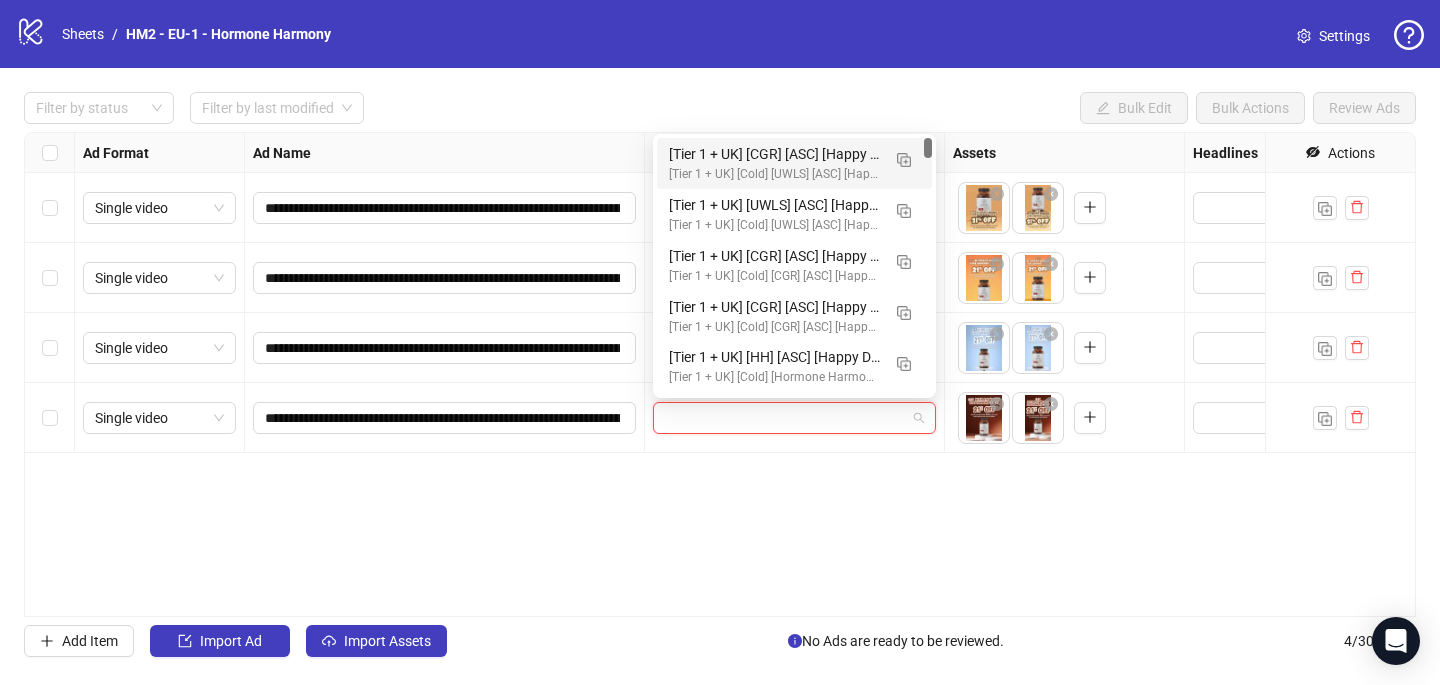 paste on "**********" 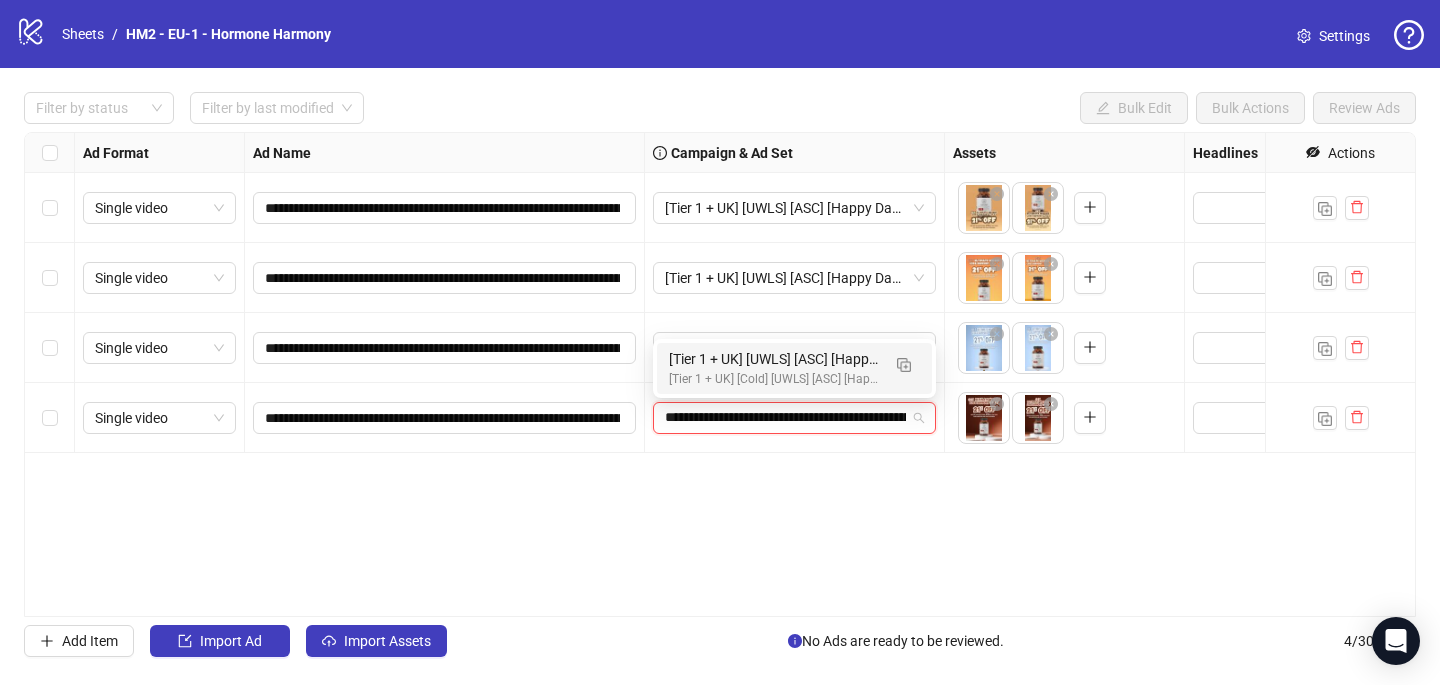 scroll, scrollTop: 0, scrollLeft: 117, axis: horizontal 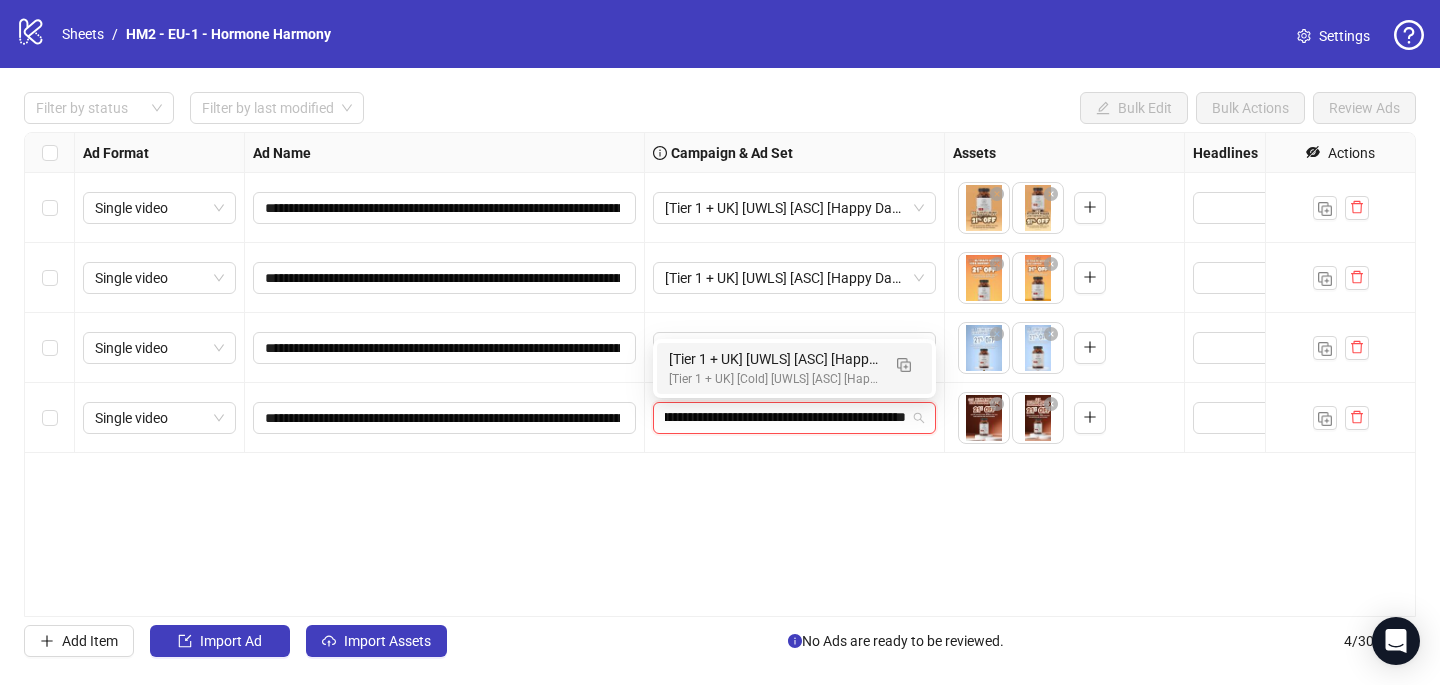 click on "[Tier 1 + UK] [Cold] [UWLS] [ASC] [Happy Days Sale] [7 [MONTH] [YEAR]] # 2,500€" at bounding box center [774, 379] 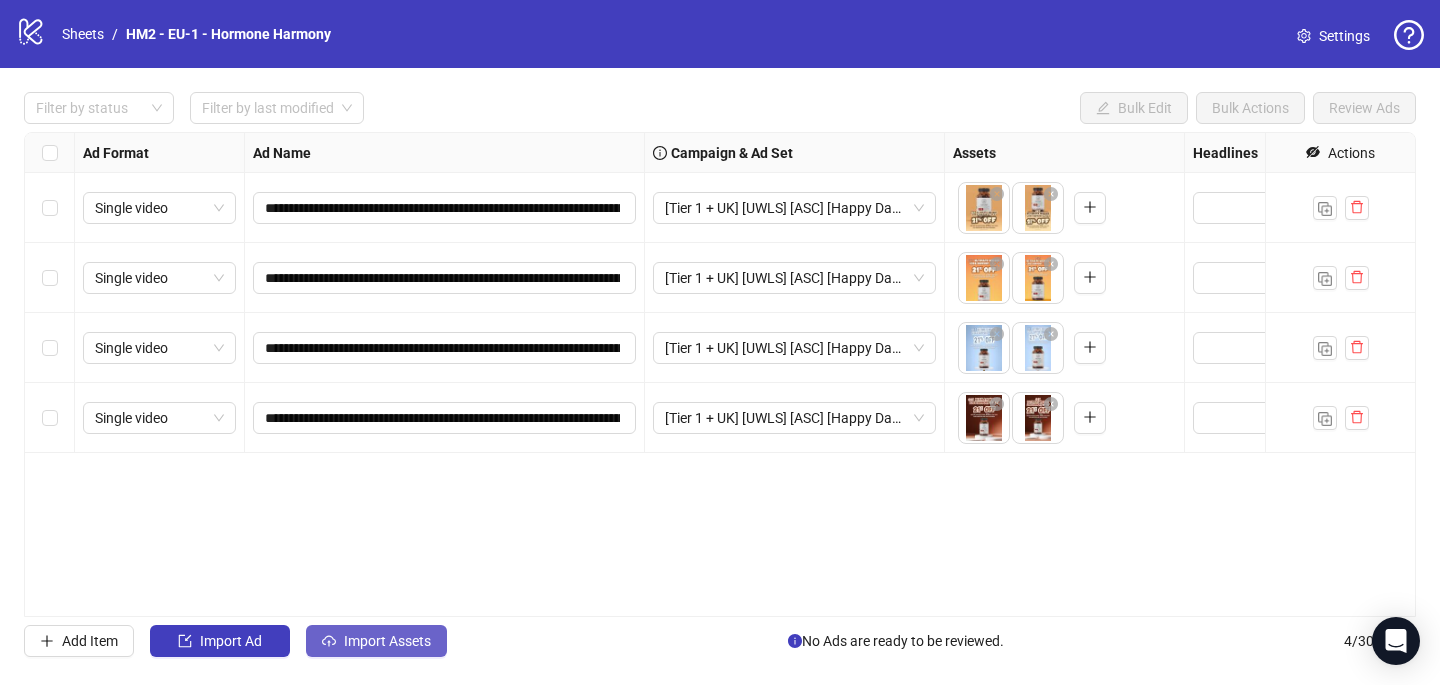 click on "Import Assets" at bounding box center [231, 641] 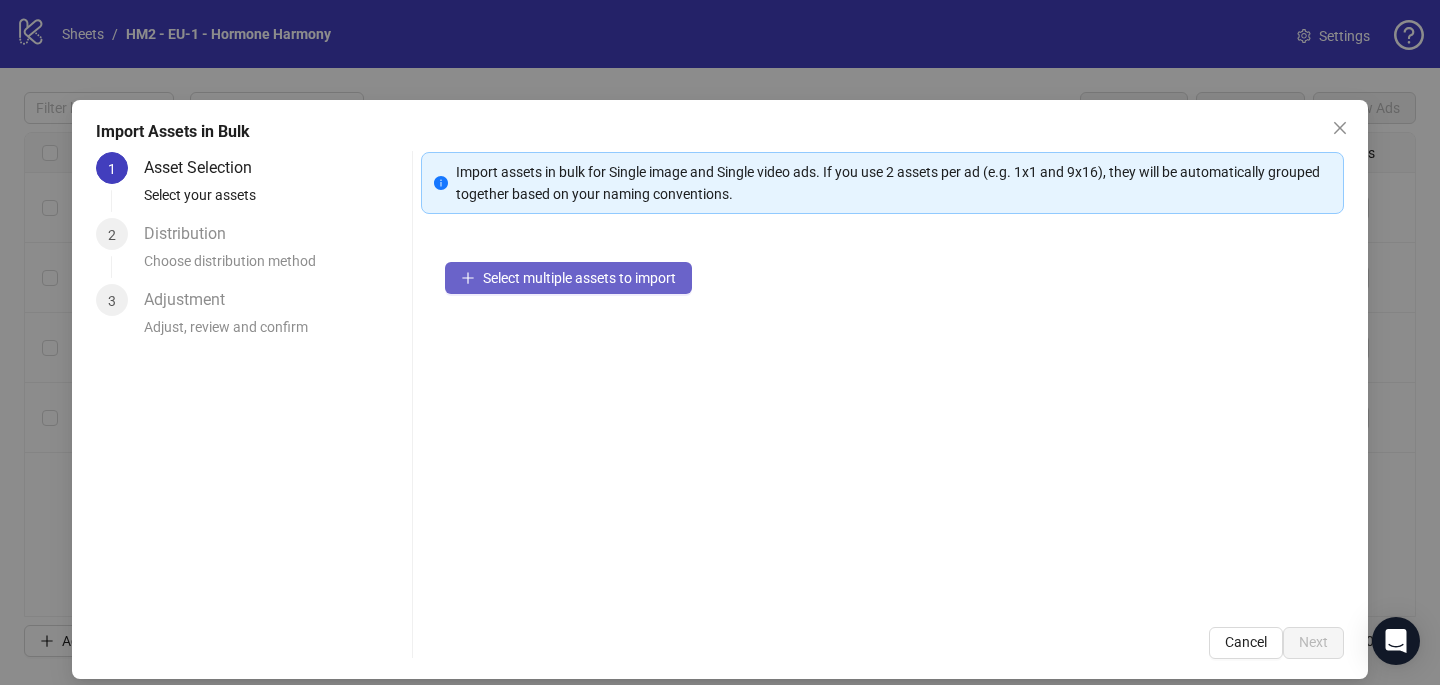 click on "Select multiple assets to import" at bounding box center [579, 278] 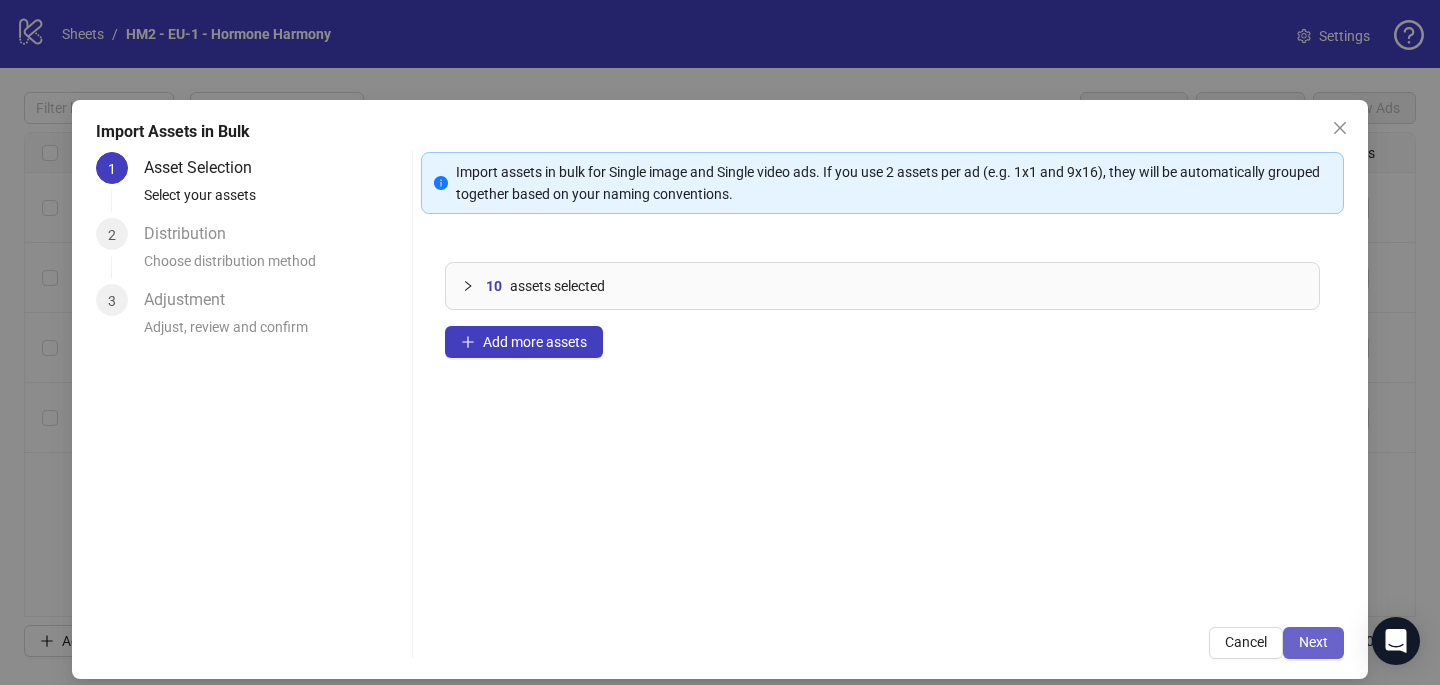 click on "Next" at bounding box center (1313, 643) 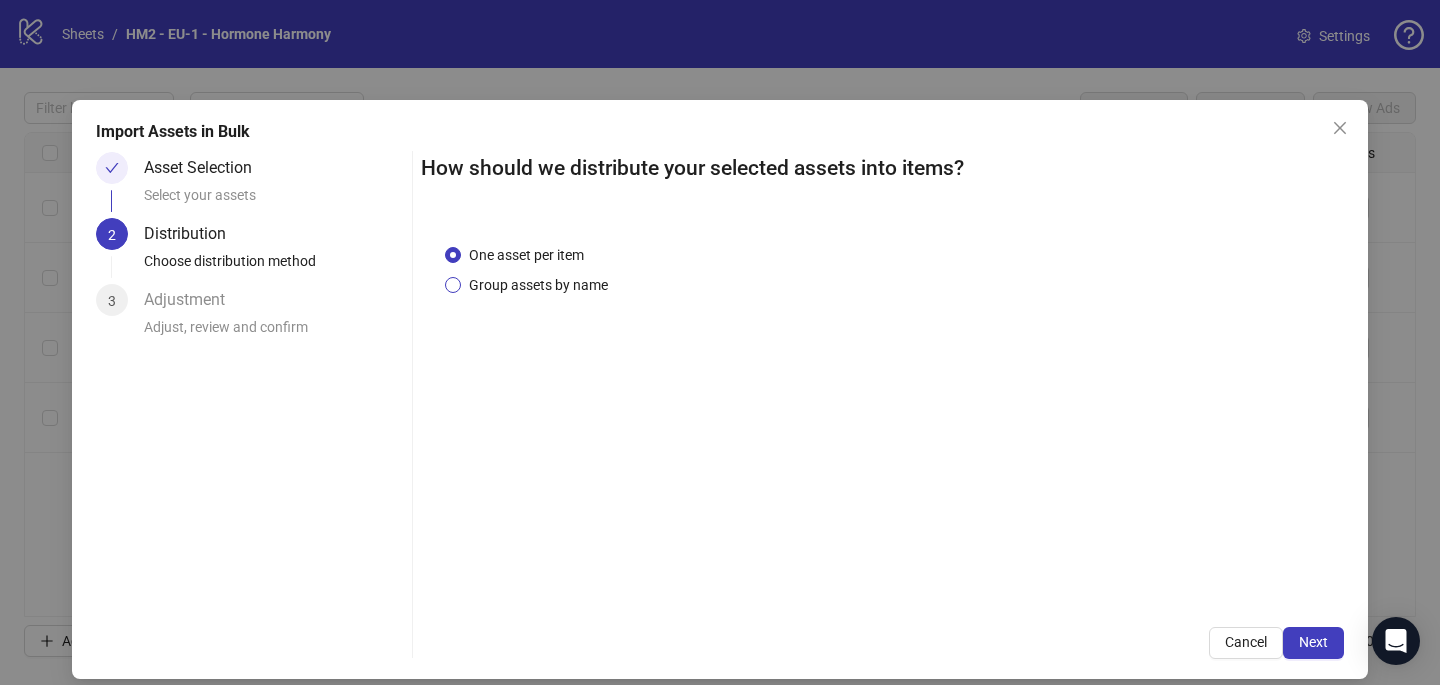 click on "Group assets by name" at bounding box center (526, 255) 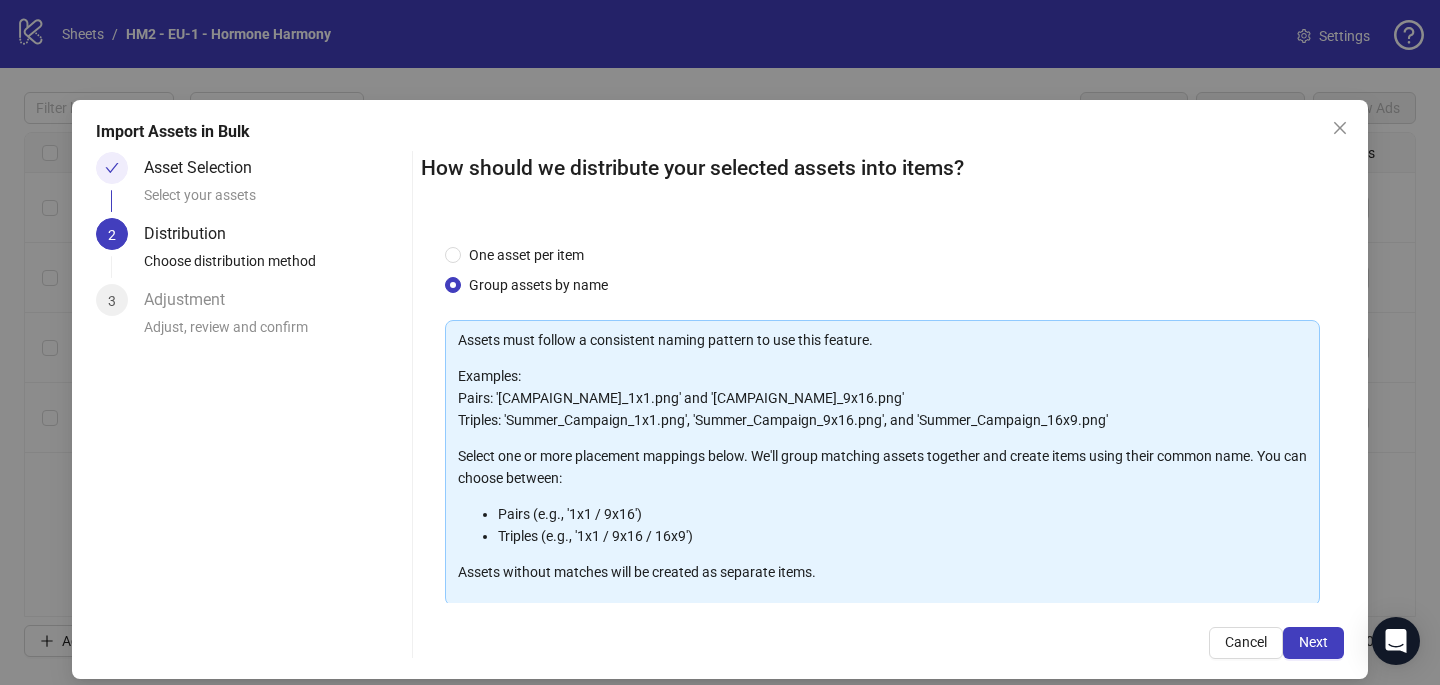 scroll, scrollTop: 203, scrollLeft: 0, axis: vertical 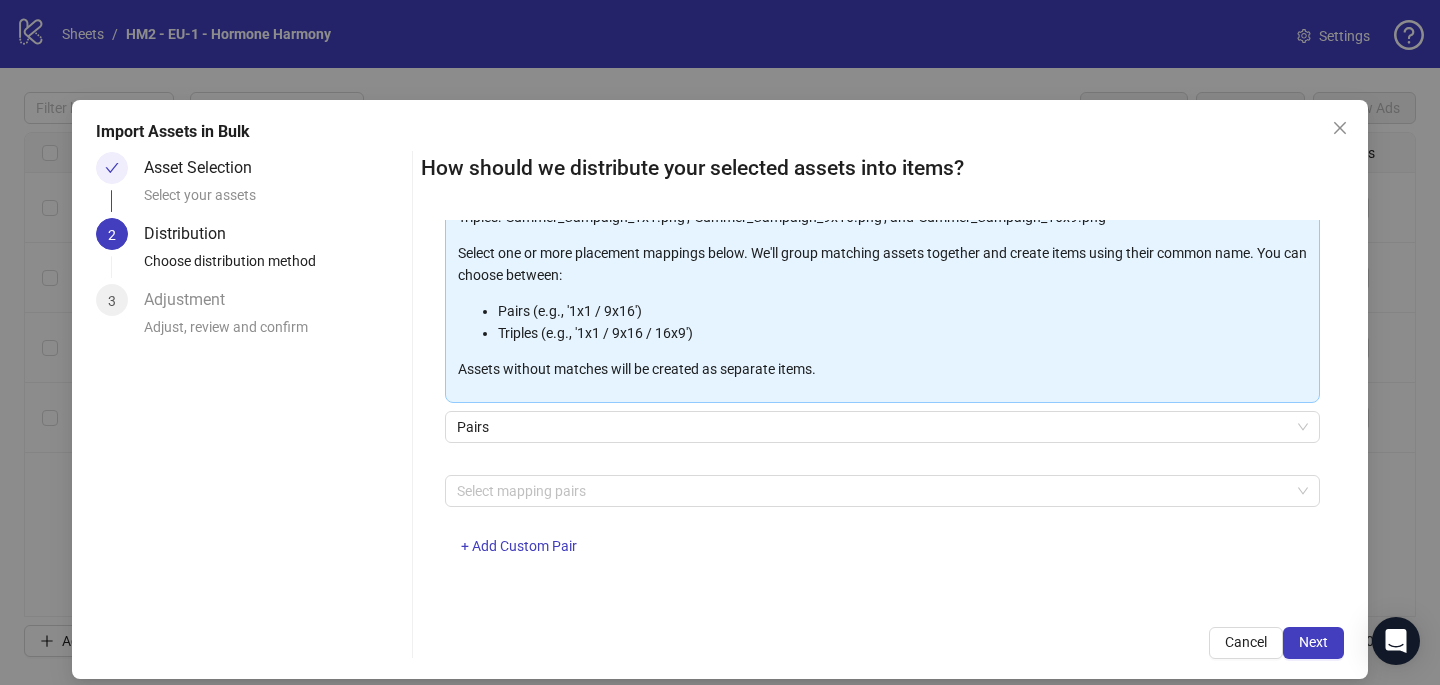 click at bounding box center [872, 491] 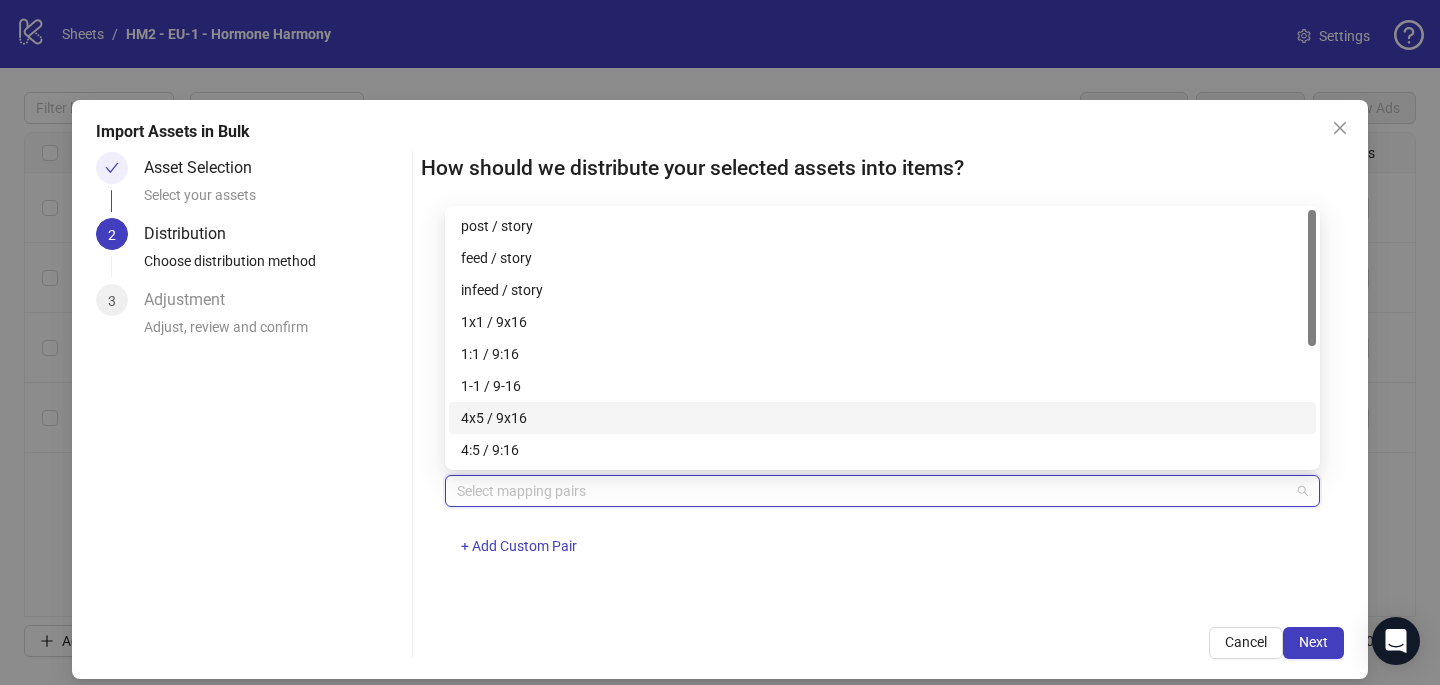 click on "4x5 / 9x16" at bounding box center (882, 418) 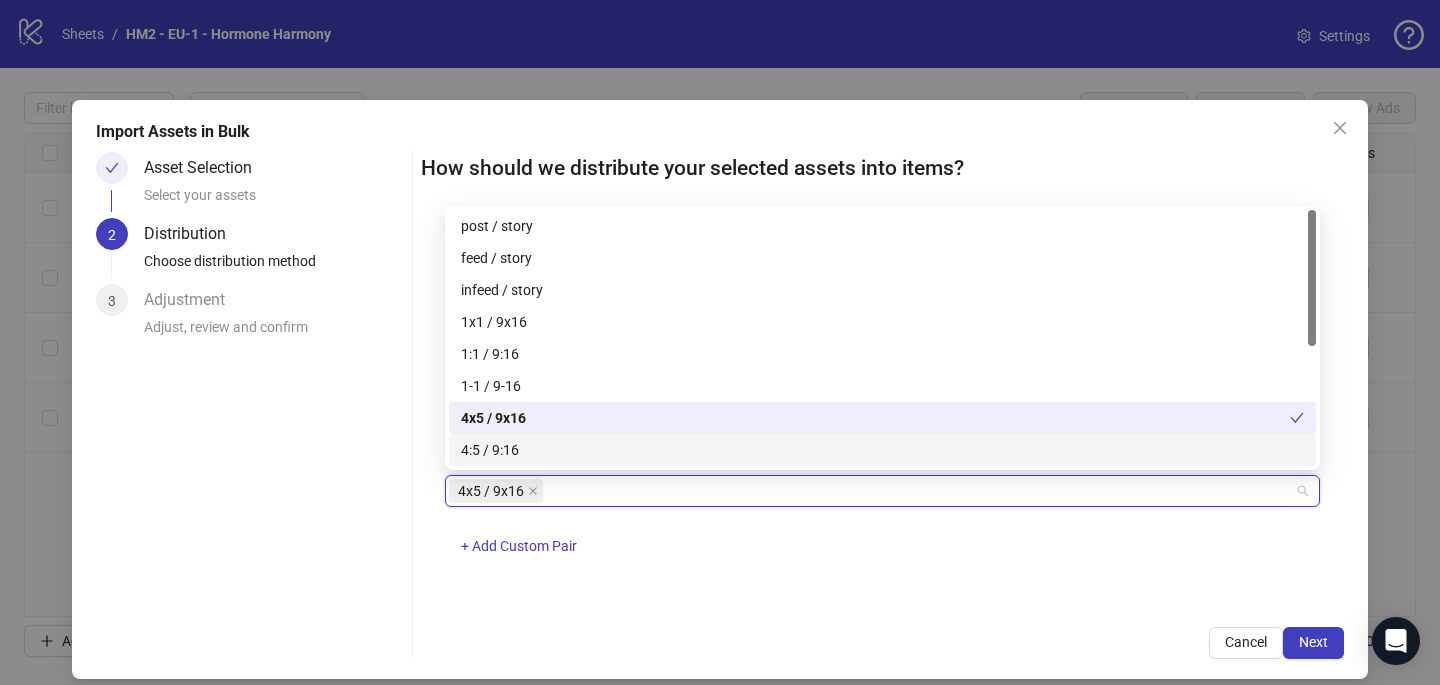 click on "Cancel Next" at bounding box center [882, 643] 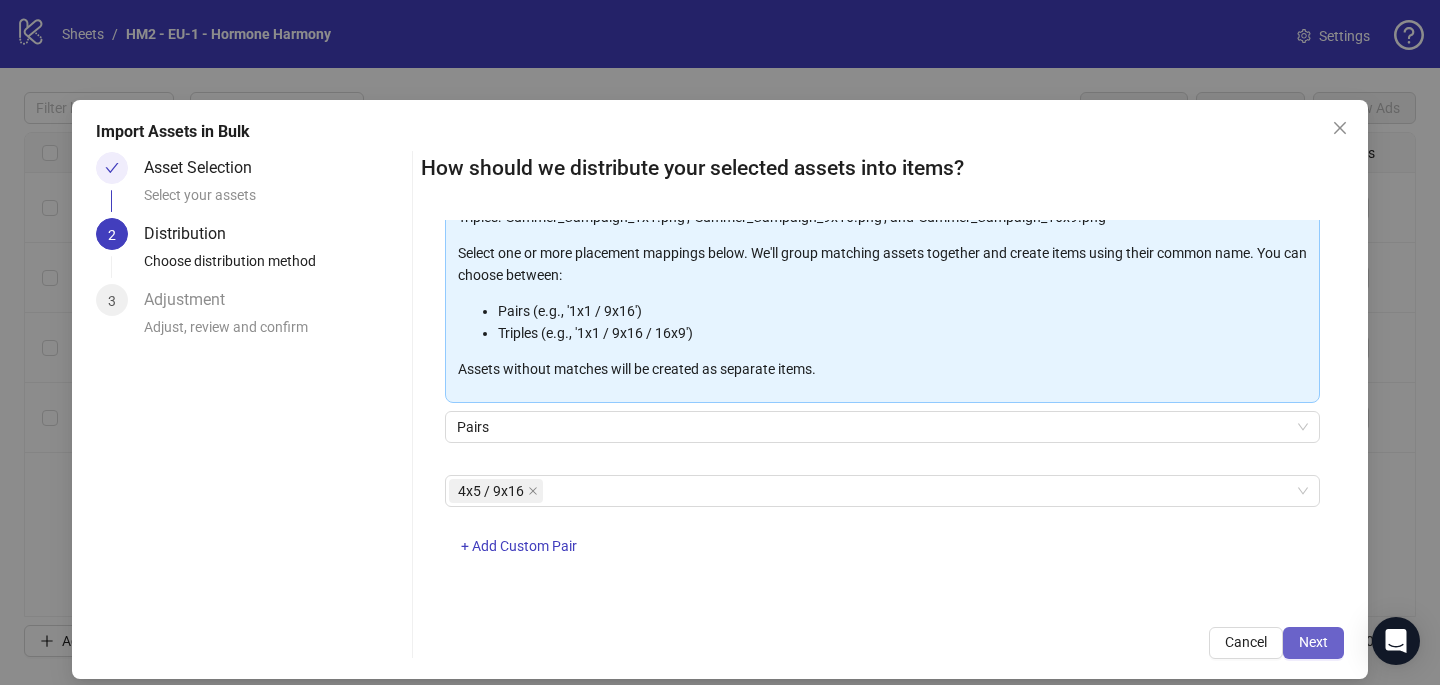 click on "Next" at bounding box center (1313, 642) 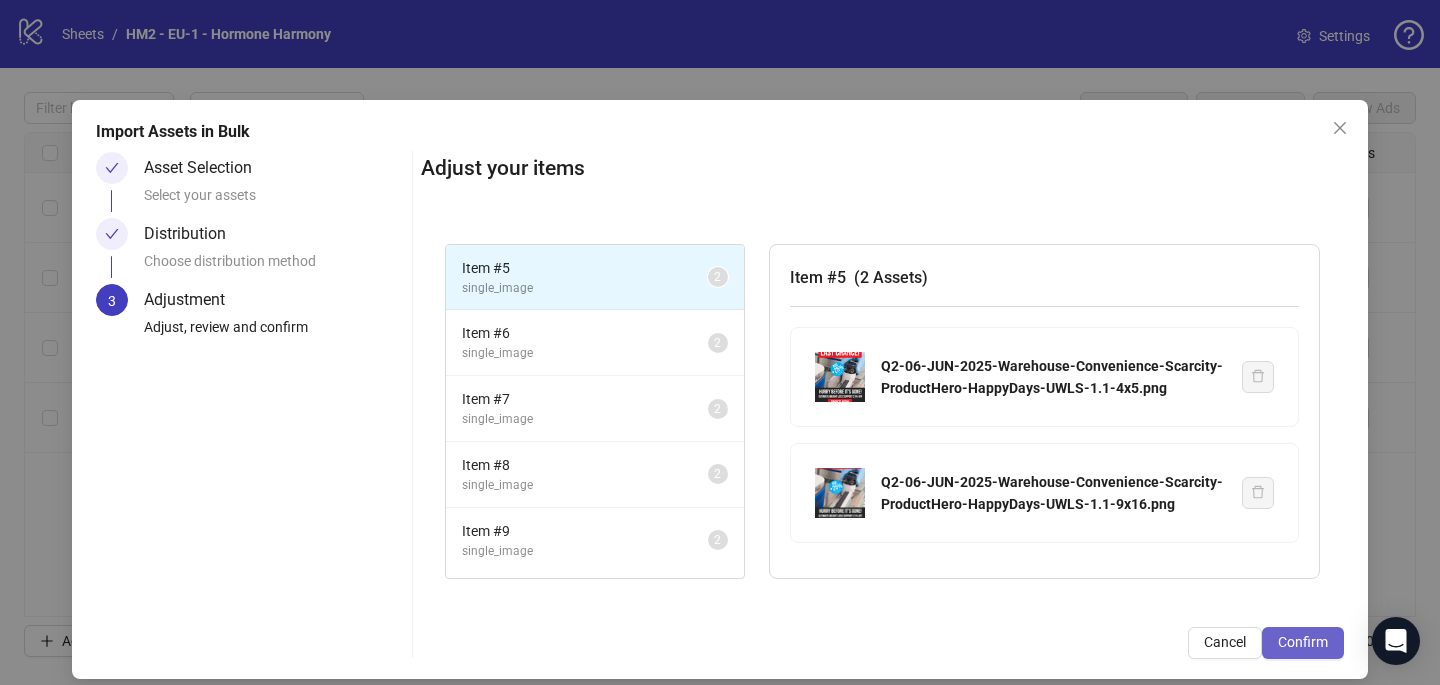 click on "Confirm" at bounding box center (1303, 643) 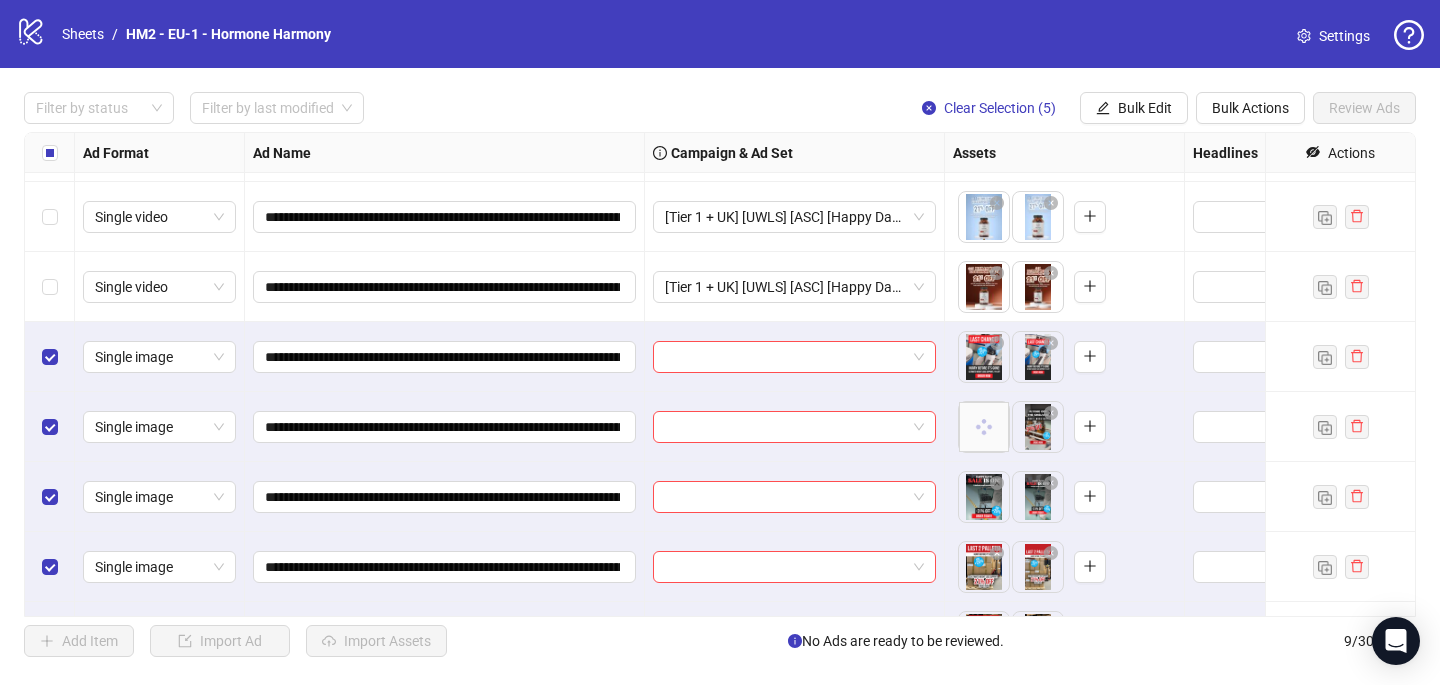scroll, scrollTop: 187, scrollLeft: 0, axis: vertical 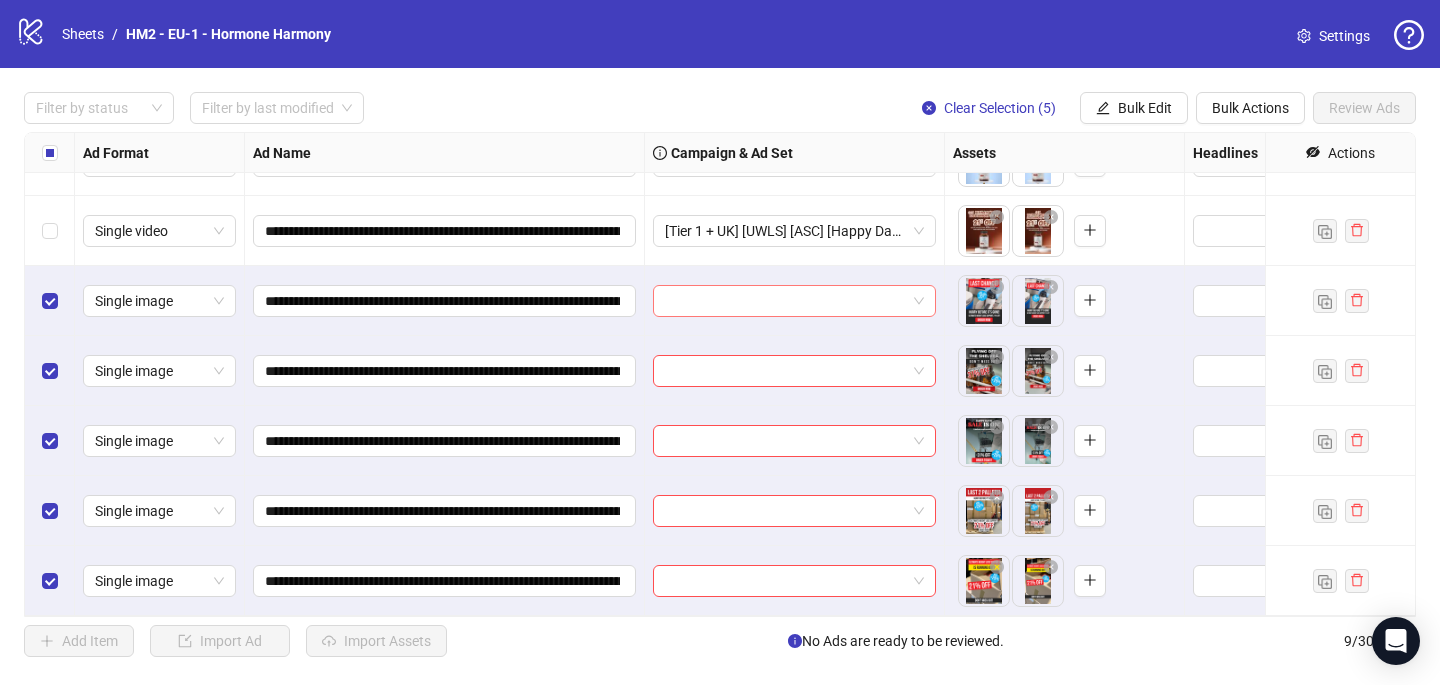 click at bounding box center (785, 301) 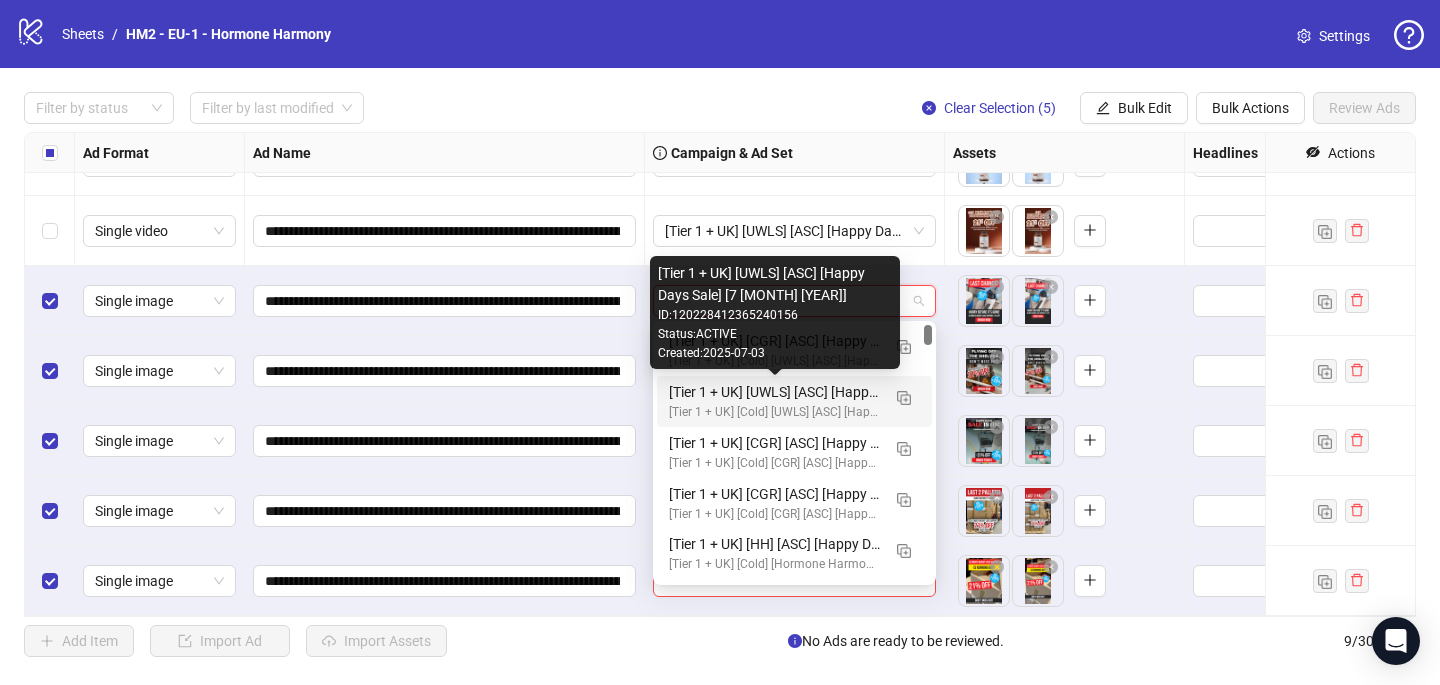 click on "[Tier 1 + UK] [UWLS] [ASC] [Happy Days Sale] [7 [MONTH] [YEAR]]" at bounding box center [774, 392] 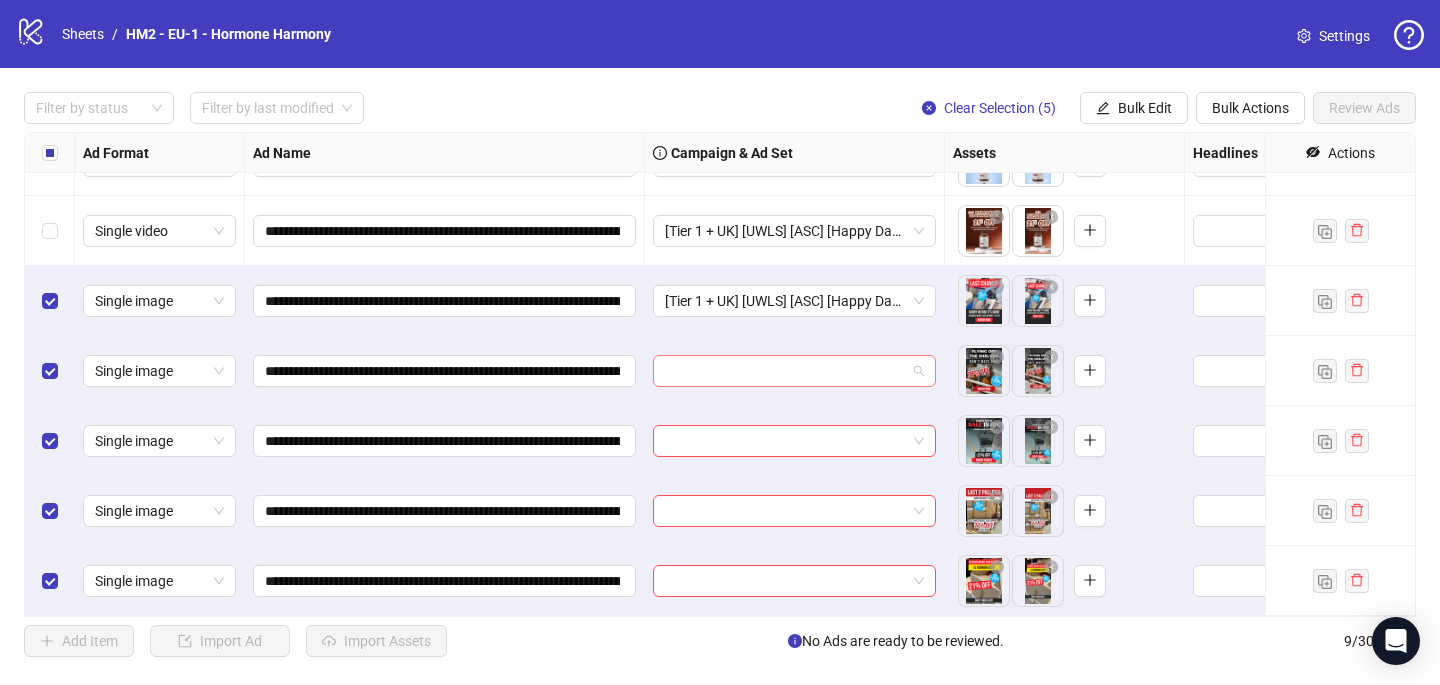 click at bounding box center (785, 371) 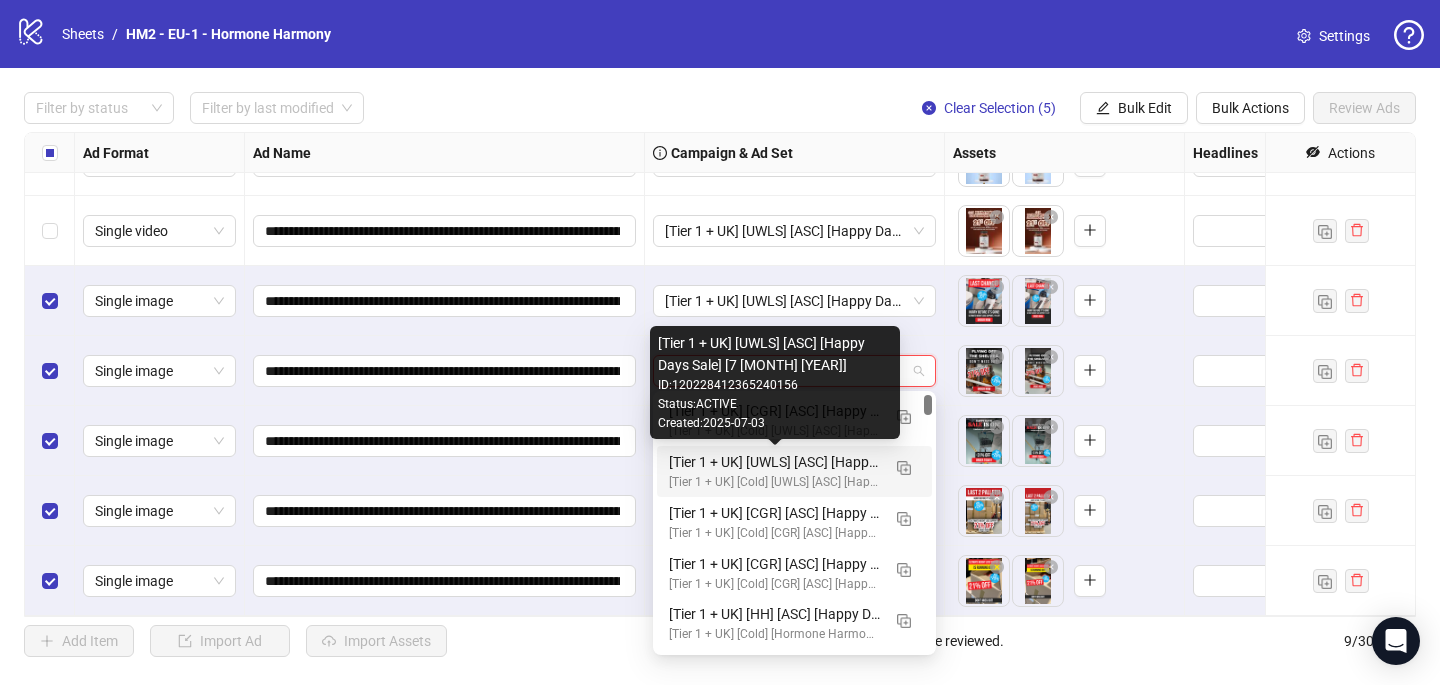 click on "[Tier 1 + UK] [UWLS] [ASC] [Happy Days Sale] [7 [MONTH] [YEAR]]" at bounding box center (774, 462) 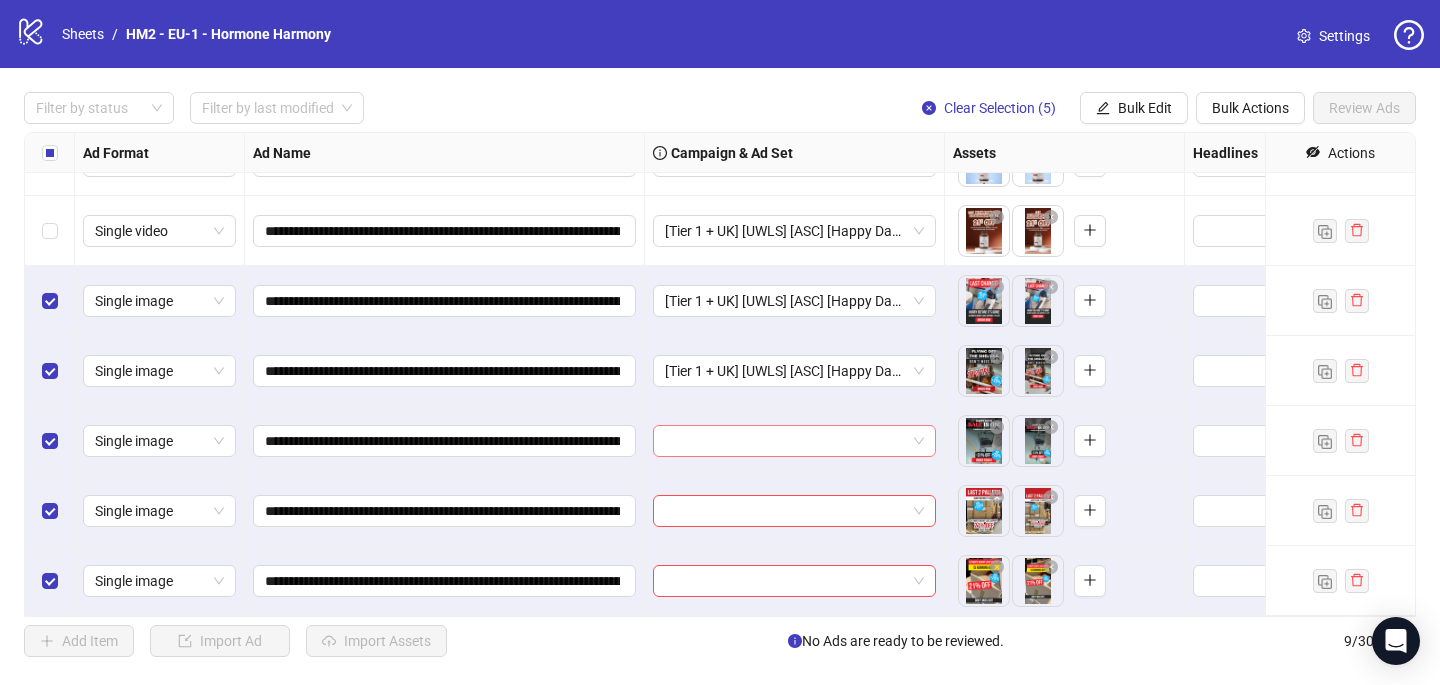 click at bounding box center [785, 441] 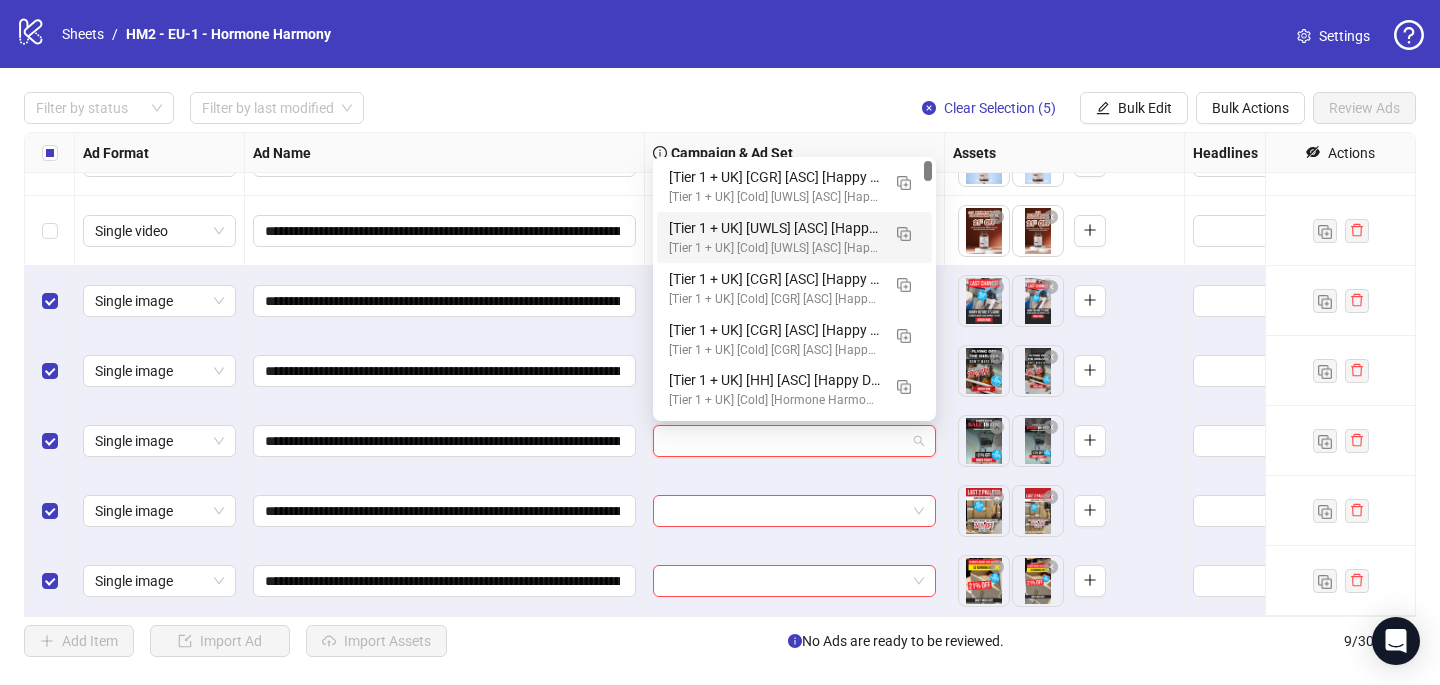 click on "[Tier 1 + UK] [UWLS] [ASC] [Happy Days Sale] [7 [MONTH] [YEAR]]" at bounding box center (774, 228) 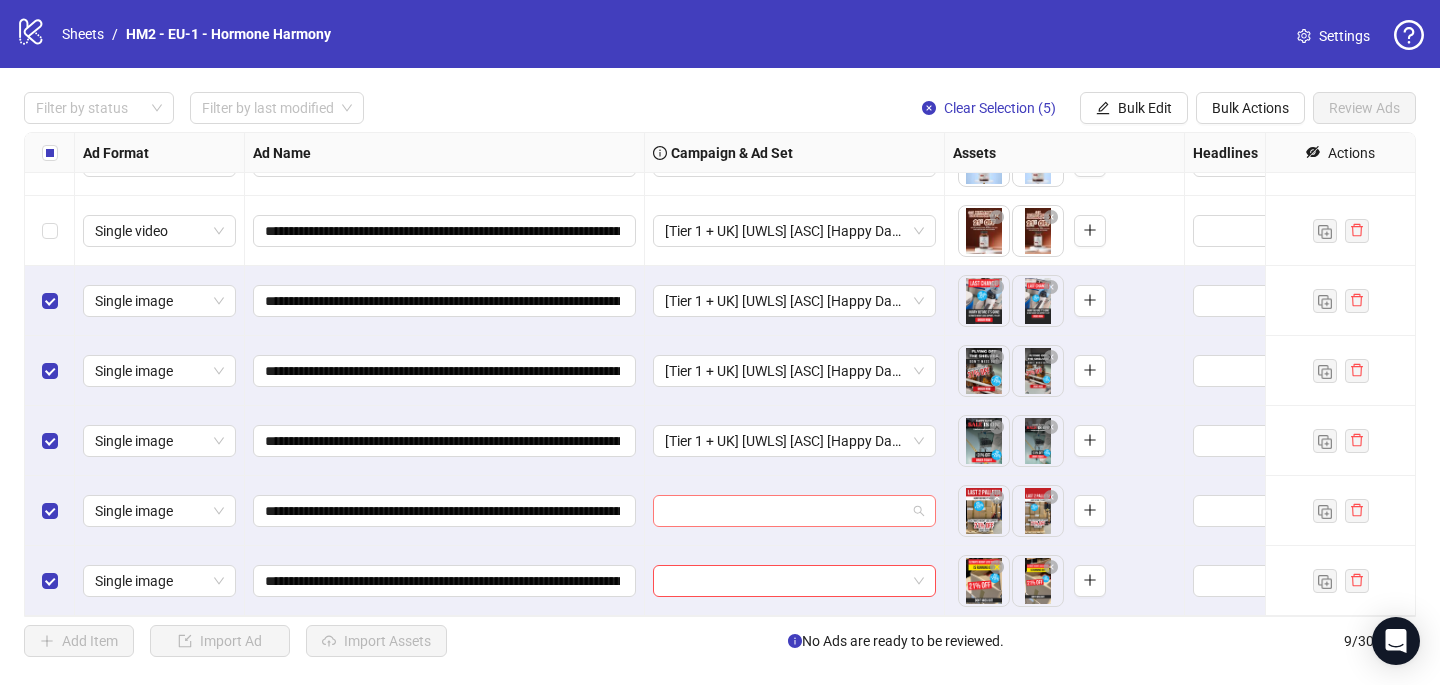 click at bounding box center [785, 511] 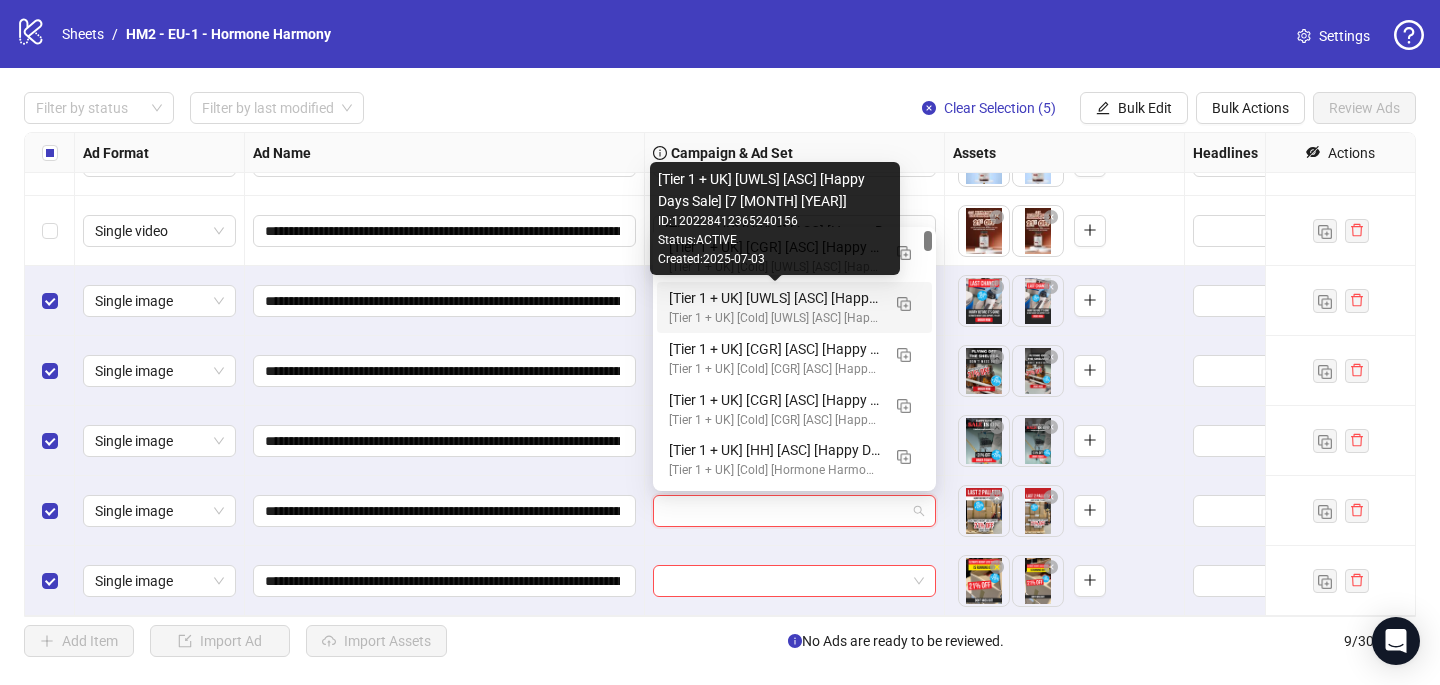 click on "[Tier 1 + UK] [UWLS] [ASC] [Happy Days Sale] [7 [MONTH] [YEAR]]" at bounding box center (774, 298) 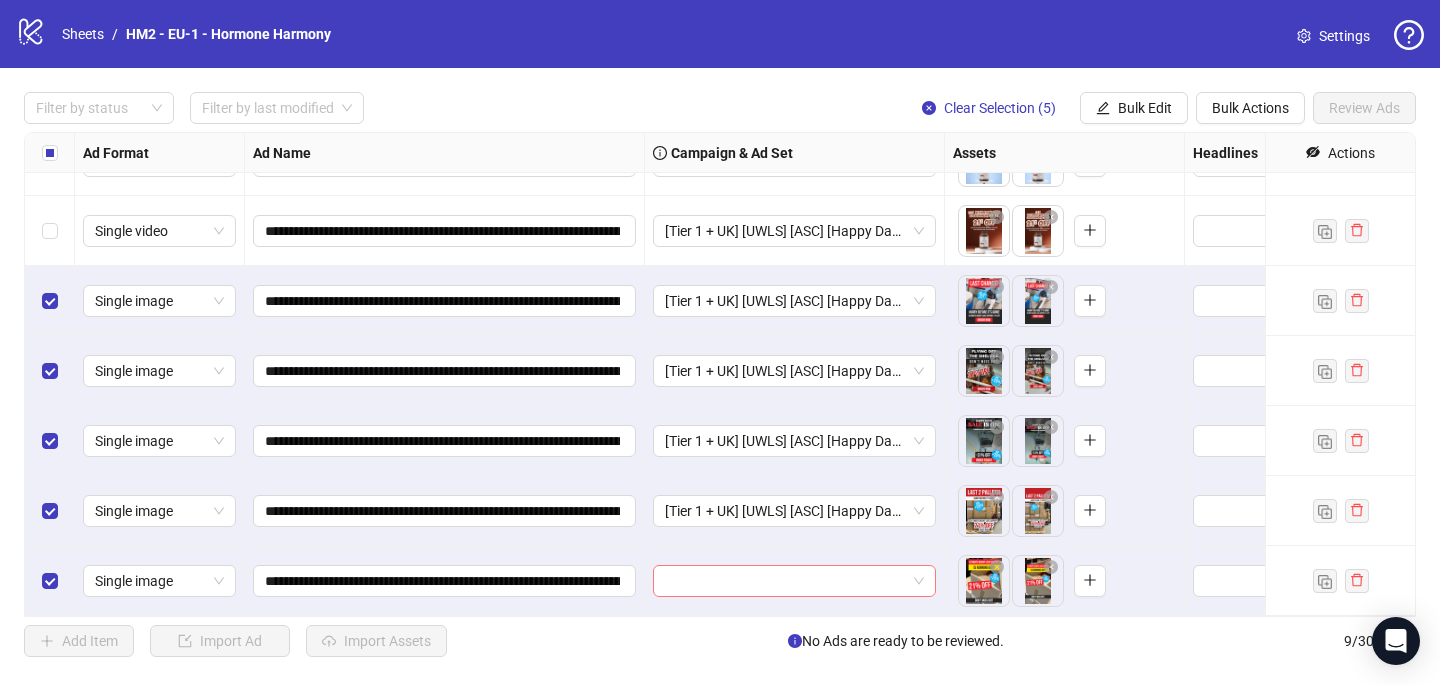 click at bounding box center (785, 581) 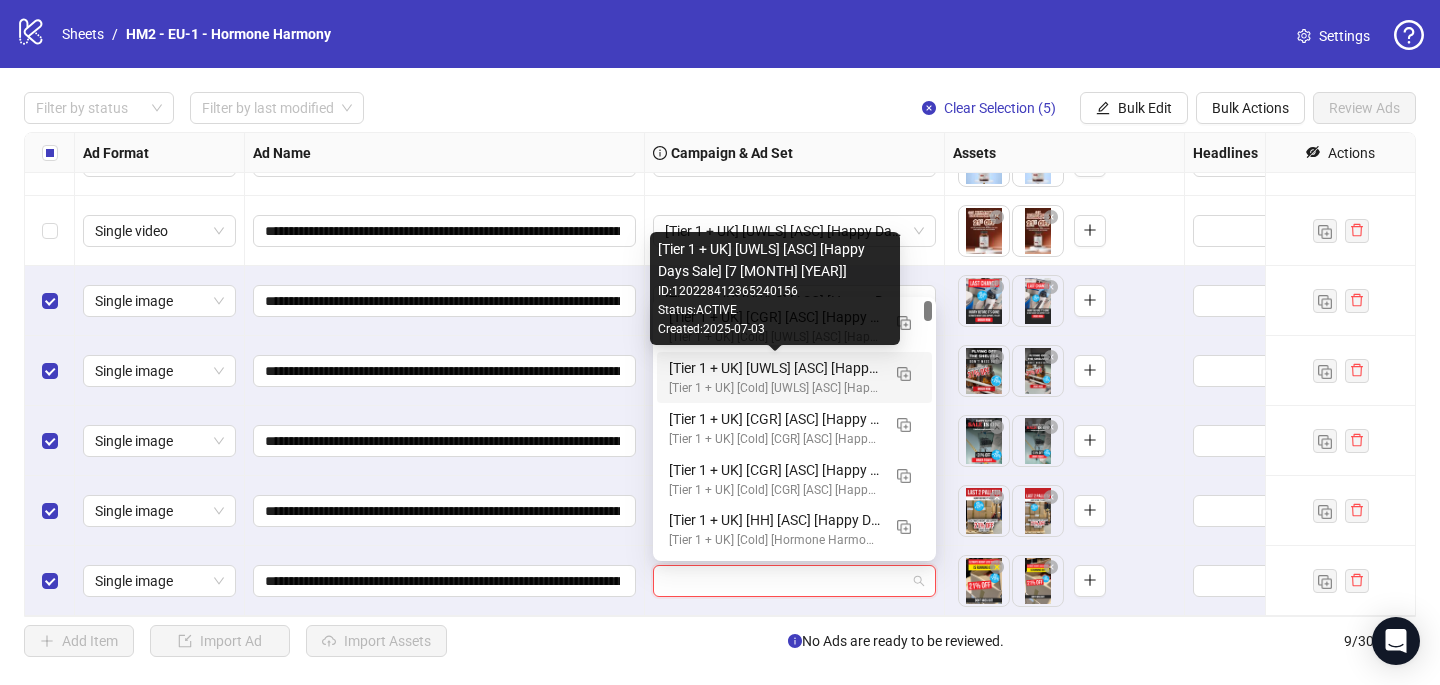 click on "[Tier 1 + UK] [UWLS] [ASC] [Happy Days Sale] [7 [MONTH] [YEAR]]" at bounding box center (774, 368) 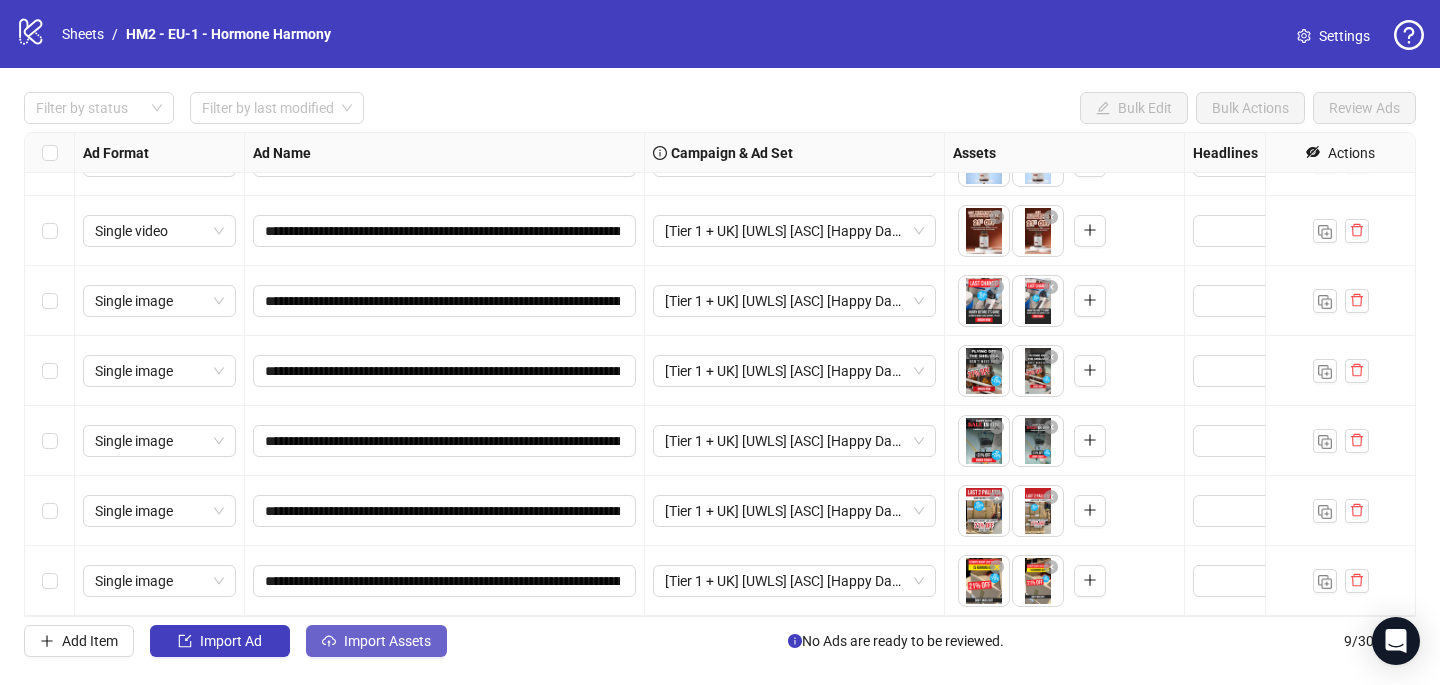 click on "Import Assets" at bounding box center [231, 641] 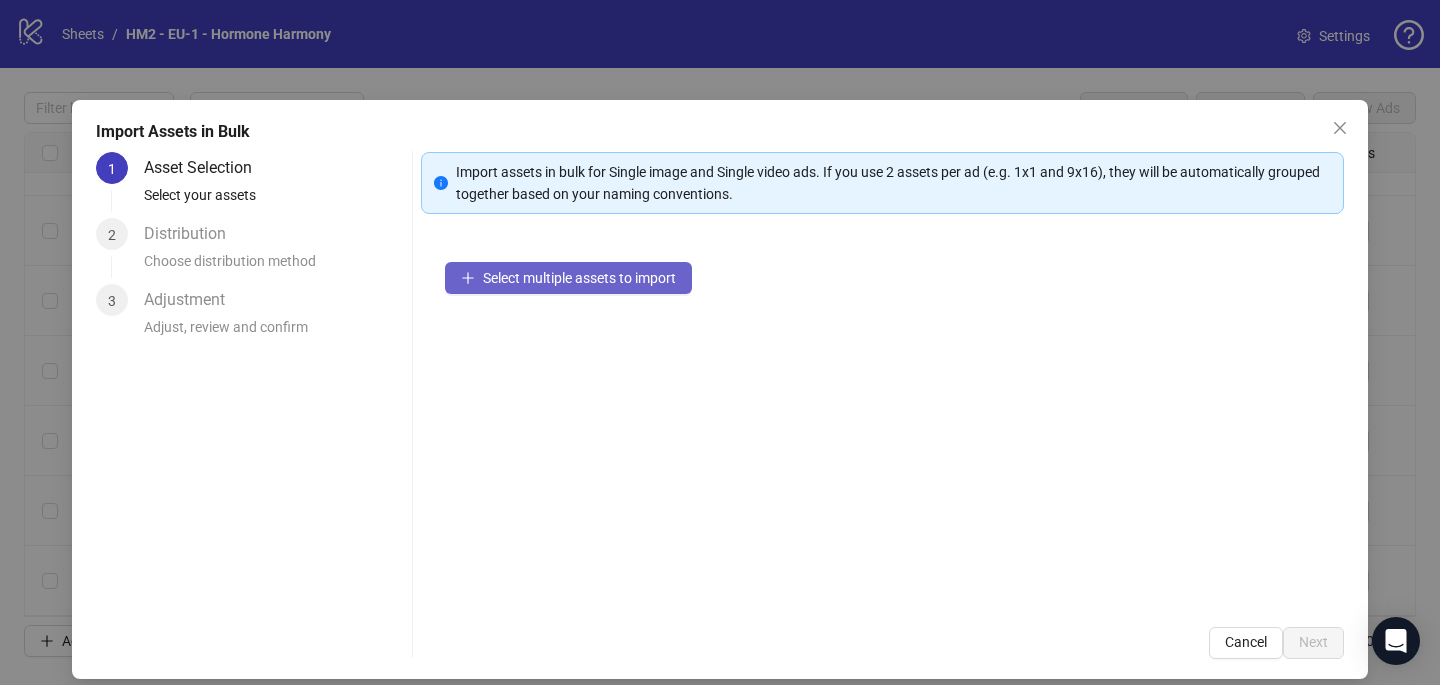 click on "Select multiple assets to import" at bounding box center [579, 278] 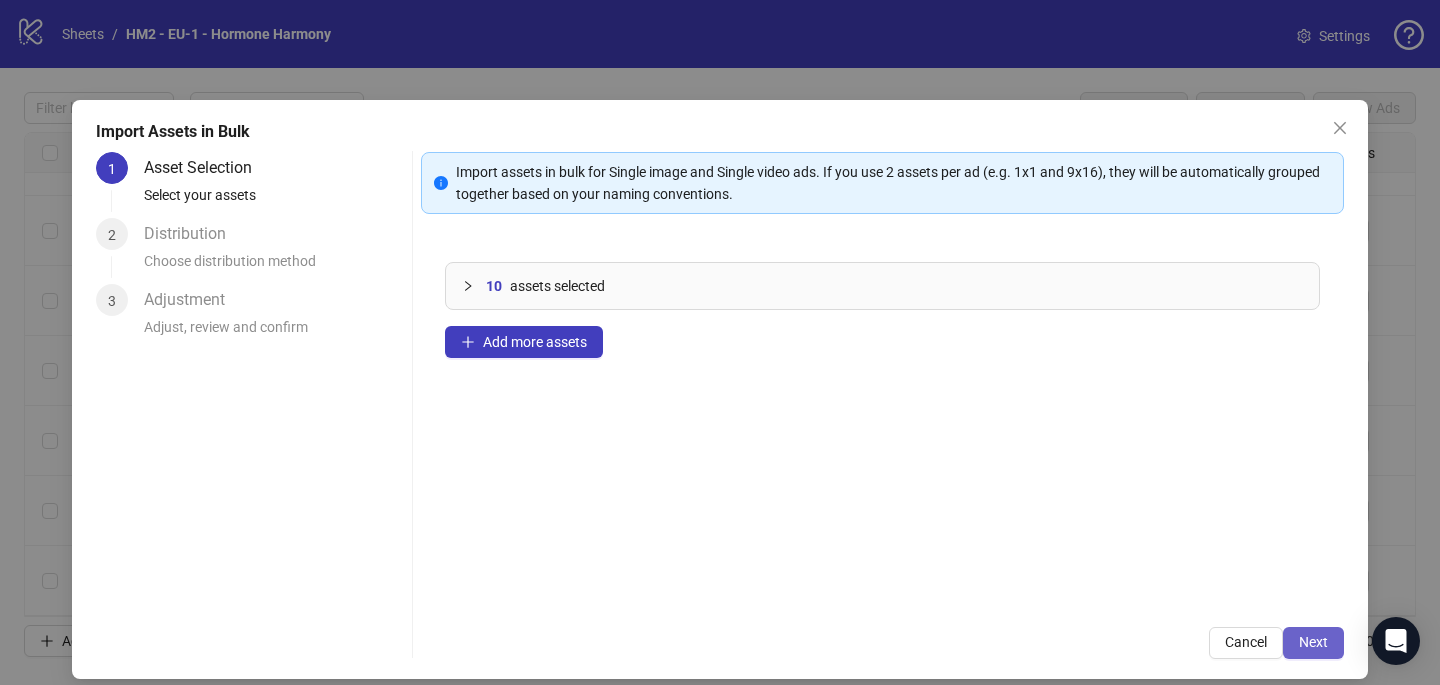 click on "Next" at bounding box center [1313, 642] 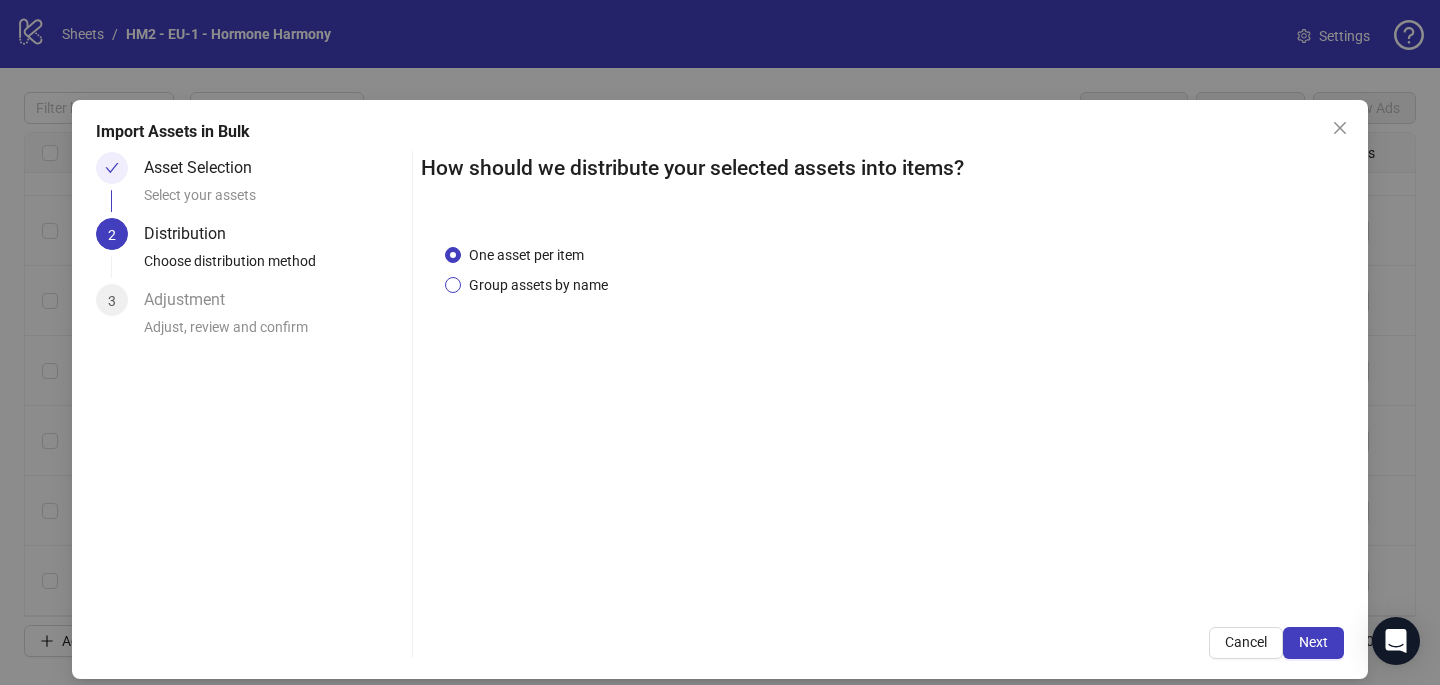 click on "Group assets by name" at bounding box center (526, 255) 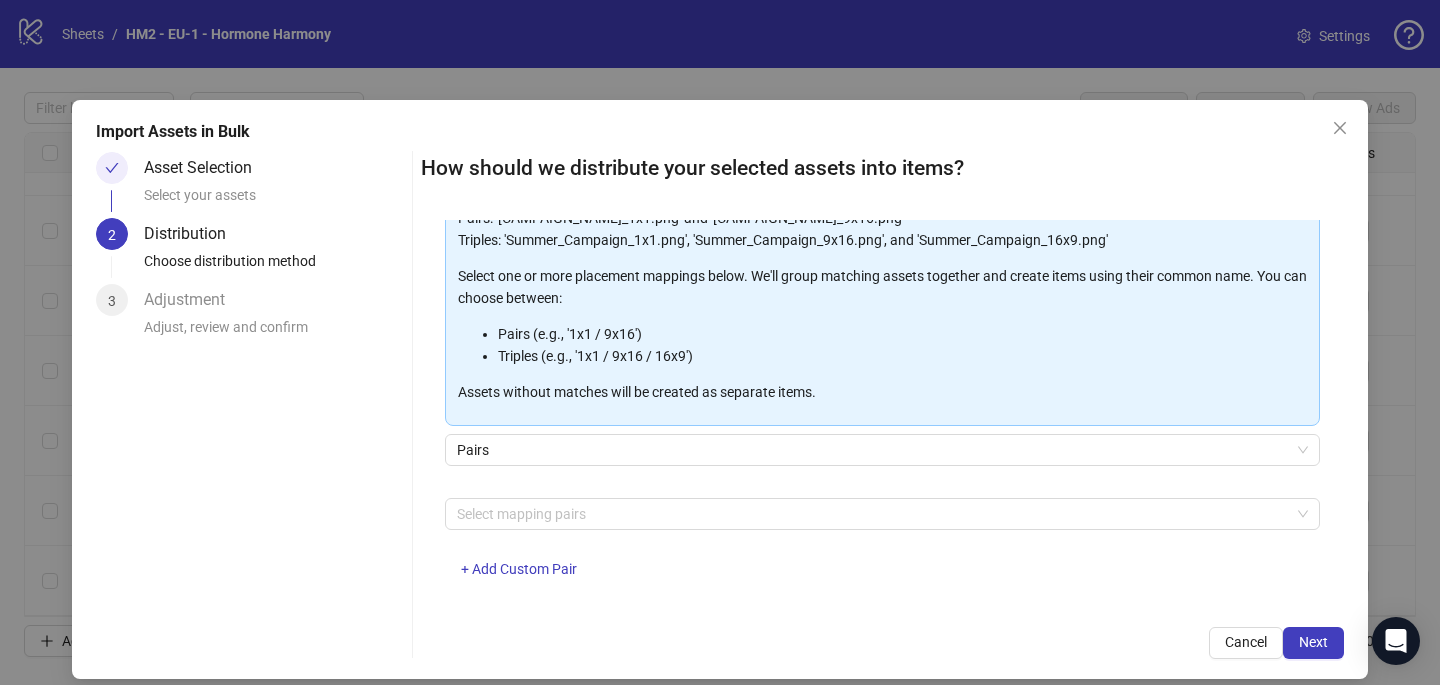 scroll, scrollTop: 203, scrollLeft: 0, axis: vertical 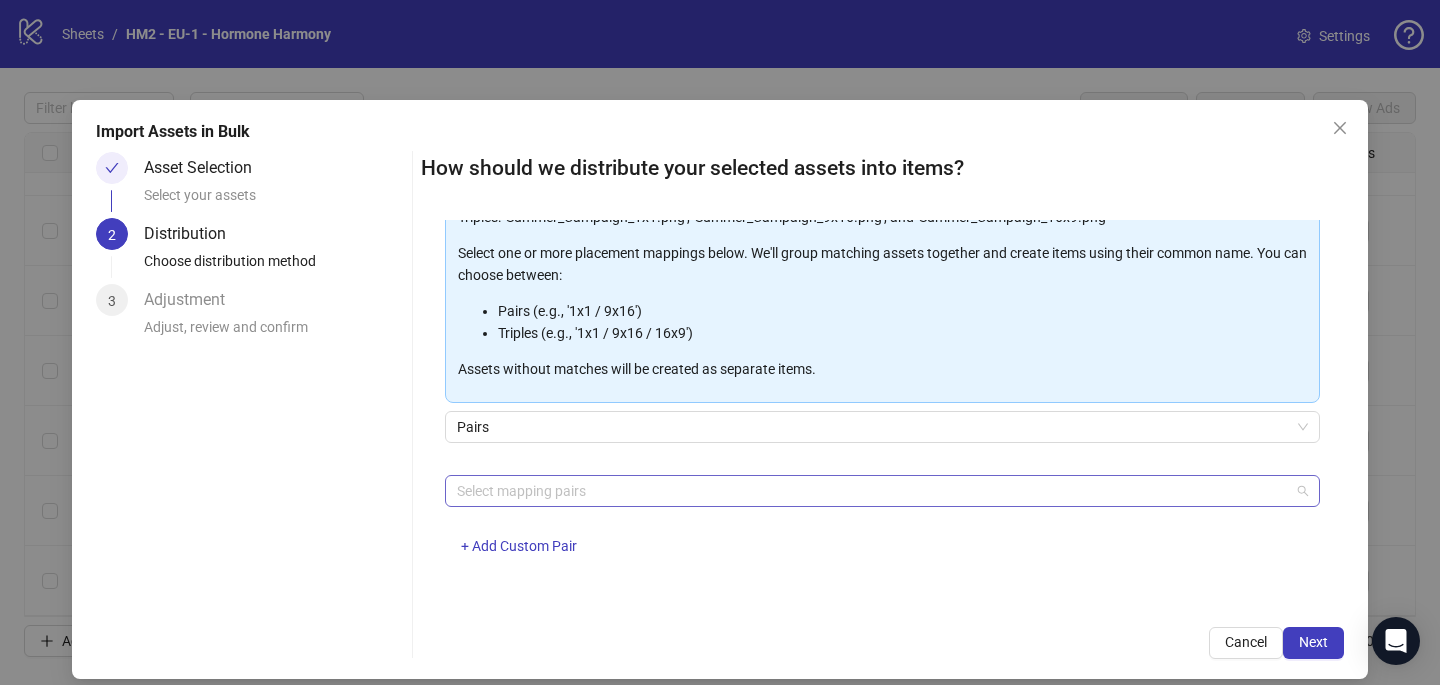 click at bounding box center [872, 491] 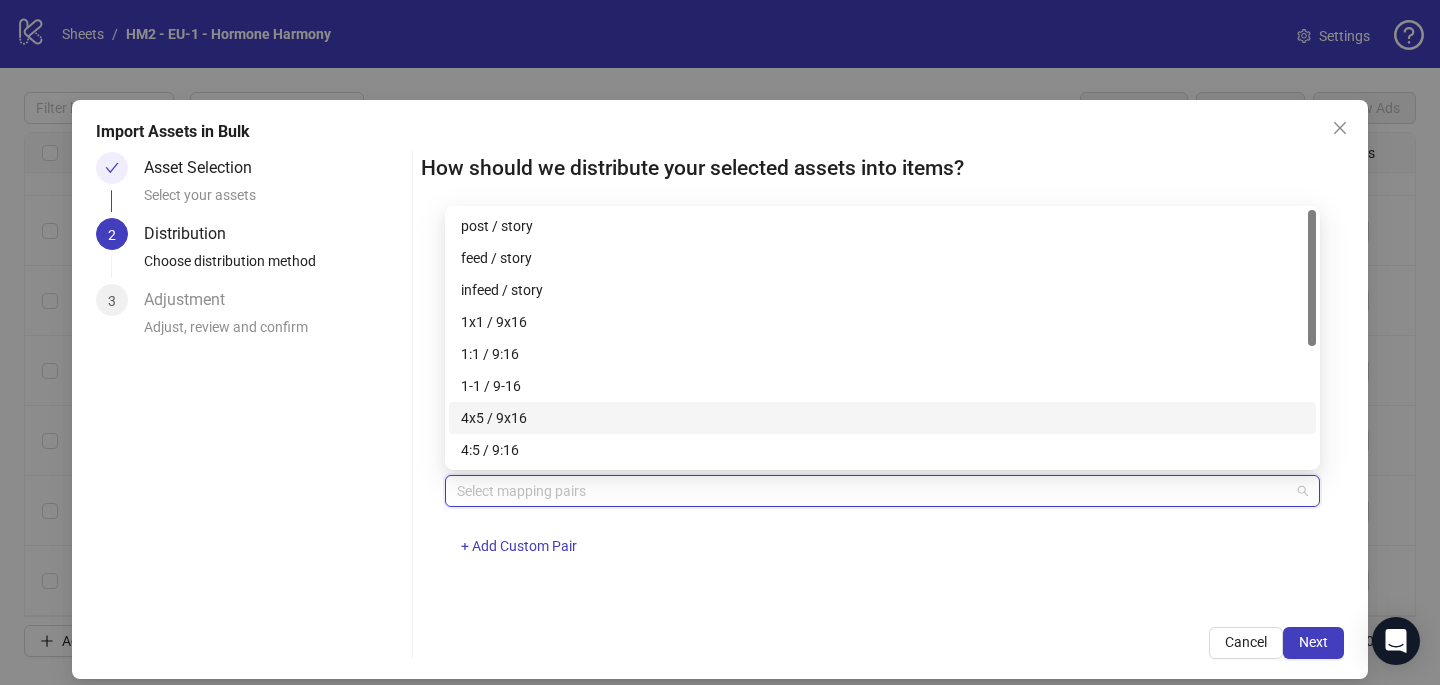 click on "4x5 / 9x16" at bounding box center [882, 418] 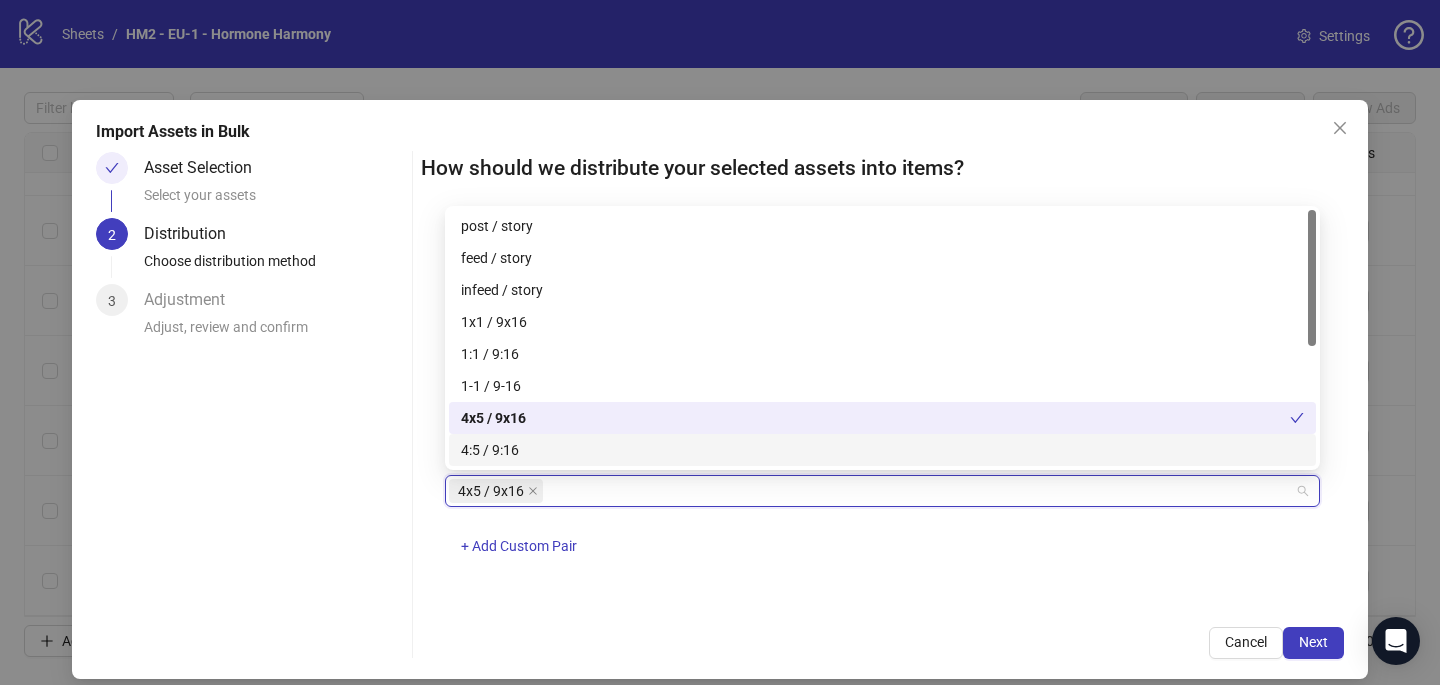 click on "4x5 / 9x16   + Add Custom Pair" at bounding box center (882, 527) 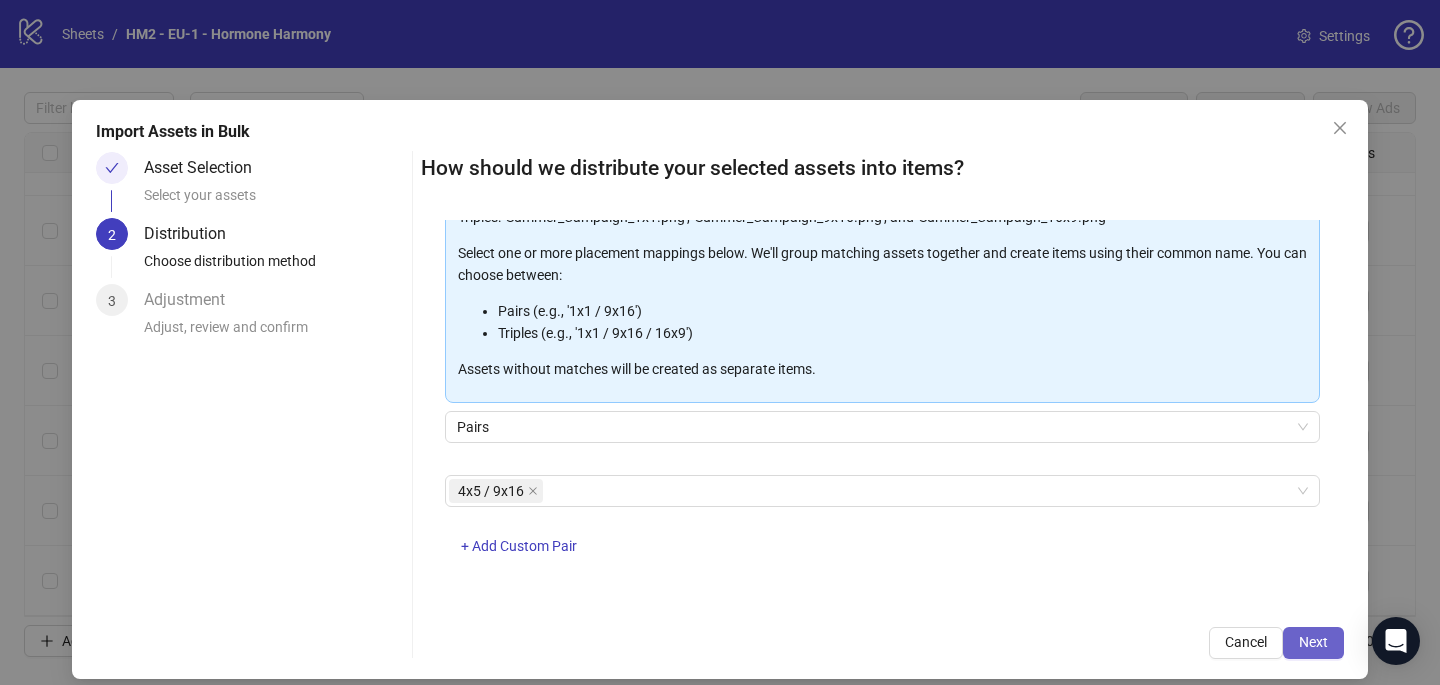 click on "Next" at bounding box center (1313, 643) 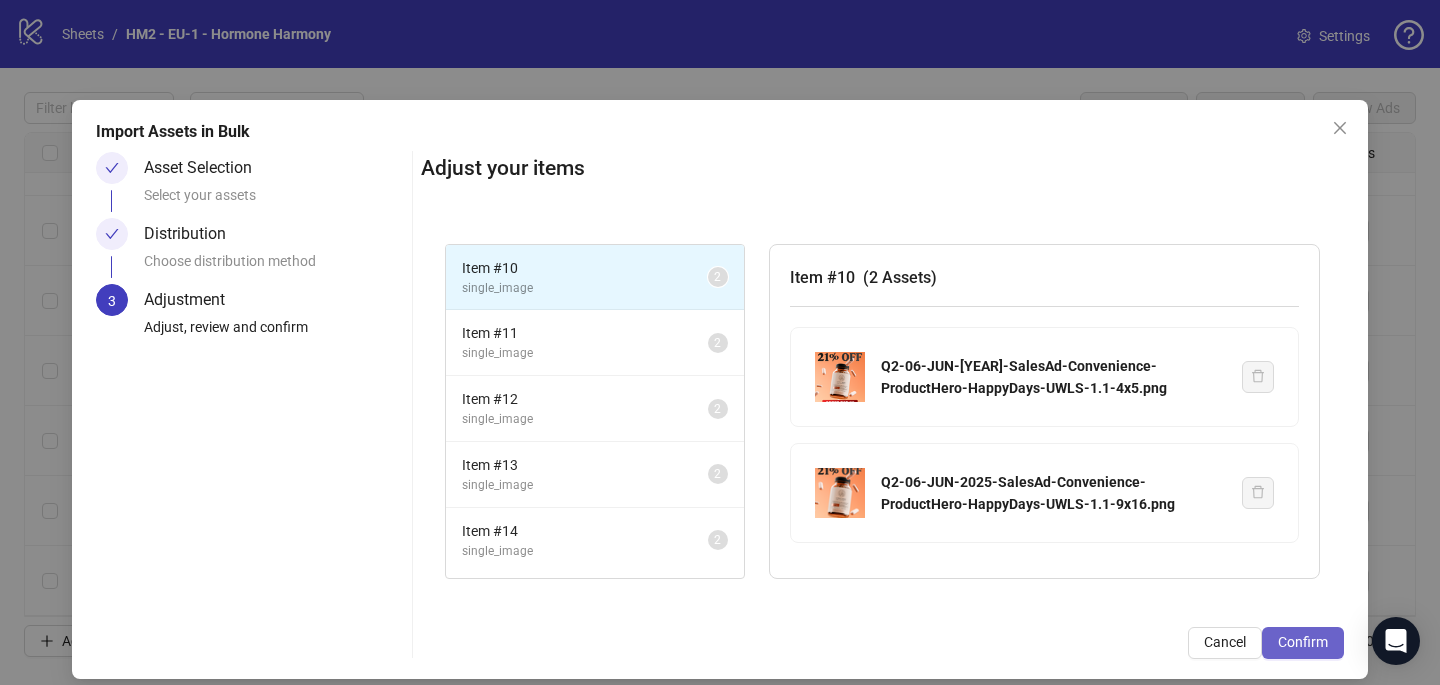click on "Confirm" at bounding box center (1303, 643) 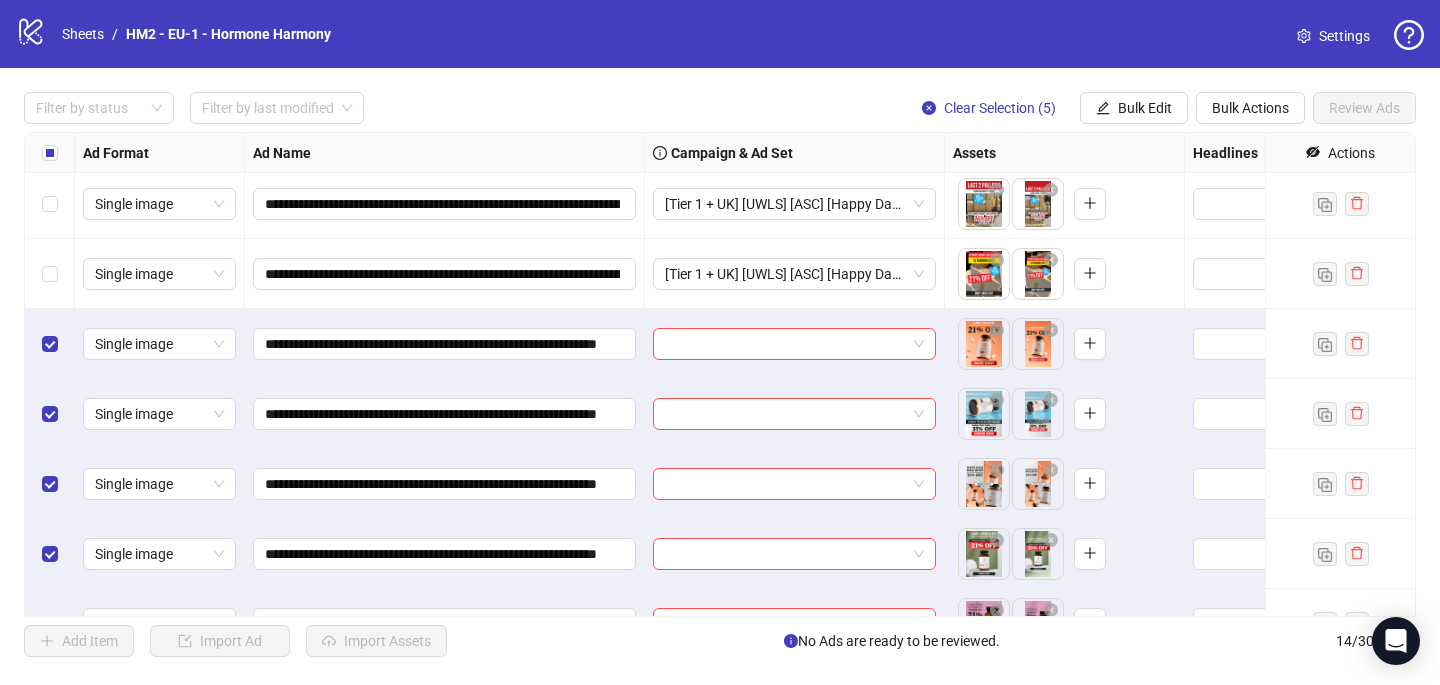 scroll, scrollTop: 537, scrollLeft: 0, axis: vertical 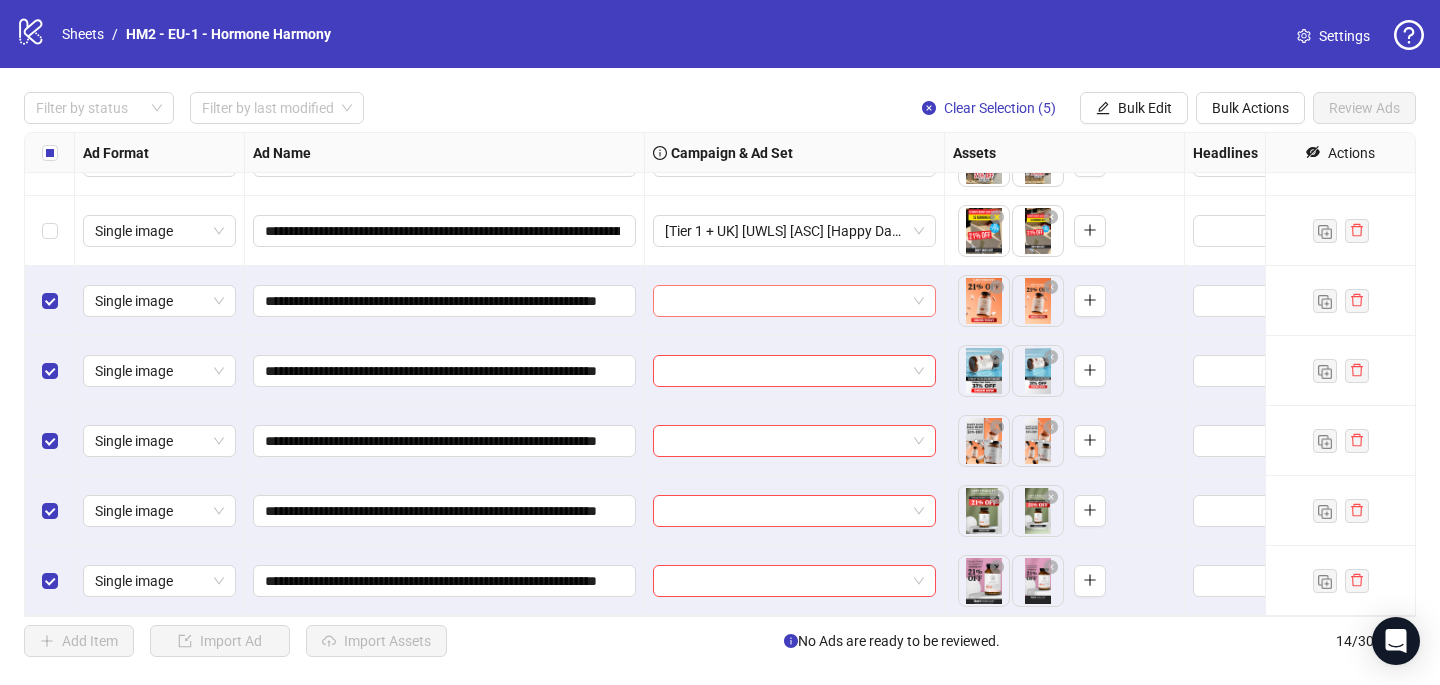 click at bounding box center (785, 301) 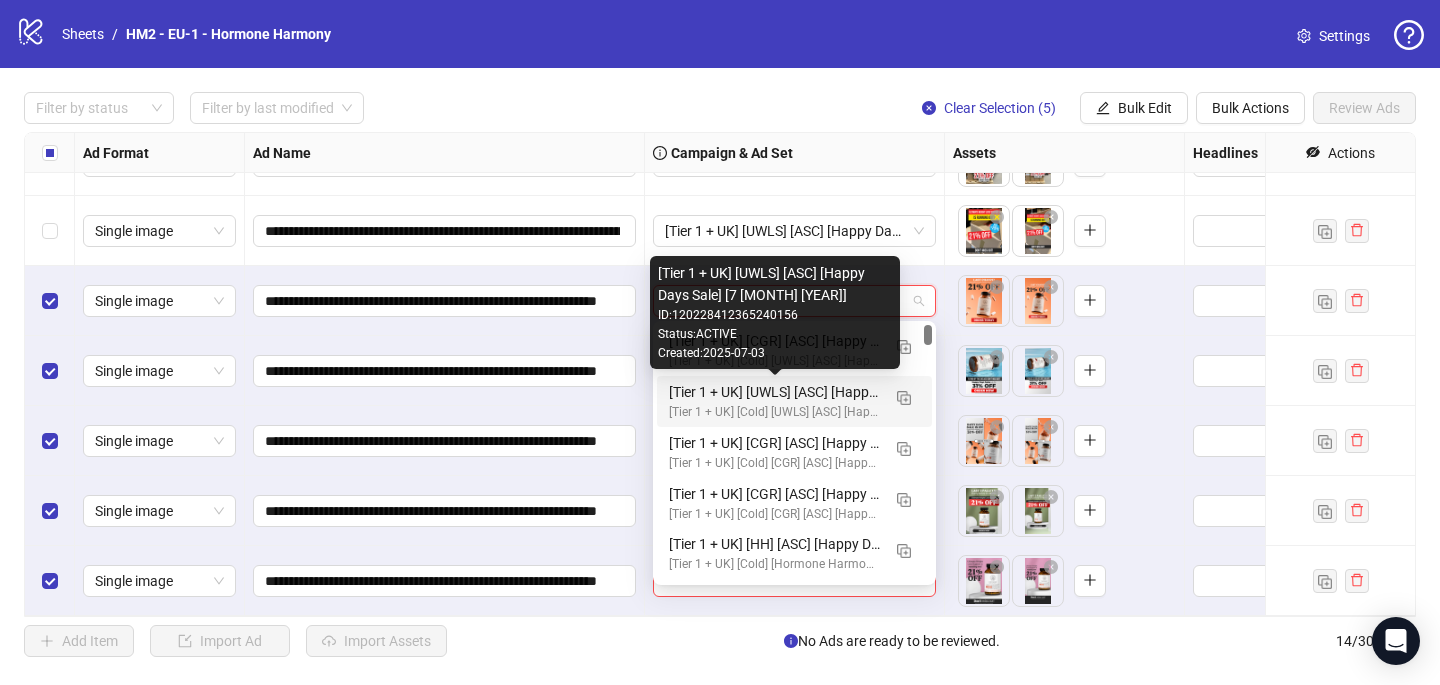 click on "[Tier 1 + UK] [UWLS] [ASC] [Happy Days Sale] [7 [MONTH] [YEAR]]" at bounding box center (774, 392) 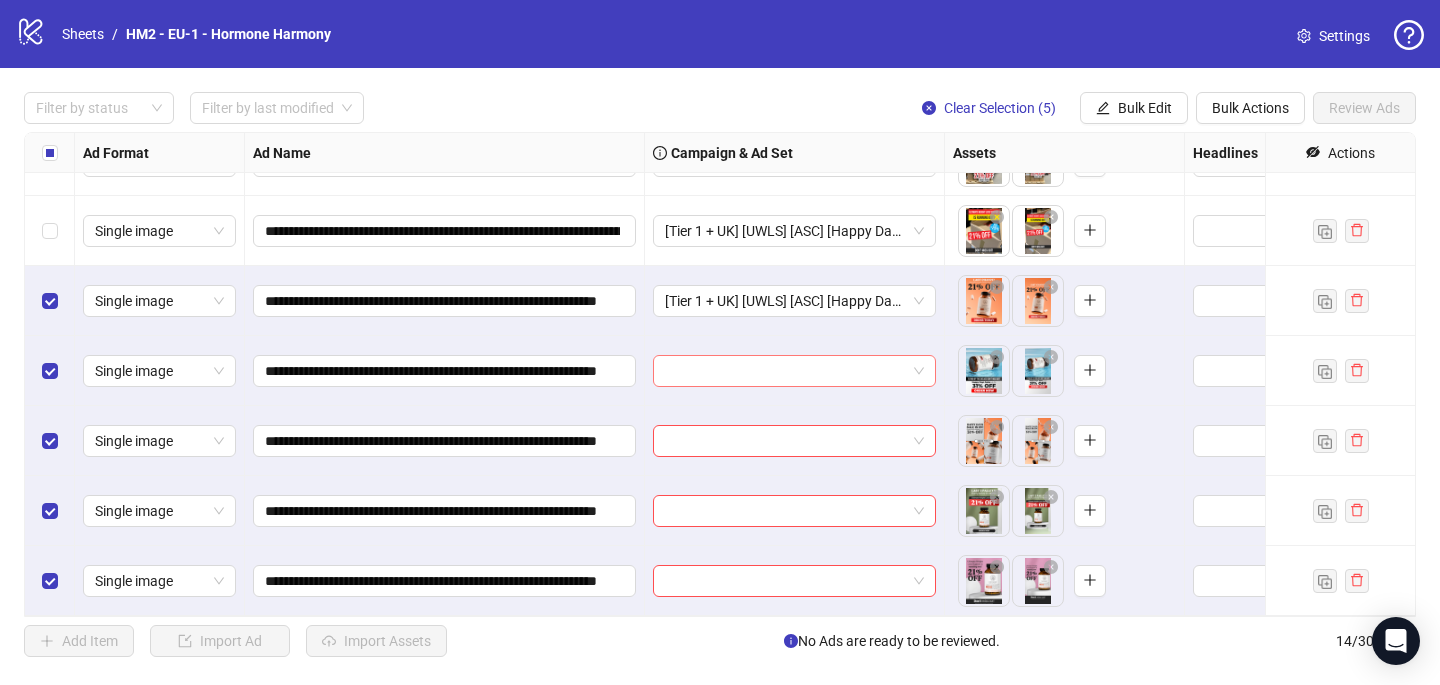 click at bounding box center (785, 371) 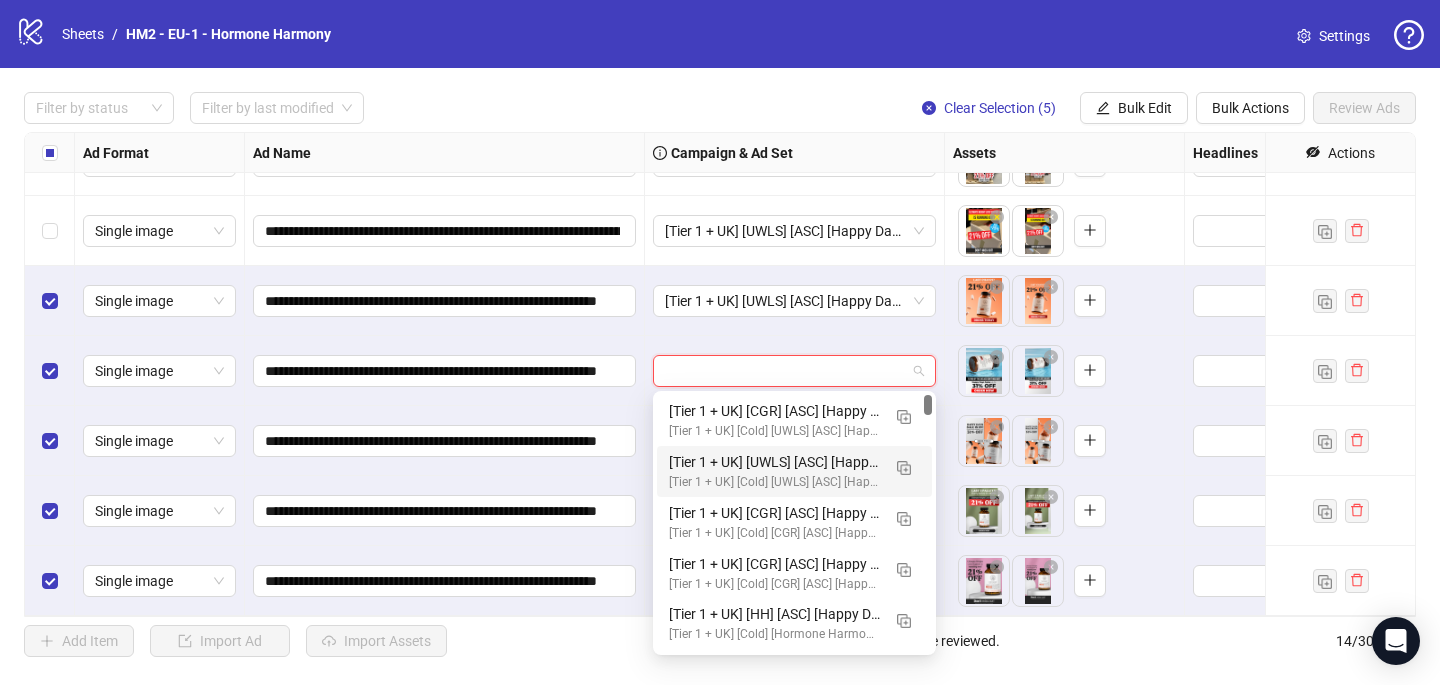 click on "[Tier 1 + UK] [UWLS] [ASC] [Happy Days Sale] [7 [MONTH] [YEAR]]" at bounding box center (774, 462) 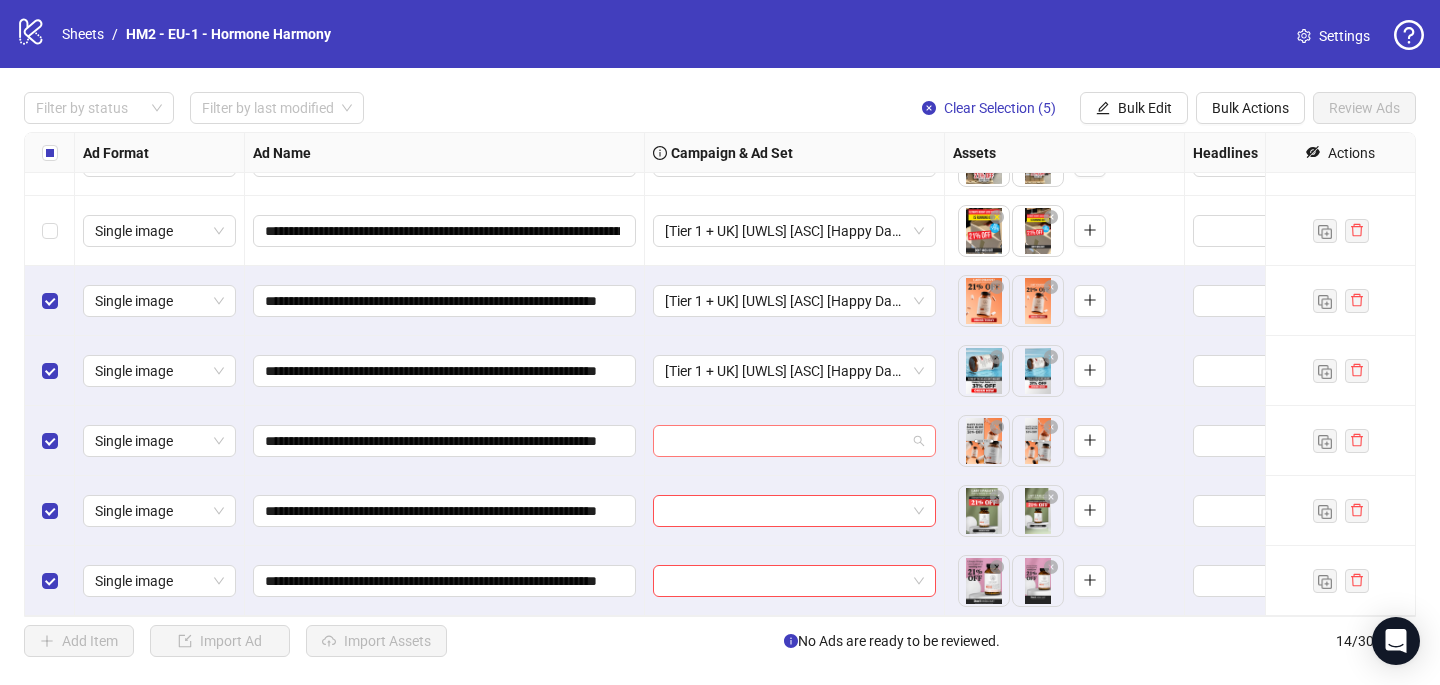 click at bounding box center (785, 441) 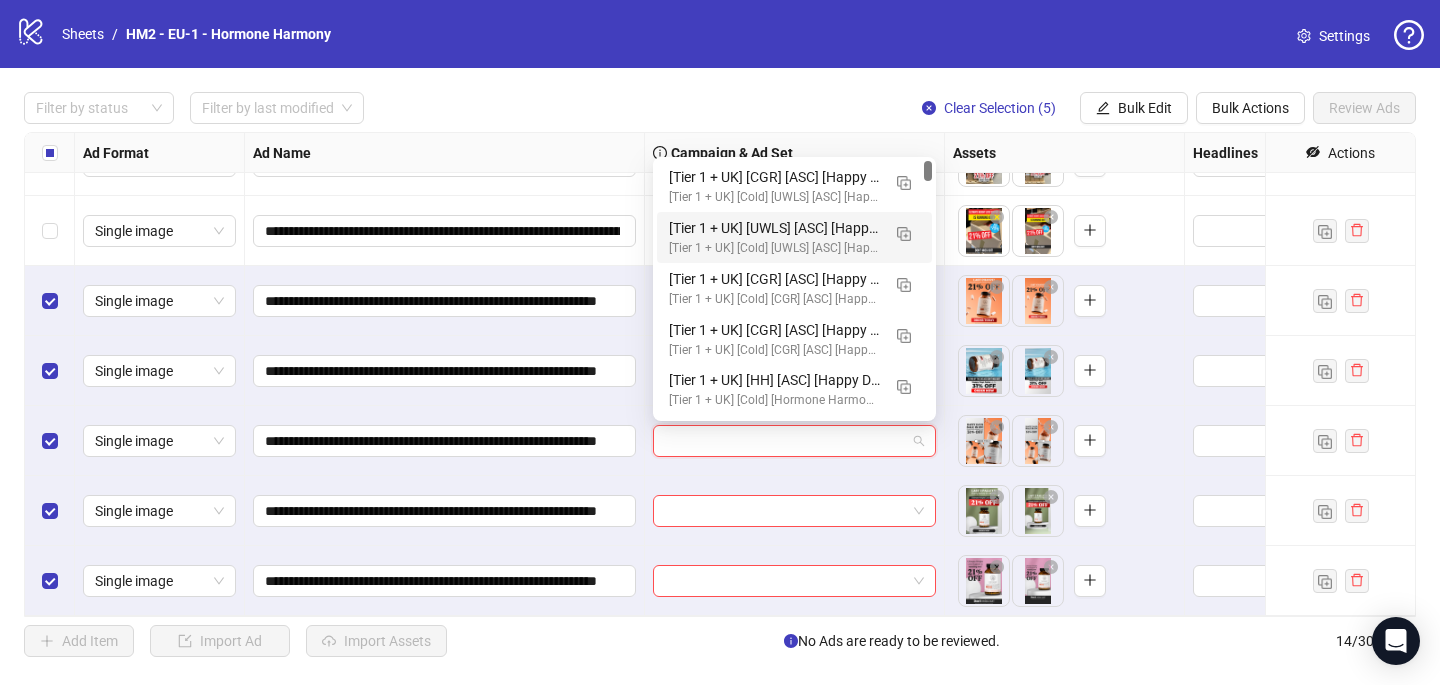 click on "[Tier 1 + UK] [Cold] [UWLS] [ASC] [Happy Days Sale] [7 [MONTH] [YEAR]] # 2,500€" at bounding box center [774, 248] 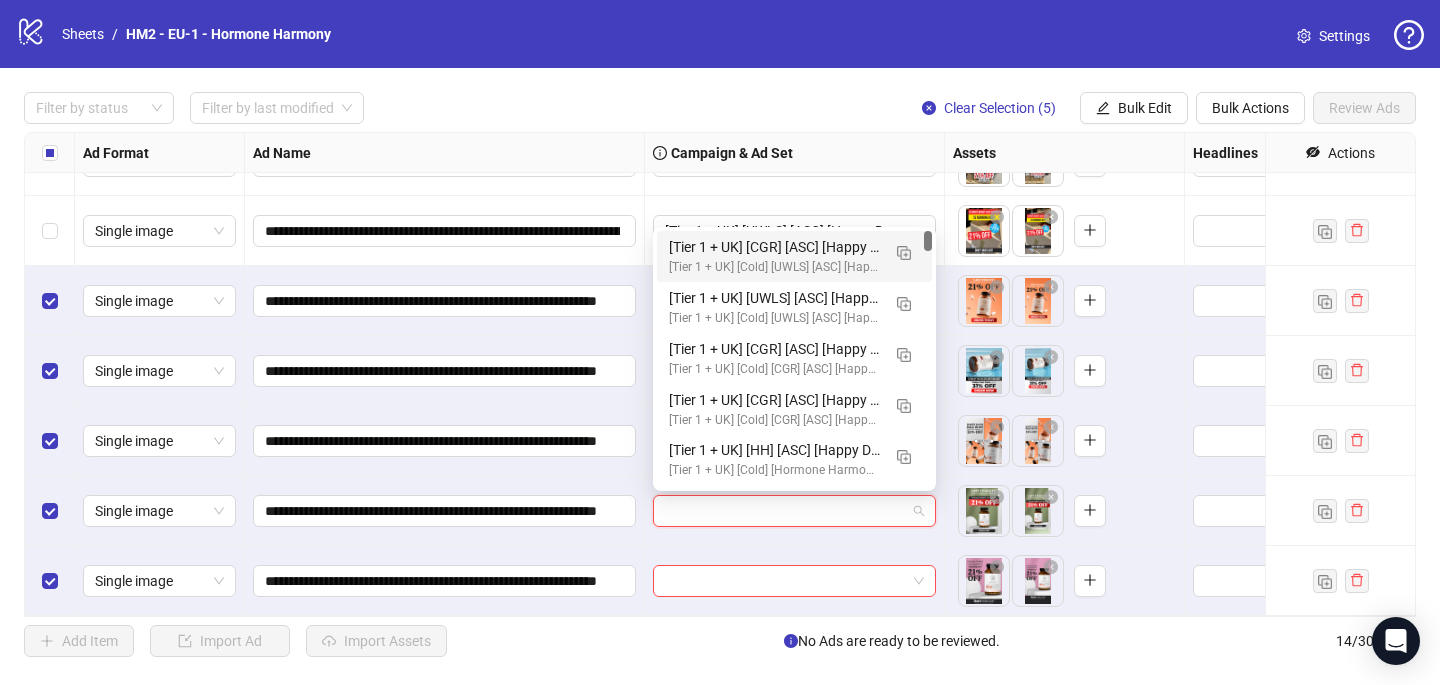 click at bounding box center (785, 511) 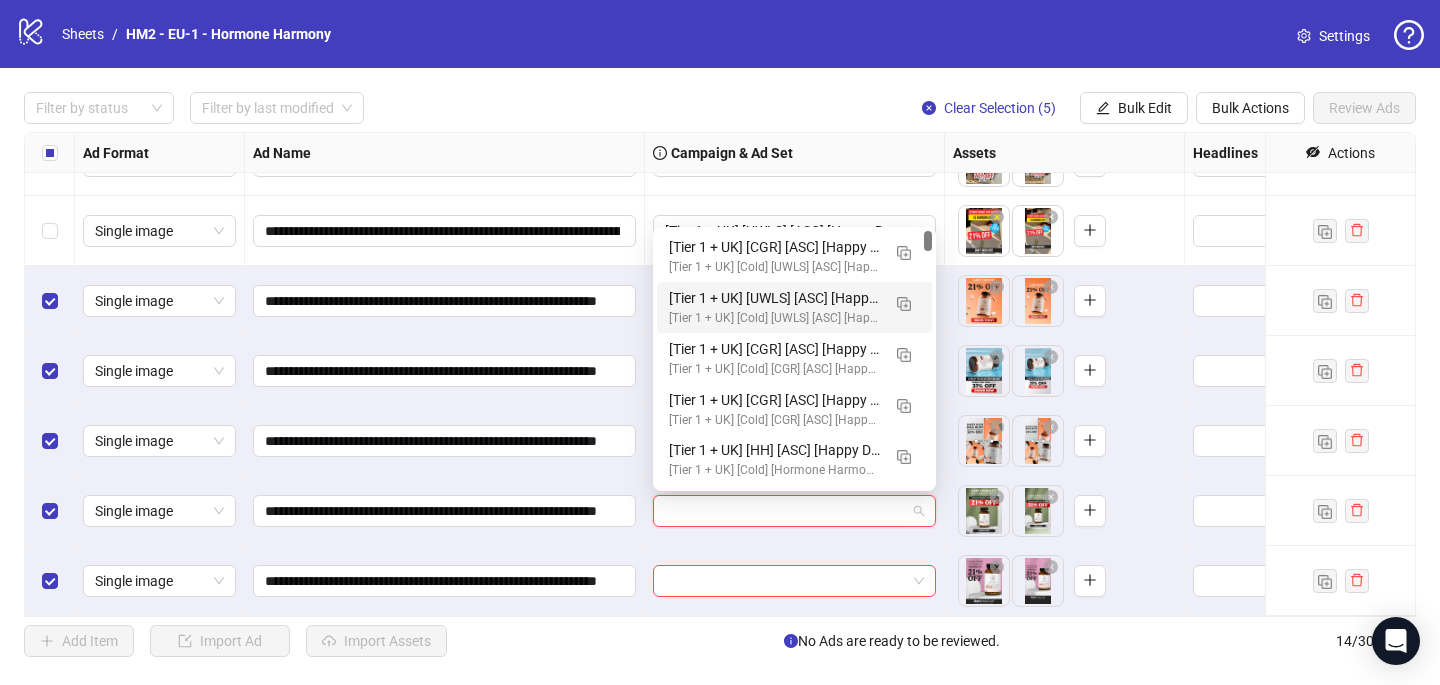 click on "[Tier 1 + UK] [UWLS] [ASC] [Happy Days Sale] [7 [MONTH] [YEAR]]" at bounding box center (774, 298) 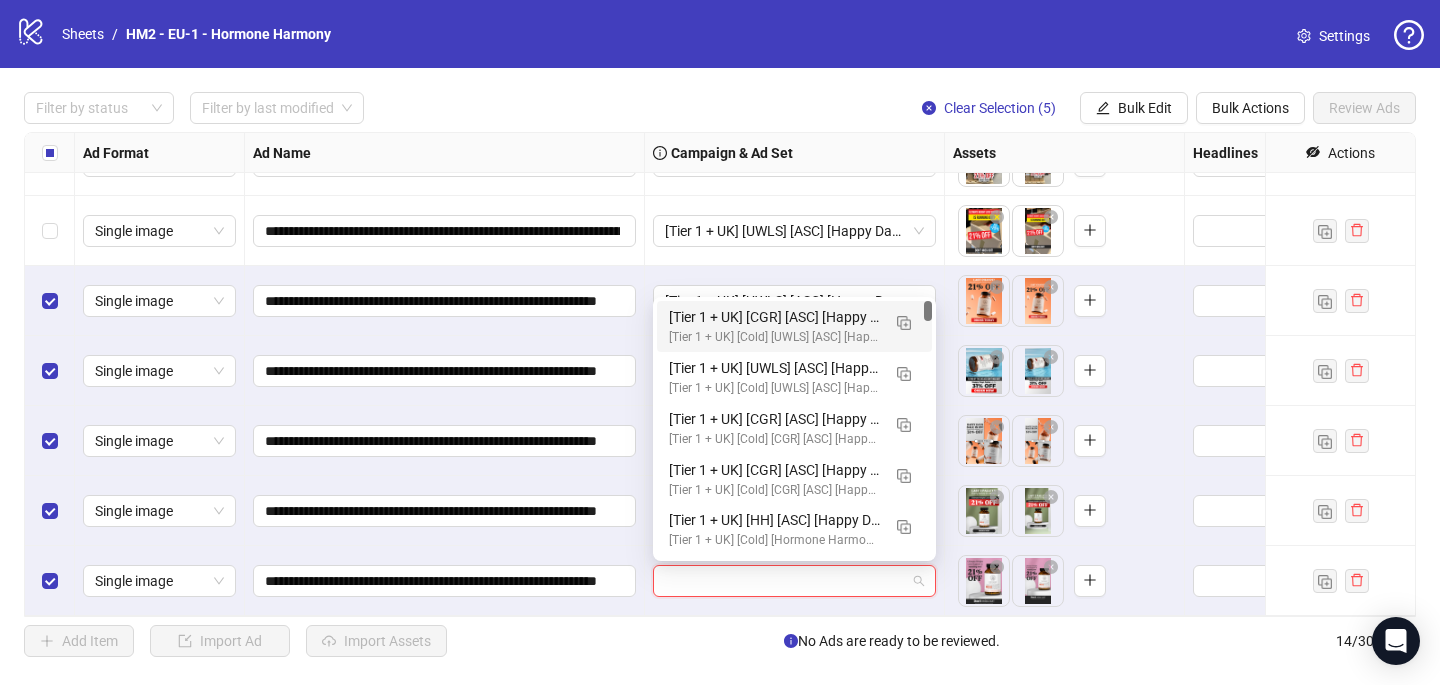 click at bounding box center (785, 581) 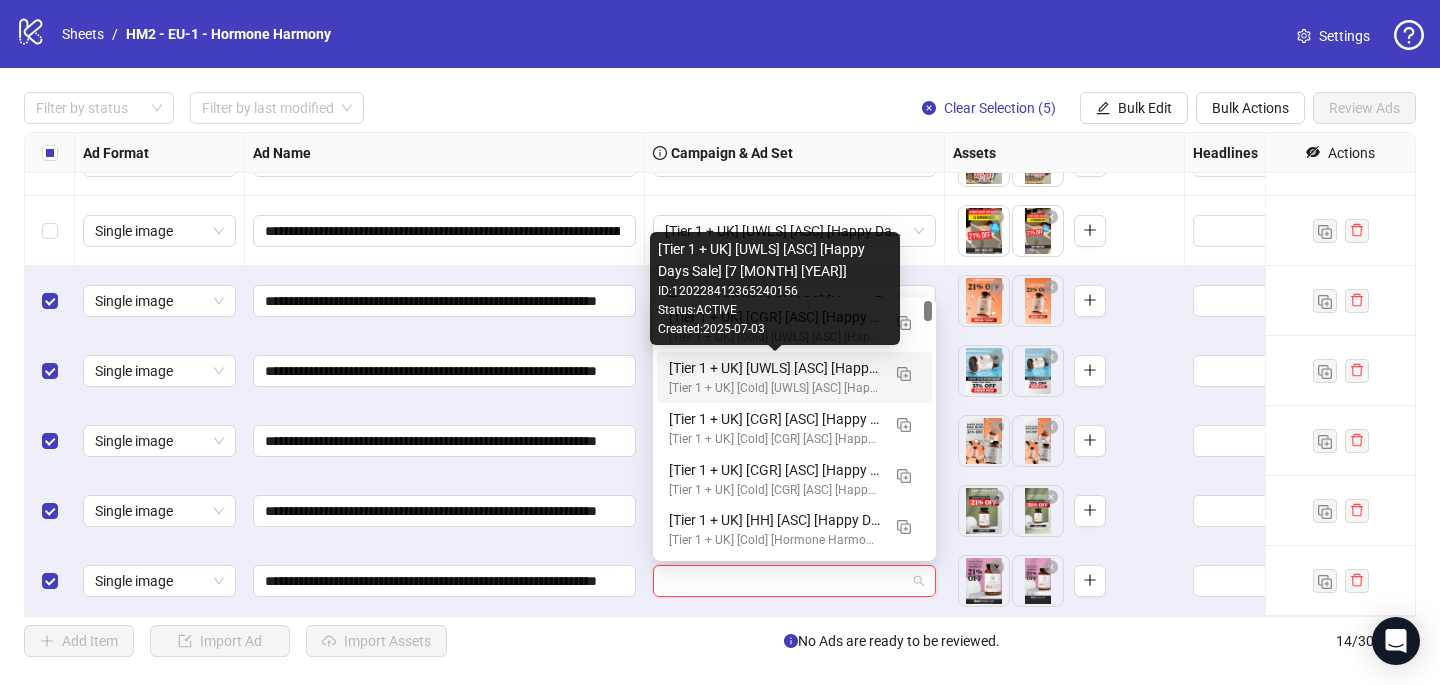click on "[Tier 1 + UK] [UWLS] [ASC] [Happy Days Sale] [7 [MONTH] [YEAR]]" at bounding box center (774, 368) 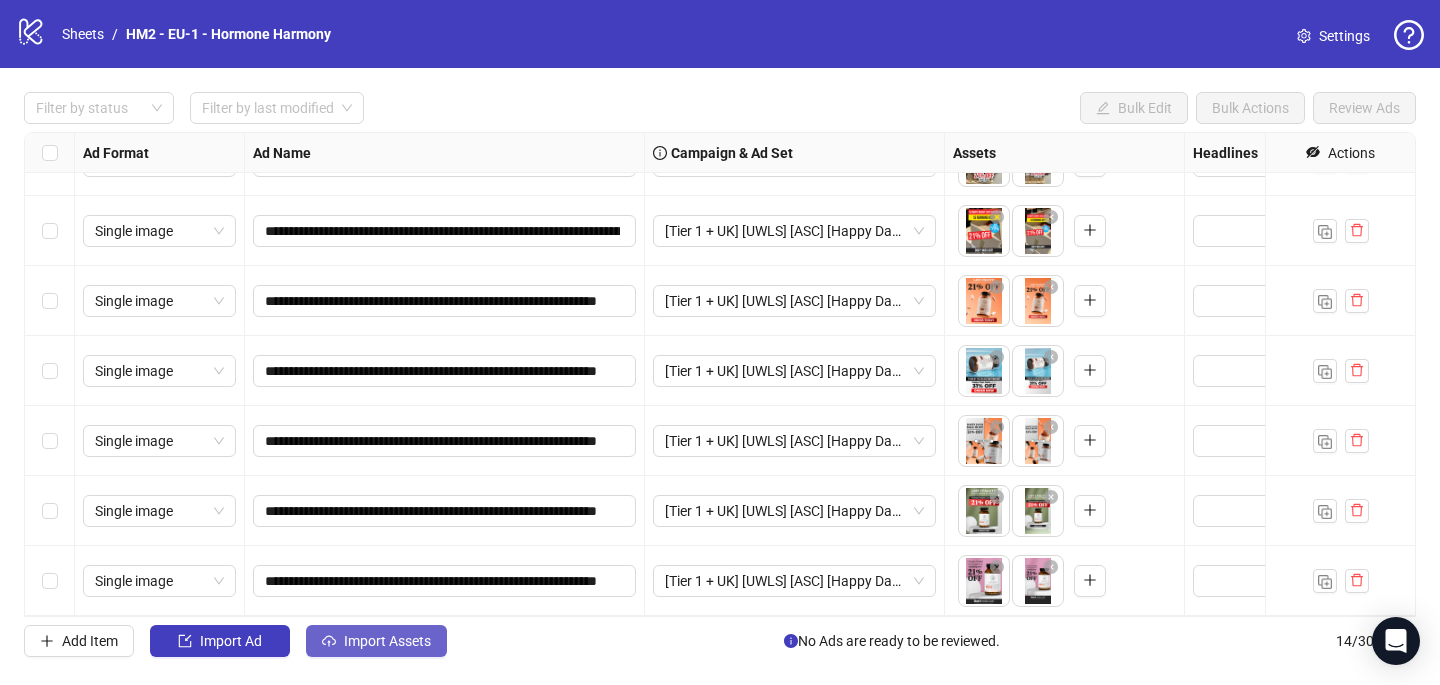click on "Import Assets" at bounding box center [231, 641] 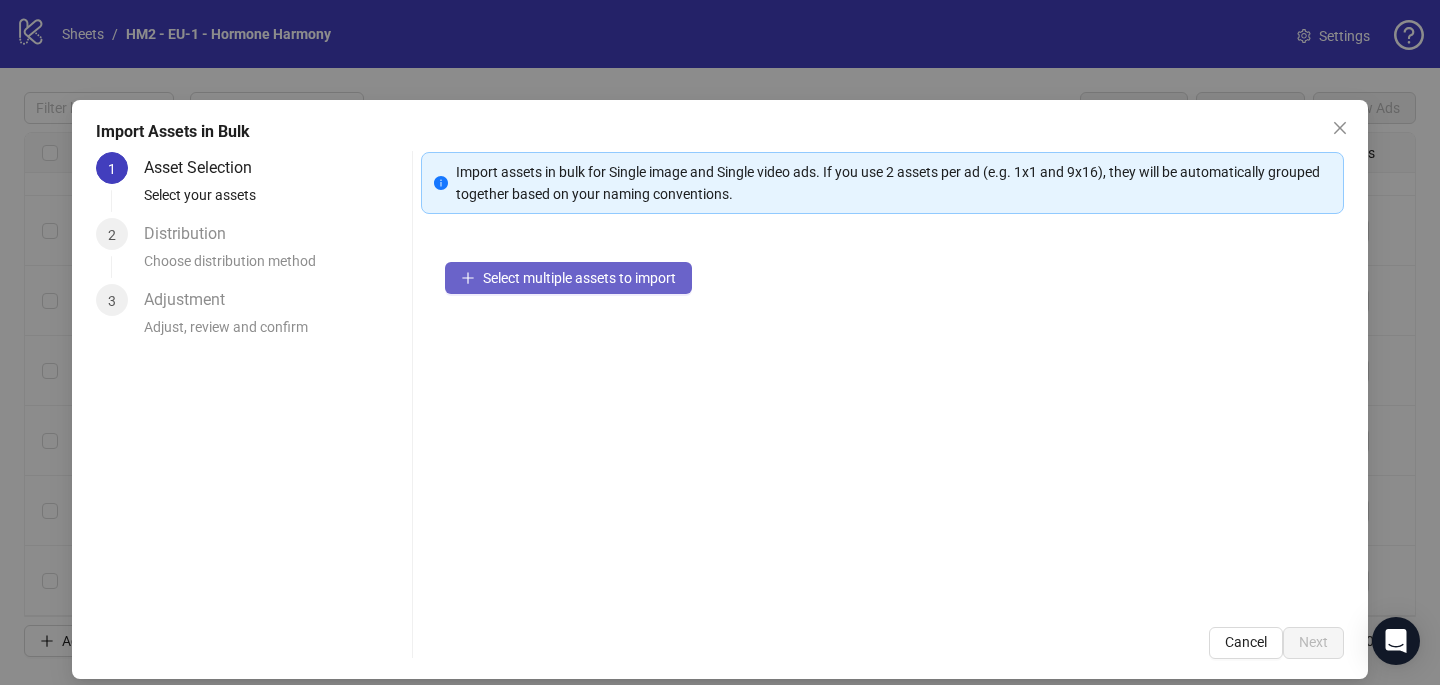 click on "Select multiple assets to import" at bounding box center [579, 278] 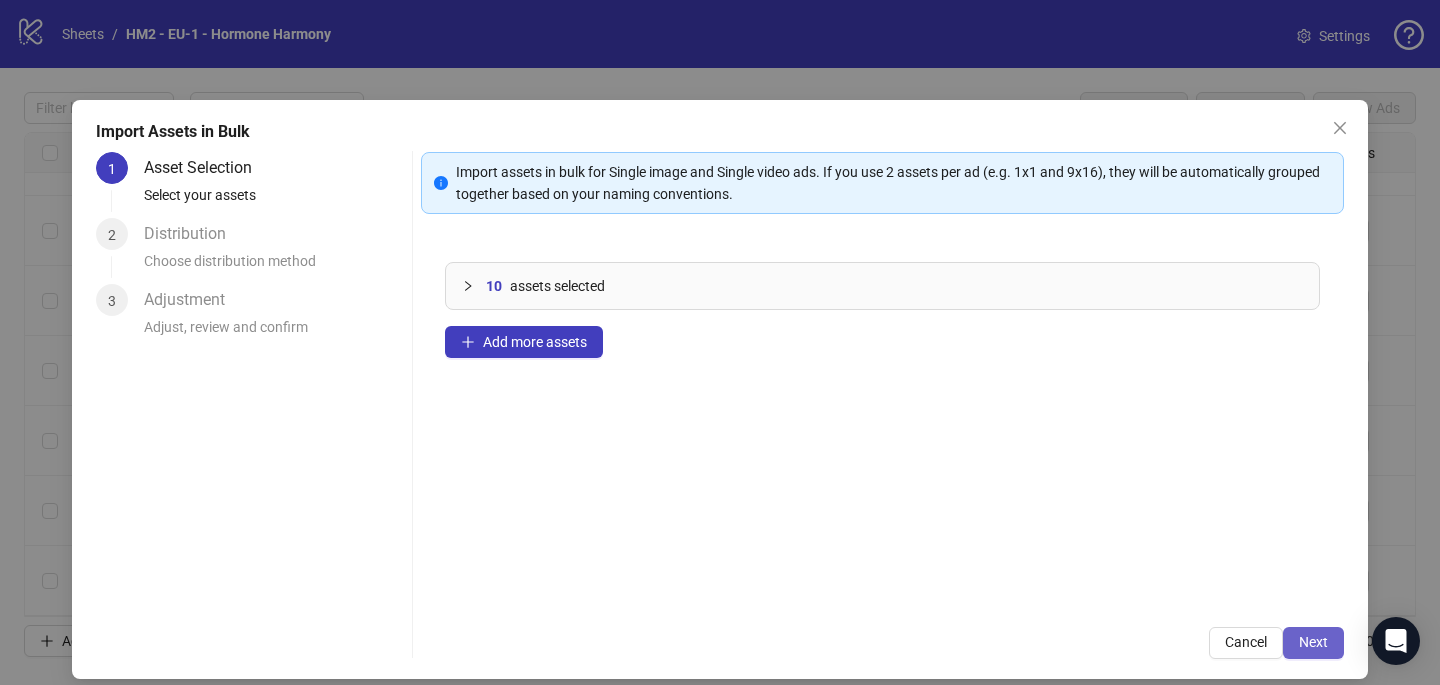 click on "Next" at bounding box center [1313, 642] 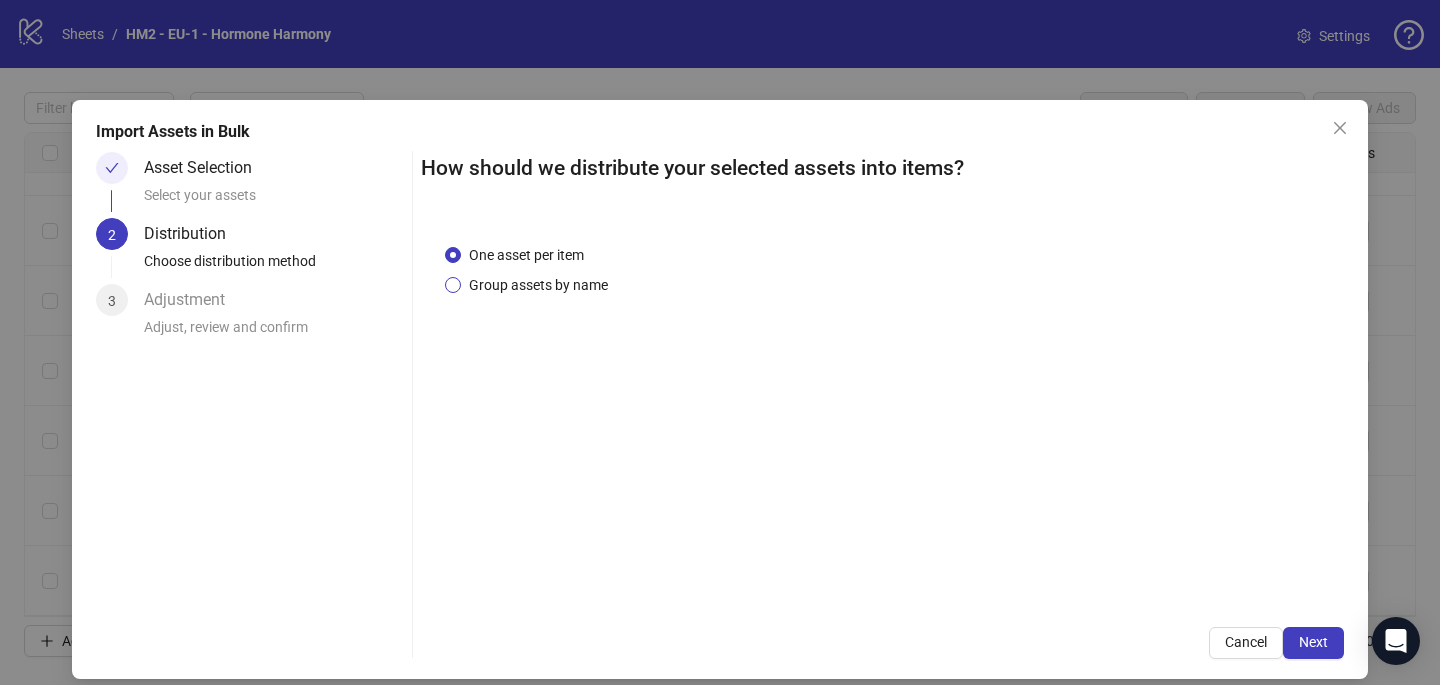 click on "Group assets by name" at bounding box center (526, 255) 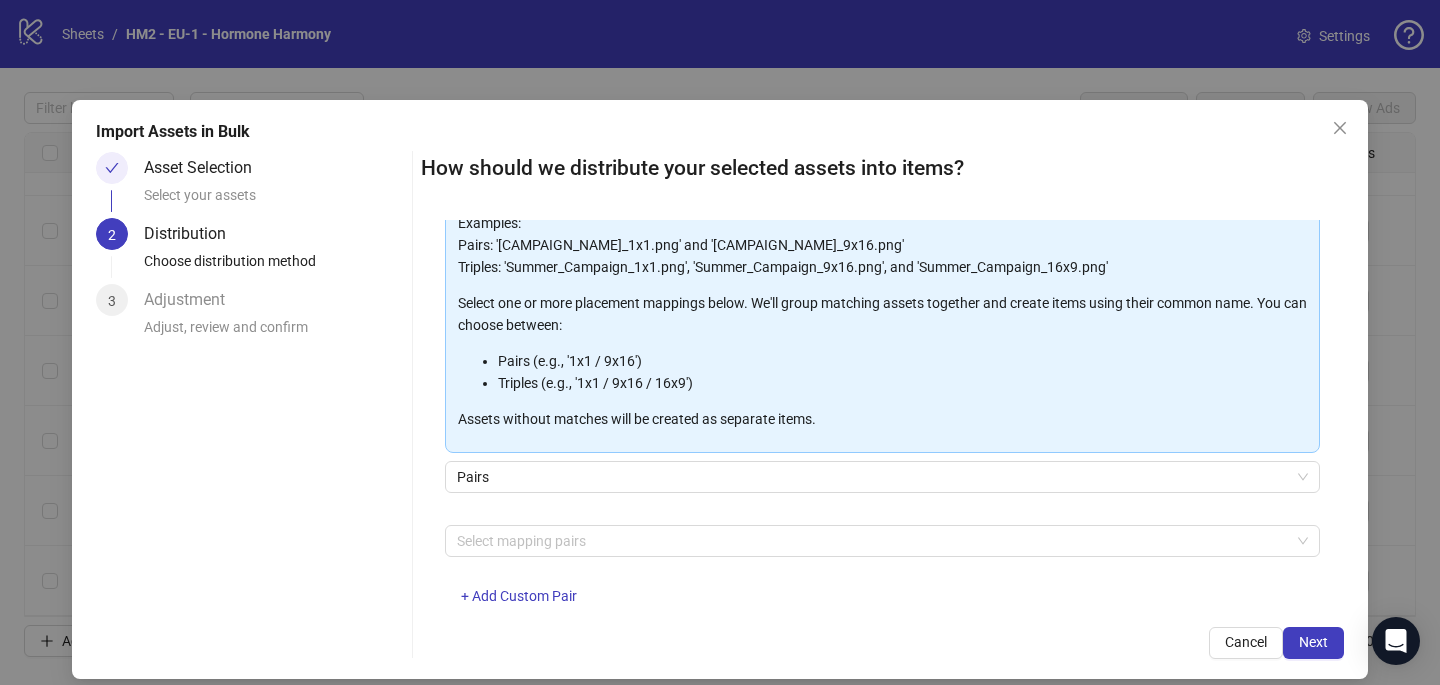 scroll, scrollTop: 203, scrollLeft: 0, axis: vertical 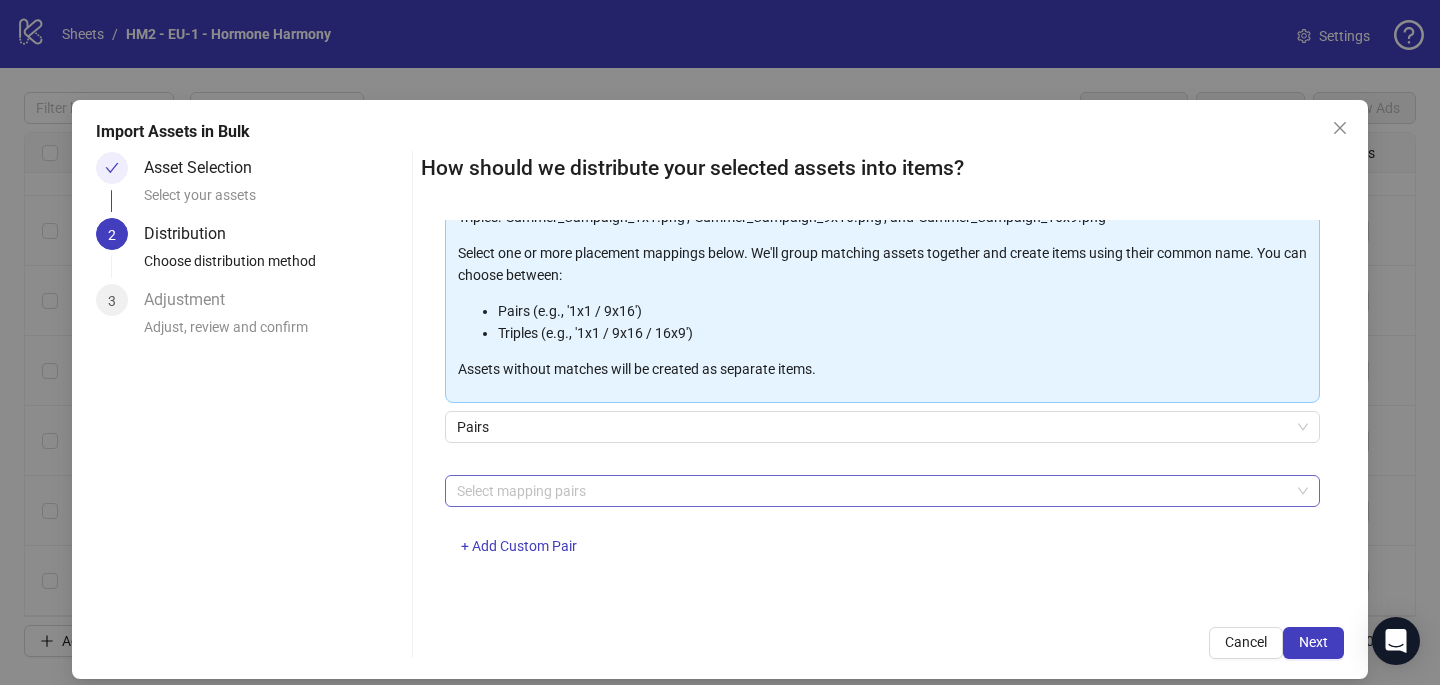 click at bounding box center [872, 491] 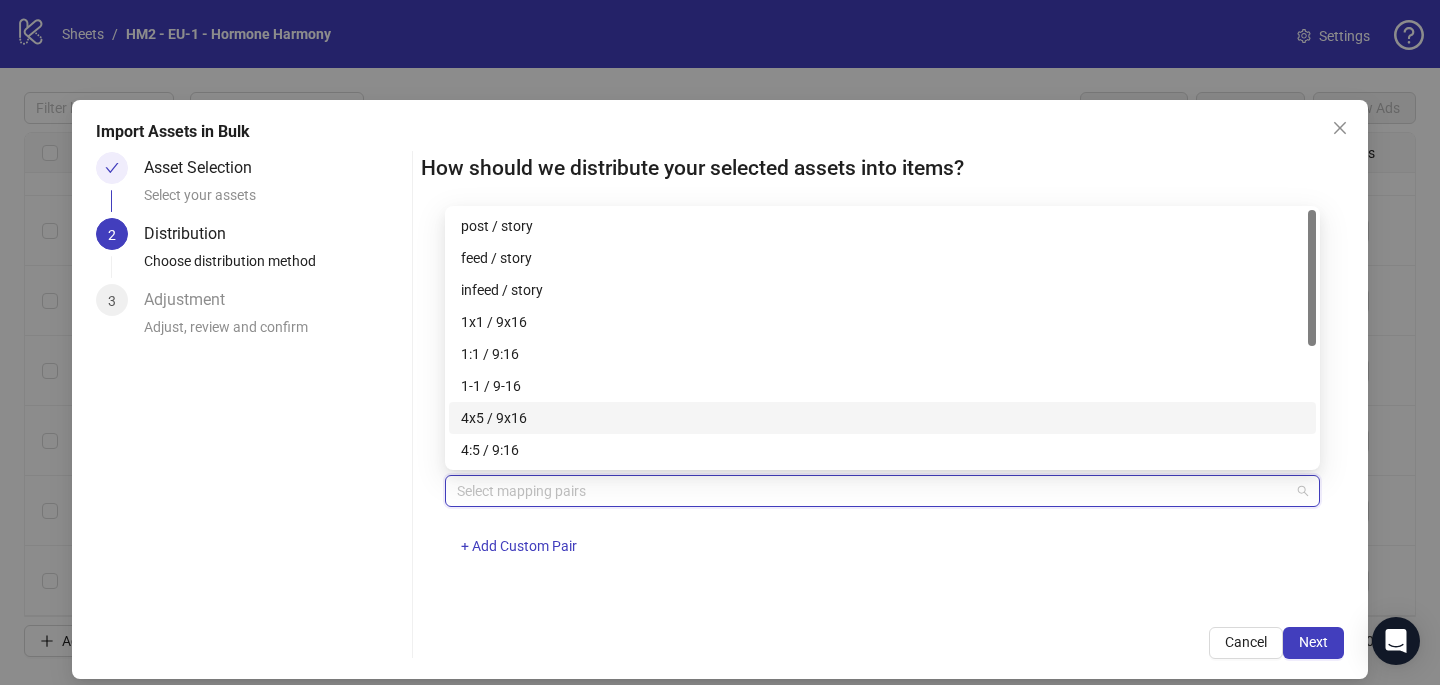 click on "4x5 / 9x16" at bounding box center (882, 418) 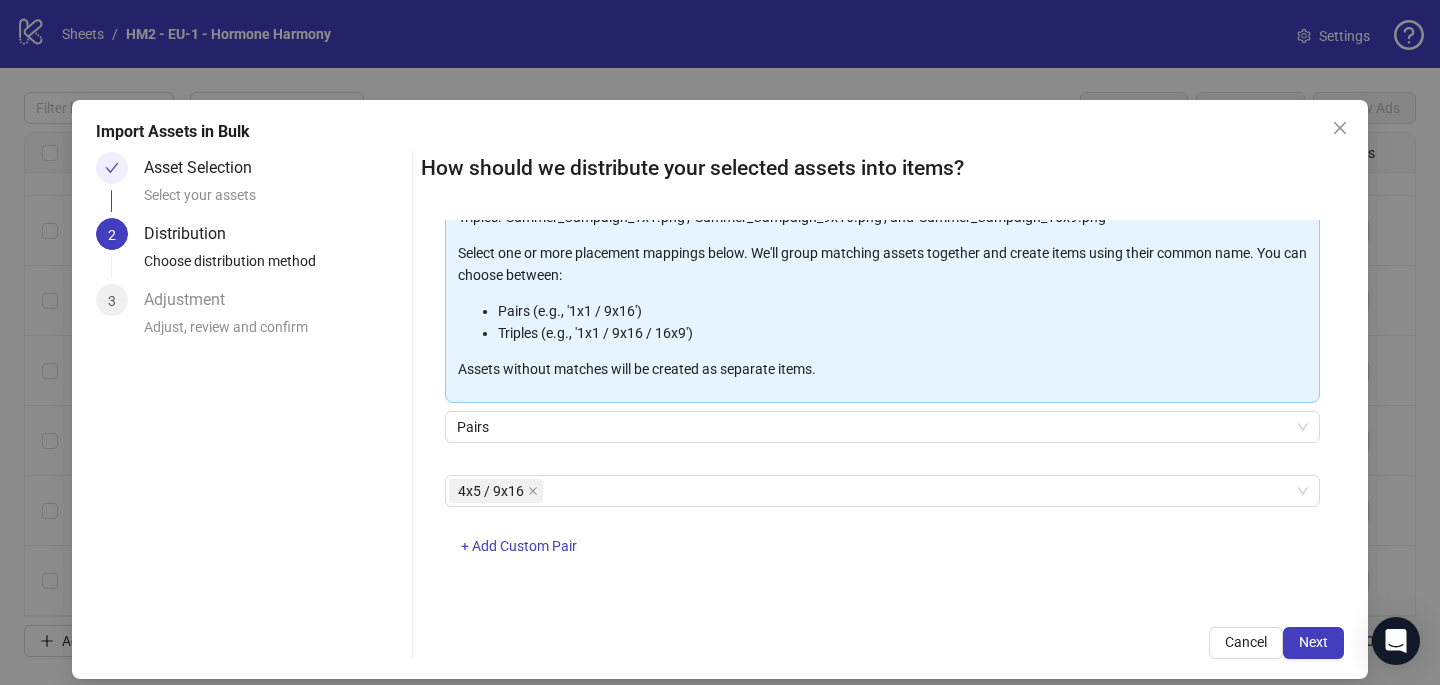 click on "4x5 / 9x16   + Add Custom Pair" at bounding box center (882, 527) 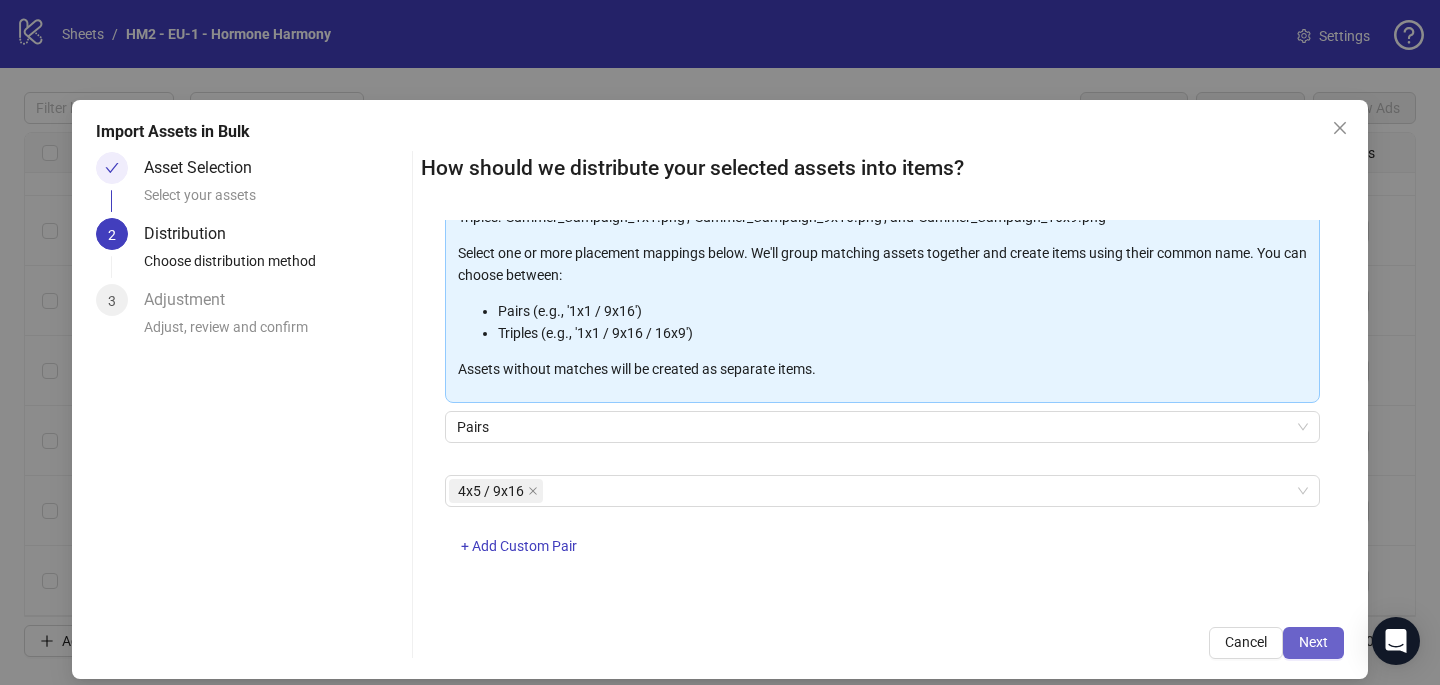 click on "Next" at bounding box center (1313, 643) 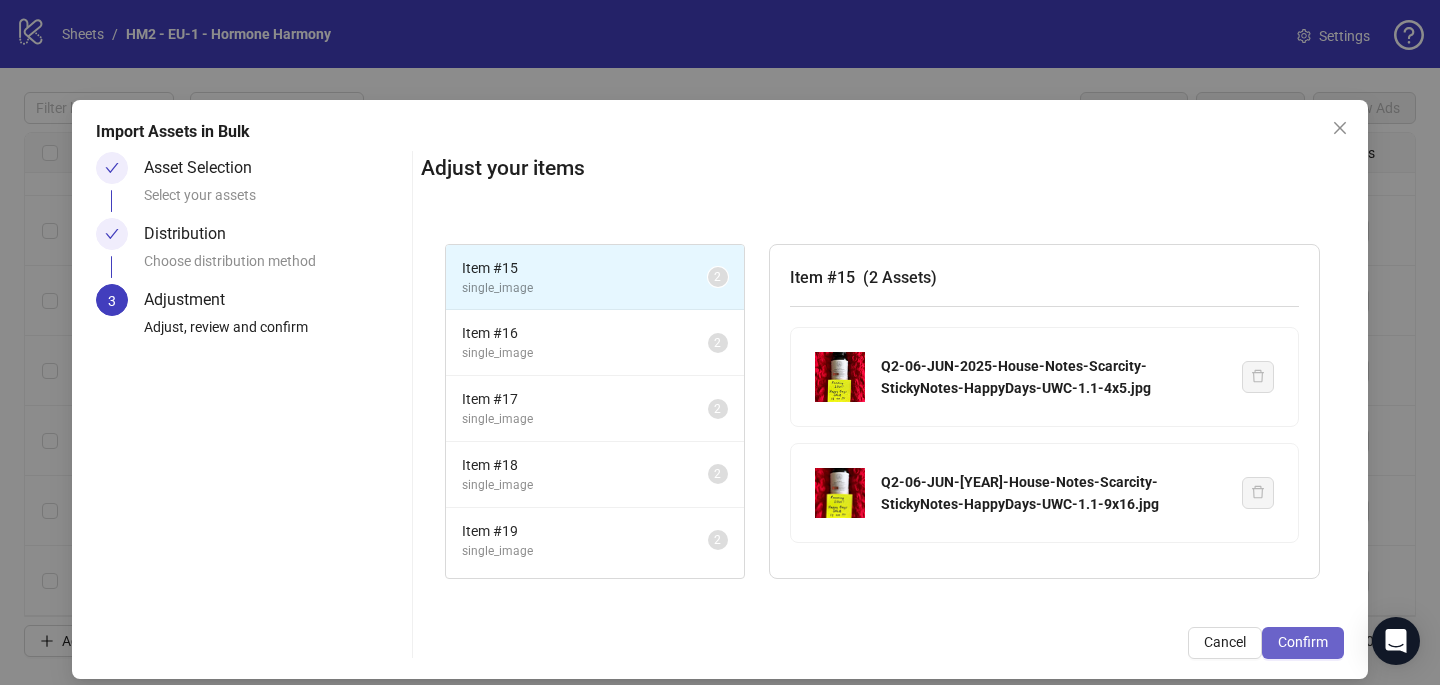 click on "Confirm" at bounding box center [1303, 642] 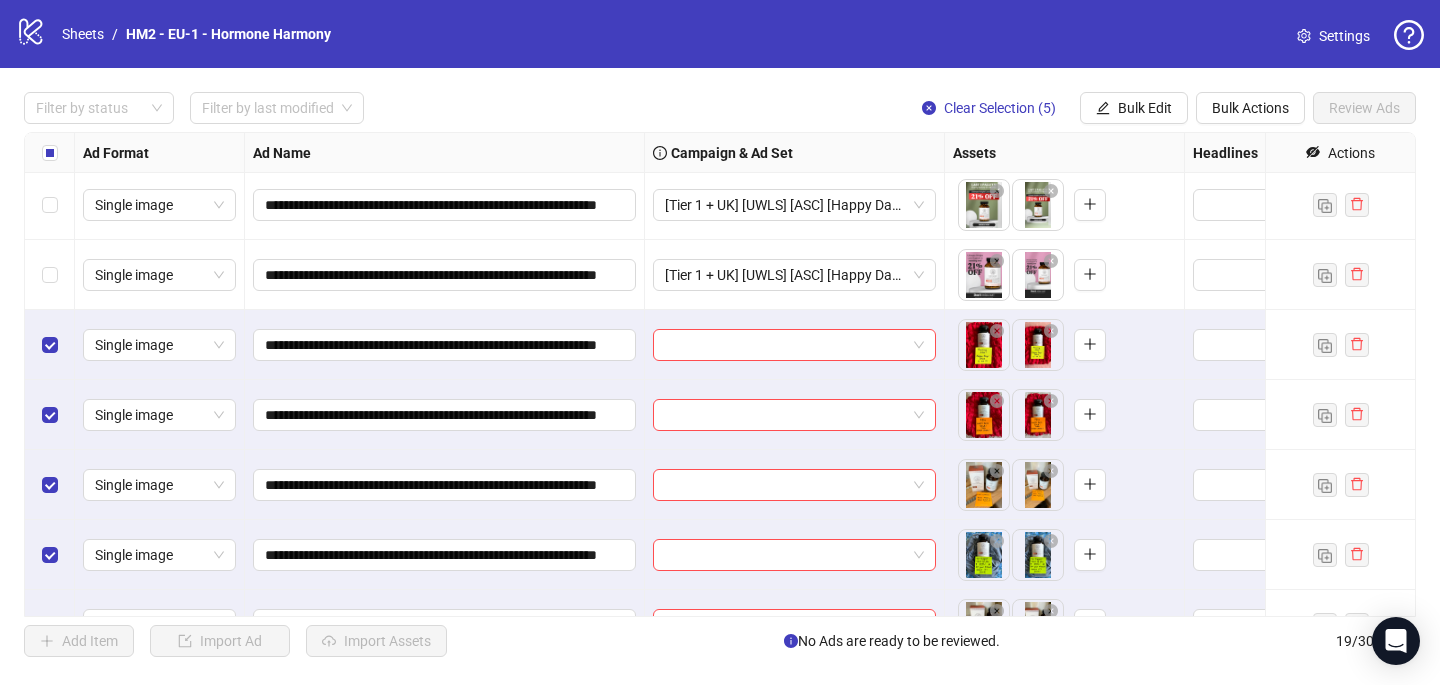 scroll, scrollTop: 887, scrollLeft: 0, axis: vertical 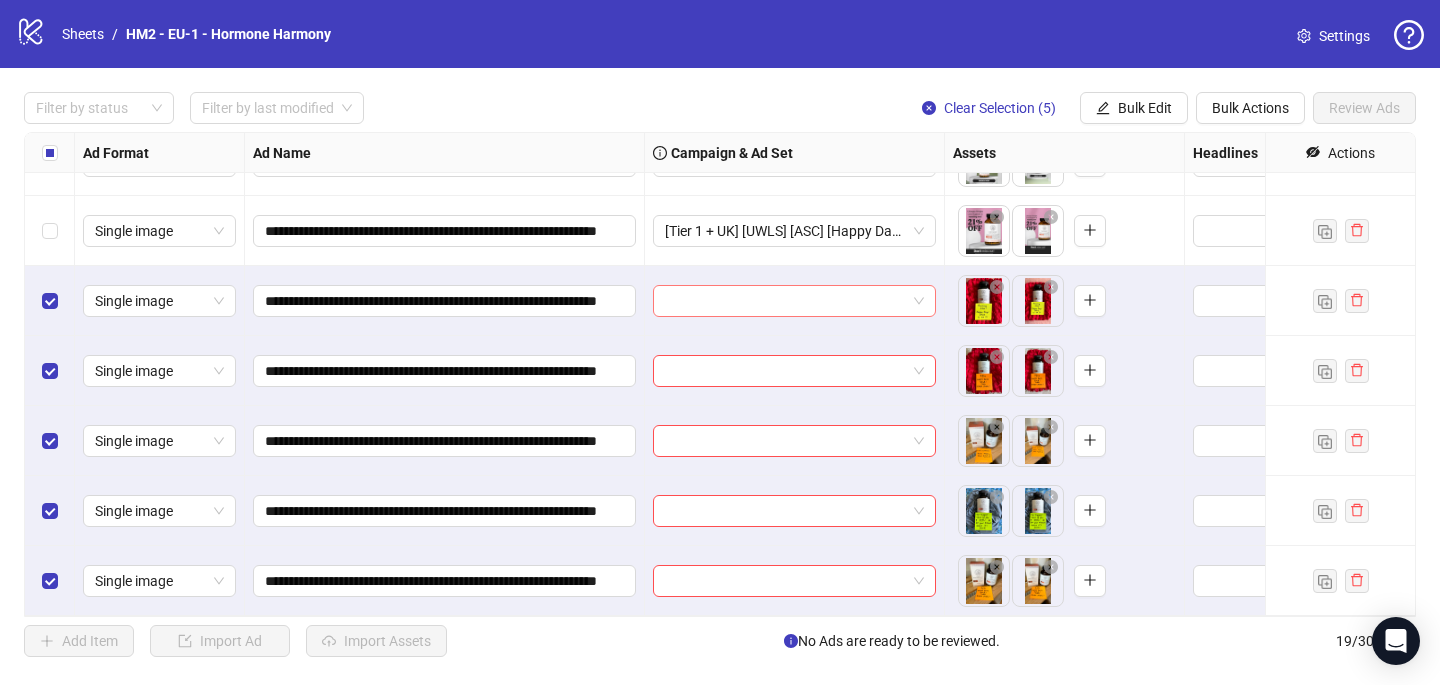 click at bounding box center (785, 301) 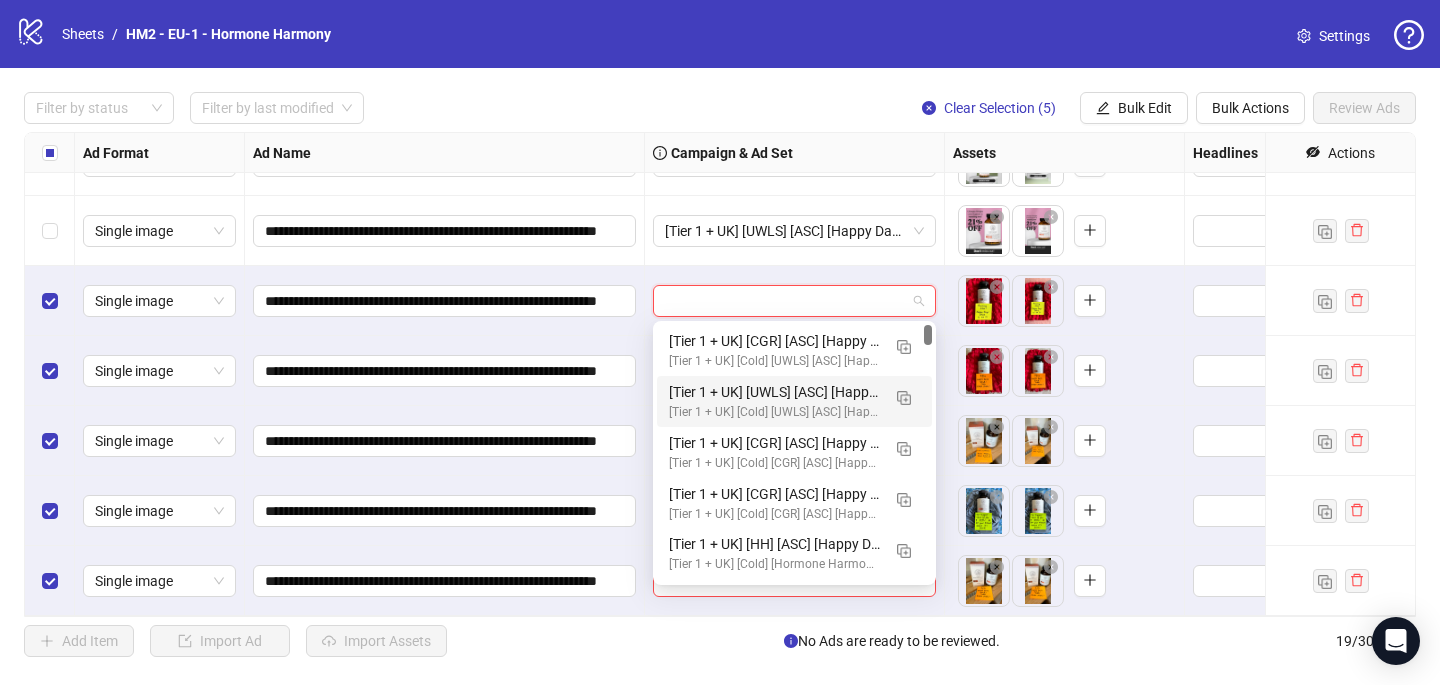 click on "[Tier 1 + UK] [UWLS] [ASC] [Happy Days Sale] [7 [MONTH] [YEAR]]" at bounding box center [774, 392] 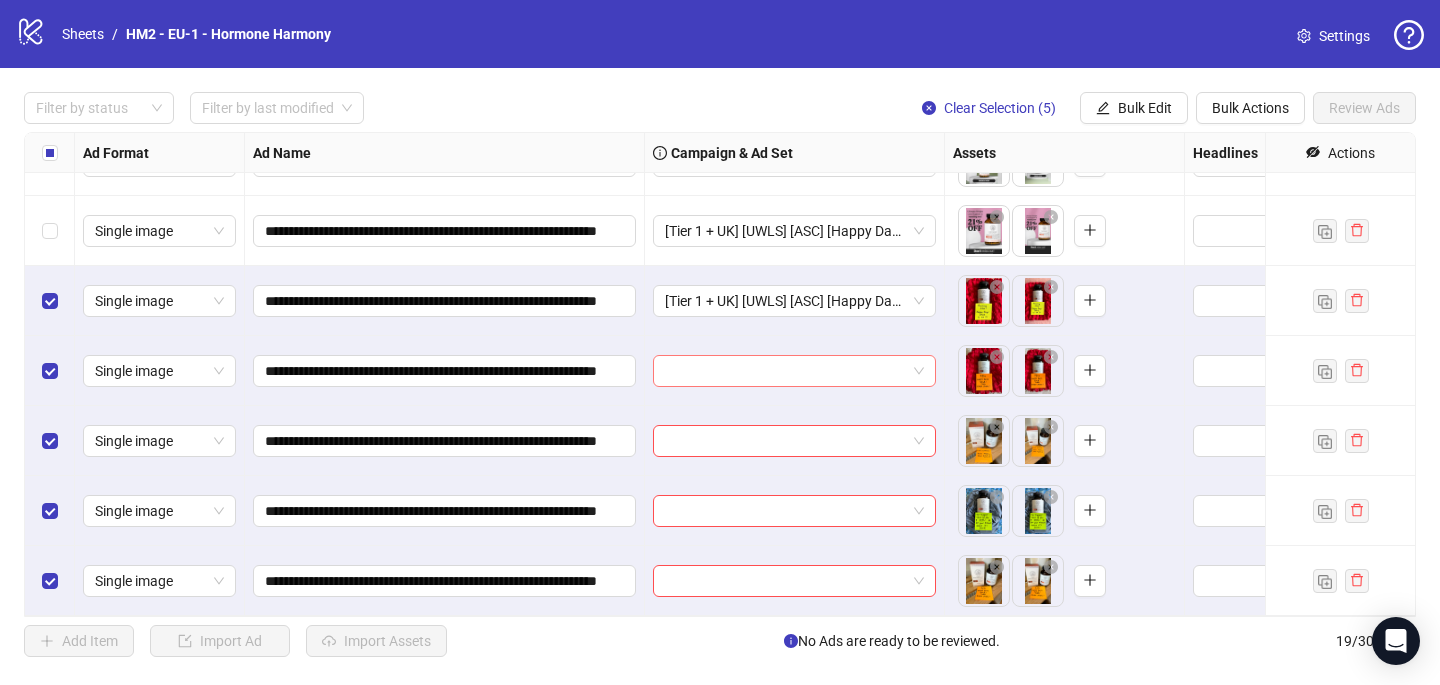 click at bounding box center [785, 371] 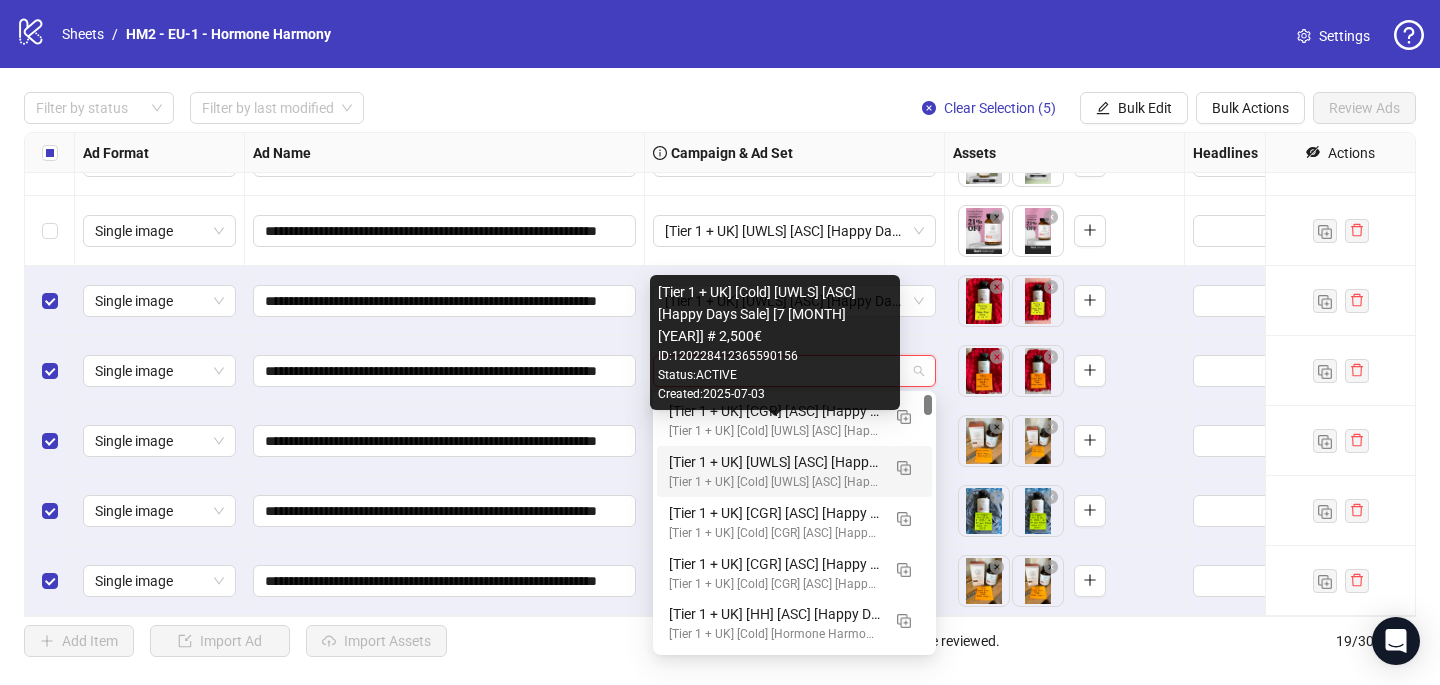 click on "[Tier 1 + UK] [UWLS] [ASC] [Happy Days Sale] [7 [MONTH] [YEAR]]" at bounding box center [774, 462] 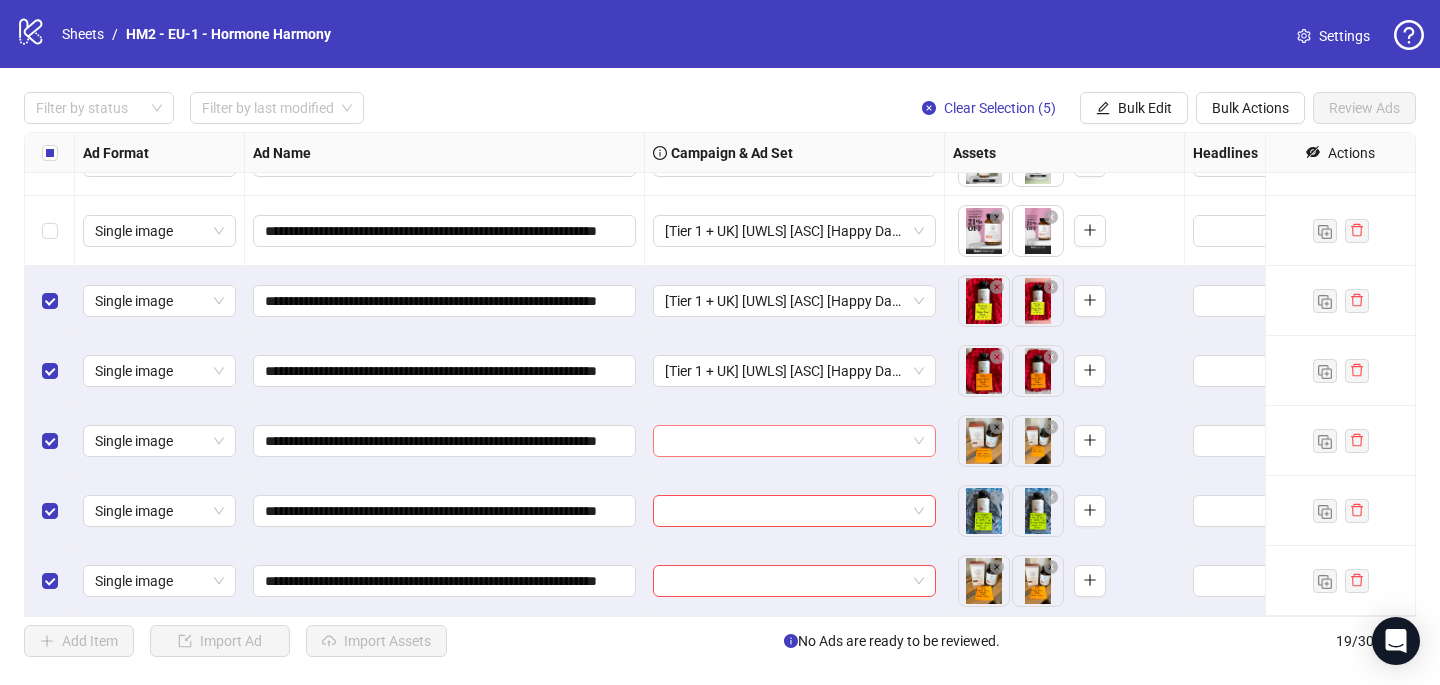 click at bounding box center [785, 441] 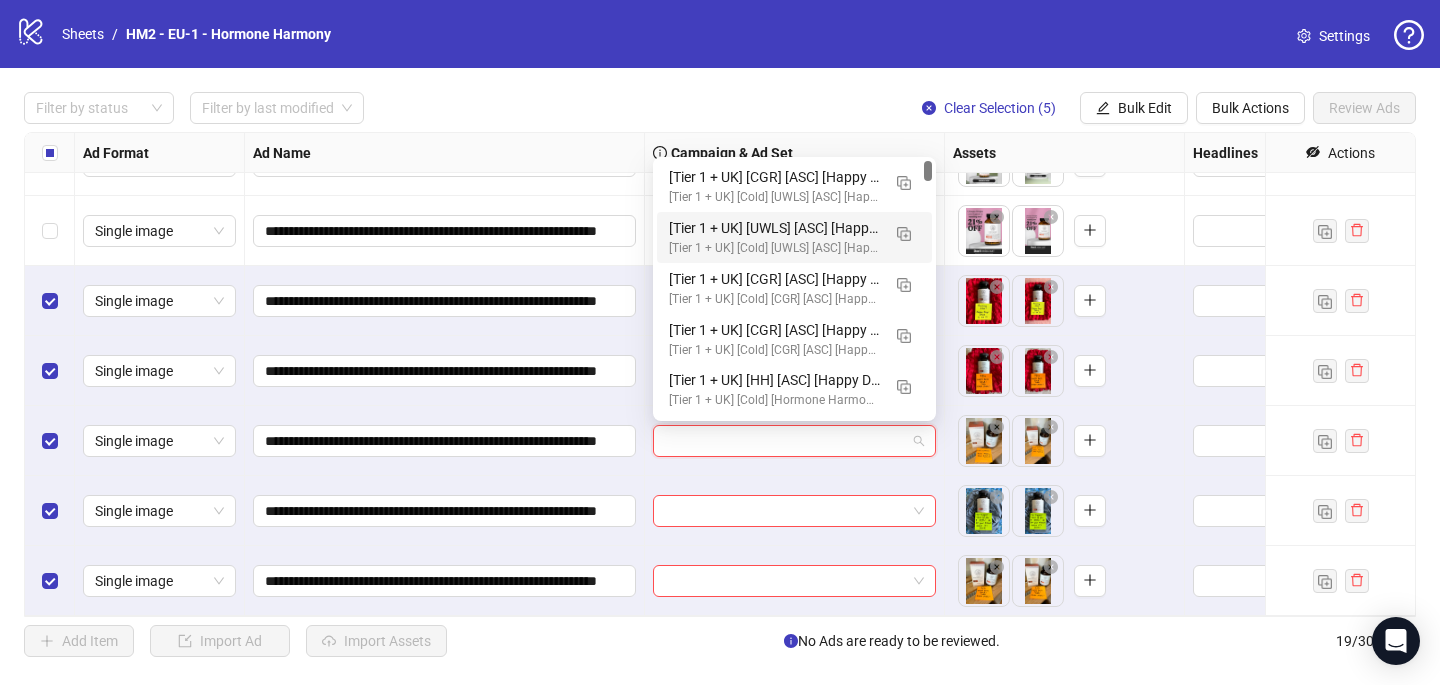 click on "[Tier 1 + UK] [UWLS] [ASC] [Happy Days Sale] [7 [MONTH] [YEAR]]" at bounding box center [774, 228] 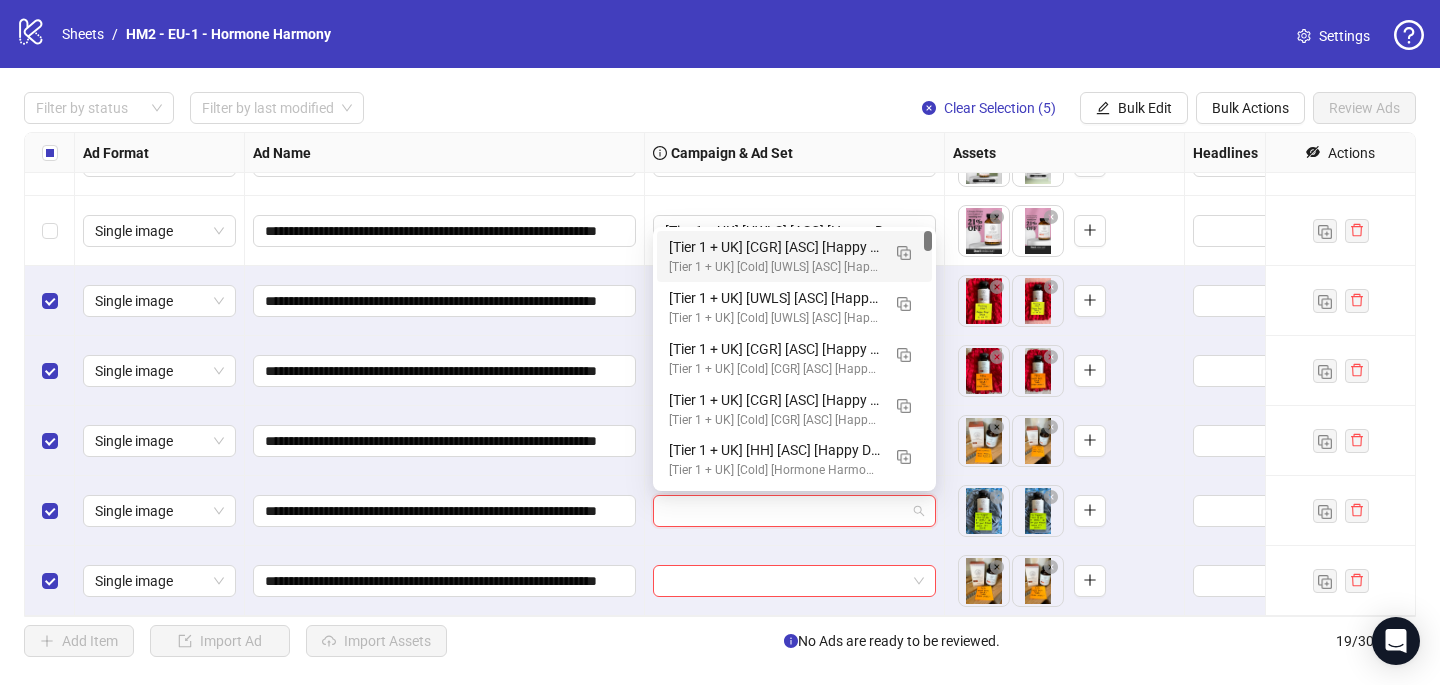 click at bounding box center (785, 511) 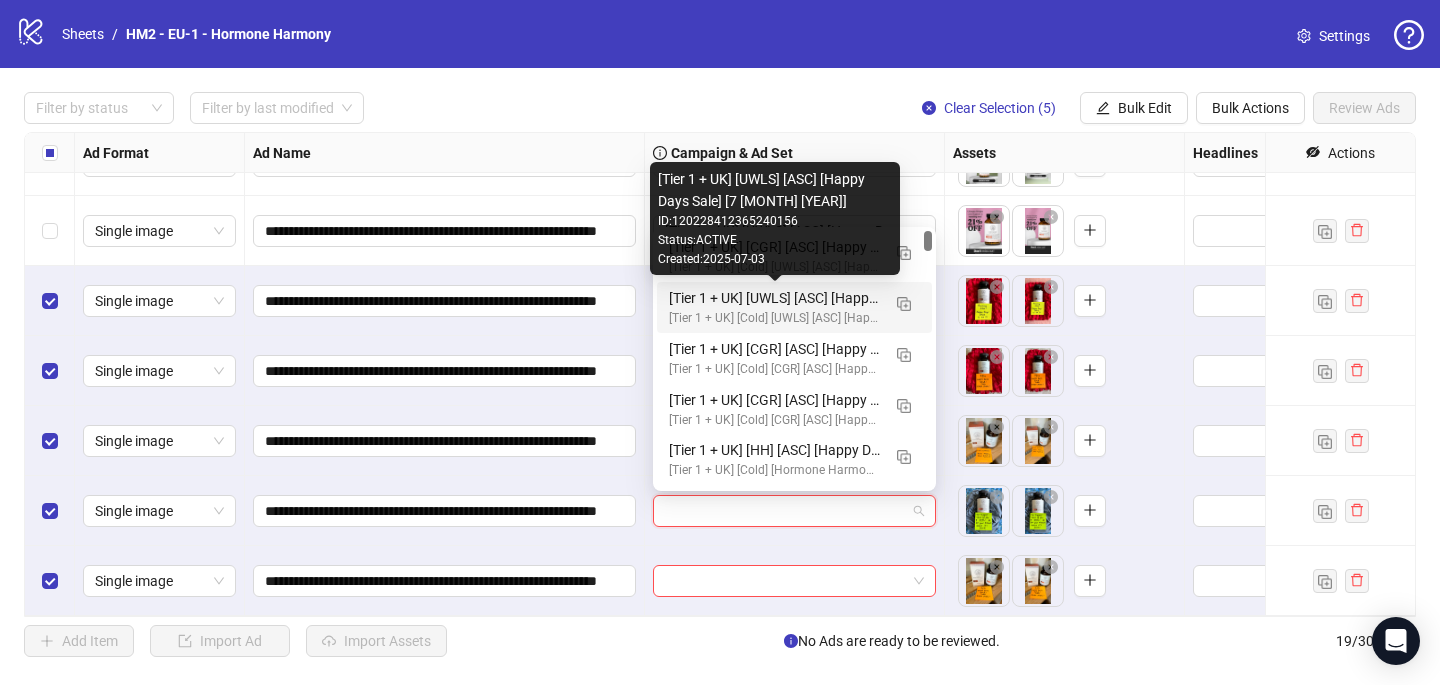 click on "[Tier 1 + UK] [UWLS] [ASC] [Happy Days Sale] [7 [MONTH] [YEAR]]" at bounding box center (774, 298) 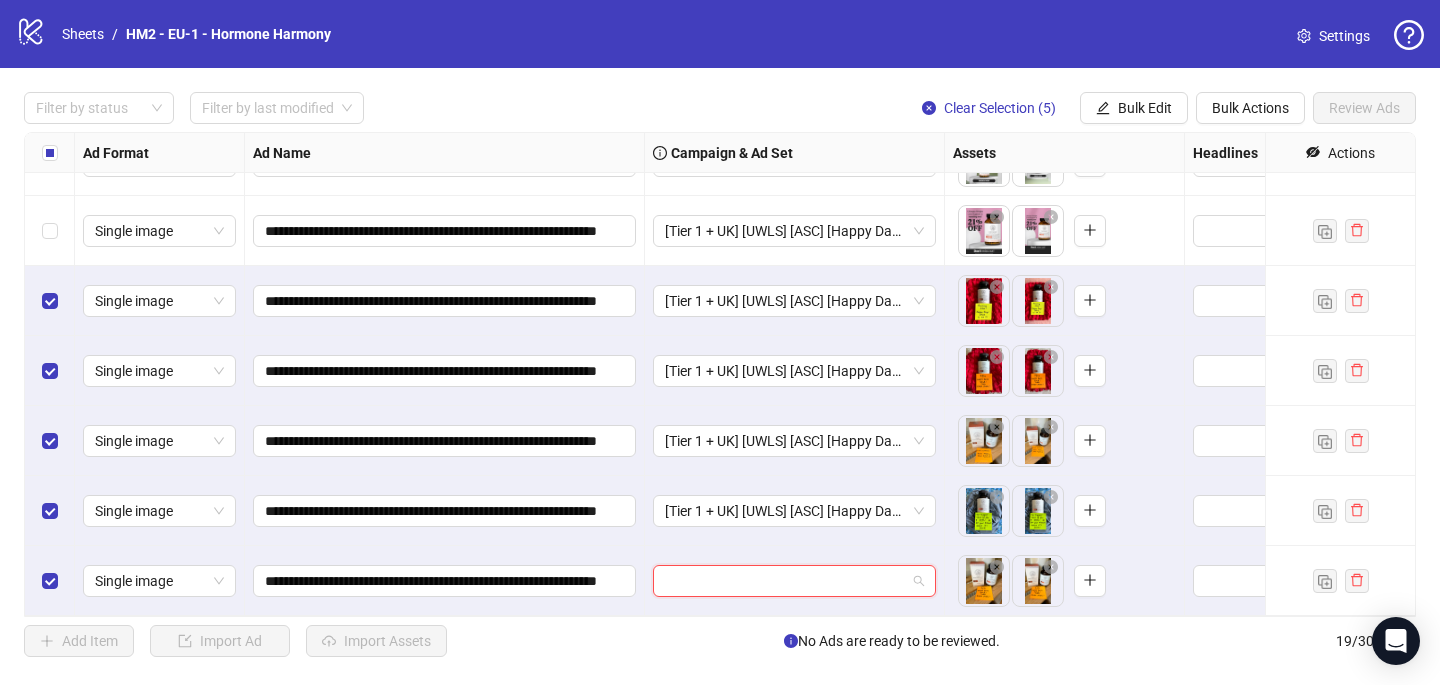 click at bounding box center [785, 581] 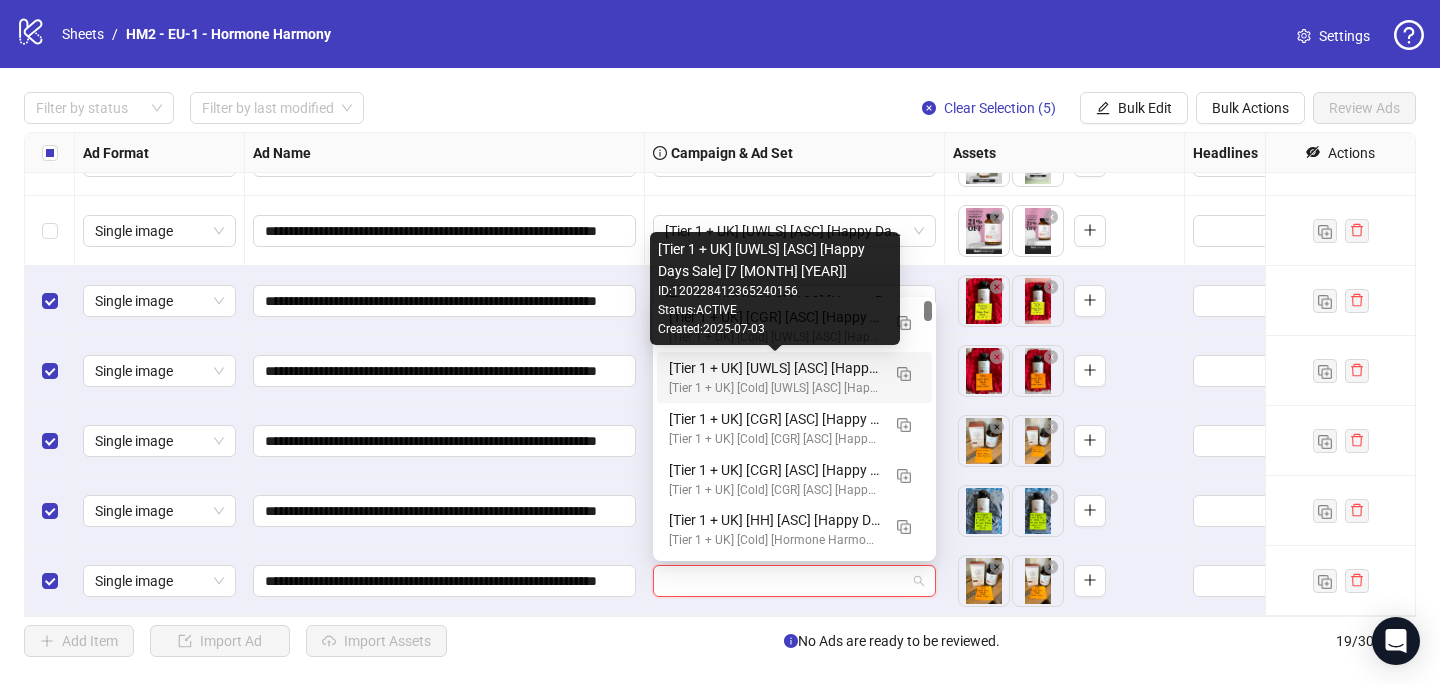 click on "[Tier 1 + UK] [UWLS] [ASC] [Happy Days Sale] [7 [MONTH] [YEAR]]" at bounding box center (774, 368) 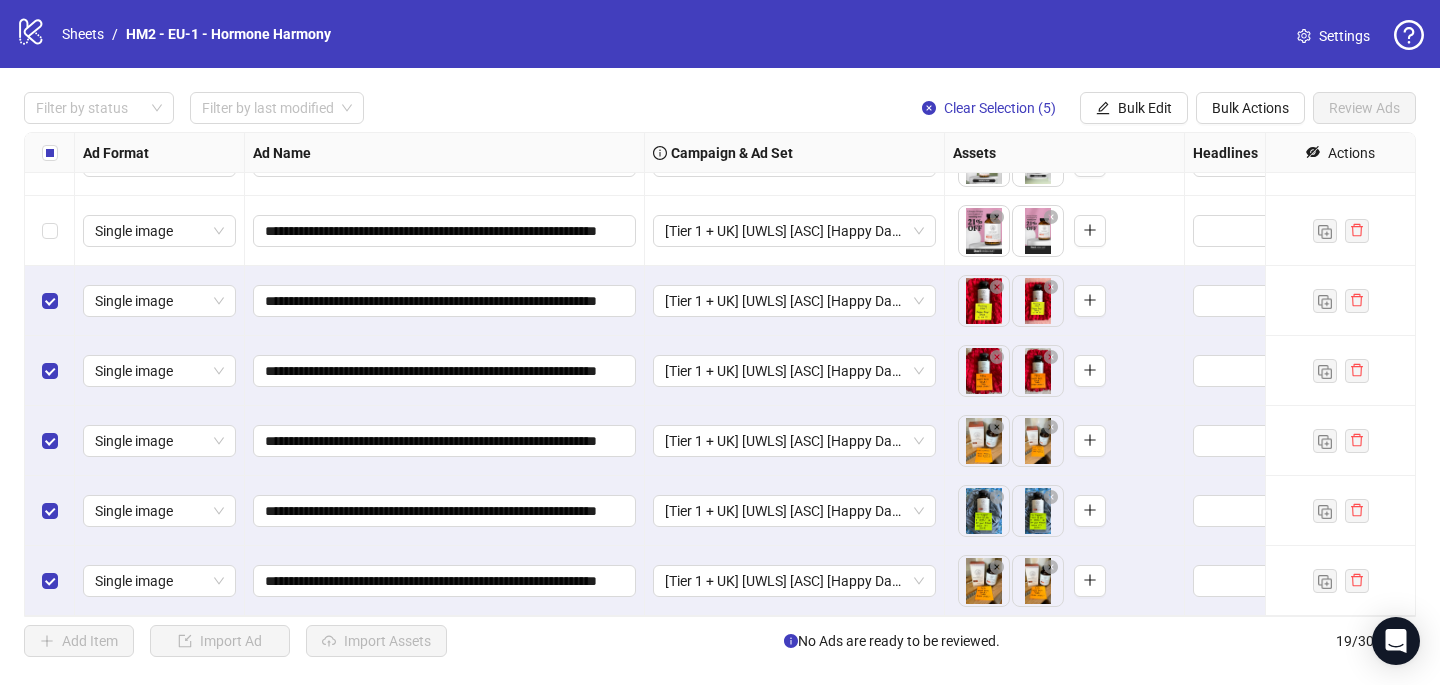 click at bounding box center [50, 153] 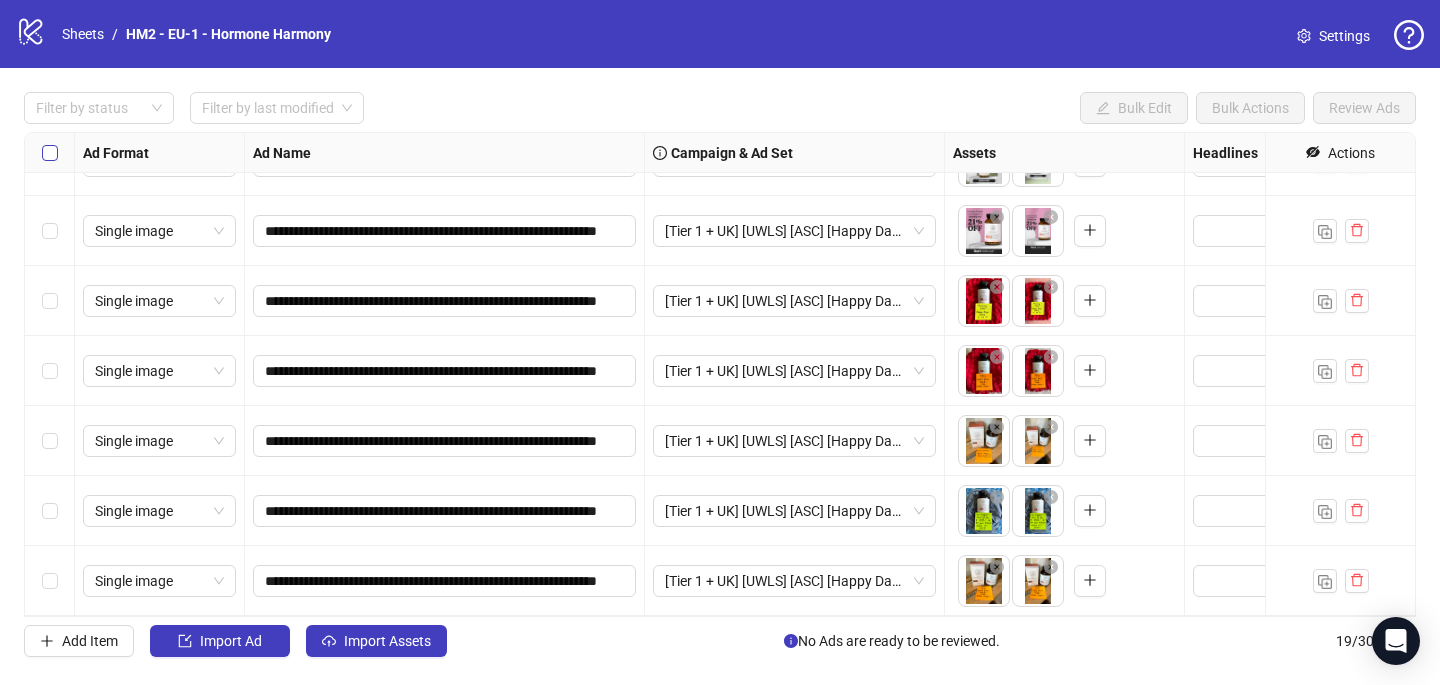 click at bounding box center (50, 153) 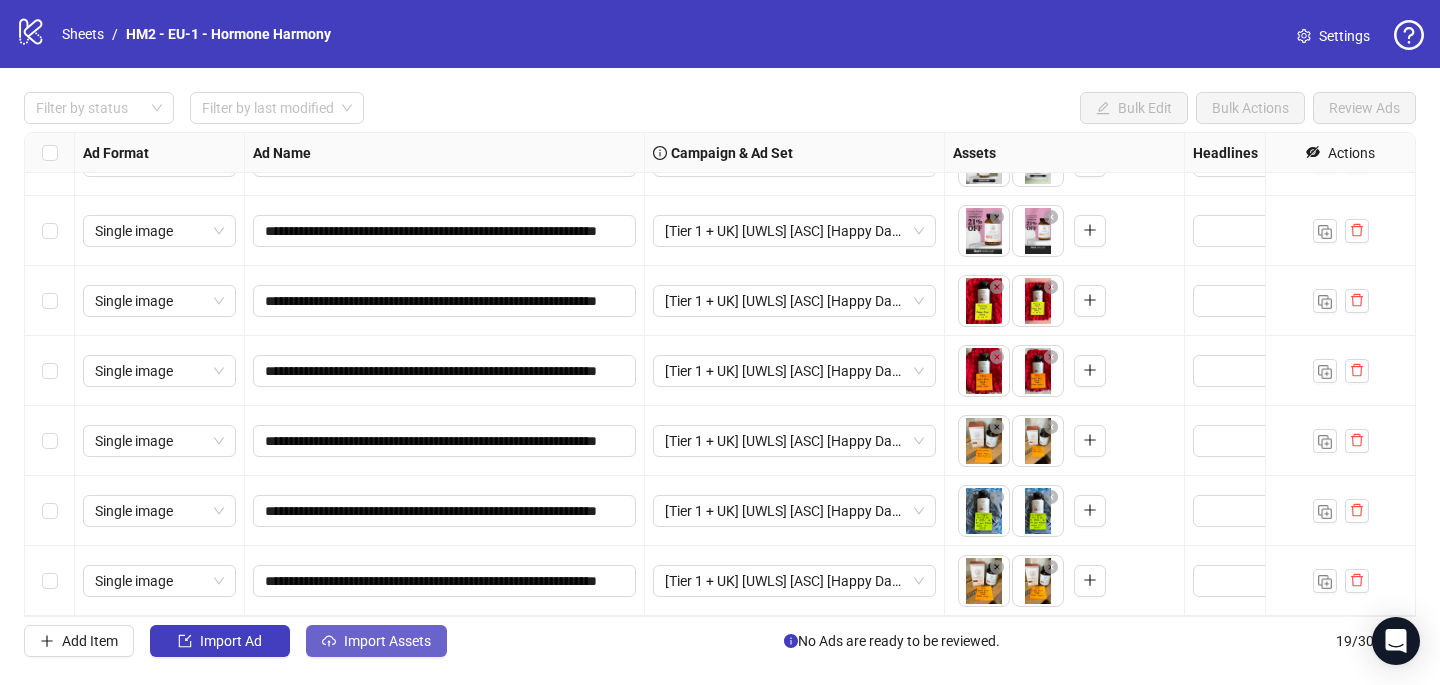 click on "Import Assets" at bounding box center (376, 641) 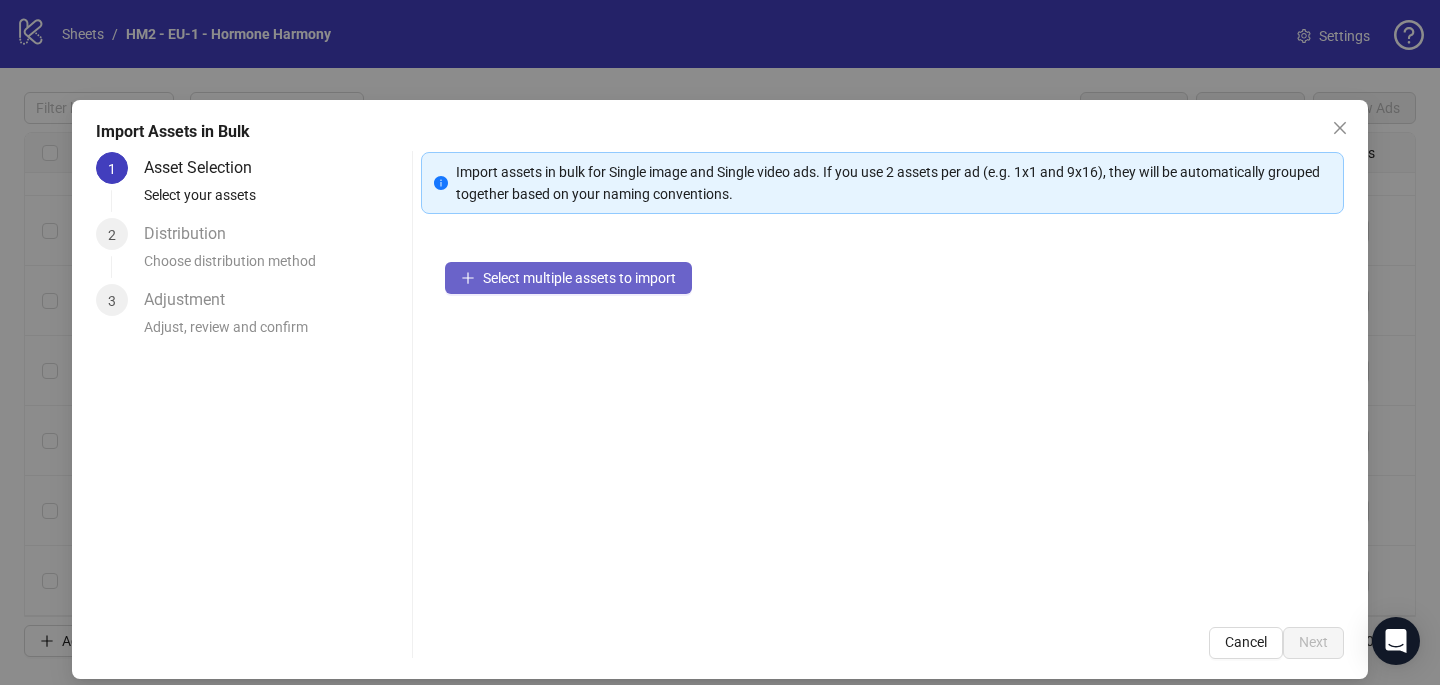 click on "Select multiple assets to import" at bounding box center [579, 278] 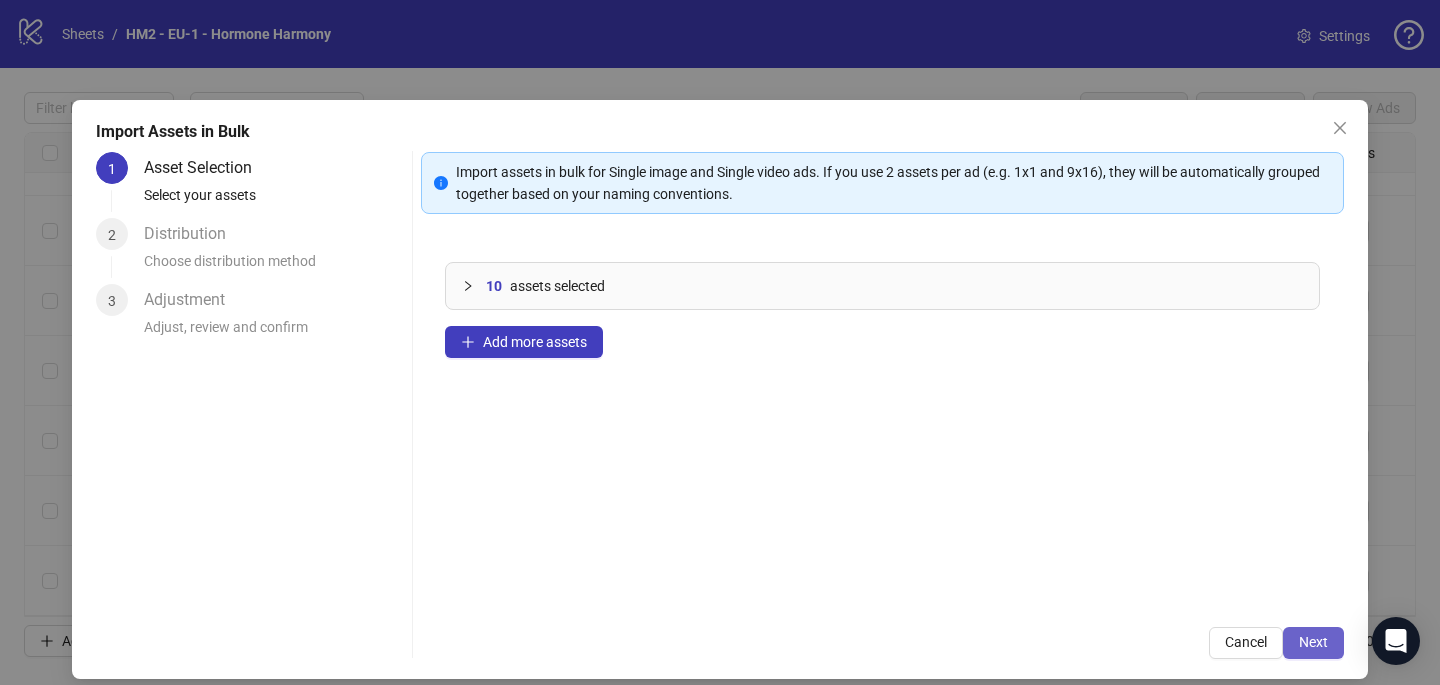 click on "Next" at bounding box center [1313, 643] 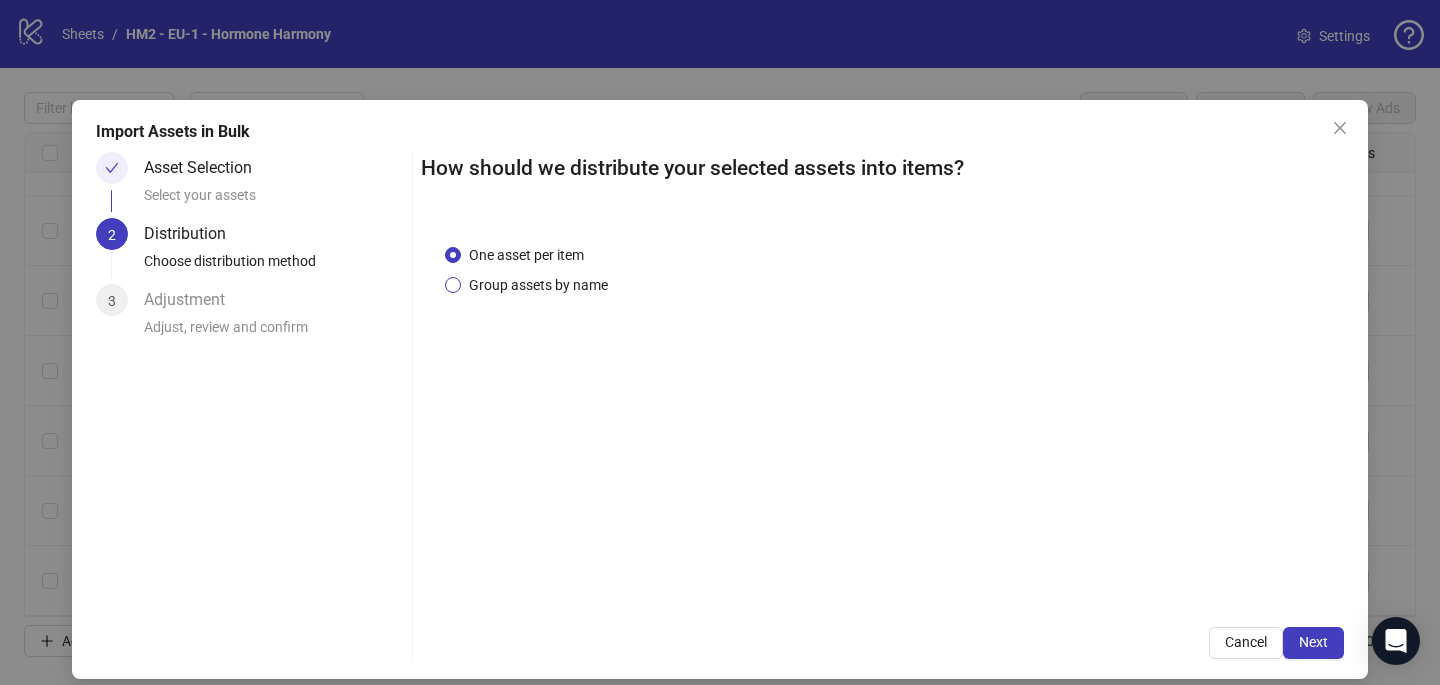 click on "Group assets by name" at bounding box center (526, 255) 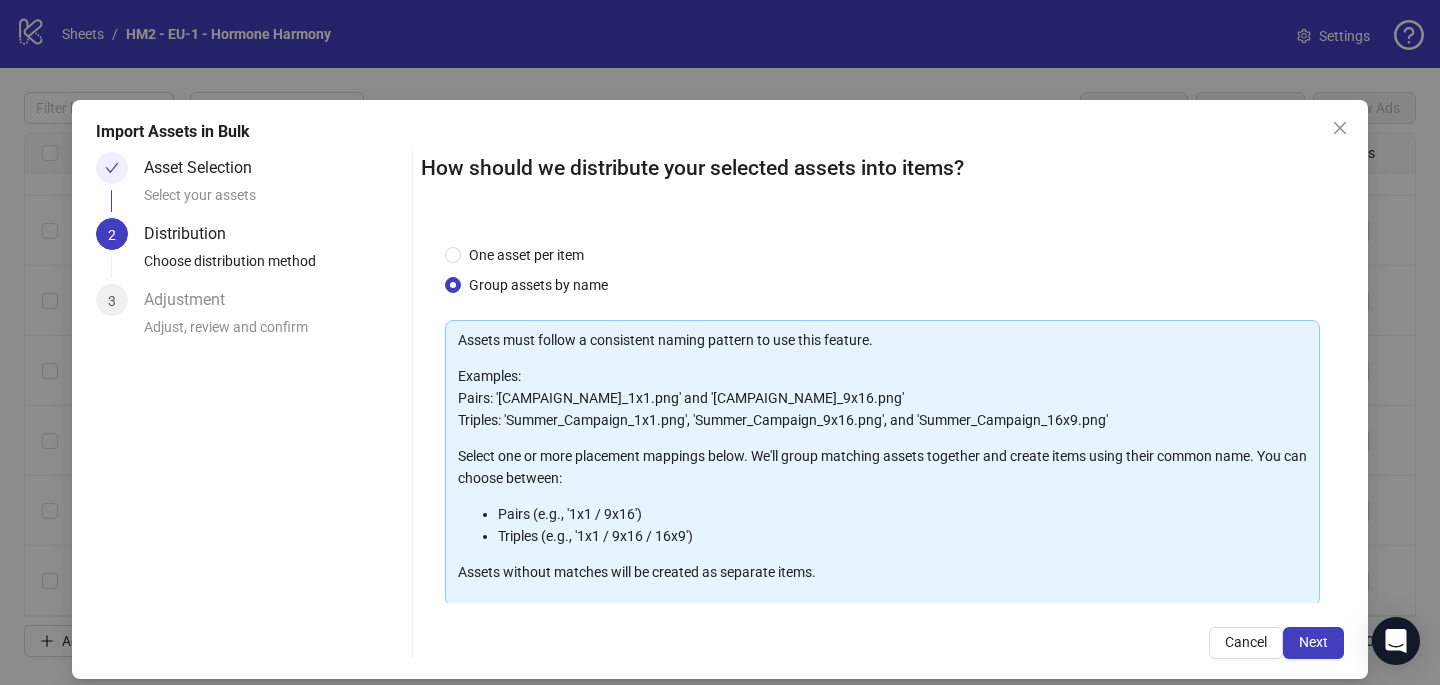 scroll, scrollTop: 203, scrollLeft: 0, axis: vertical 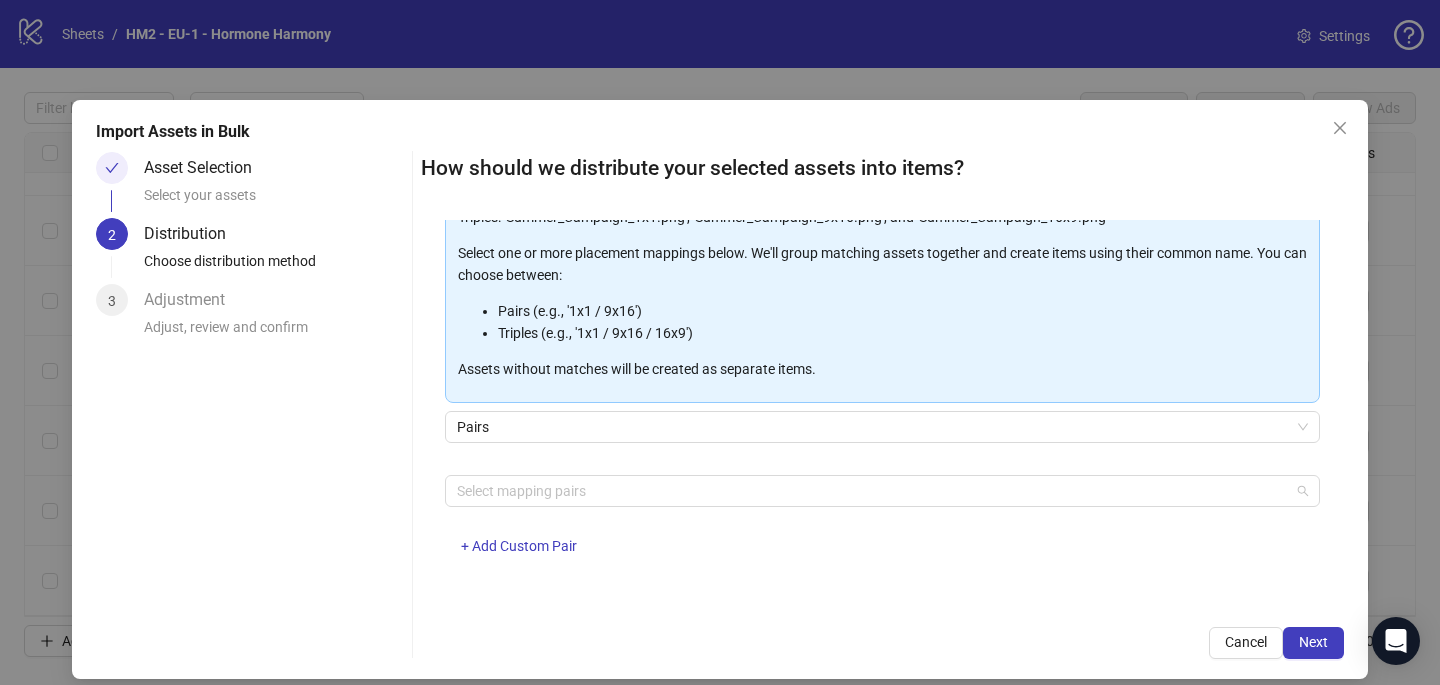 click at bounding box center (872, 491) 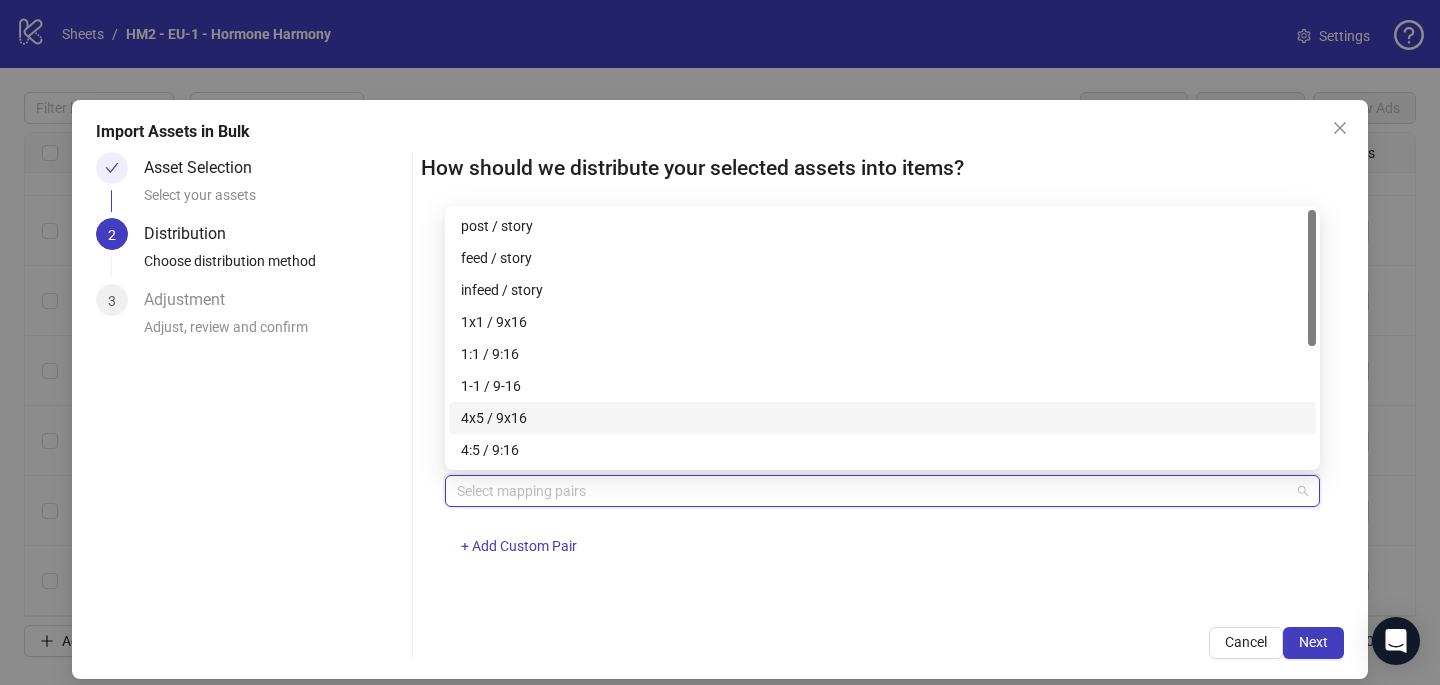 click on "4x5 / 9x16" at bounding box center [882, 418] 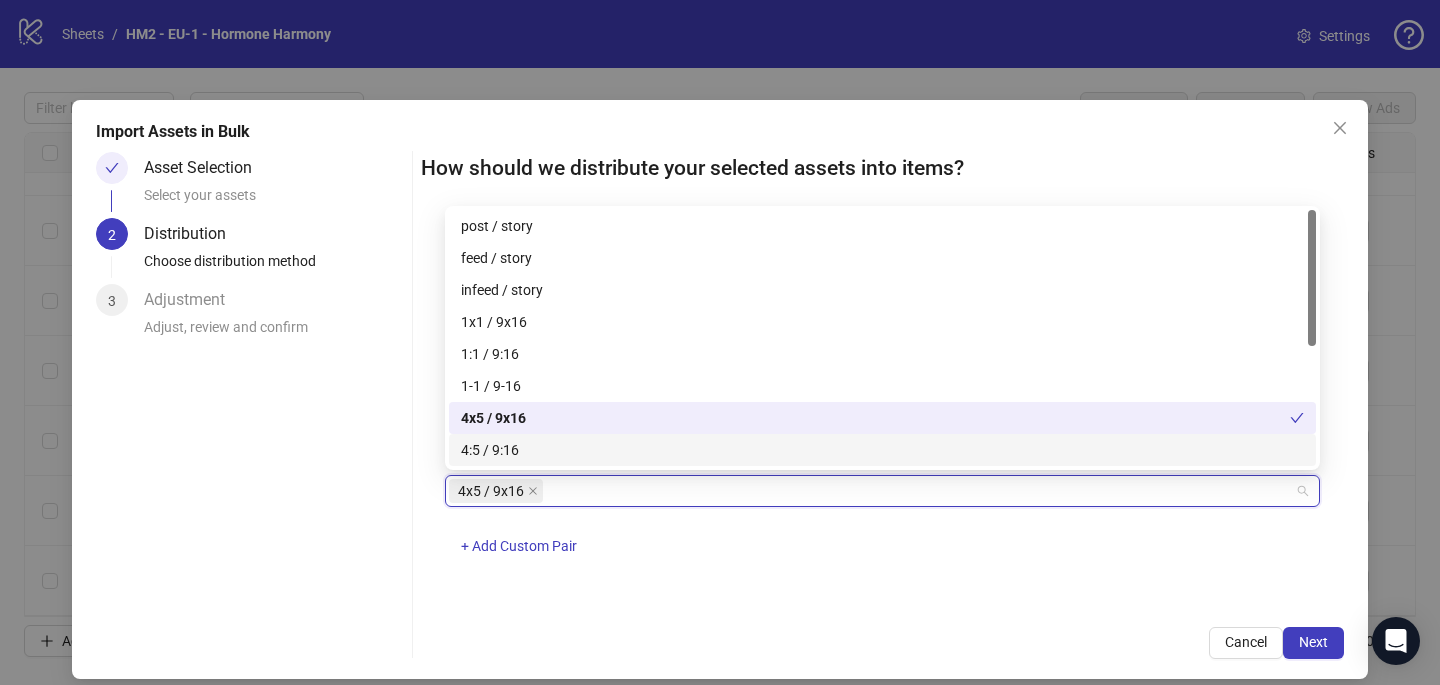 click on "How should we distribute your selected assets into items? One asset per item Group assets by name Assets must follow a consistent naming pattern to use this feature. Examples: Pairs: '[CAMPAIGN_NAME]_1x1.png' and '[CAMPAIGN_NAME]_9x16.png' Triples: '[CAMPAIGN_NAME]_1x1.png', '[CAMPAIGN_NAME]_9x16.png', and '[CAMPAIGN_NAME]_16x9.png' Select one or more placement mappings below. We'll group matching assets together and create items using their common name. You can choose between: Pairs (e.g., '1x1 / 9x16') Triples (e.g., '1x1 / 9x16 / 16x9') Assets without matches will be created as separate items. Pairs 4x5 / 9x16   + Add Custom Pair Cancel Next" at bounding box center [882, 405] 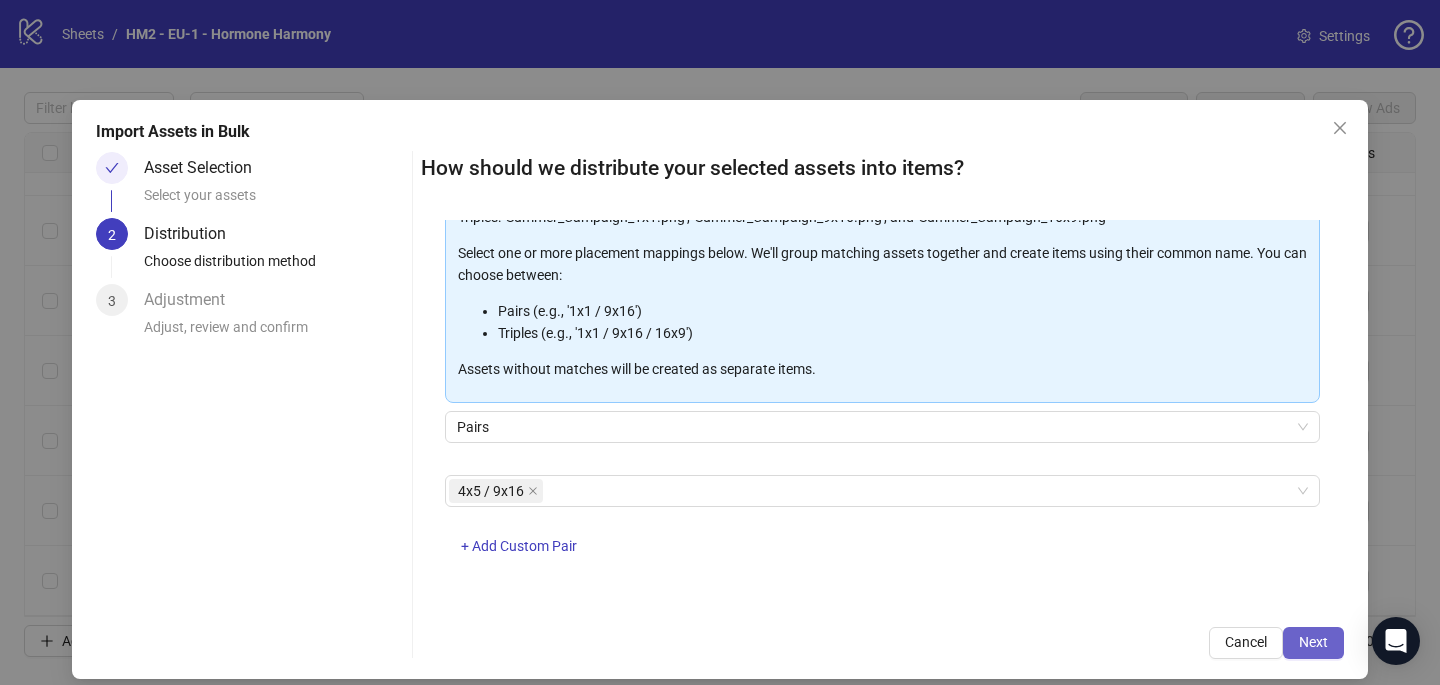 click on "Next" at bounding box center (1313, 642) 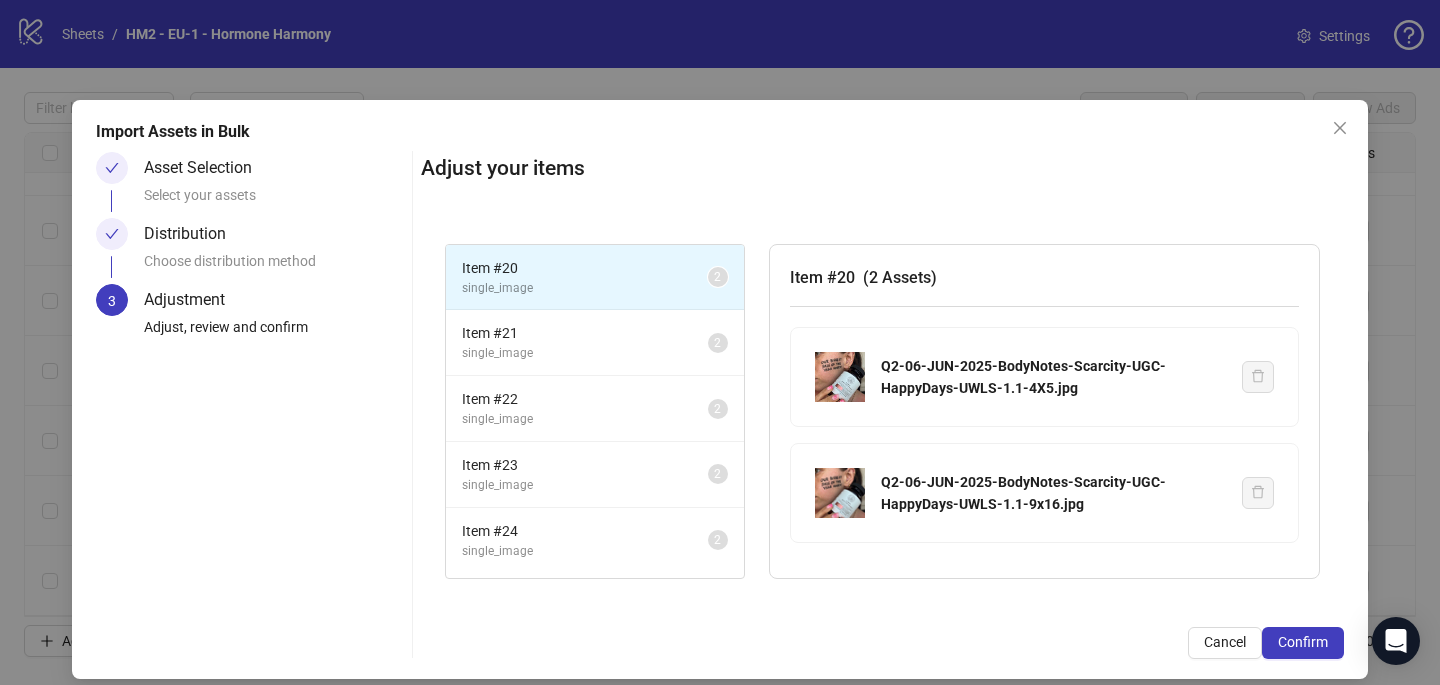 click on "Confirm" at bounding box center [1303, 642] 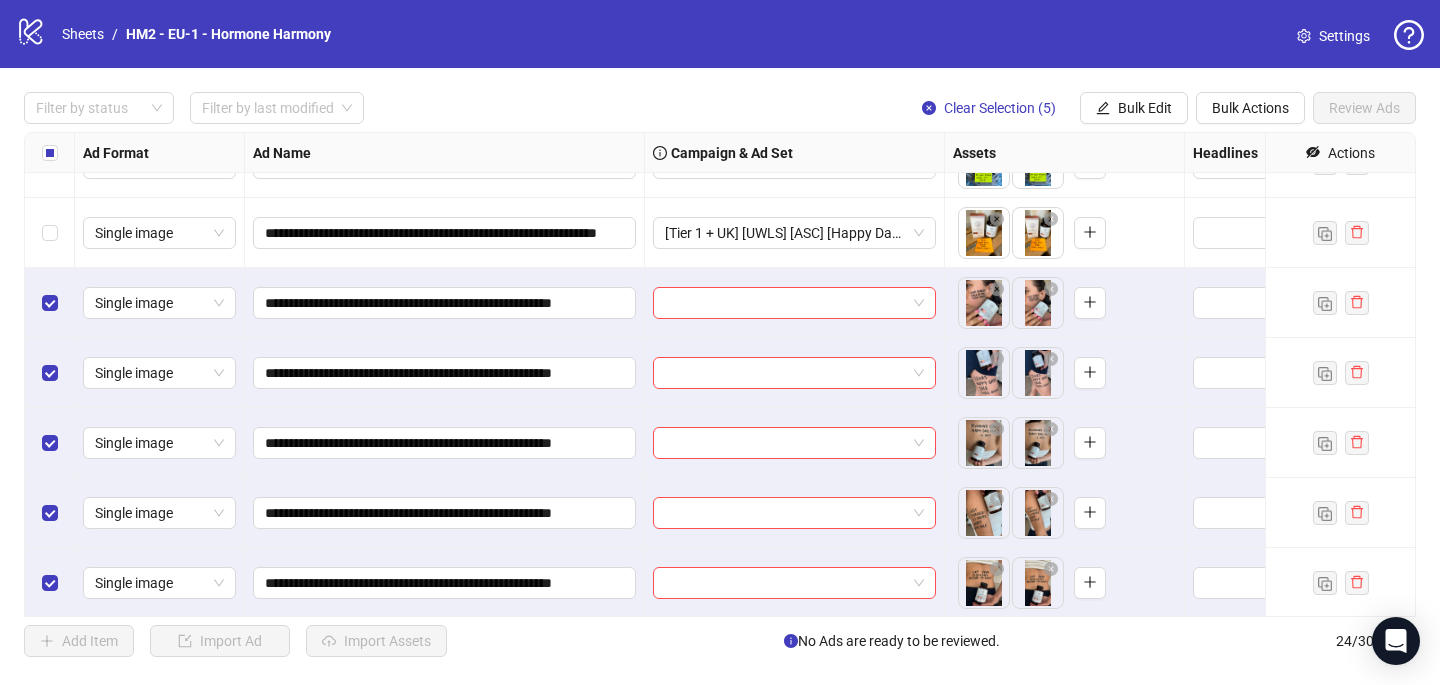 scroll, scrollTop: 1237, scrollLeft: 0, axis: vertical 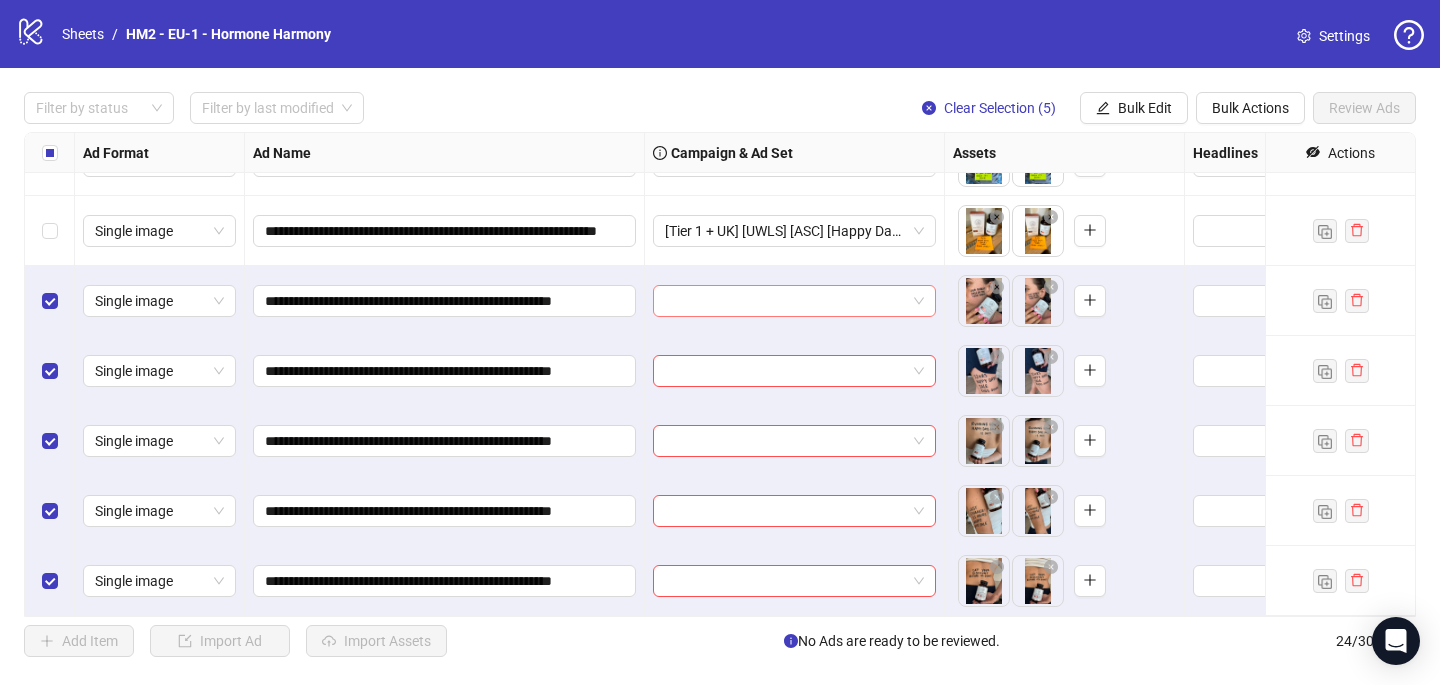 click at bounding box center (785, 301) 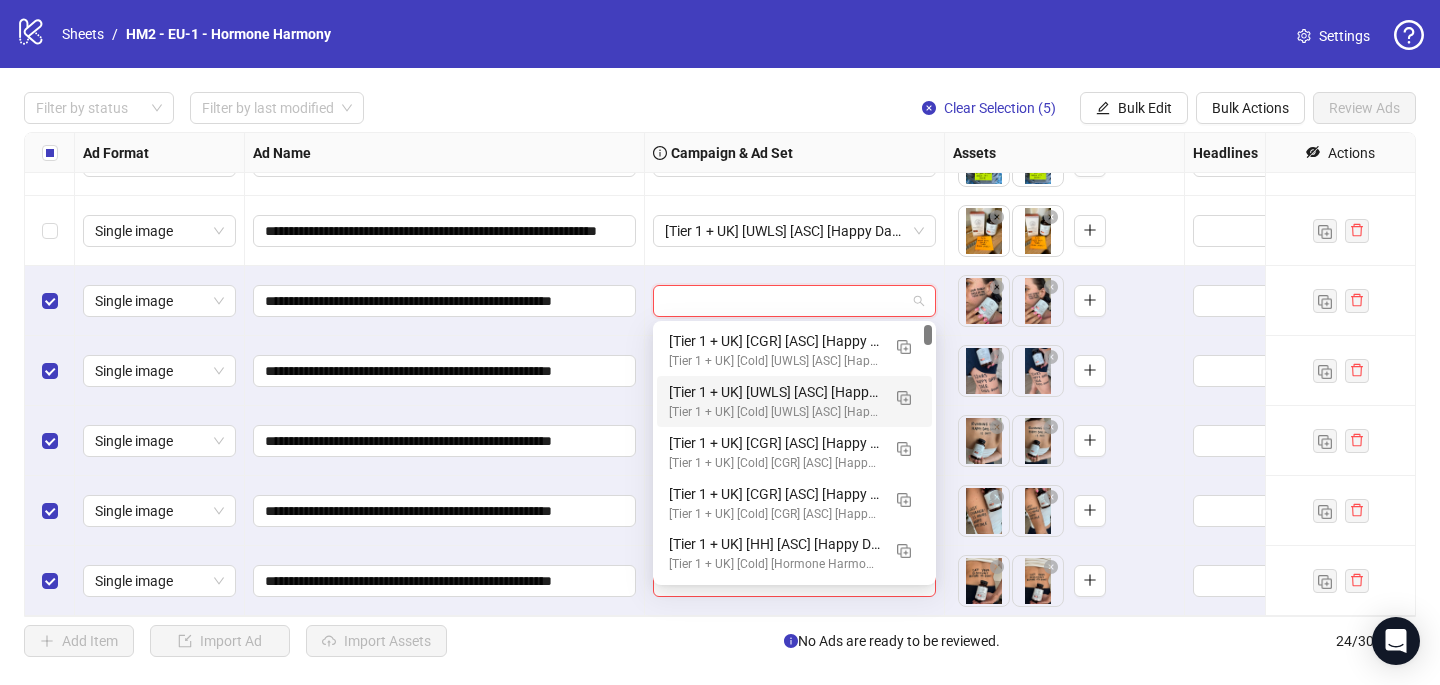 click on "[Tier 1 + UK] [Cold] [UWLS] [ASC] [Happy Days Sale] [7 [MONTH] [YEAR]] # 2,500€" at bounding box center (774, 412) 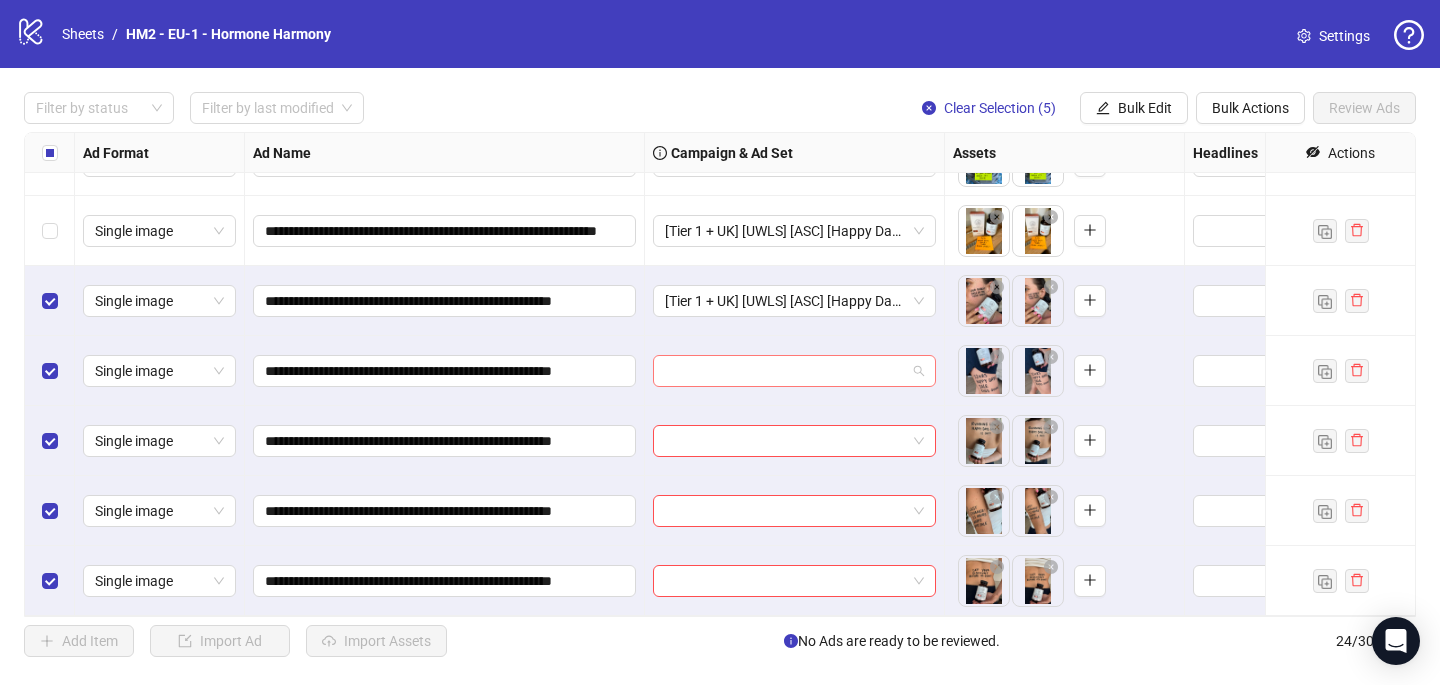 click at bounding box center [785, 371] 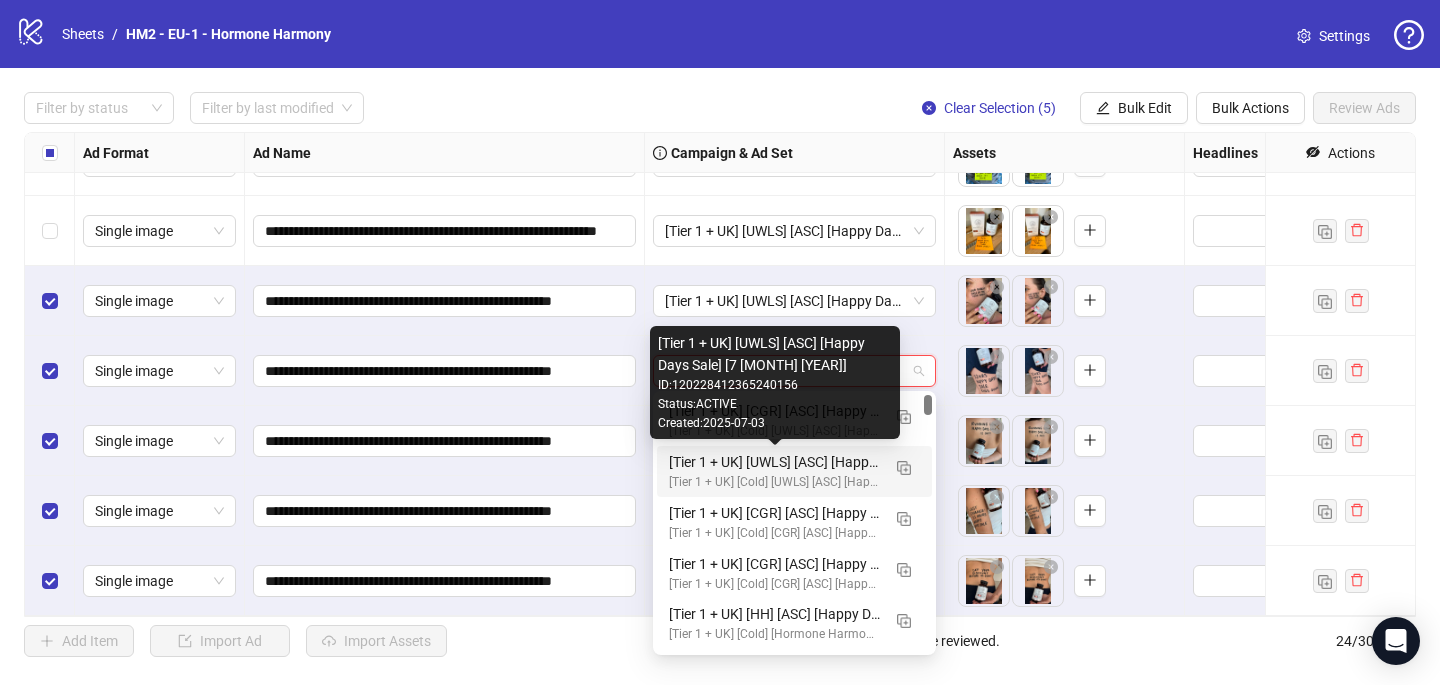 click on "[Tier 1 + UK] [UWLS] [ASC] [Happy Days Sale] [7 [MONTH] [YEAR]]" at bounding box center [774, 462] 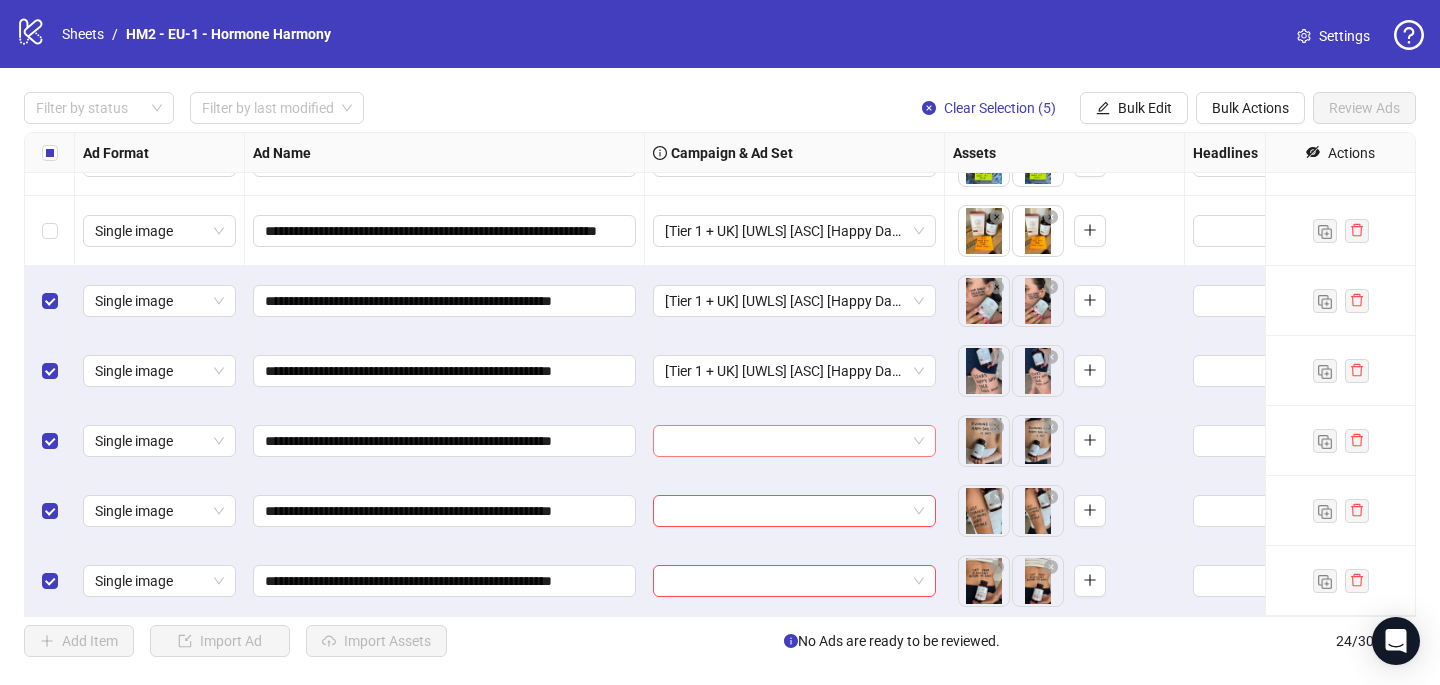 click at bounding box center [785, 441] 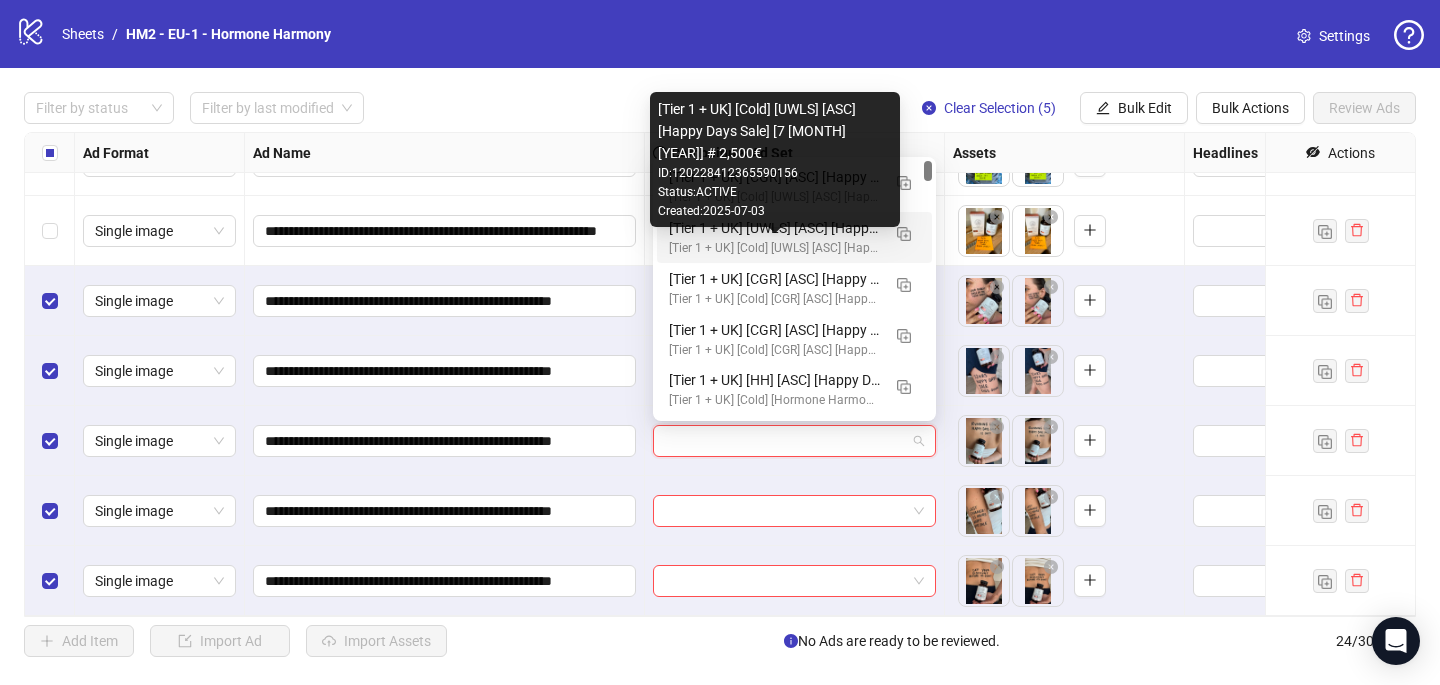 click on "[Tier 1 + UK] [Cold] [UWLS] [ASC] [Happy Days Sale] [7 [MONTH] [YEAR]] # 2,500€" at bounding box center [774, 248] 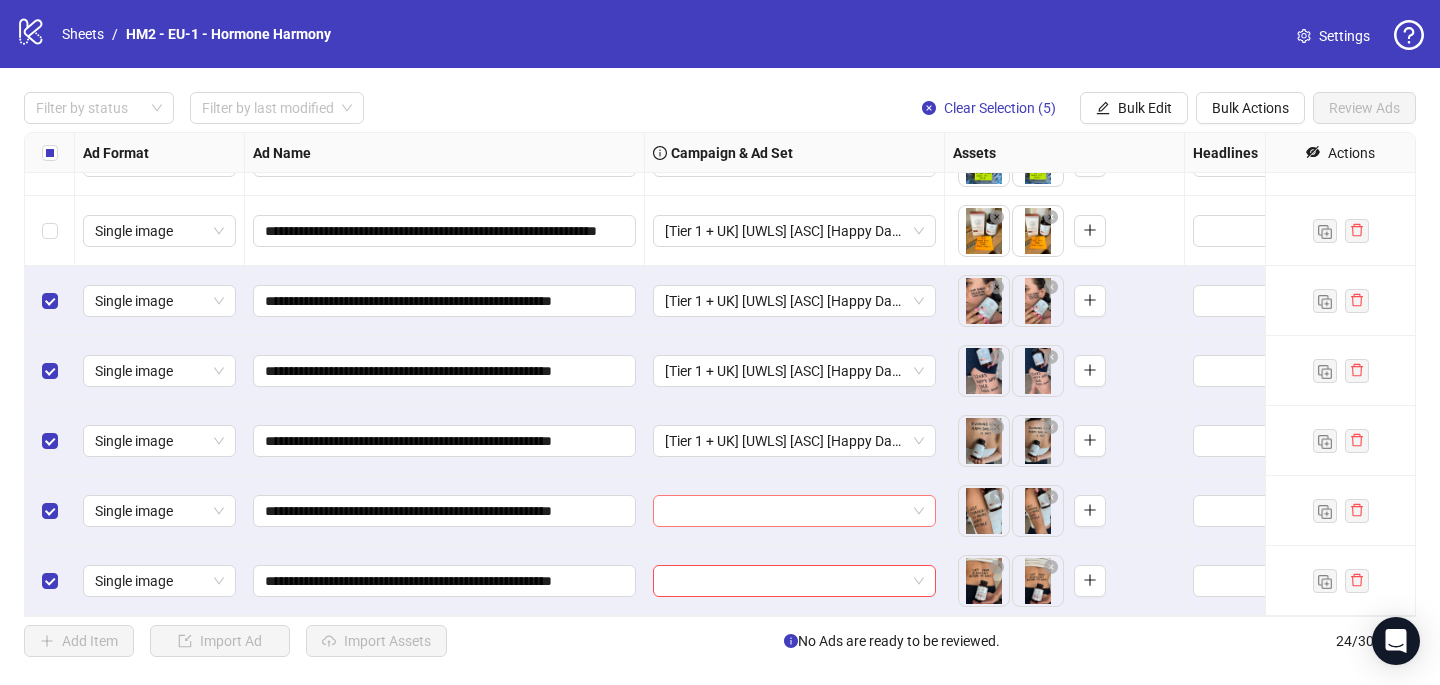 click at bounding box center [785, 511] 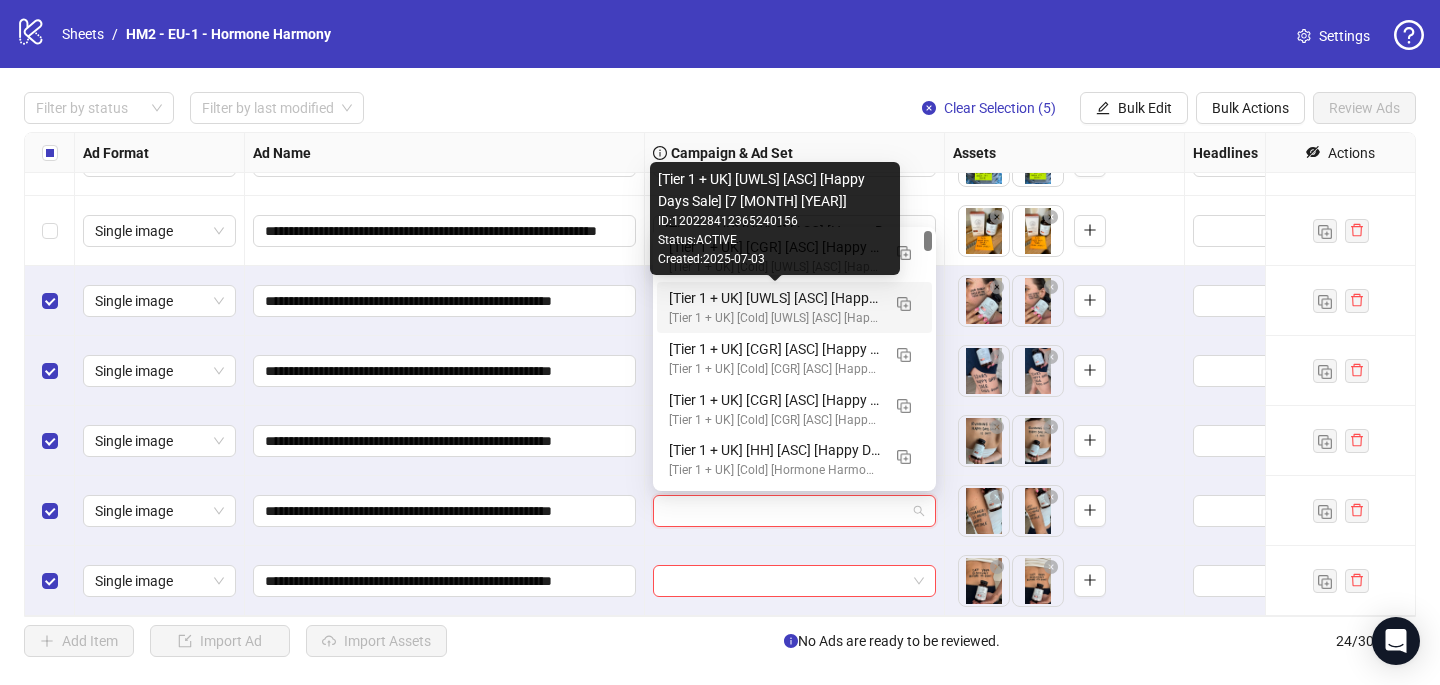 click on "[Tier 1 + UK] [UWLS] [ASC] [Happy Days Sale] [7 [MONTH] [YEAR]]" at bounding box center (774, 298) 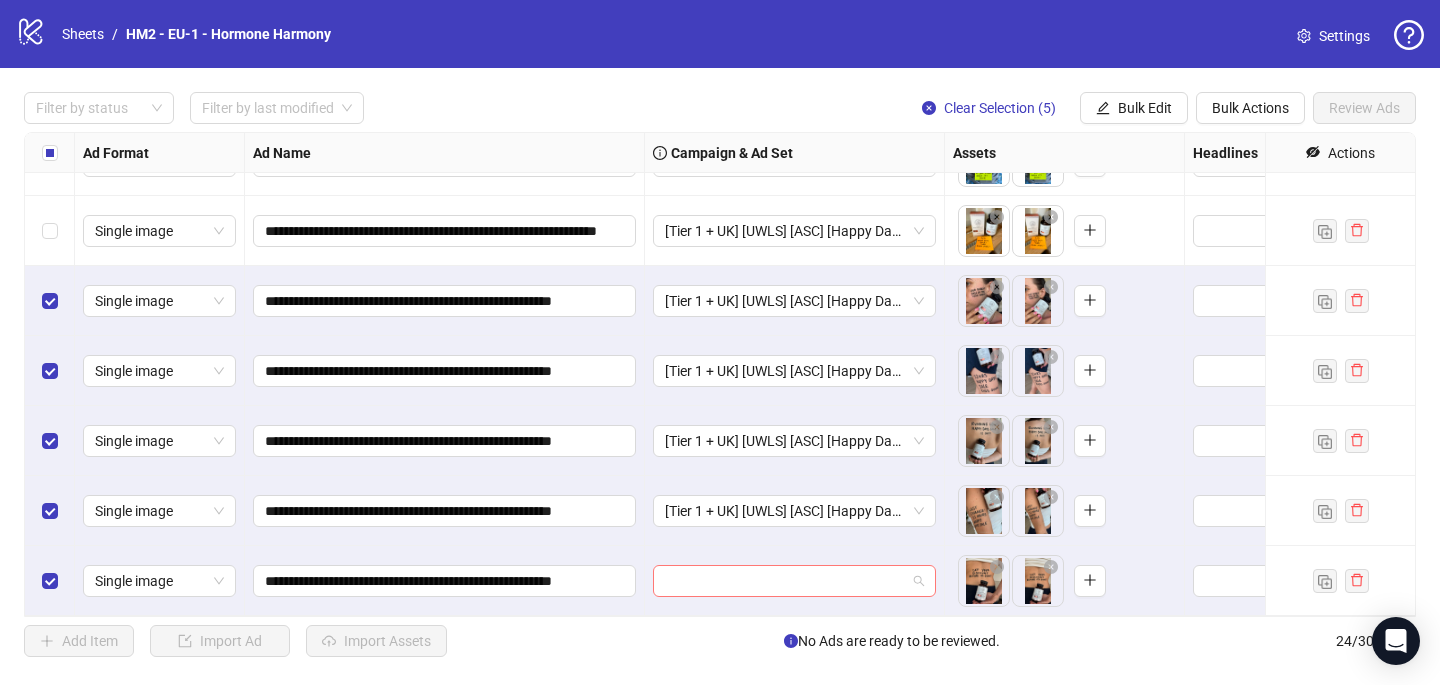 click at bounding box center (785, 581) 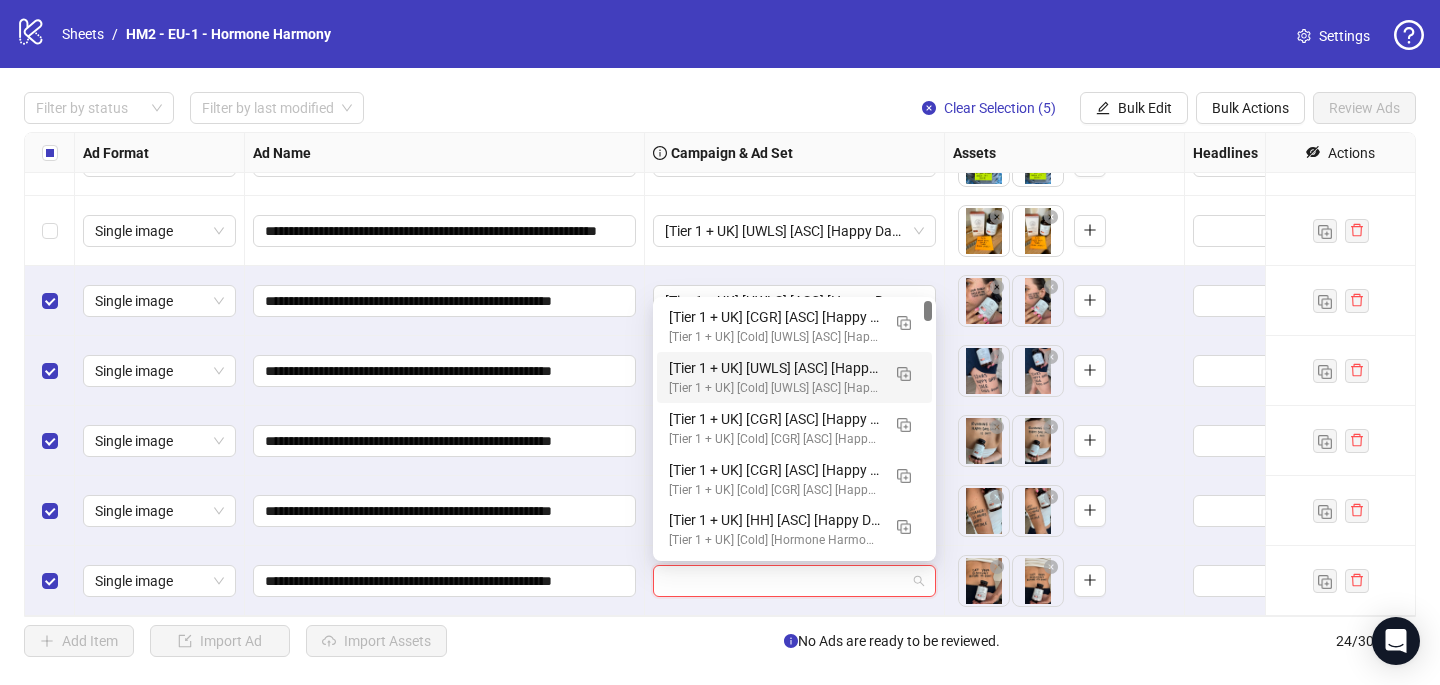 click on "[Tier 1 + UK] [UWLS] [ASC] [Happy Days Sale] [7 [MONTH] [YEAR]]" at bounding box center (774, 368) 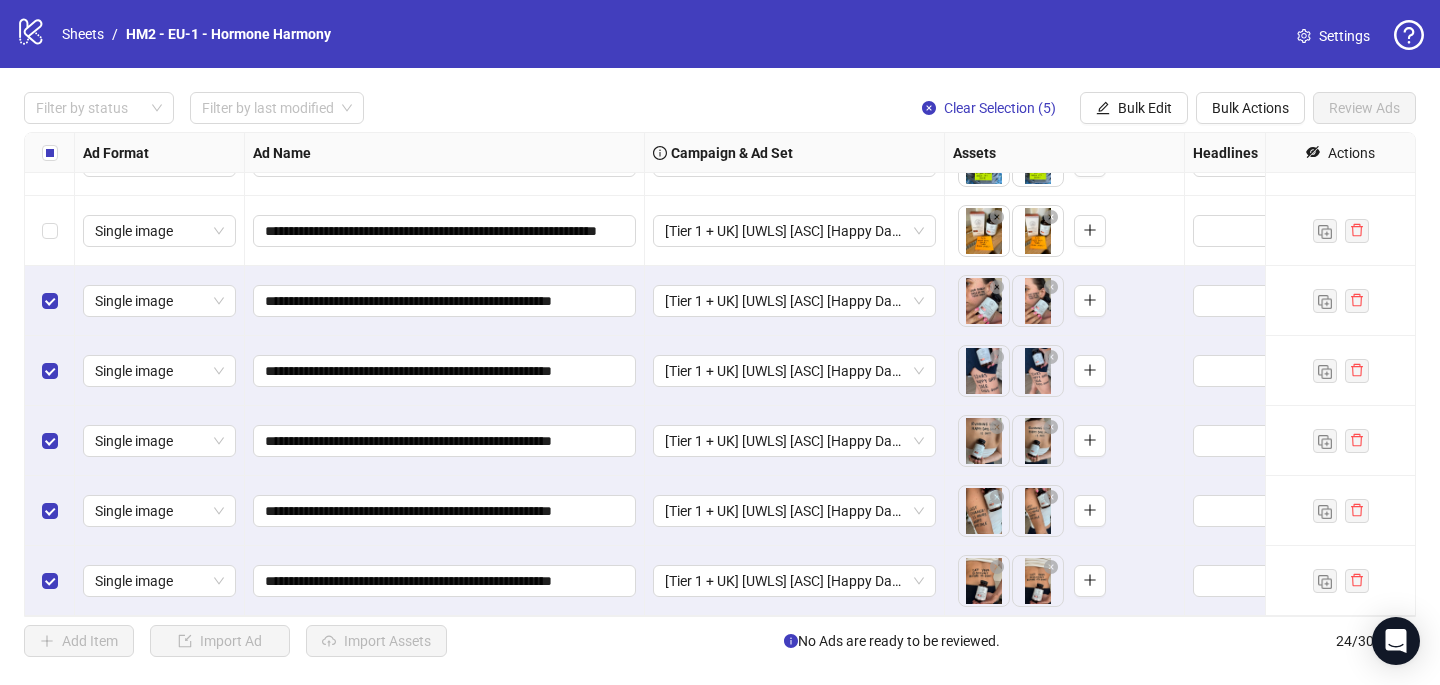 click at bounding box center (50, 153) 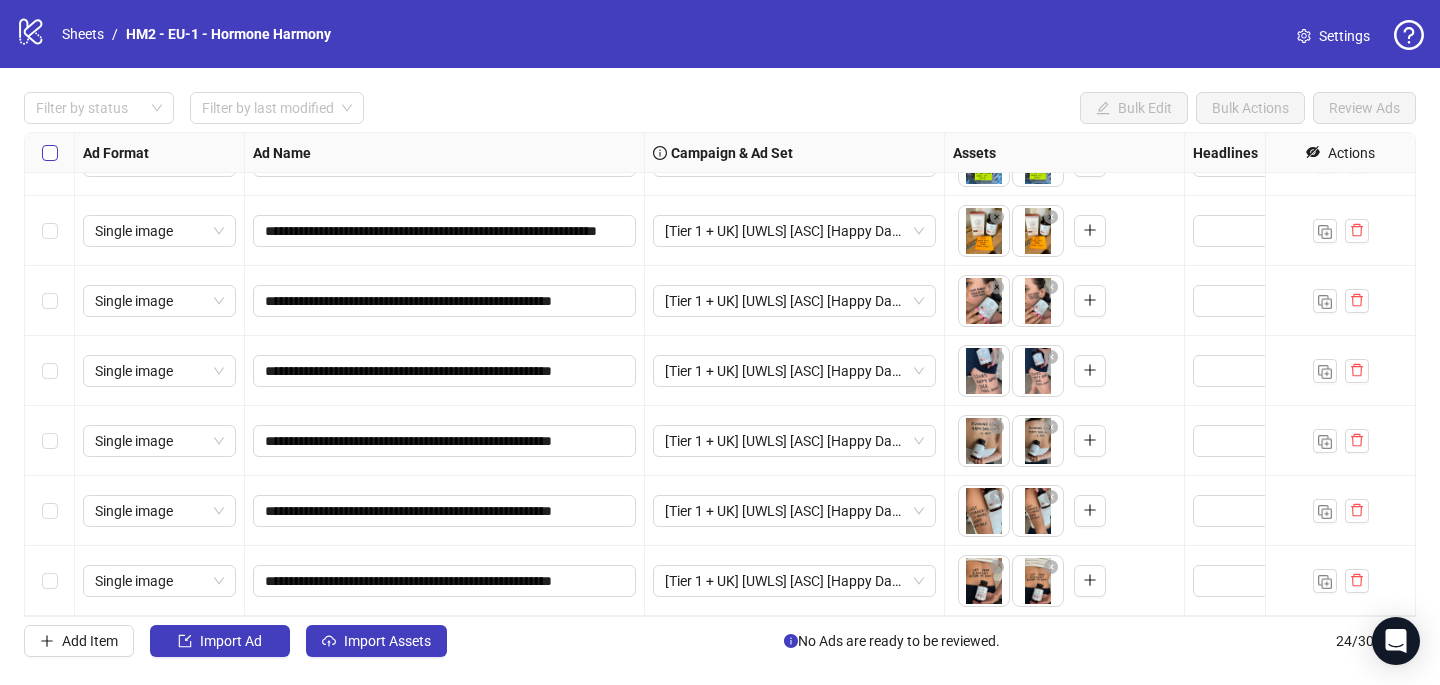 click at bounding box center [50, 153] 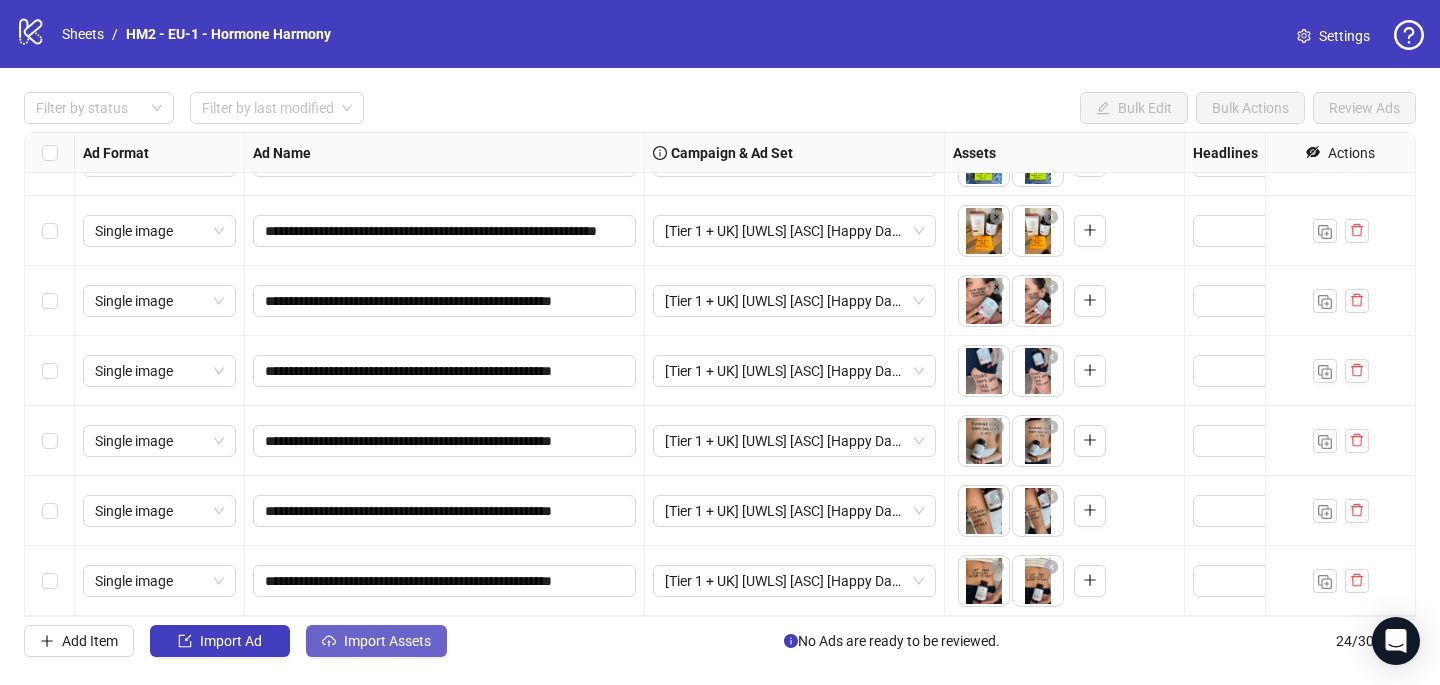 click on "Import Assets" at bounding box center (231, 641) 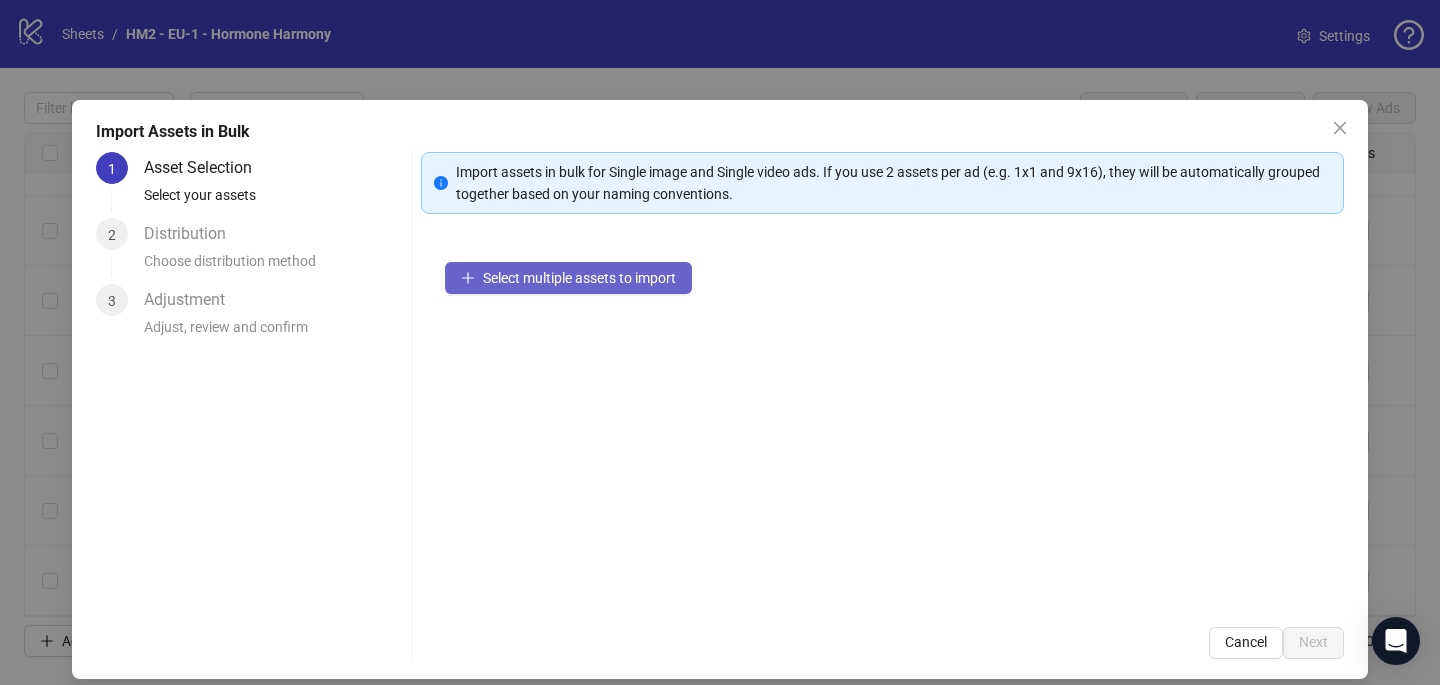 click on "Select multiple assets to import" at bounding box center [568, 278] 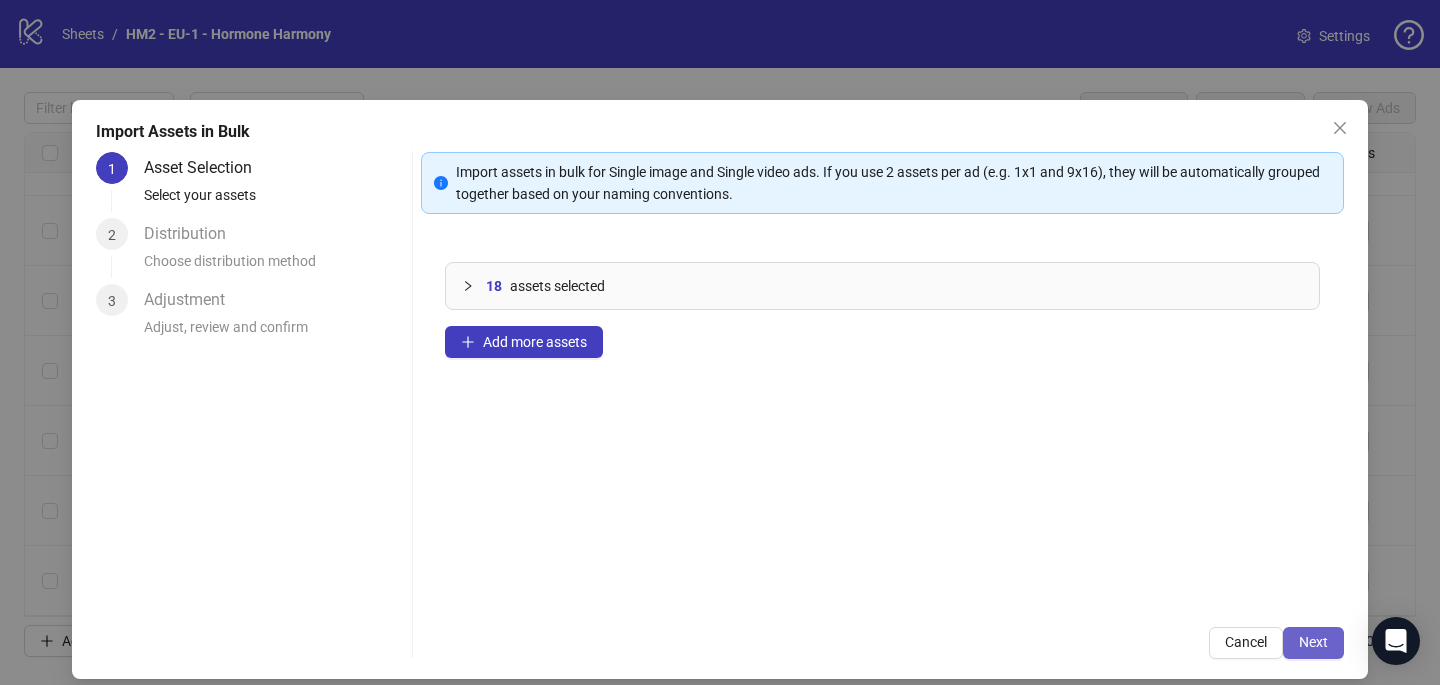 click on "Next" at bounding box center (1313, 643) 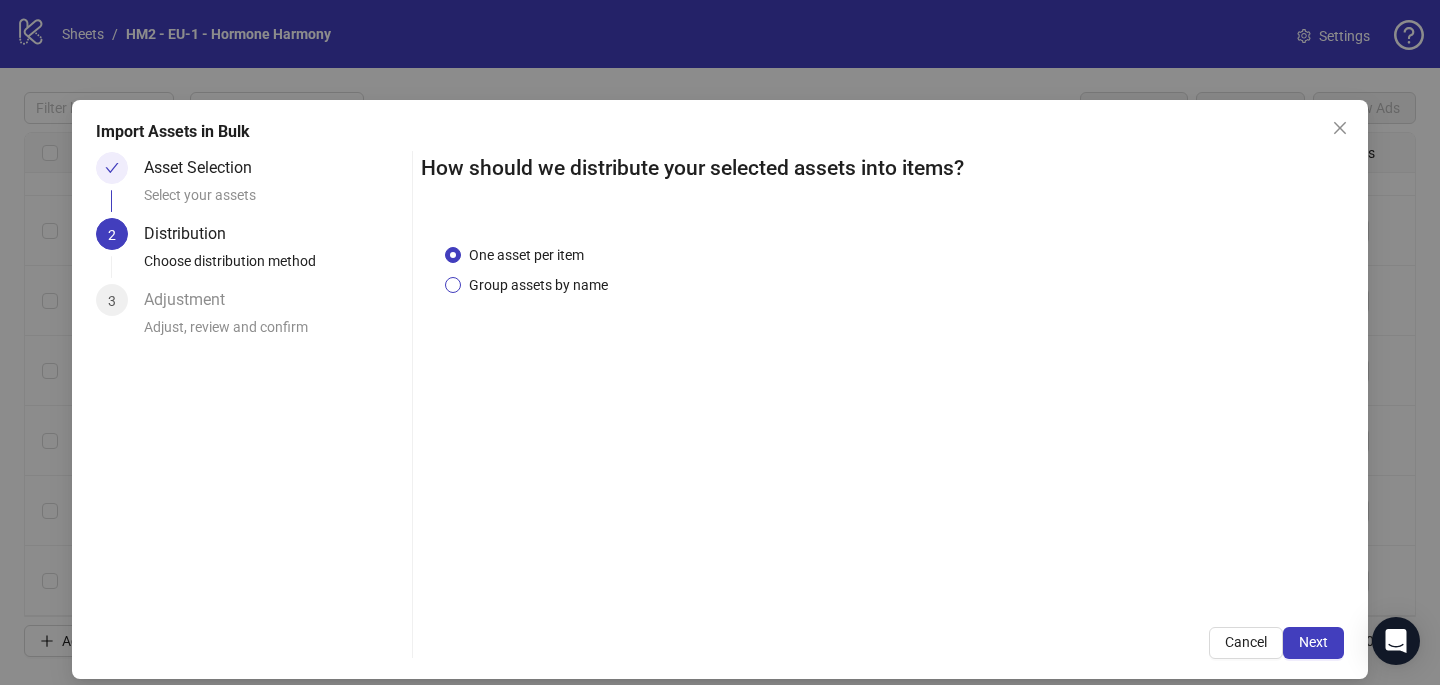 click on "Group assets by name" at bounding box center [526, 255] 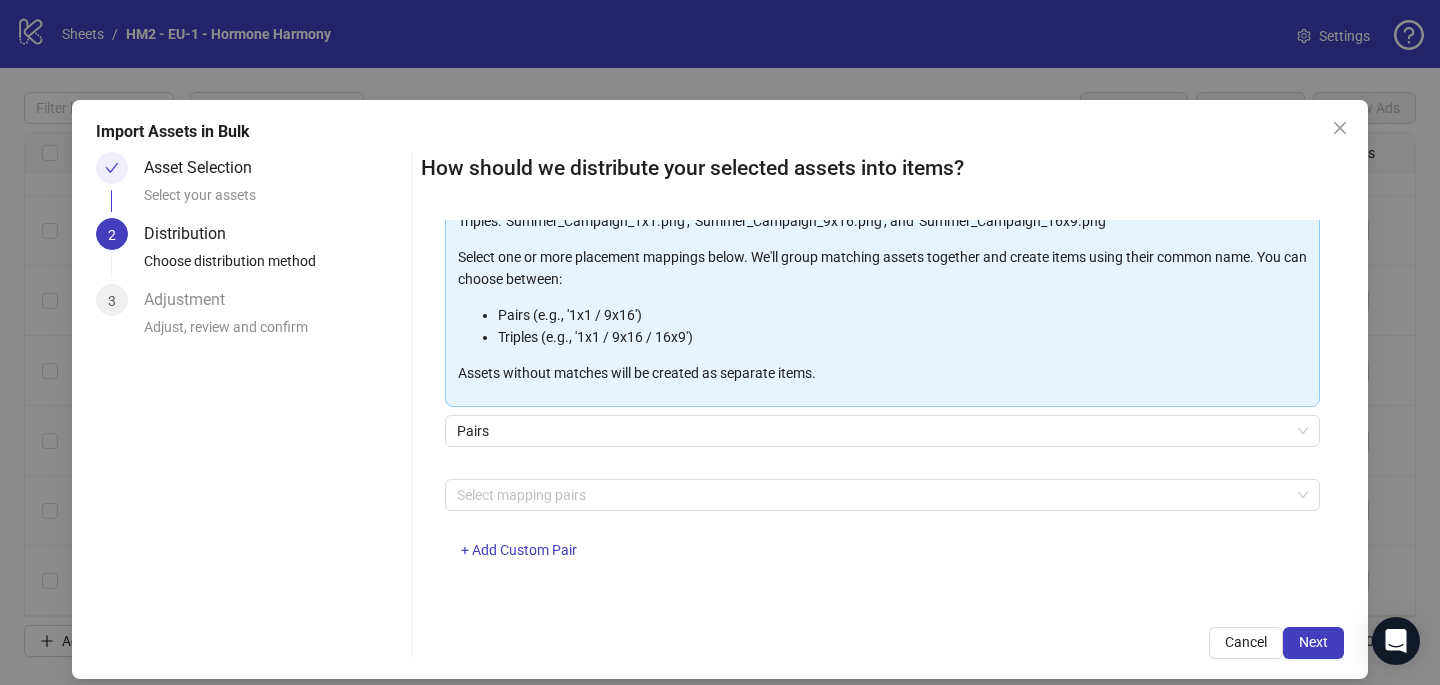 scroll, scrollTop: 203, scrollLeft: 0, axis: vertical 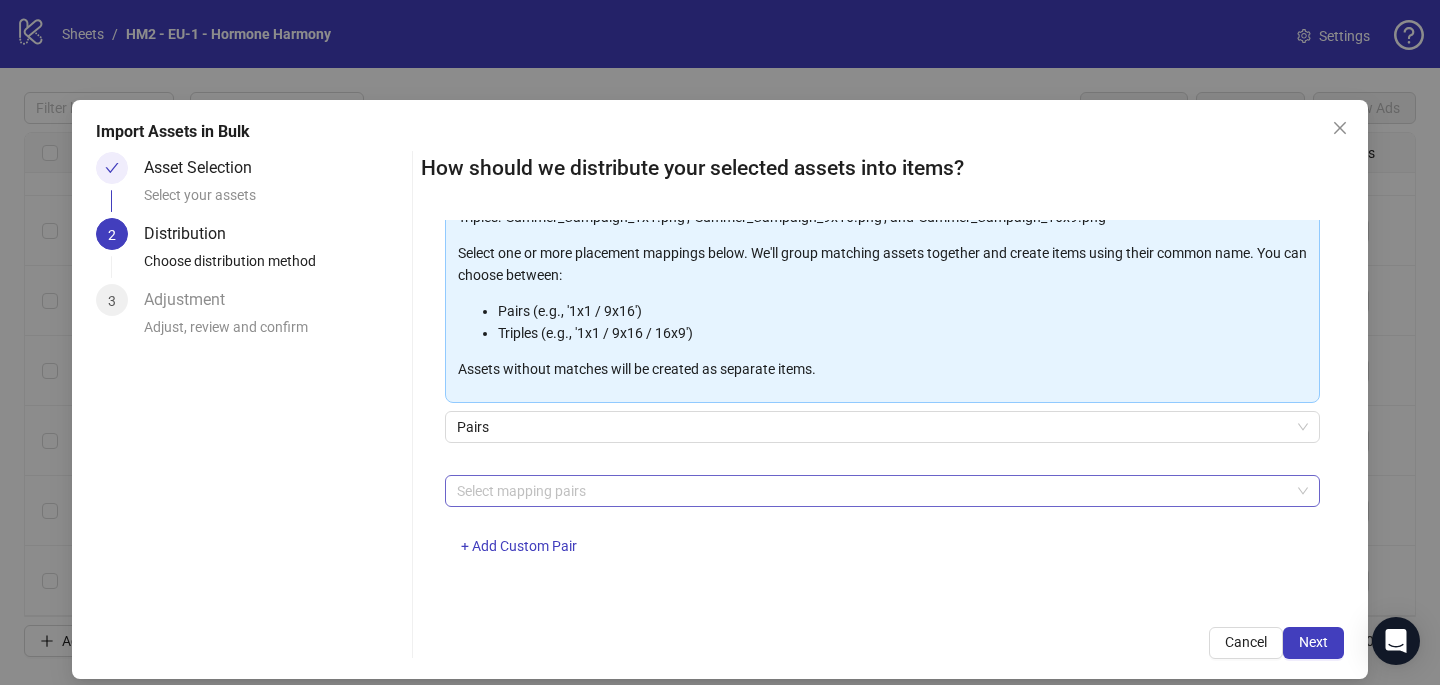 click on "Select mapping pairs" at bounding box center [882, 491] 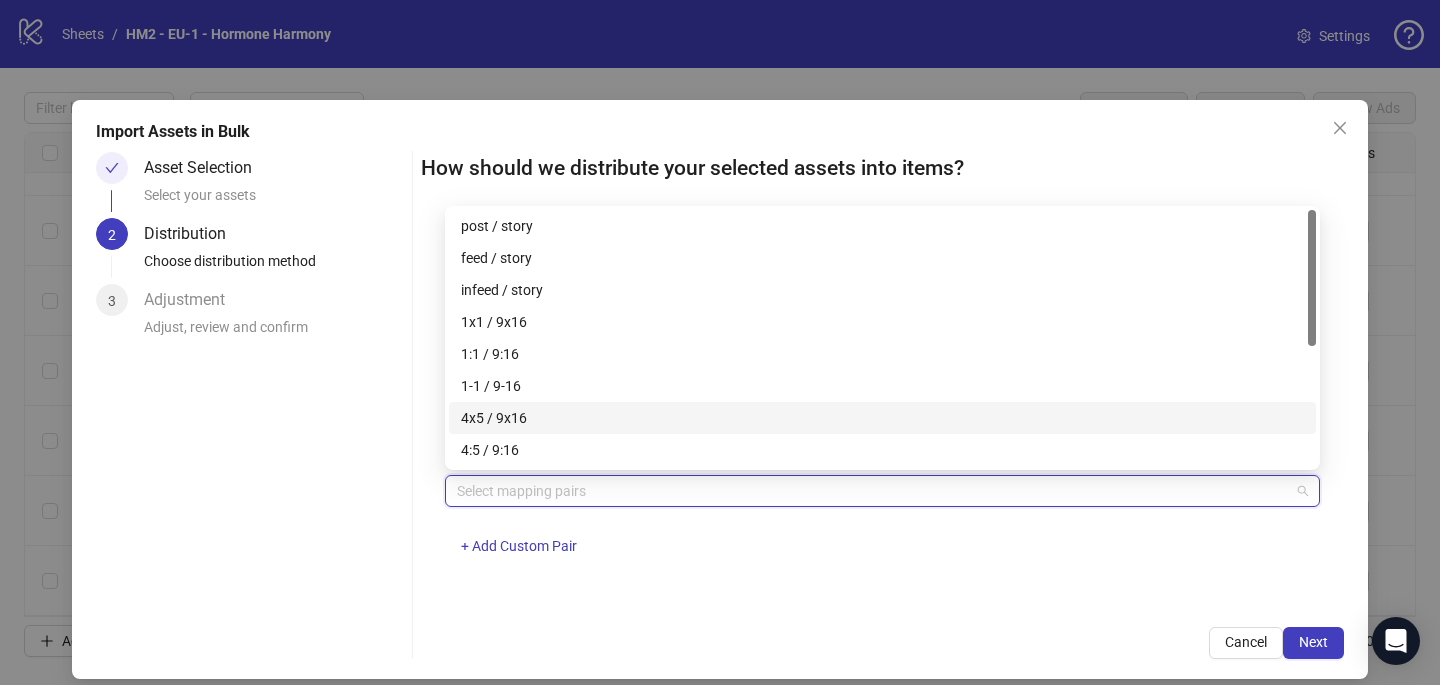 click on "4x5 / 9x16" at bounding box center (882, 418) 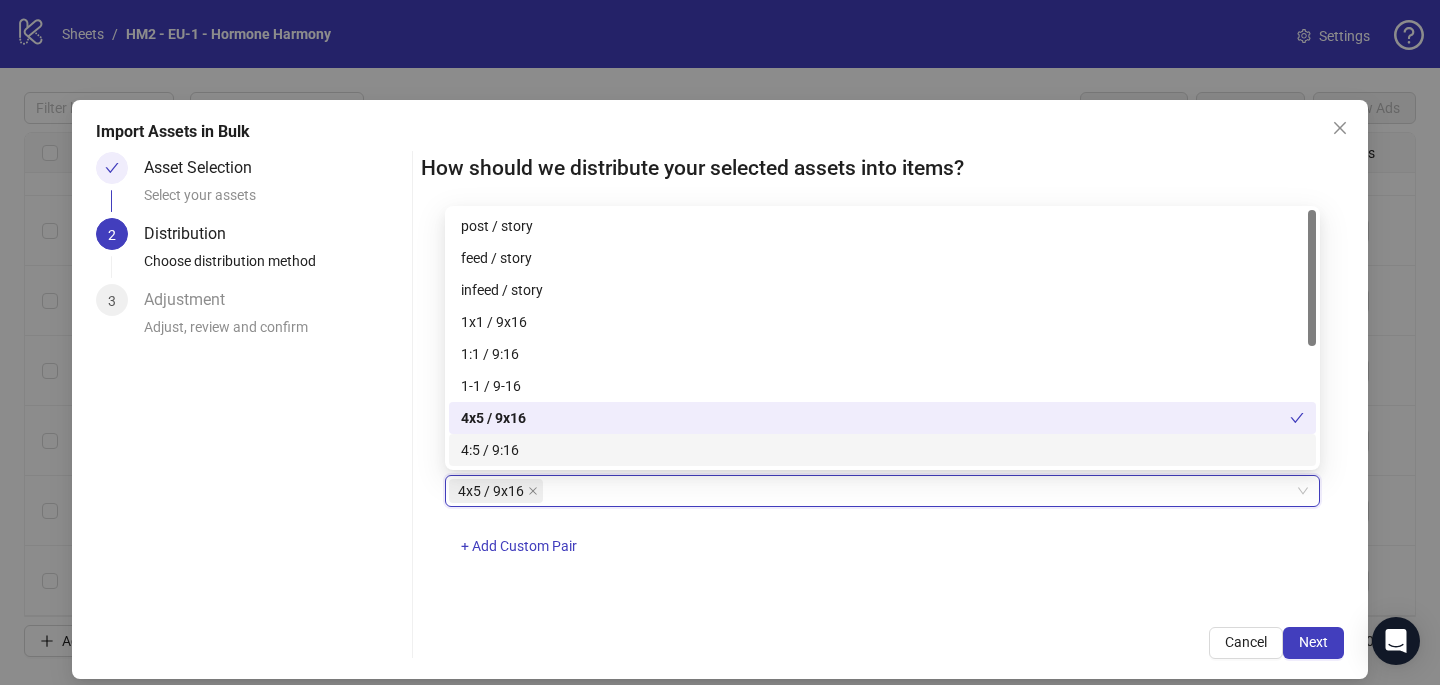 click on "4x5 / 9x16 4x5 / 9x16   + Add Custom Pair" at bounding box center (882, 527) 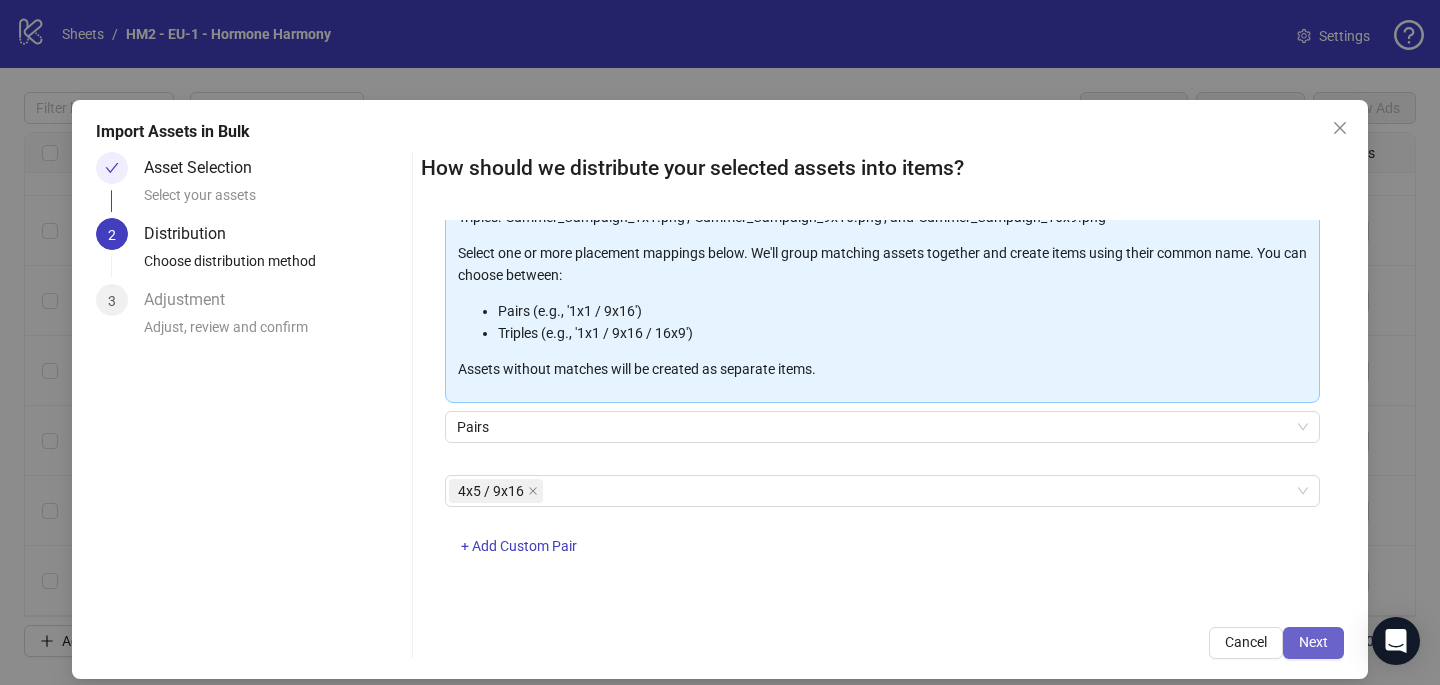 click on "Next" at bounding box center [1313, 643] 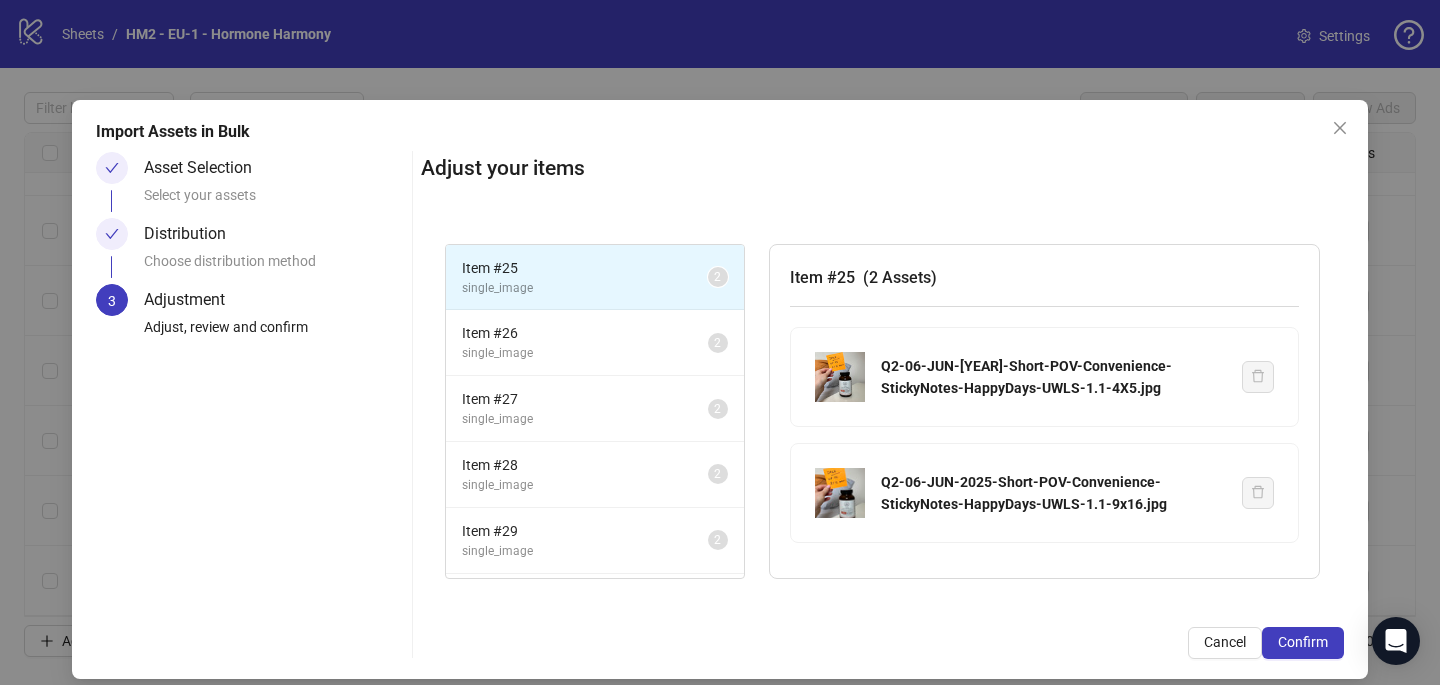 click on "Confirm" at bounding box center (1303, 643) 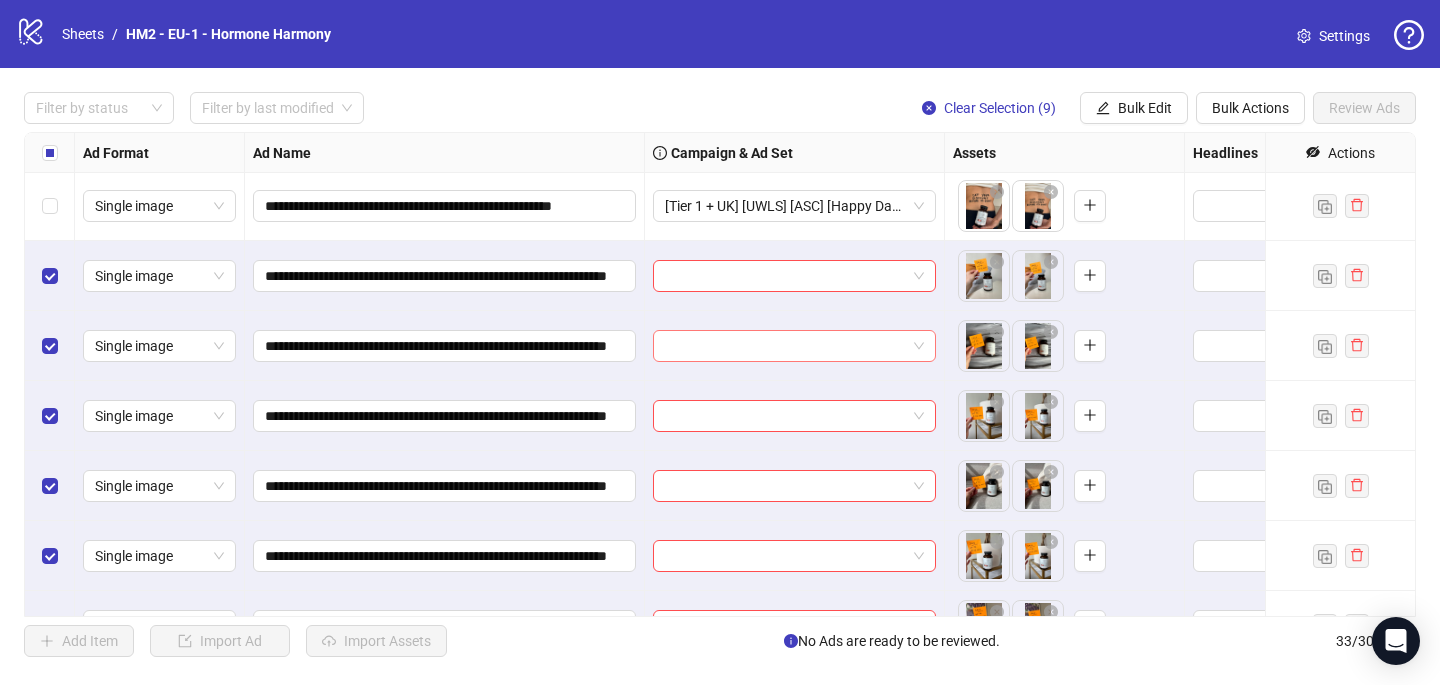 scroll, scrollTop: 1580, scrollLeft: 0, axis: vertical 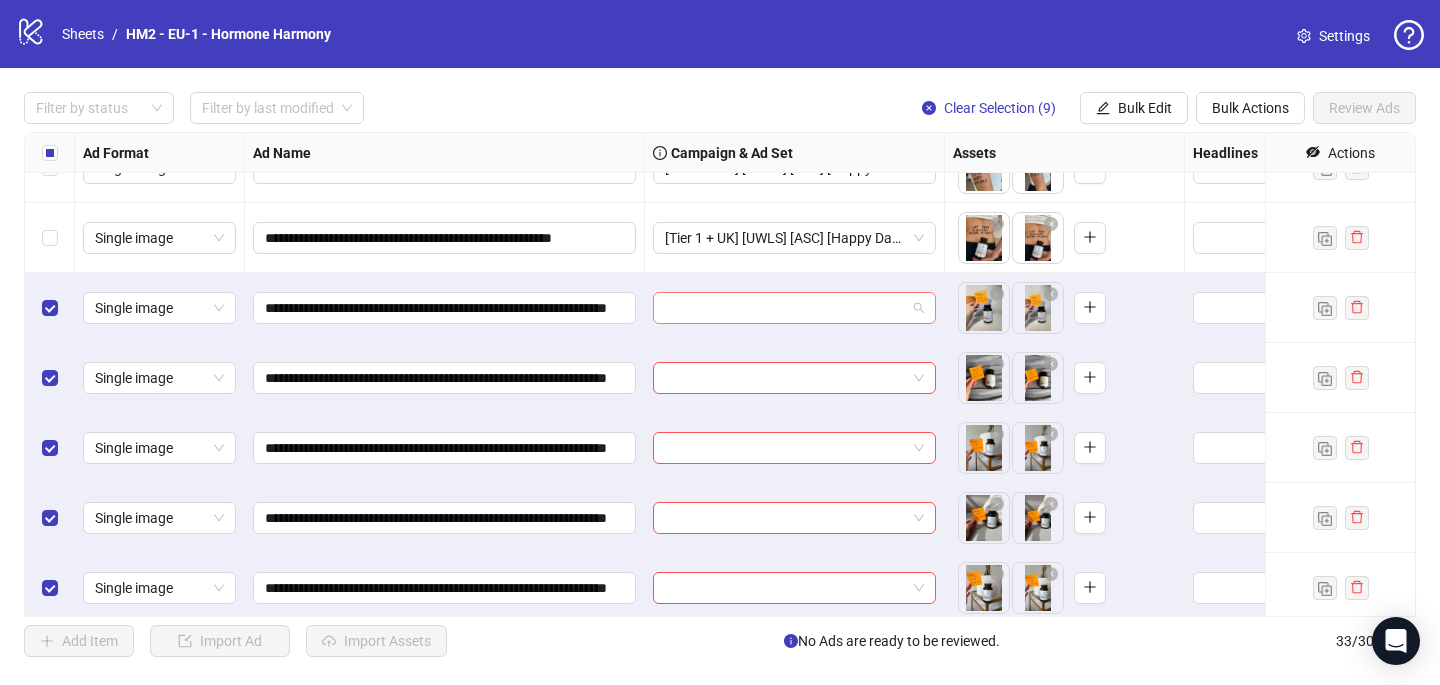 click at bounding box center (785, 308) 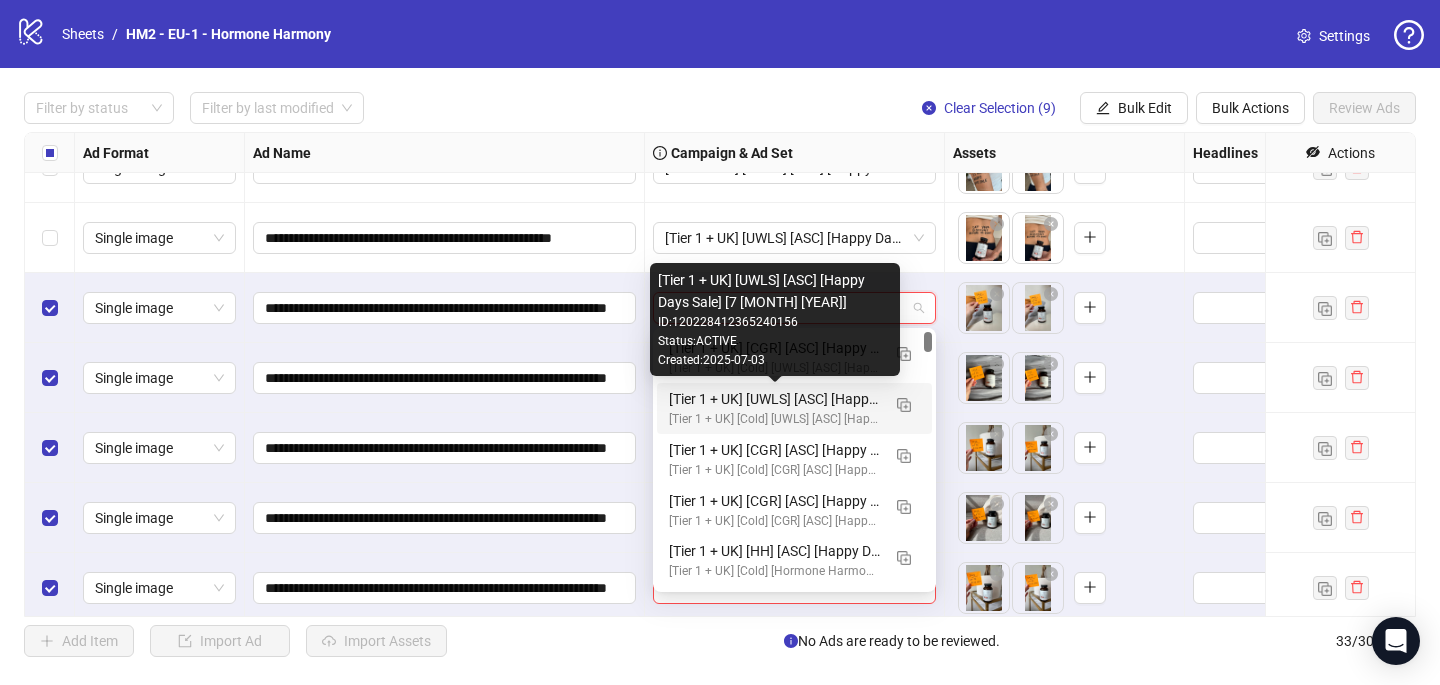 click on "[Tier 1 + UK] [UWLS] [ASC] [Happy Days Sale] [7 [MONTH] [YEAR]]" at bounding box center [774, 399] 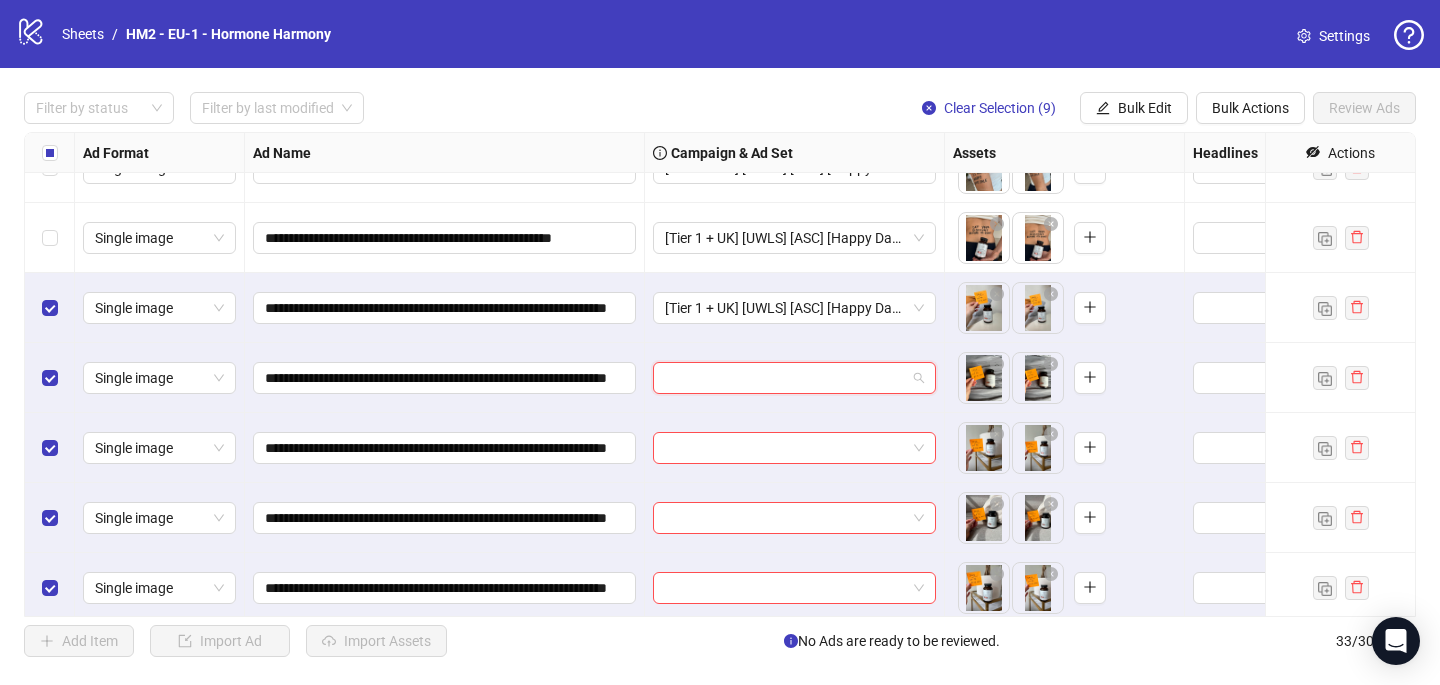 click at bounding box center [785, 378] 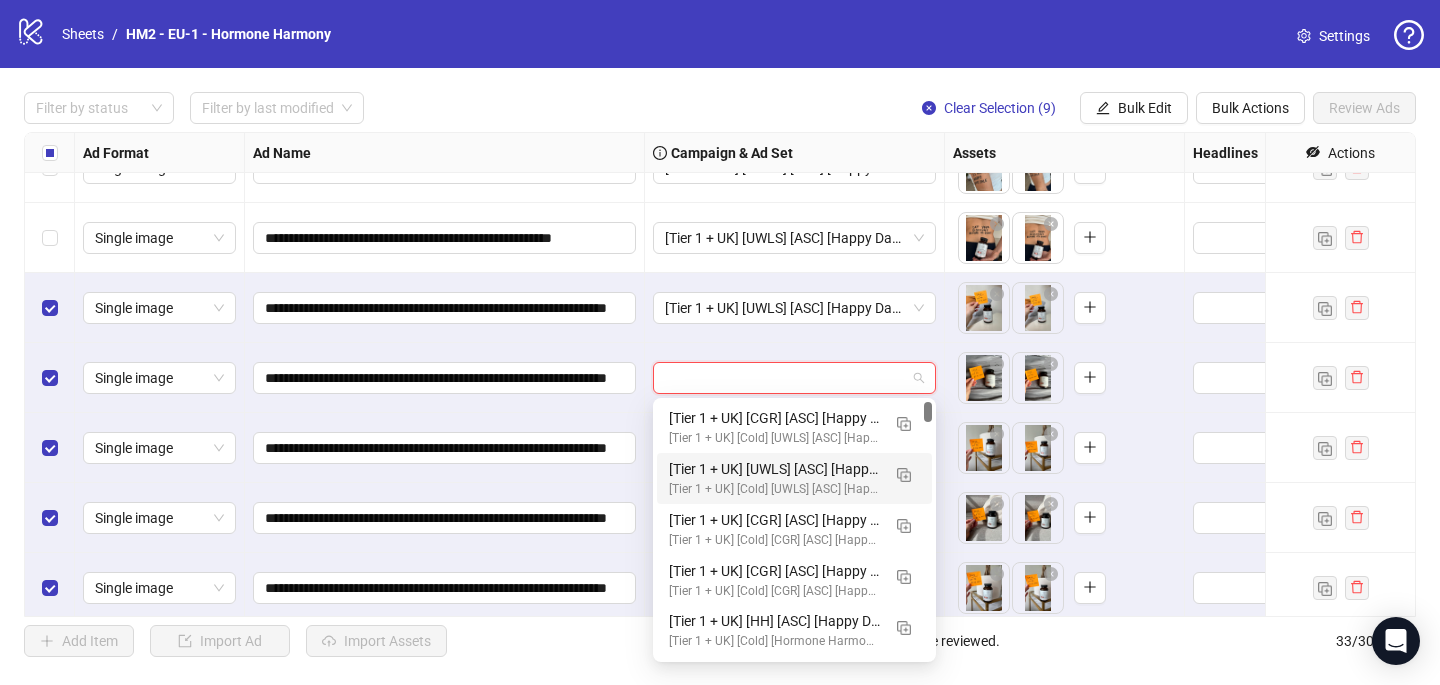 click on "[Tier 1 + UK] [UWLS] [ASC] [Happy Days Sale] [7 July 2025] [Tier 1 + UK] [Cold] [UWLS] [ASC] [Happy Days Sale] [7 July 2025] # 2,500€" at bounding box center [794, 478] 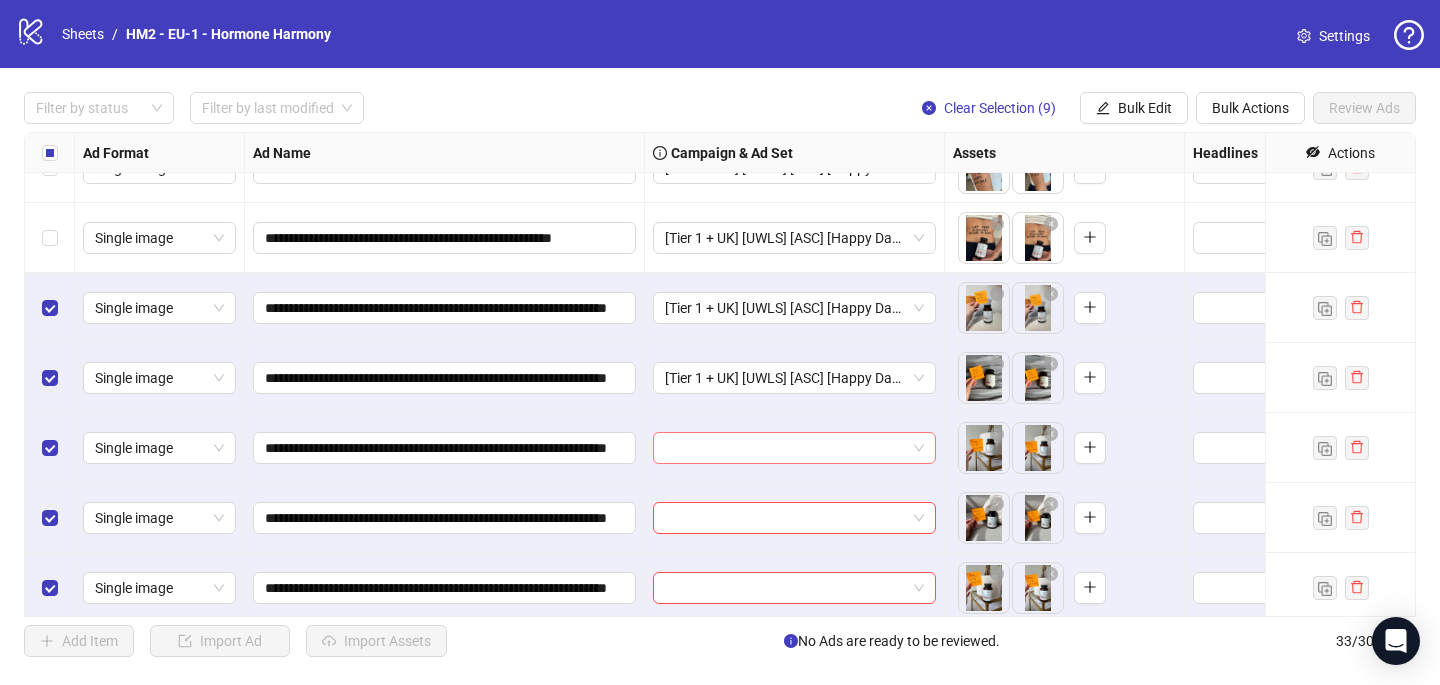 click at bounding box center (785, 448) 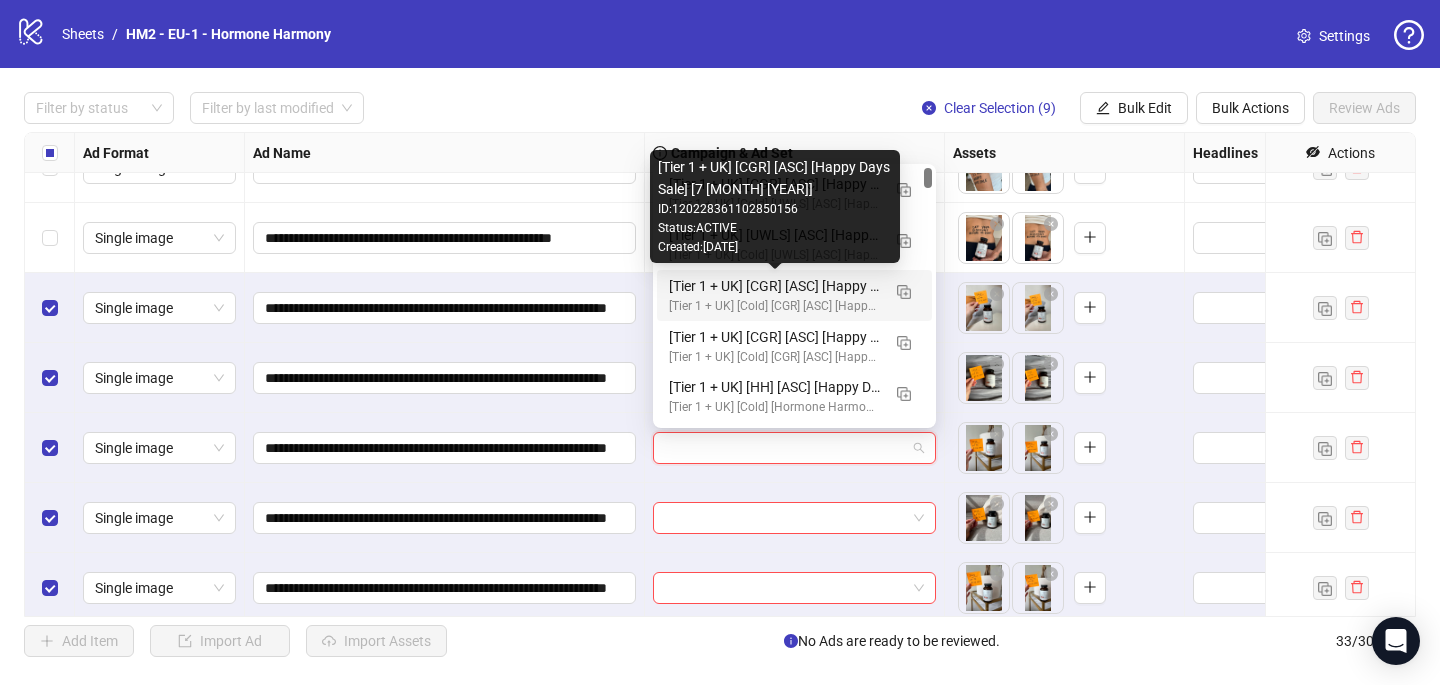 click on "Created:  [DATE]" at bounding box center (775, 247) 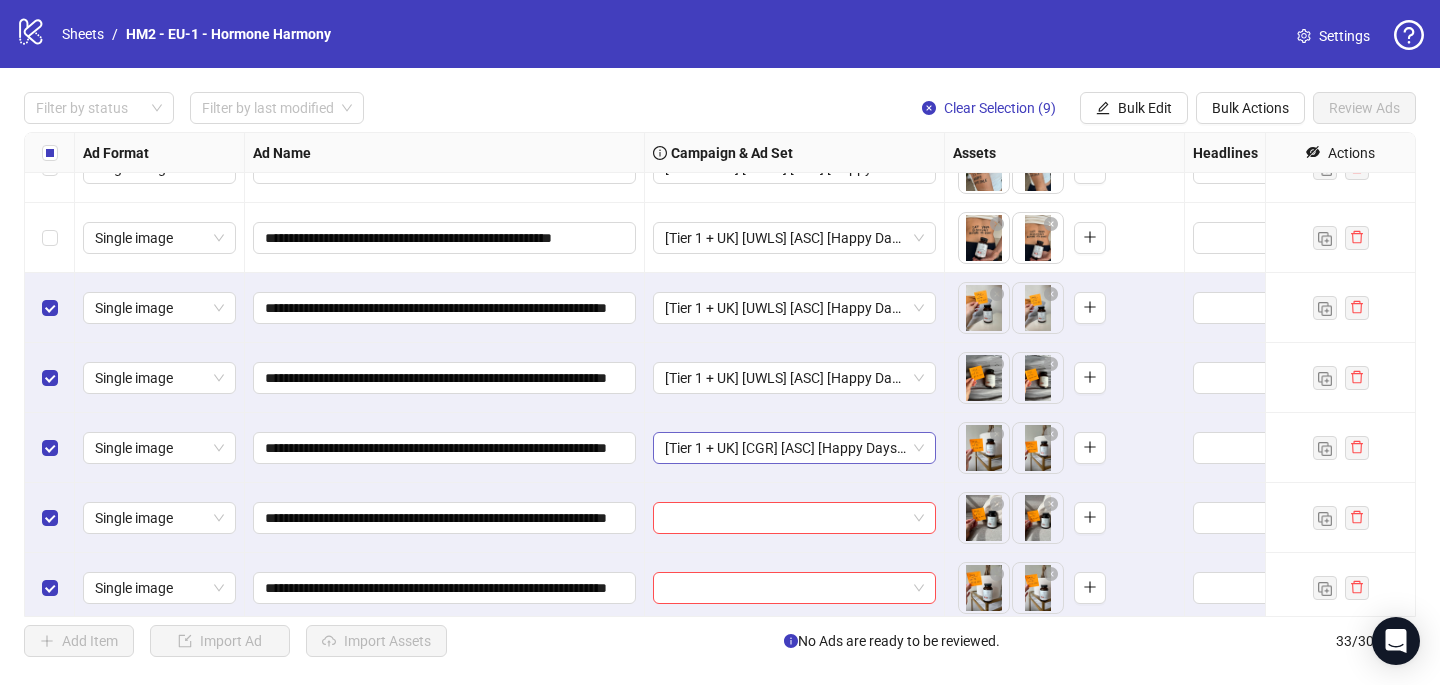 click on "[Tier 1 + UK] [CGR] [ASC] [Happy Days Sale] [7 [MONTH] [YEAR]]" at bounding box center (159, 308) 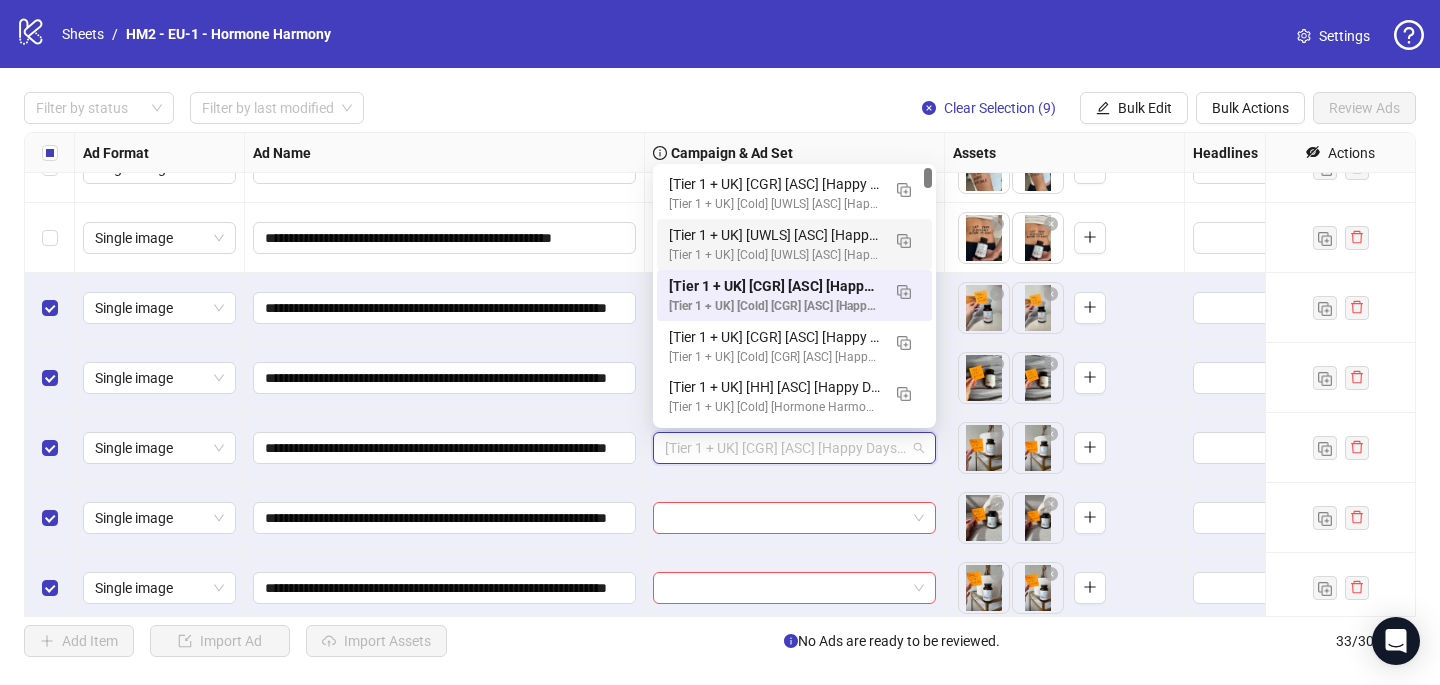 click on "[Tier 1 + UK] [Cold] [UWLS] [ASC] [Happy Days Sale] [7 [MONTH] [YEAR]] # 2,500€" at bounding box center (774, 255) 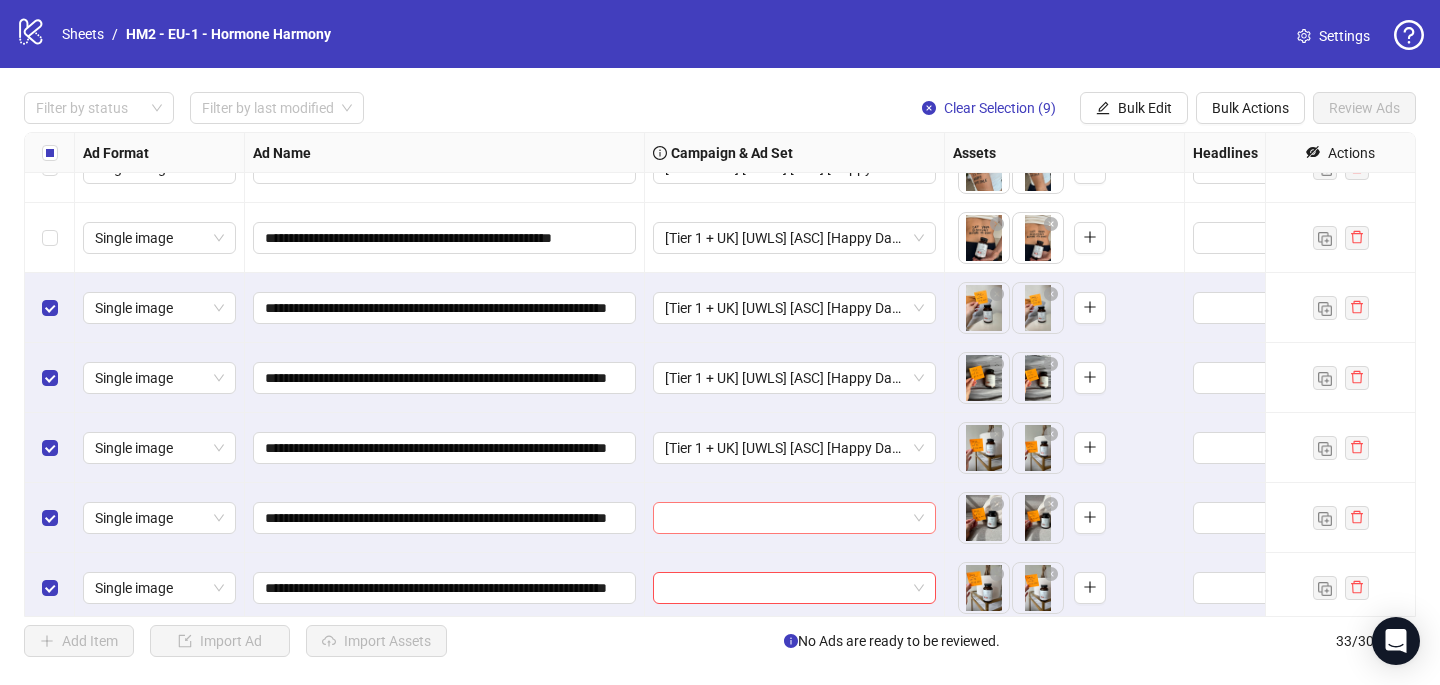 click at bounding box center [785, 518] 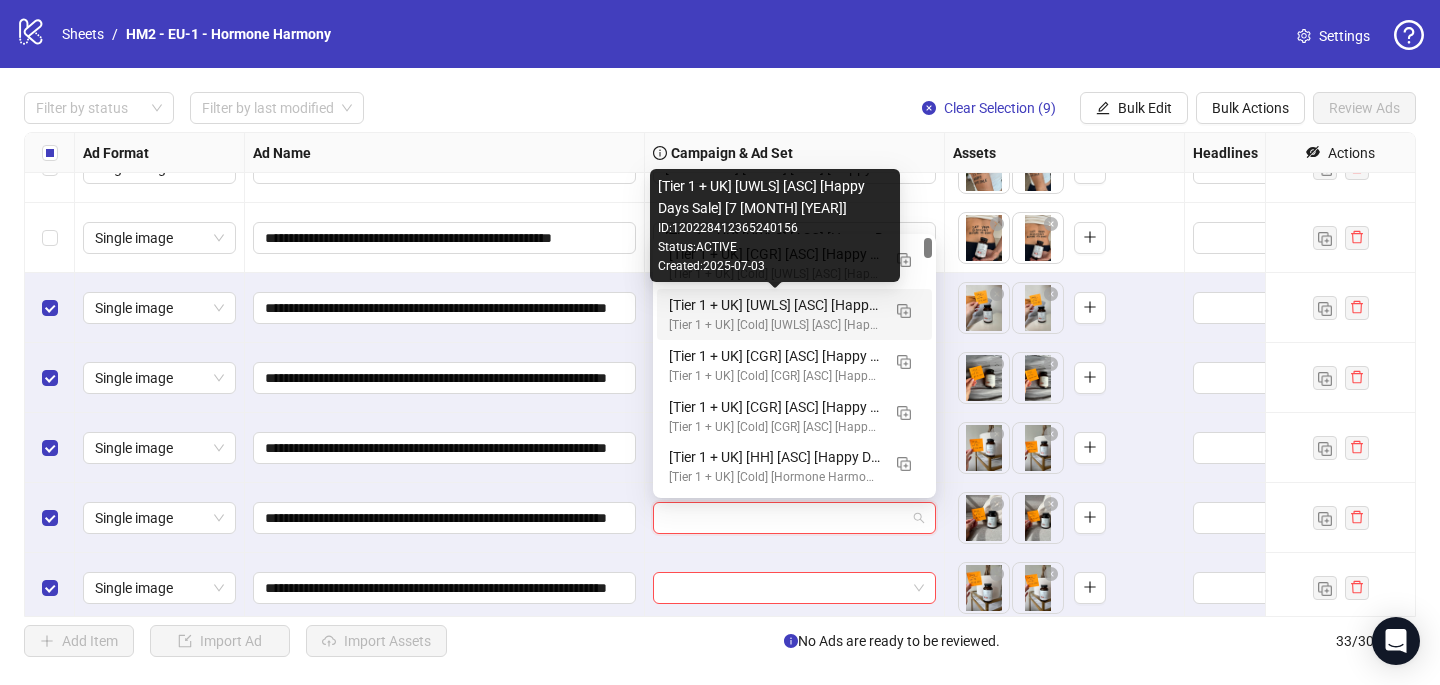 click on "[Tier 1 + UK] [UWLS] [ASC] [Happy Days Sale] [7 [MONTH] [YEAR]]" at bounding box center [774, 305] 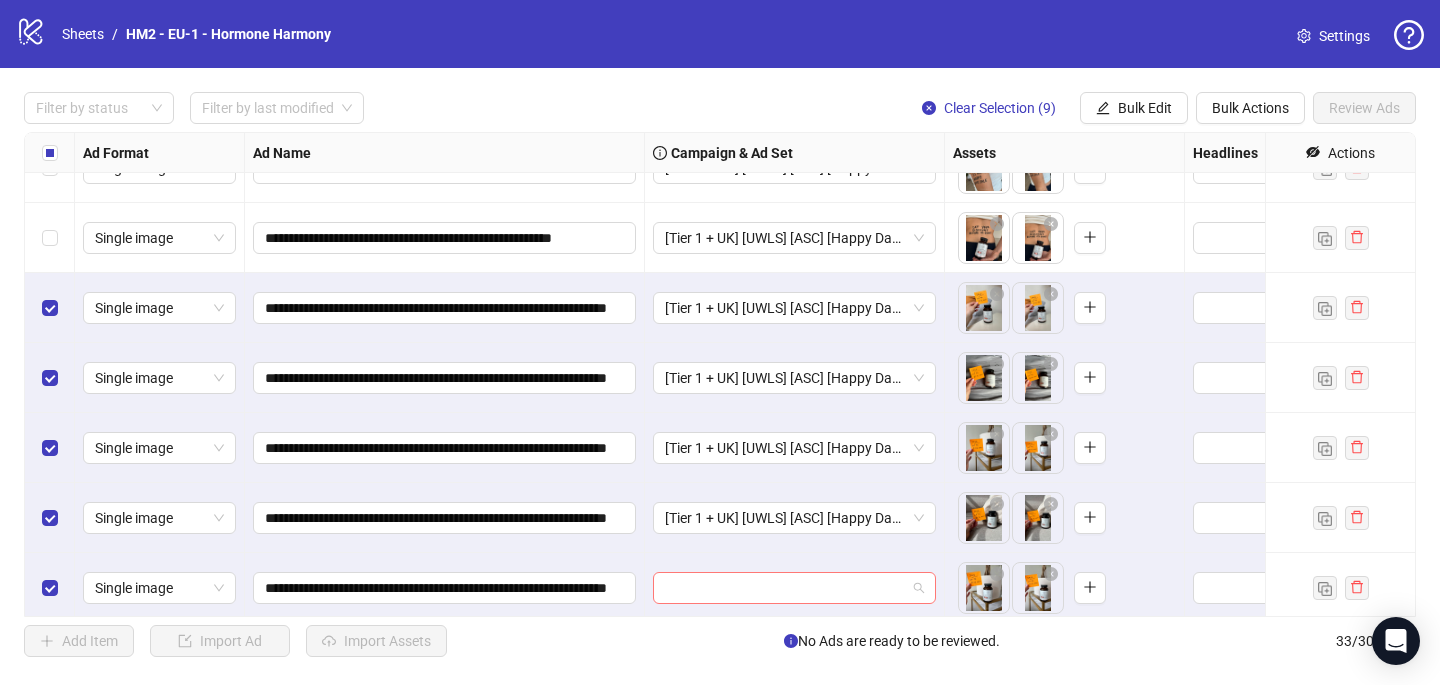click at bounding box center [785, 588] 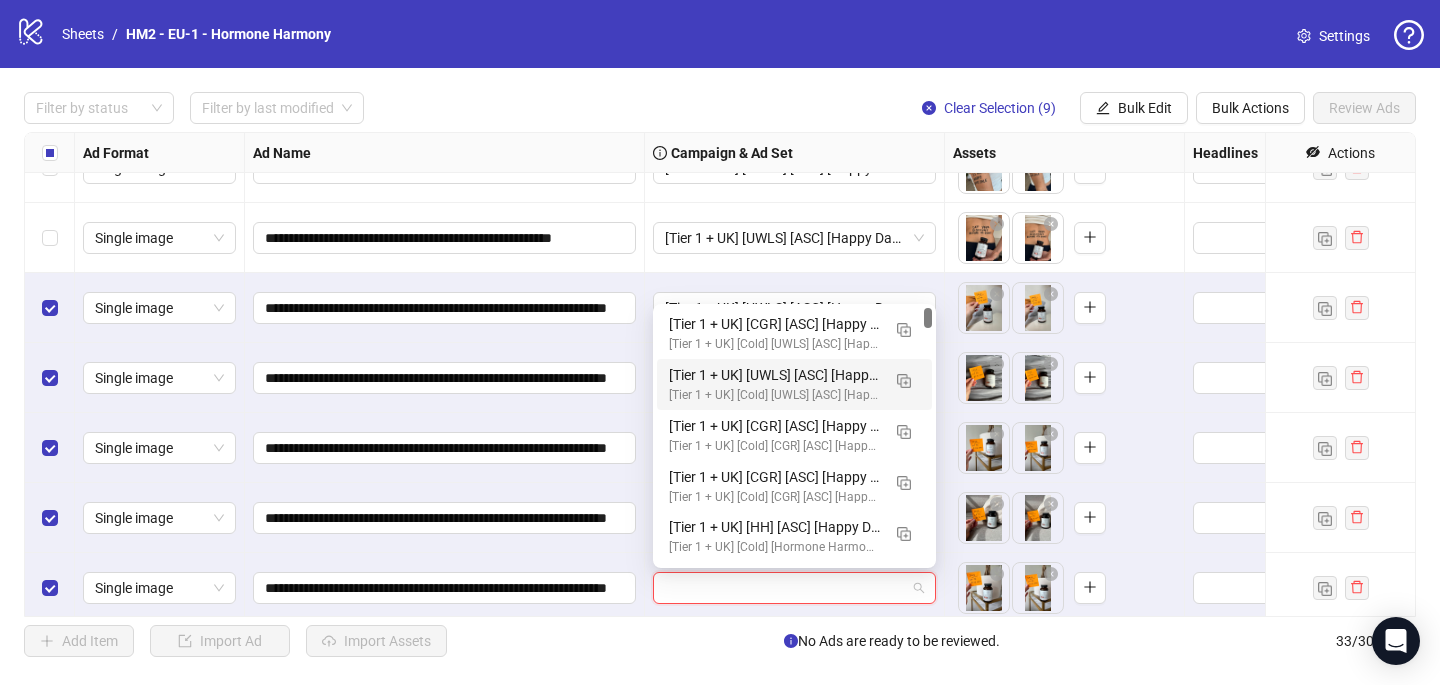 click on "[Tier 1 + UK] [UWLS] [ASC] [Happy Days Sale] [7 [MONTH] [YEAR]]" at bounding box center [774, 375] 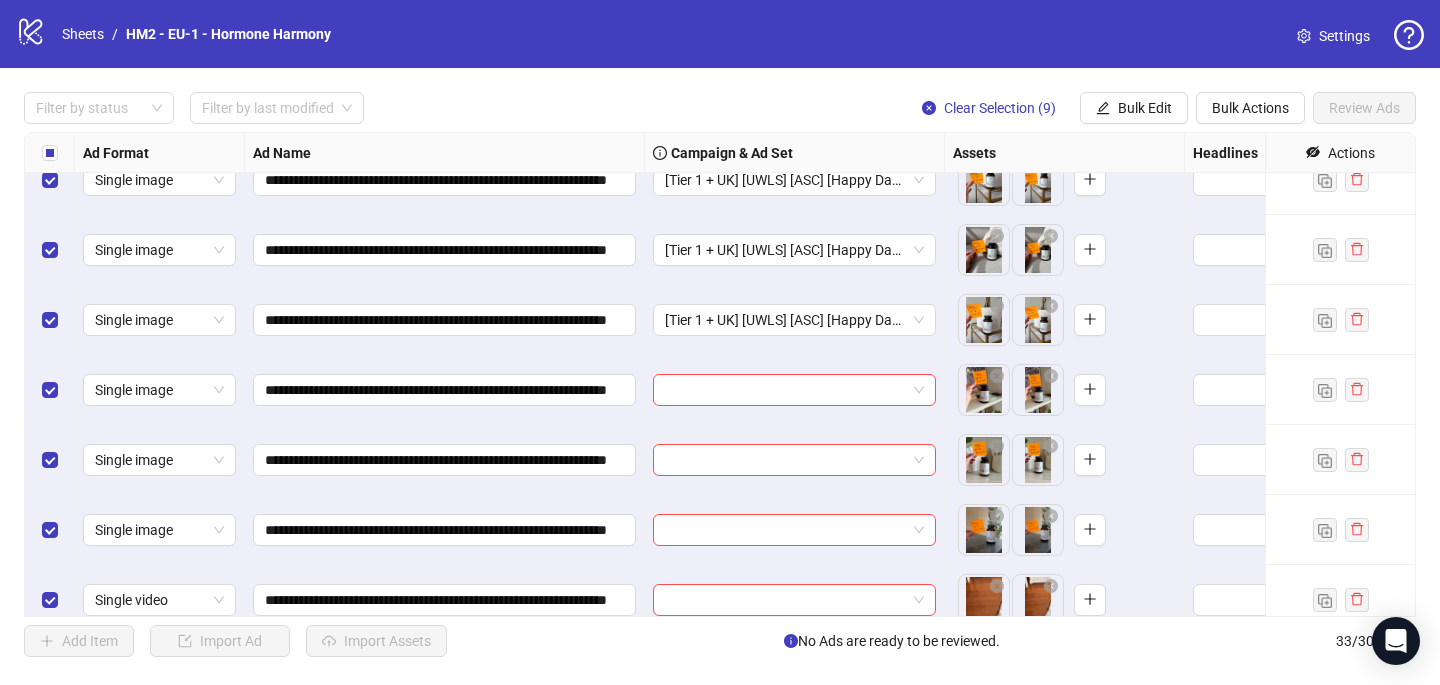 scroll, scrollTop: 1867, scrollLeft: 0, axis: vertical 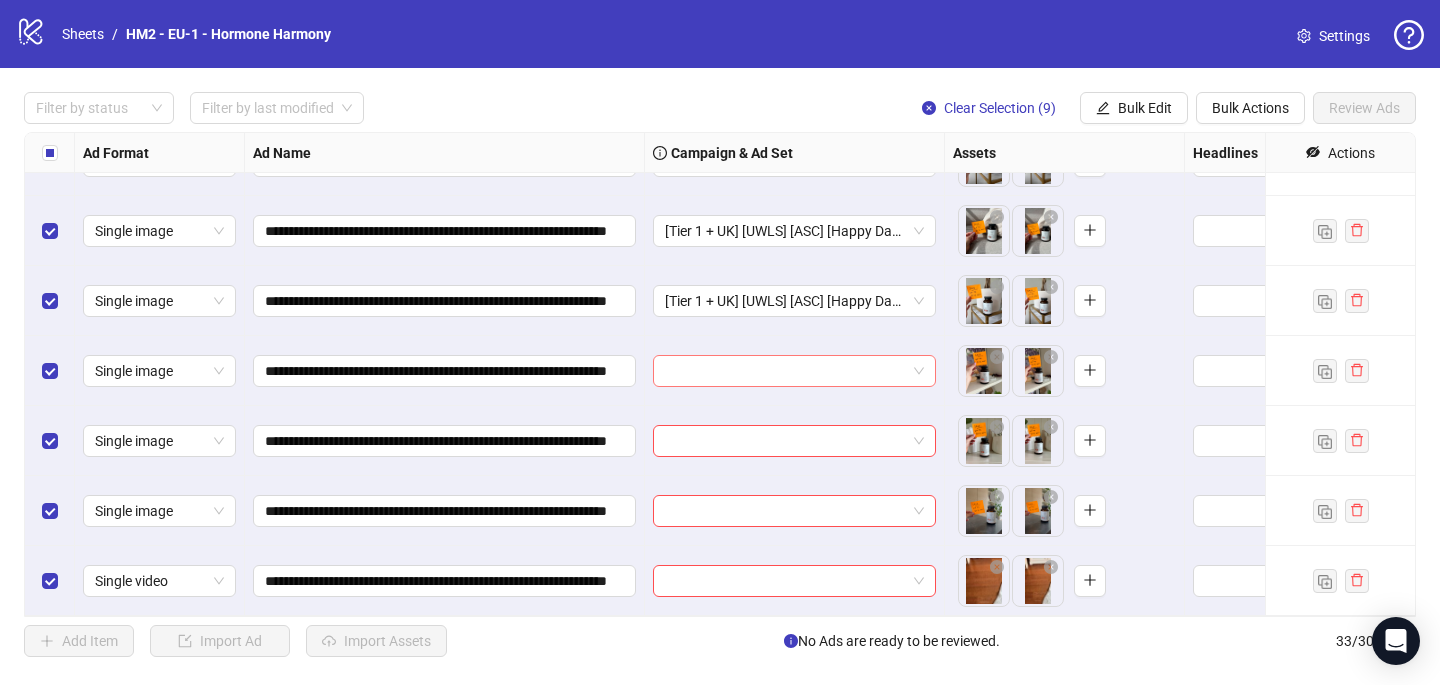click at bounding box center (785, 371) 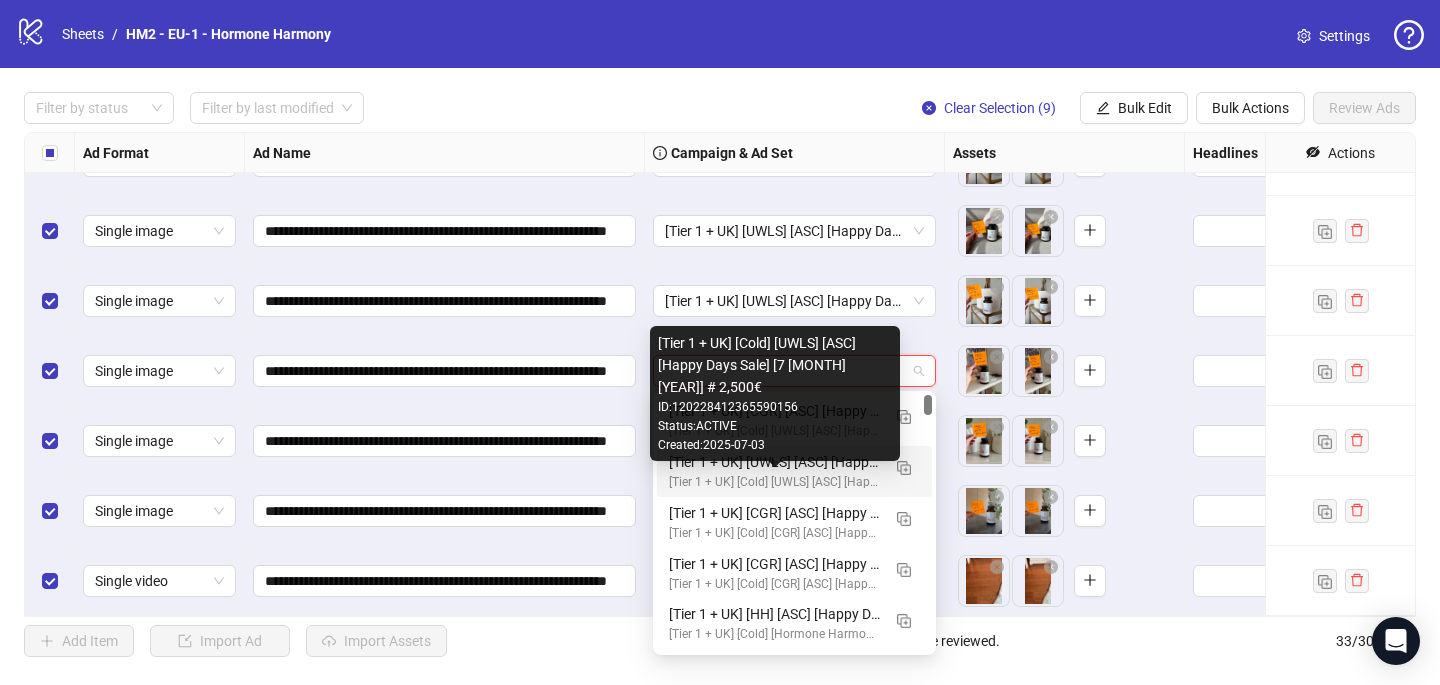 click on "[Tier 1 + UK] [Cold] [UWLS] [ASC] [Happy Days Sale] [7 [MONTH] [YEAR]] # 2,500€" at bounding box center (774, 482) 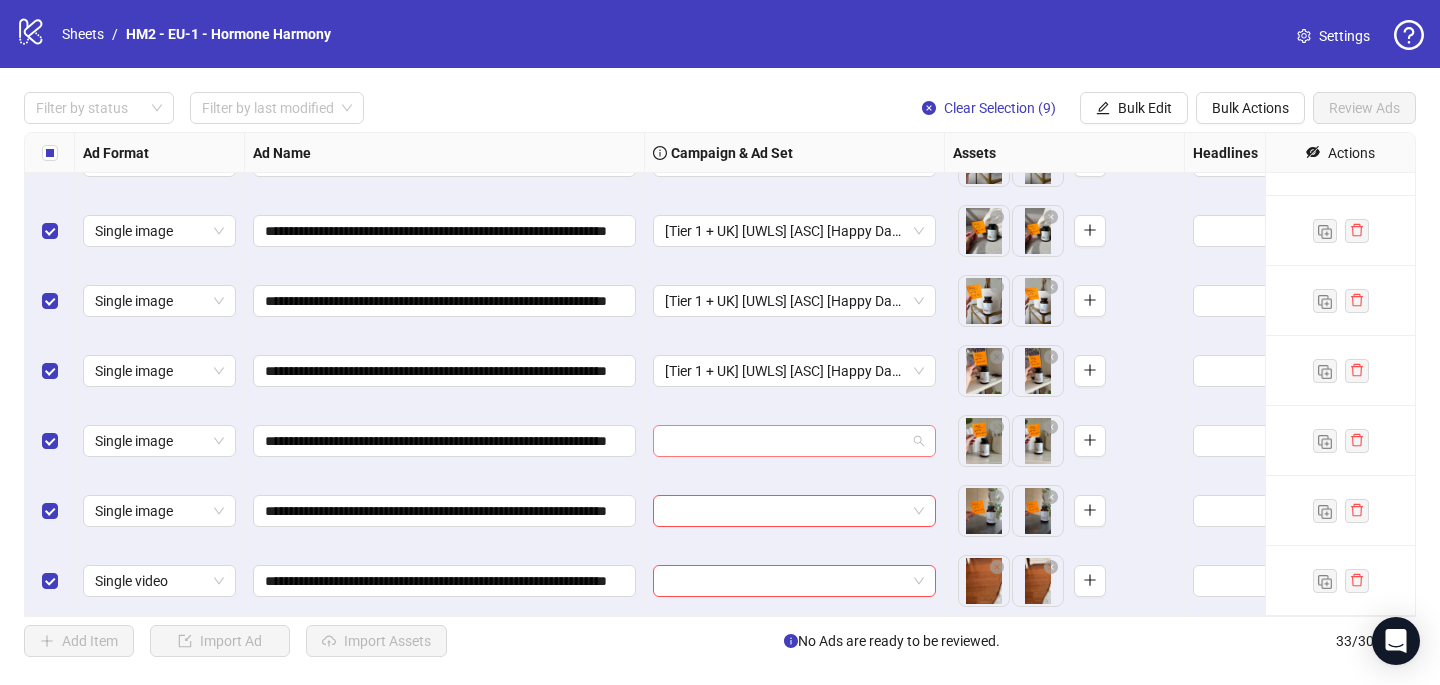 click at bounding box center [785, 441] 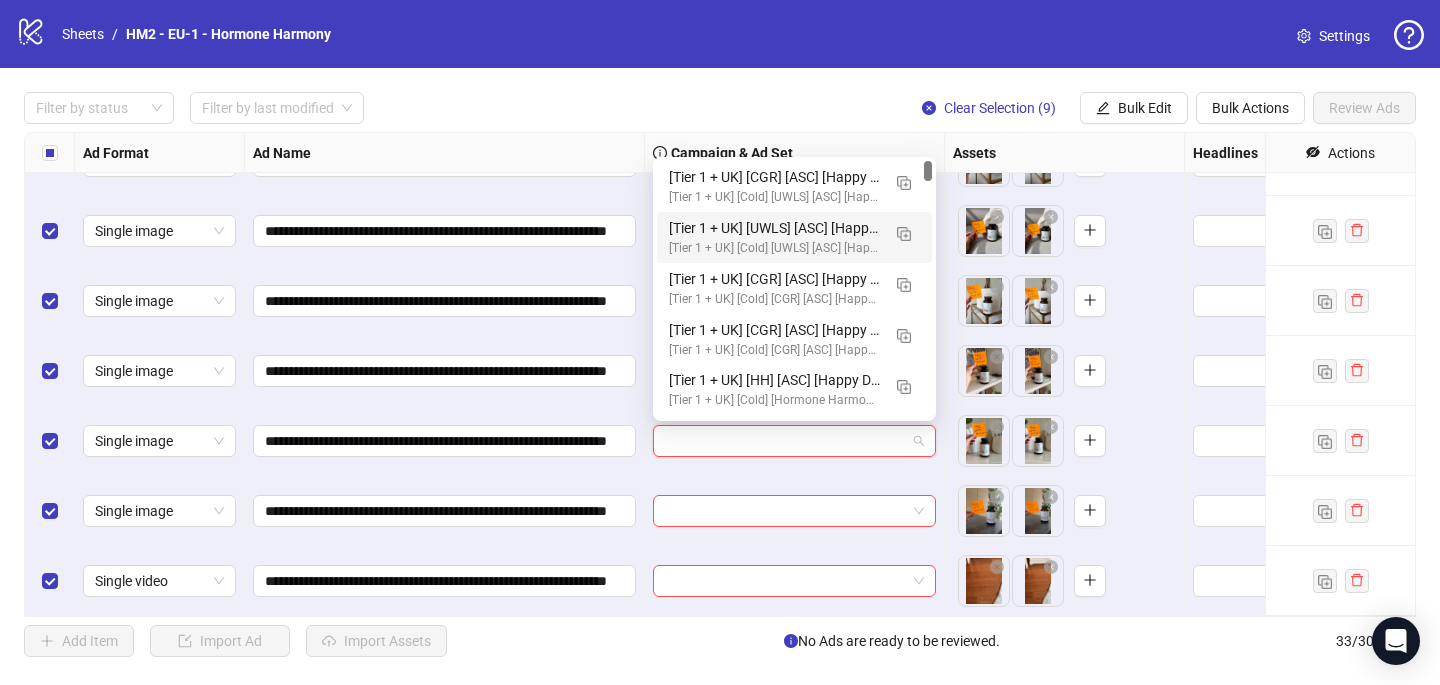 click on "[Tier 1 + UK] [UWLS] [ASC] [Happy Days Sale] [7 [MONTH] [YEAR]]" at bounding box center (774, 228) 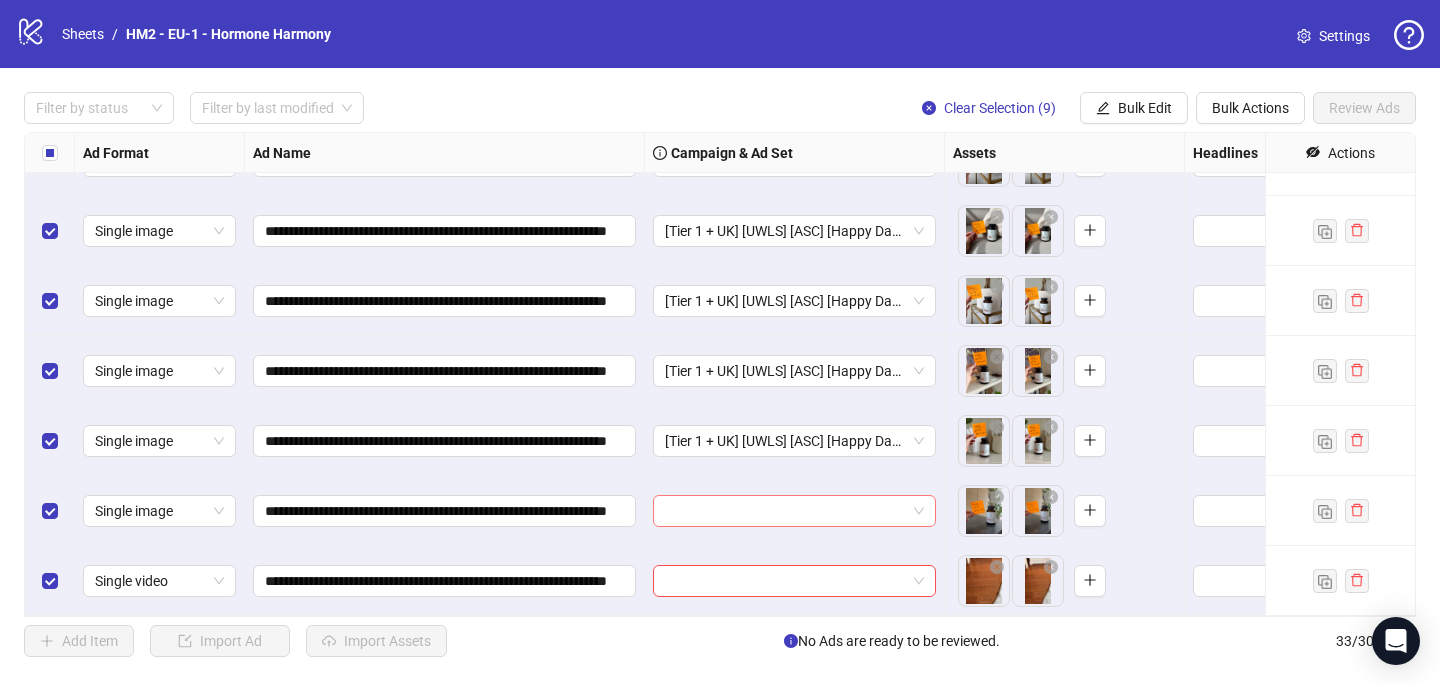 click at bounding box center [785, 511] 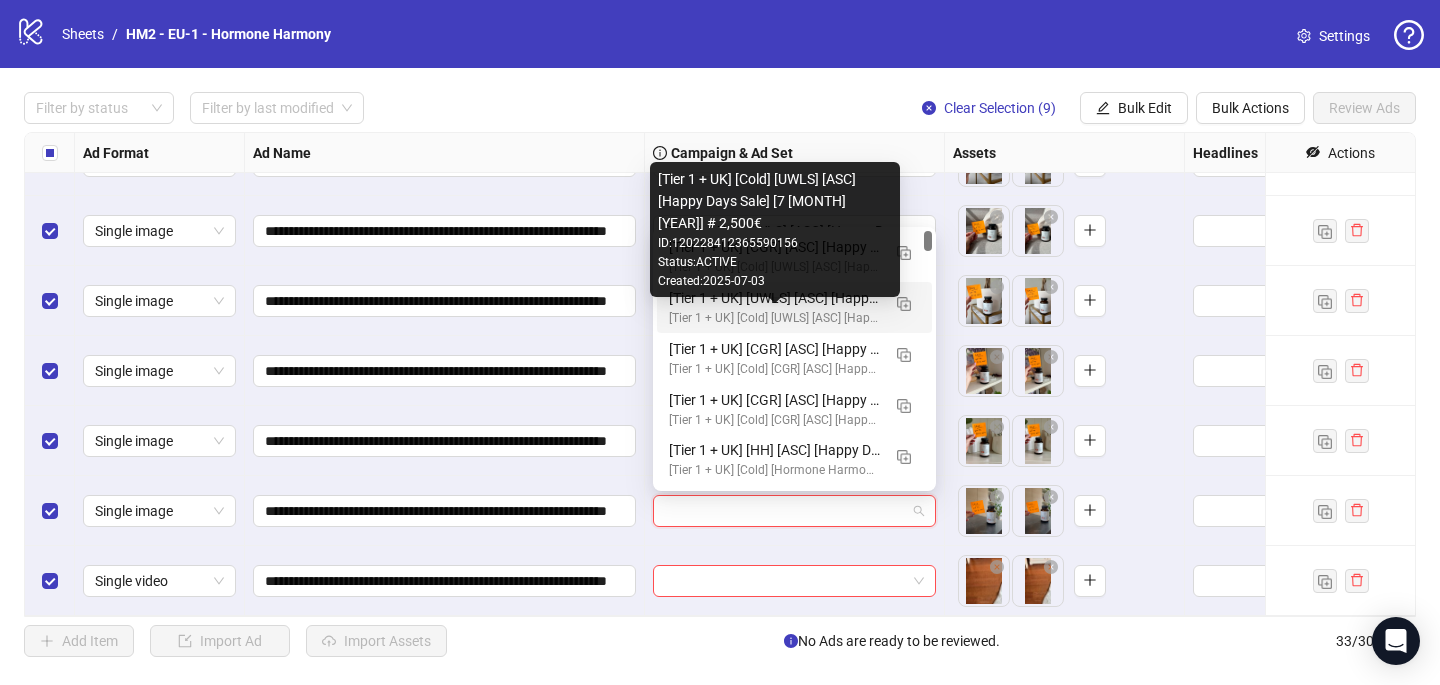 click on "[Tier 1 + UK] [Cold] [UWLS] [ASC] [Happy Days Sale] [7 [MONTH] [YEAR]] # 2,500€" at bounding box center (774, 318) 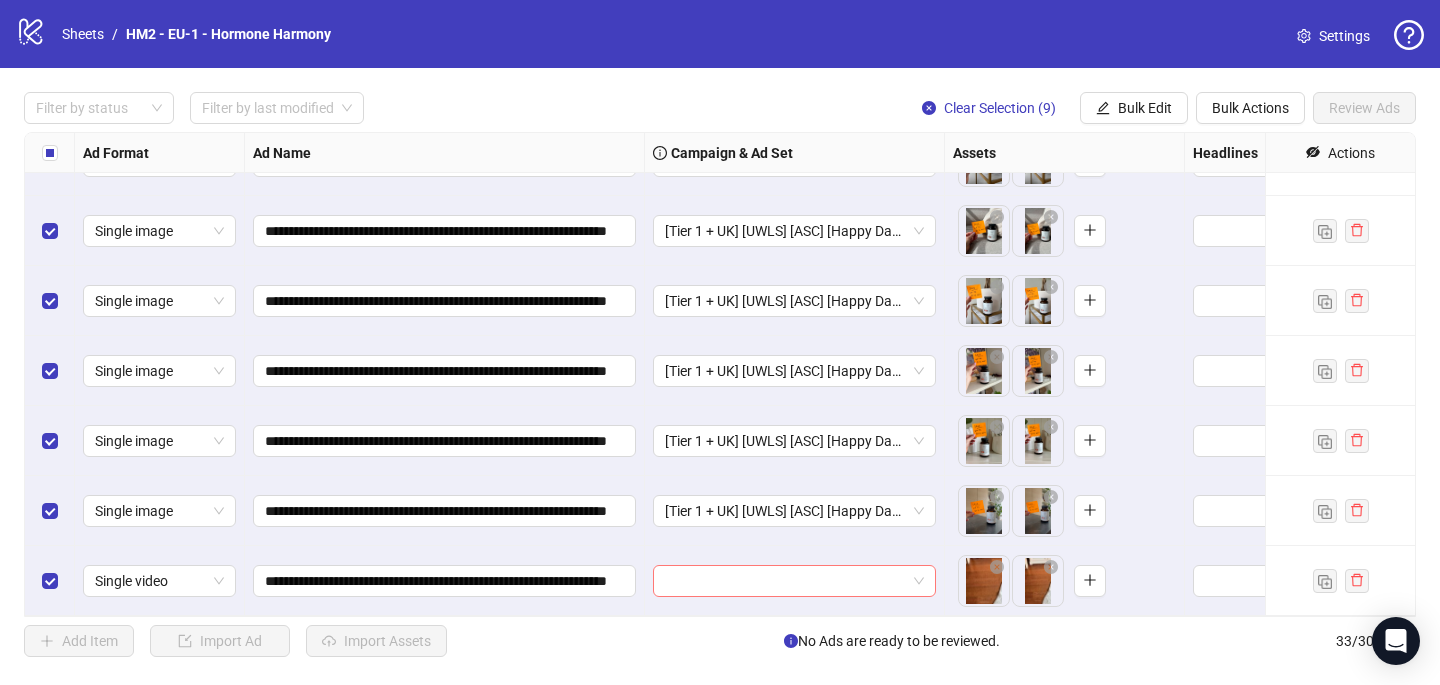 click at bounding box center [785, 581] 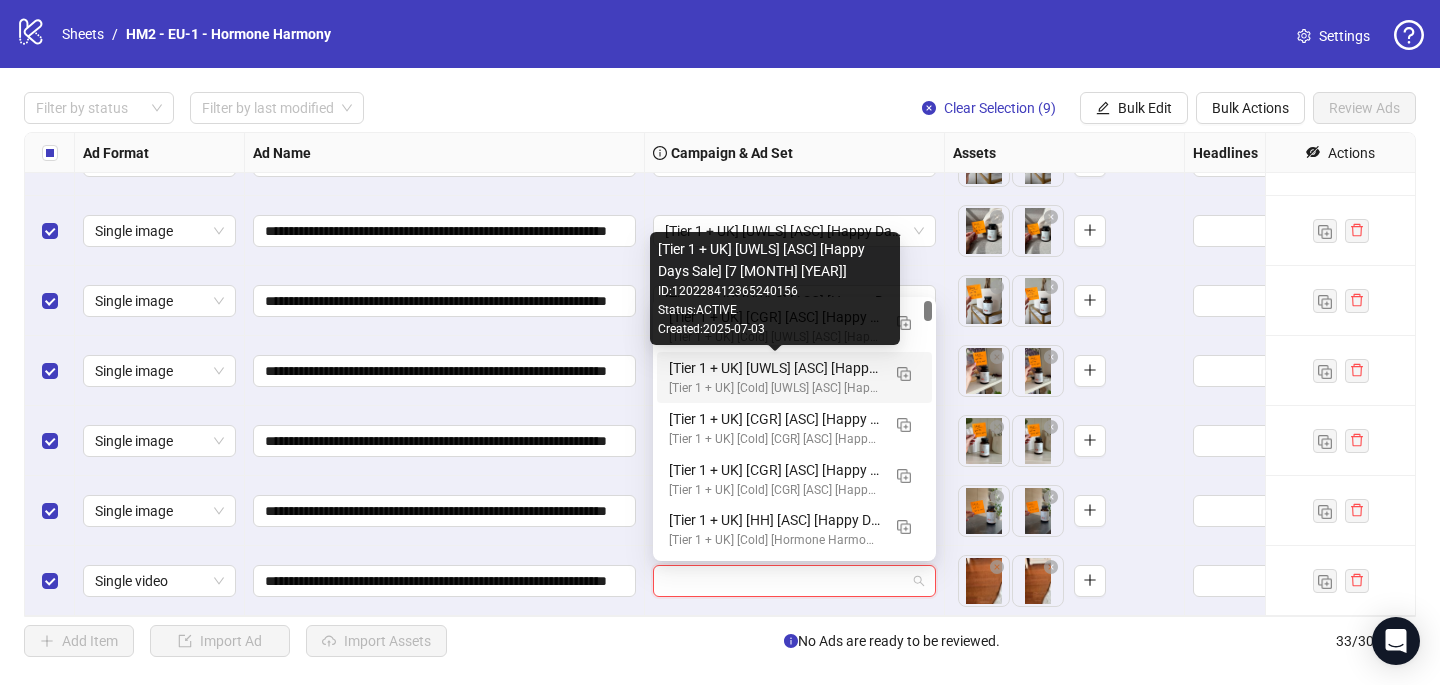 click on "[Tier 1 + UK] [UWLS] [ASC] [Happy Days Sale] [7 [MONTH] [YEAR]]" at bounding box center [774, 368] 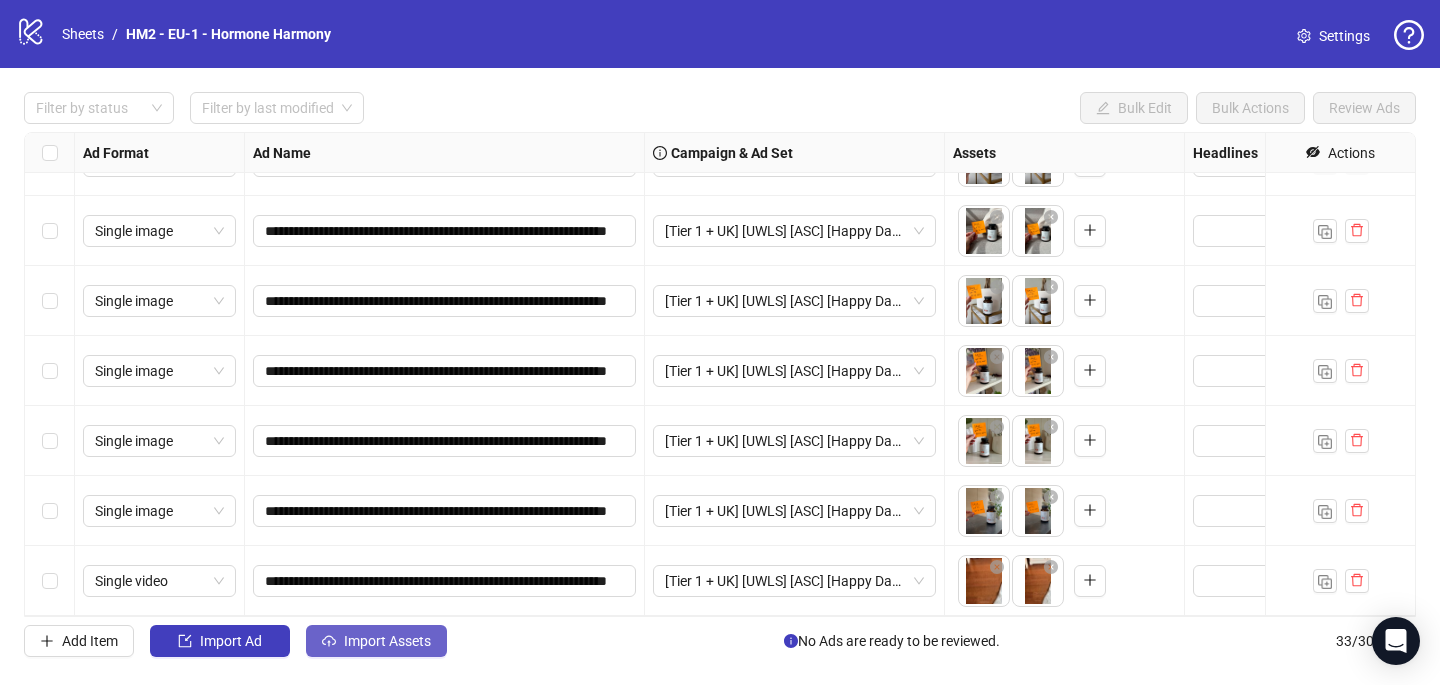 click on "Import Assets" at bounding box center (376, 641) 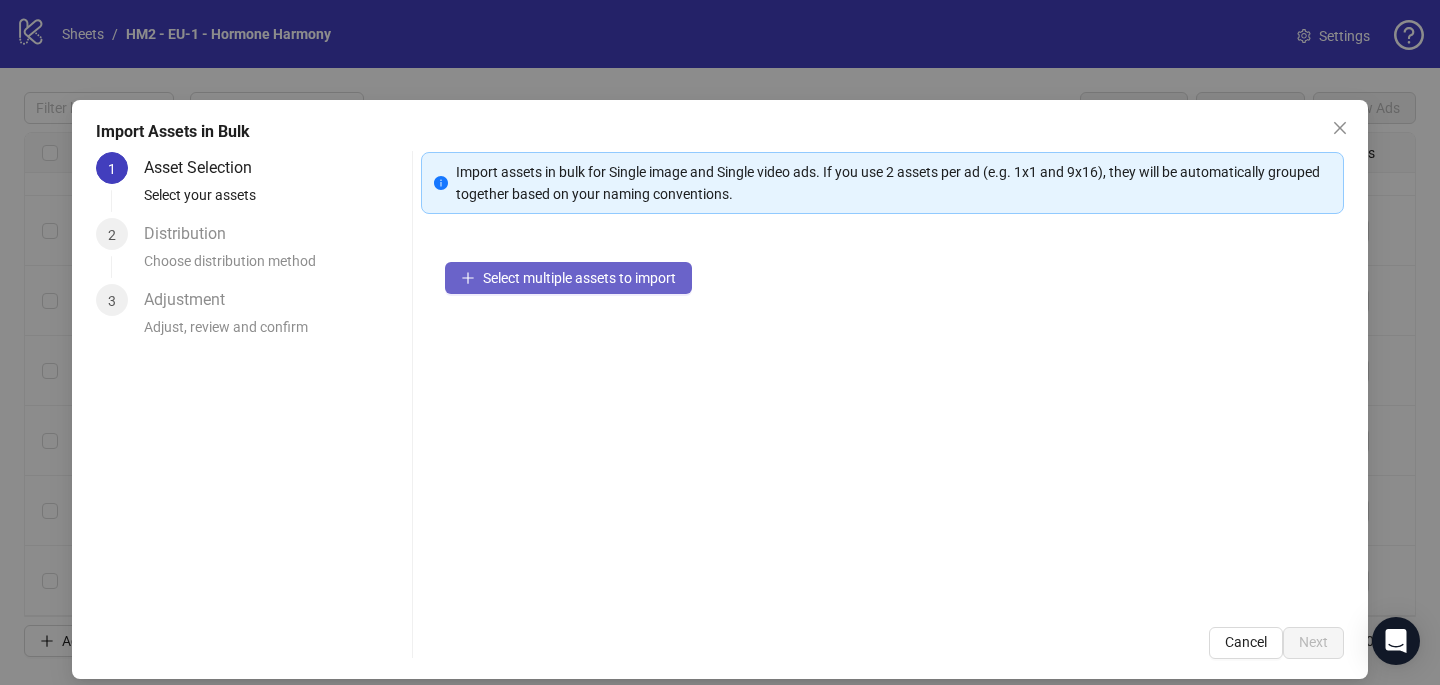 click on "Select multiple assets to import" at bounding box center [579, 278] 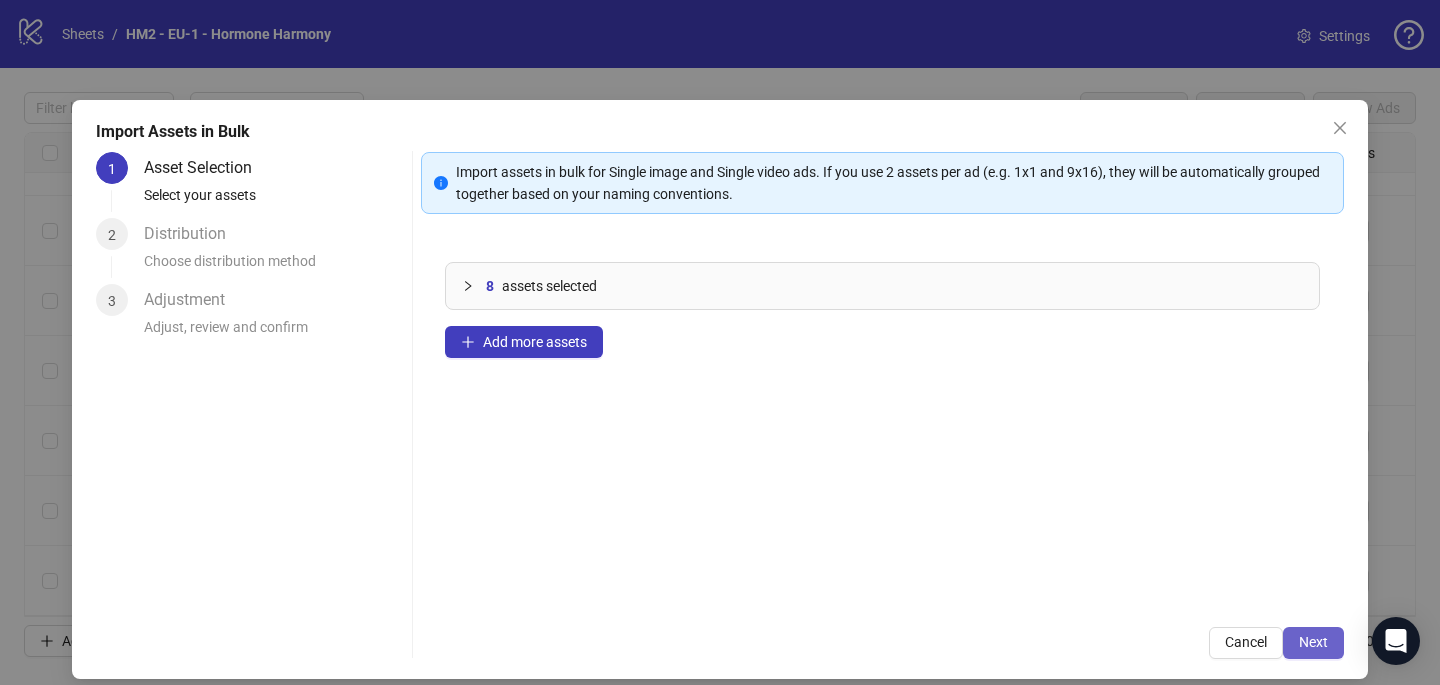 click on "Next" at bounding box center (1313, 642) 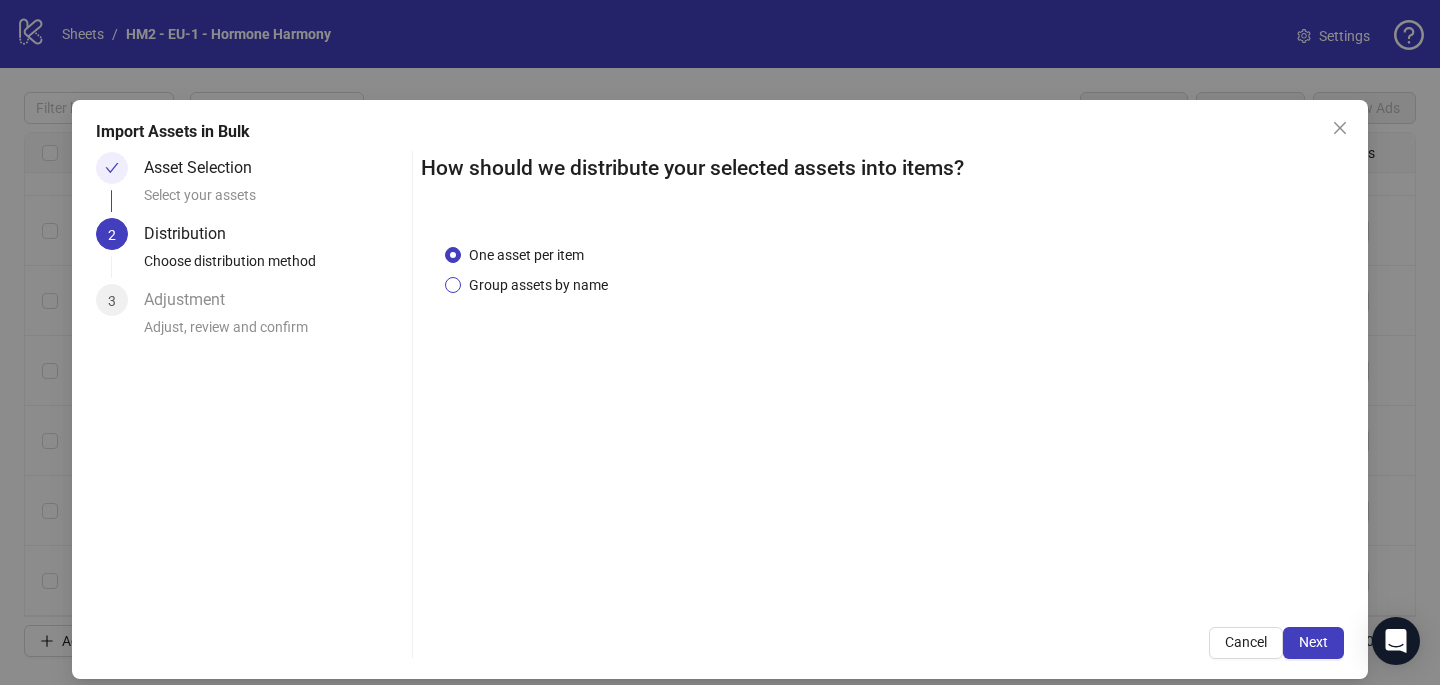 click on "Group assets by name" at bounding box center [526, 255] 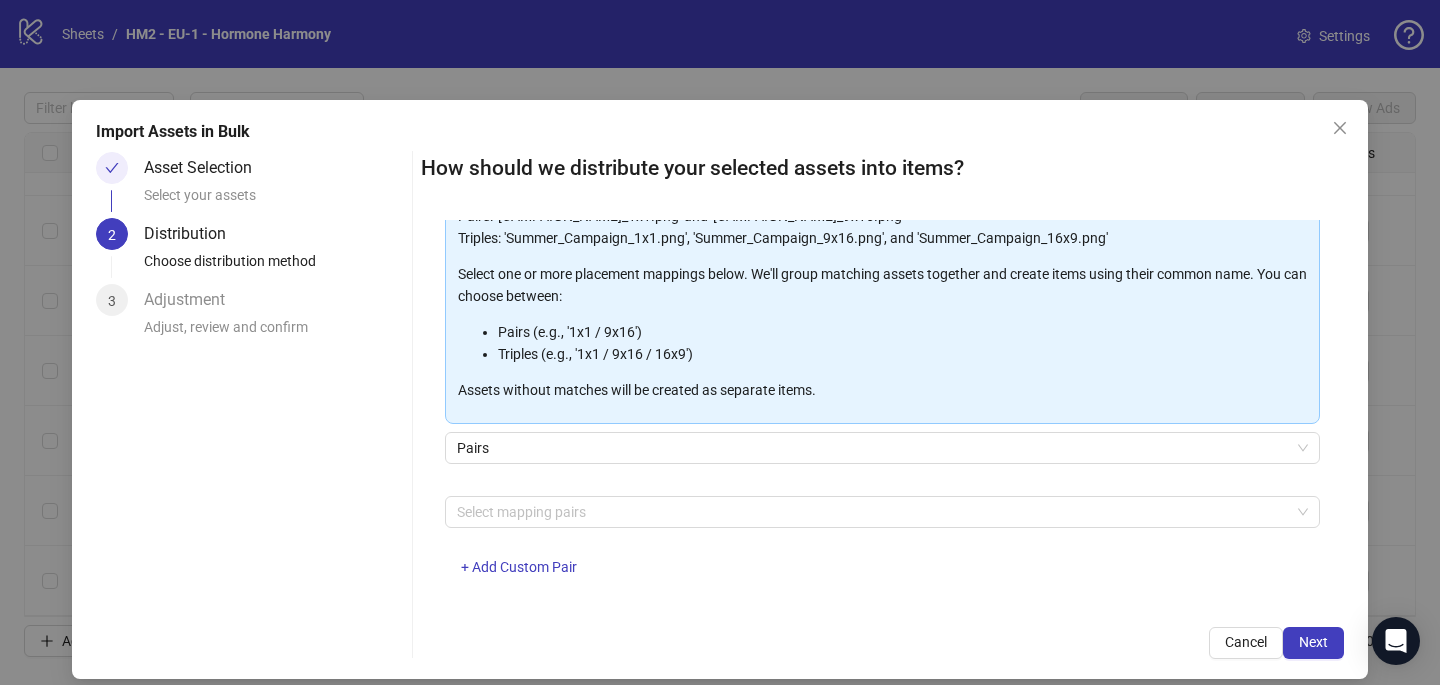 scroll, scrollTop: 203, scrollLeft: 0, axis: vertical 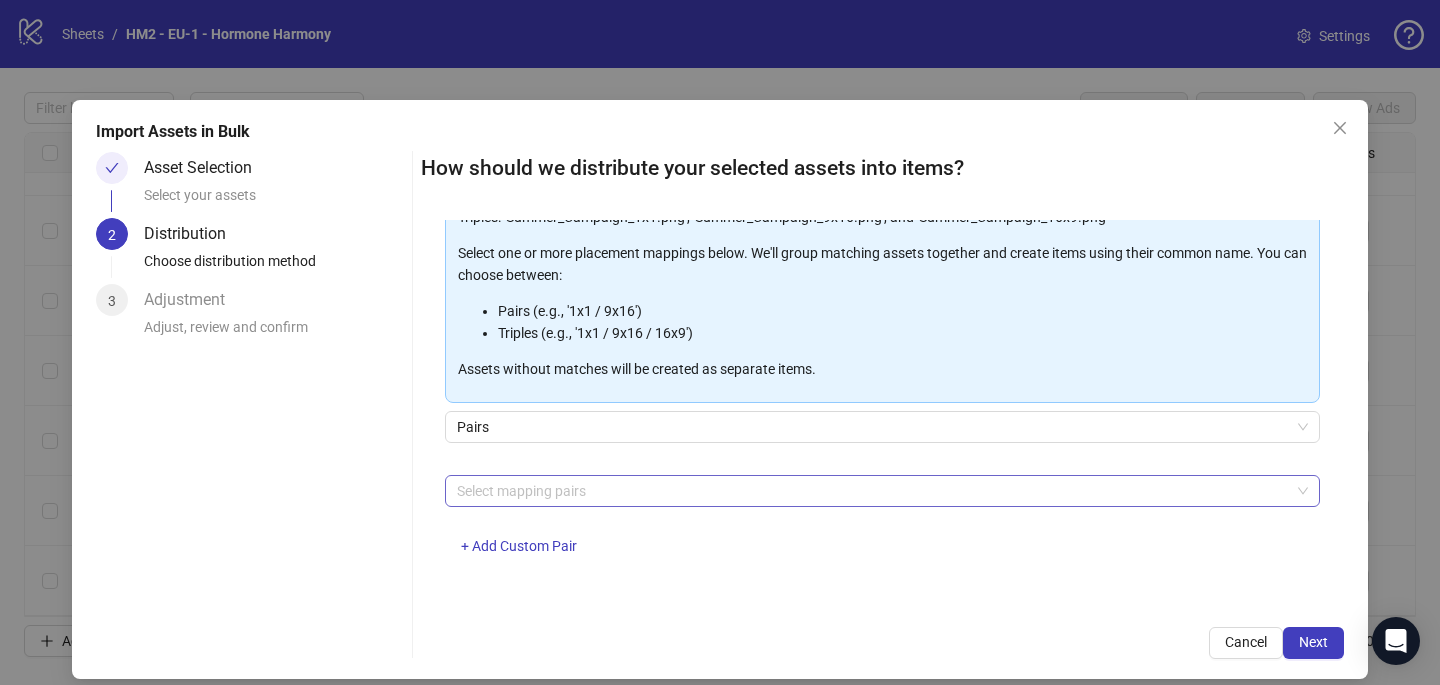 click at bounding box center (872, 491) 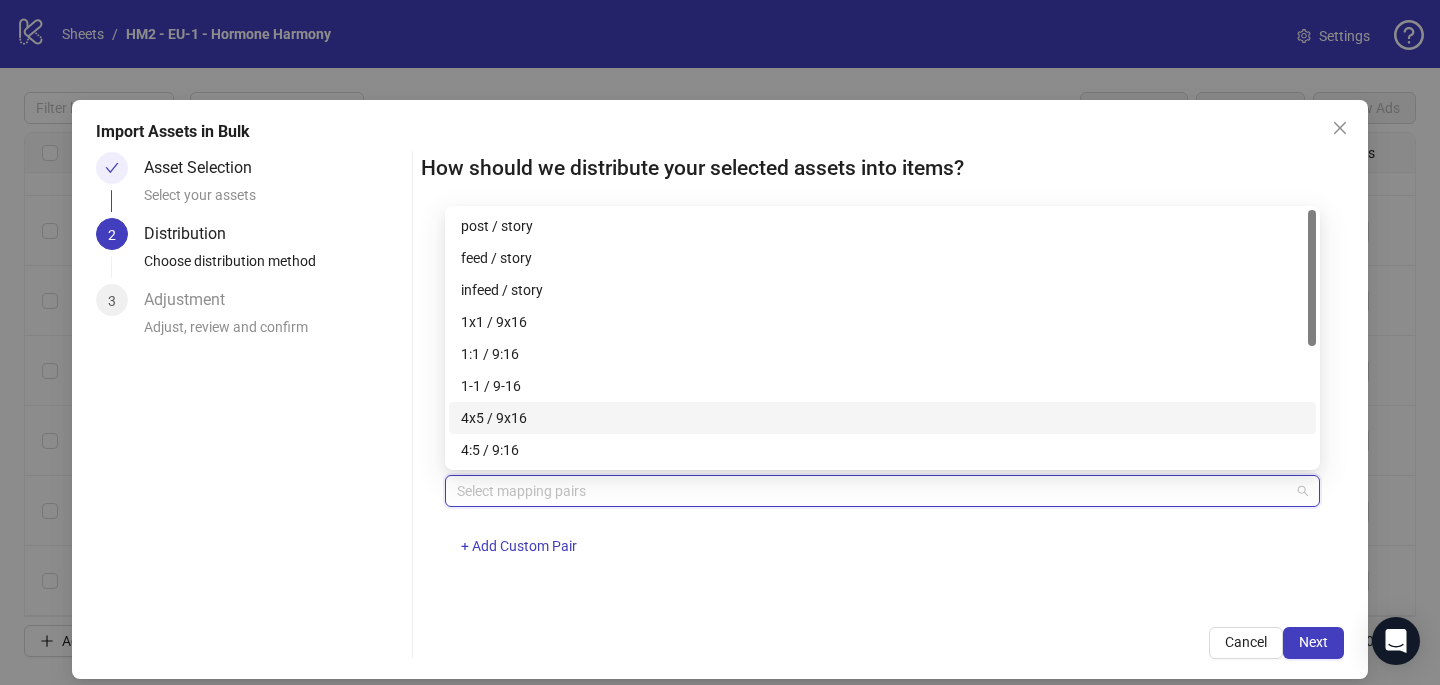 click on "4x5 / 9x16" at bounding box center [882, 418] 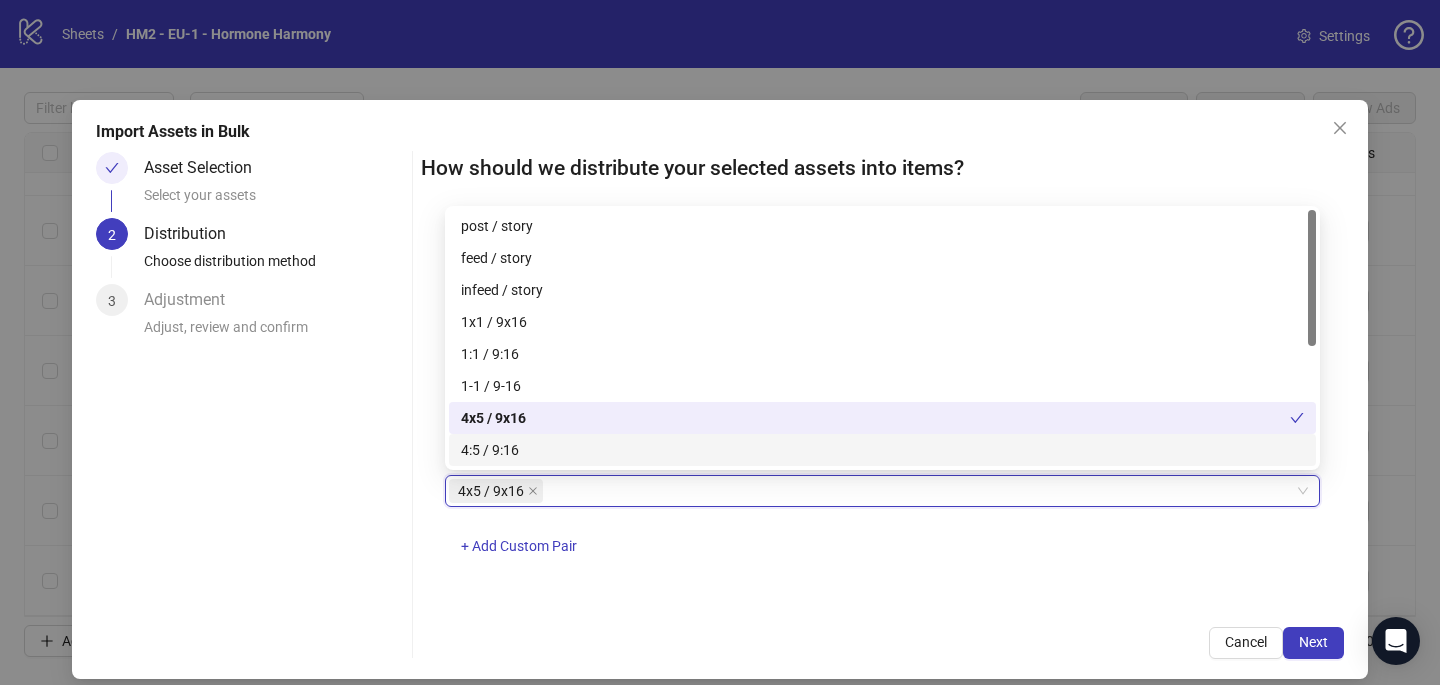 click on "One asset per item Group assets by name Assets must follow a consistent naming pattern to use this feature. Examples: Pairs: '[CAMPAIGN_NAME]_1x1.png' and '[CAMPAIGN_NAME]_9x16.png' Triples: '[CAMPAIGN_NAME]_1x1.png', '[CAMPAIGN_NAME]_9x16.png', and '[CAMPAIGN_NAME]_16x9.png' Select one or more placement mappings below. We'll group matching assets together and create items using their common name. You can choose between: Pairs (e.g., '1x1 / 9x16') Triples (e.g., '1x1 / 9x16 / 16x9') Assets without matches will be created as separate items. Pairs 4x5 / 9x16 4x5 / 9x16   + Add Custom Pair" at bounding box center (882, 411) 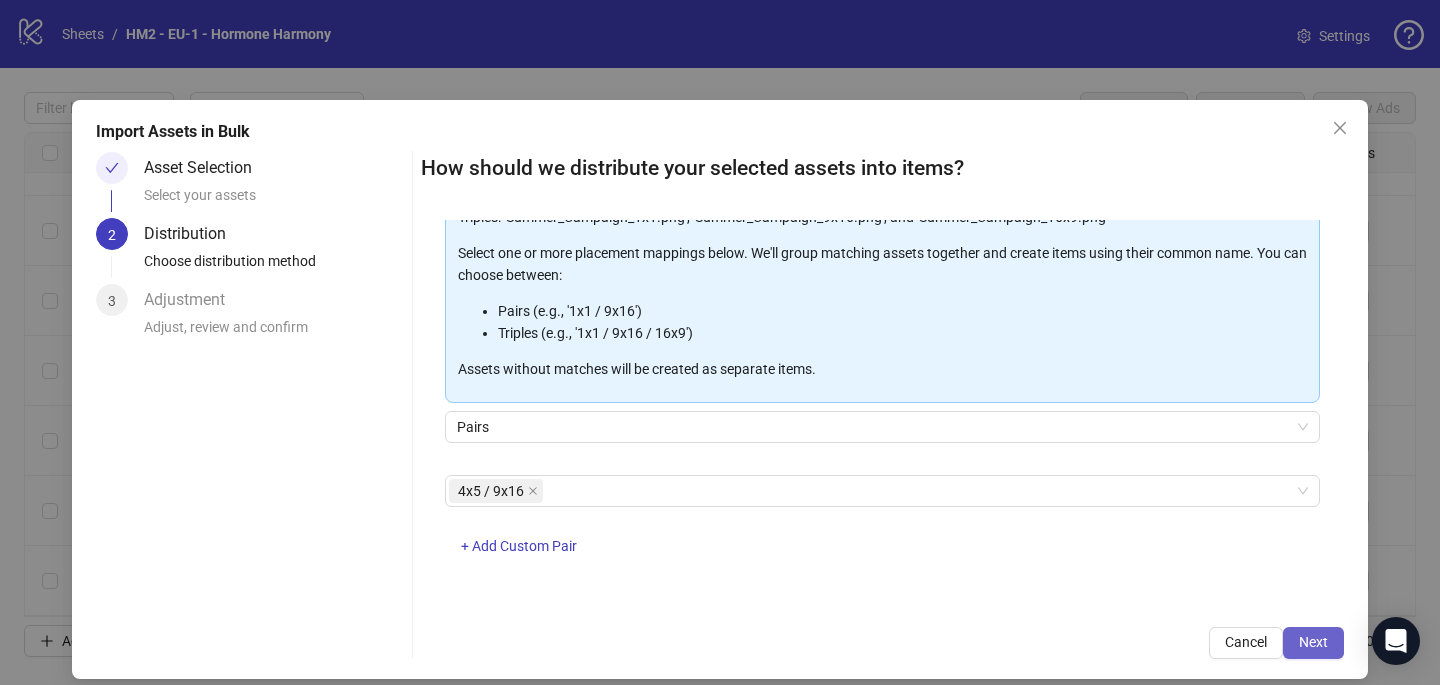 click on "Next" at bounding box center [1313, 642] 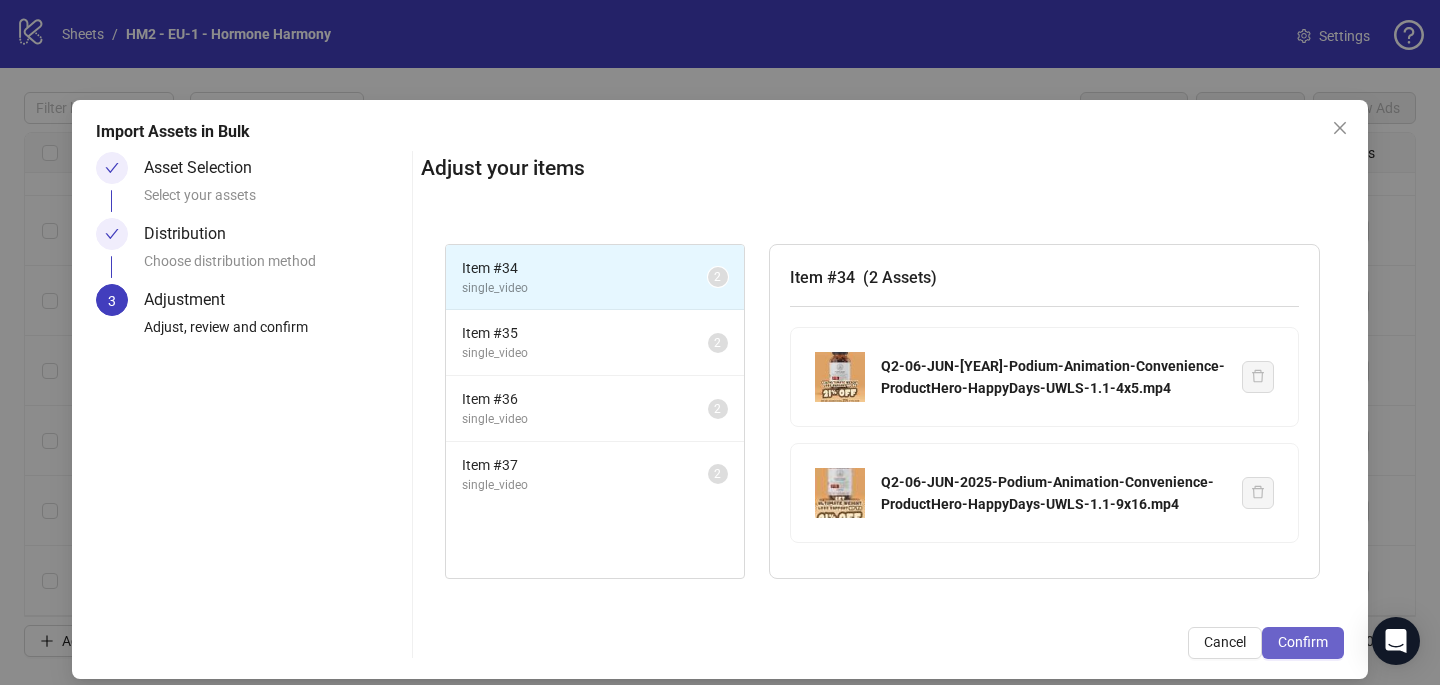 click on "Confirm" at bounding box center (1303, 642) 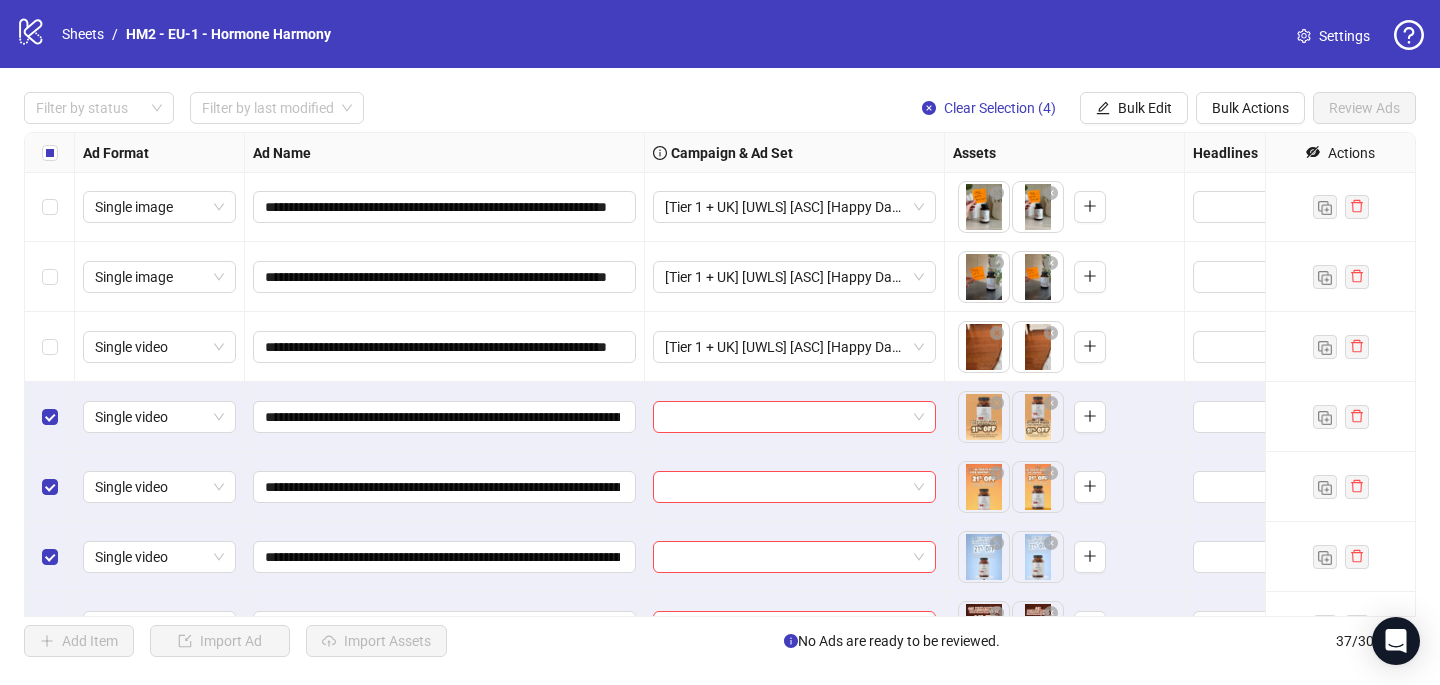 scroll, scrollTop: 2147, scrollLeft: 0, axis: vertical 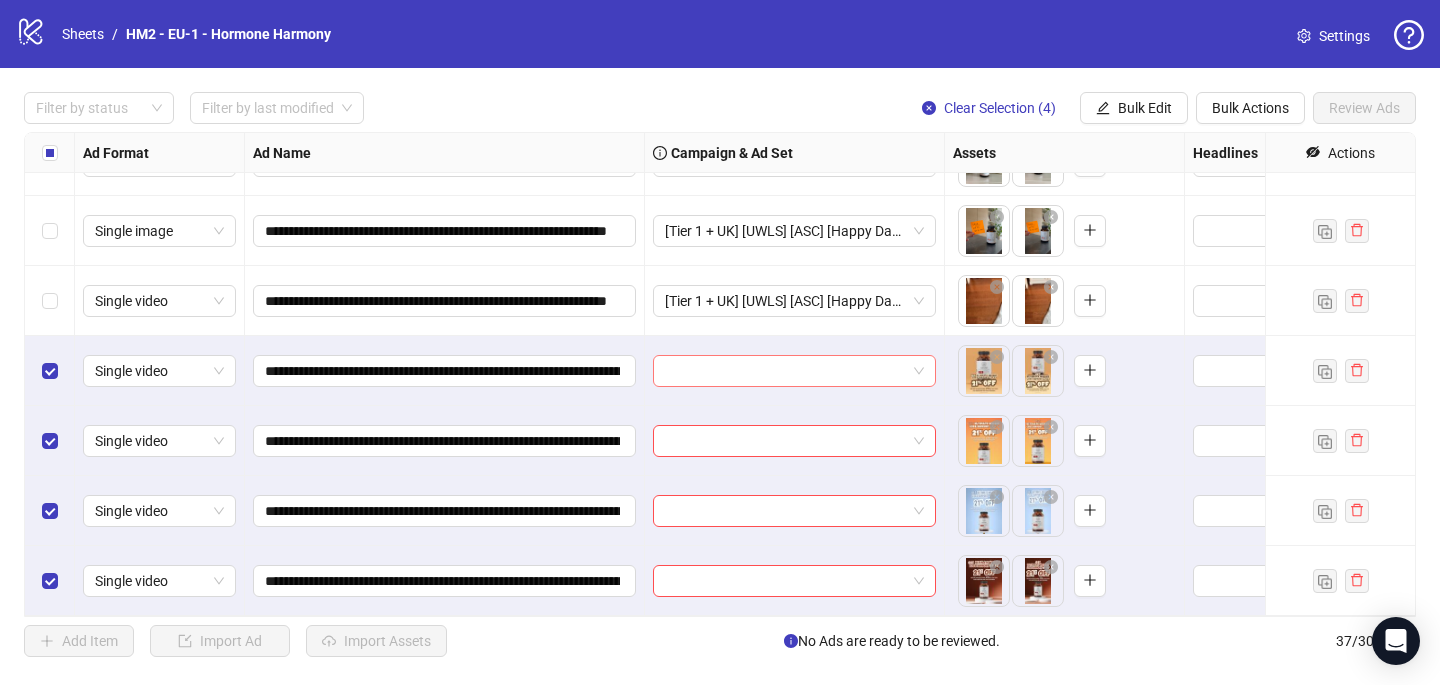 click at bounding box center (785, 371) 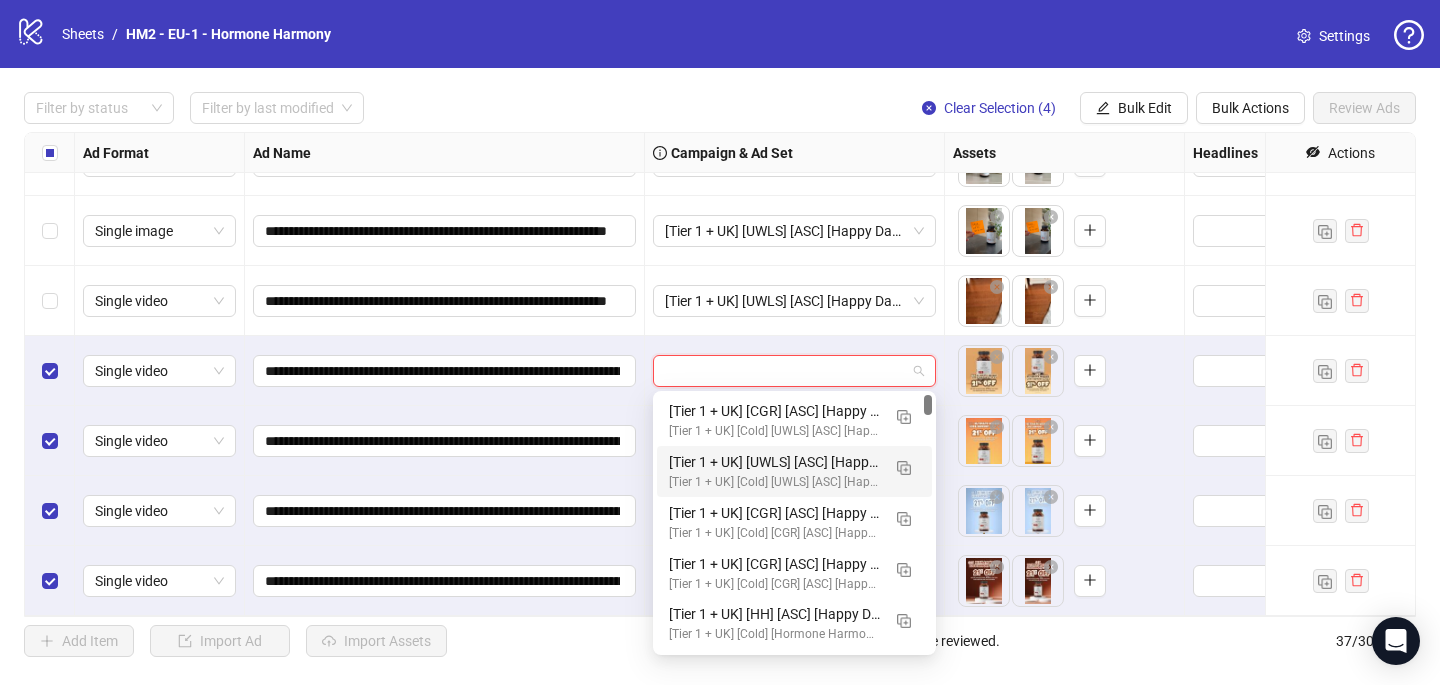 click on "[Tier 1 + UK] [UWLS] [ASC] [Happy Days Sale] [7 July 2025] [Tier 1 + UK] [Cold] [UWLS] [ASC] [Happy Days Sale] [7 July 2025] # 2,500€" at bounding box center [794, 471] 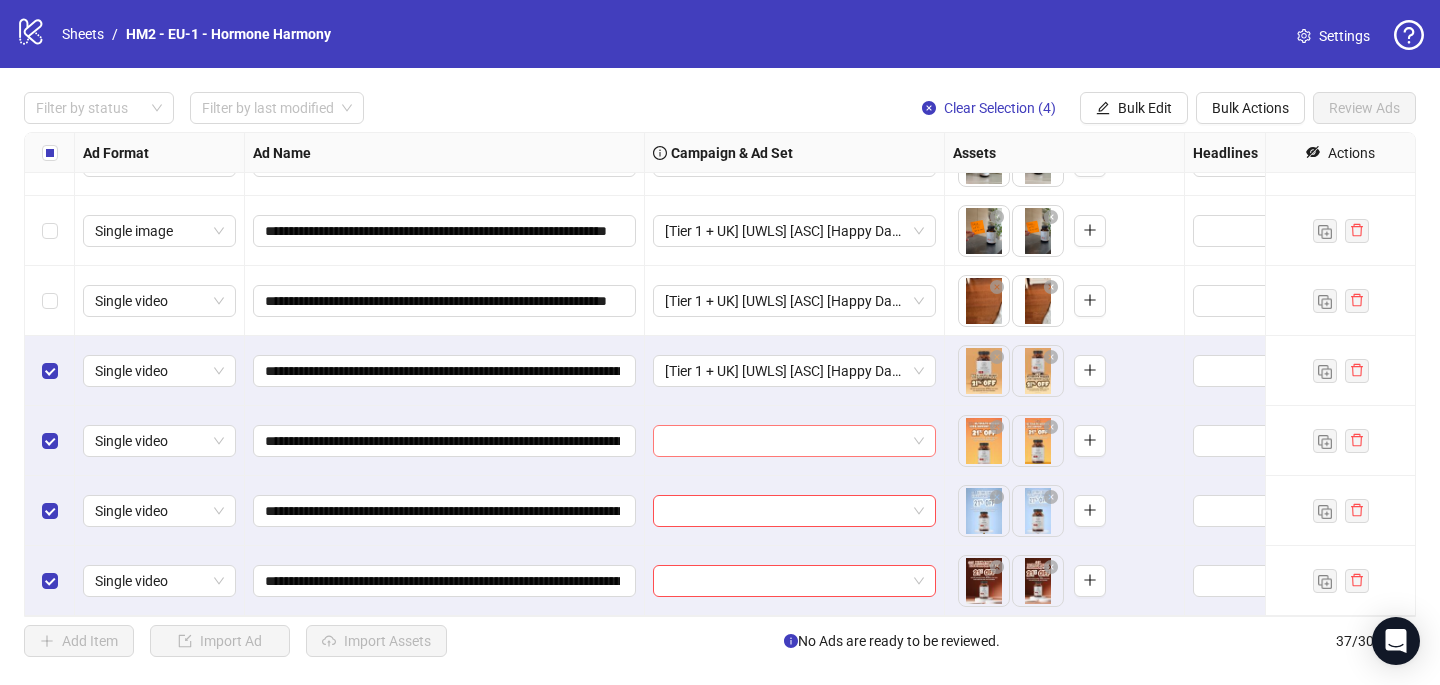 click at bounding box center (785, 441) 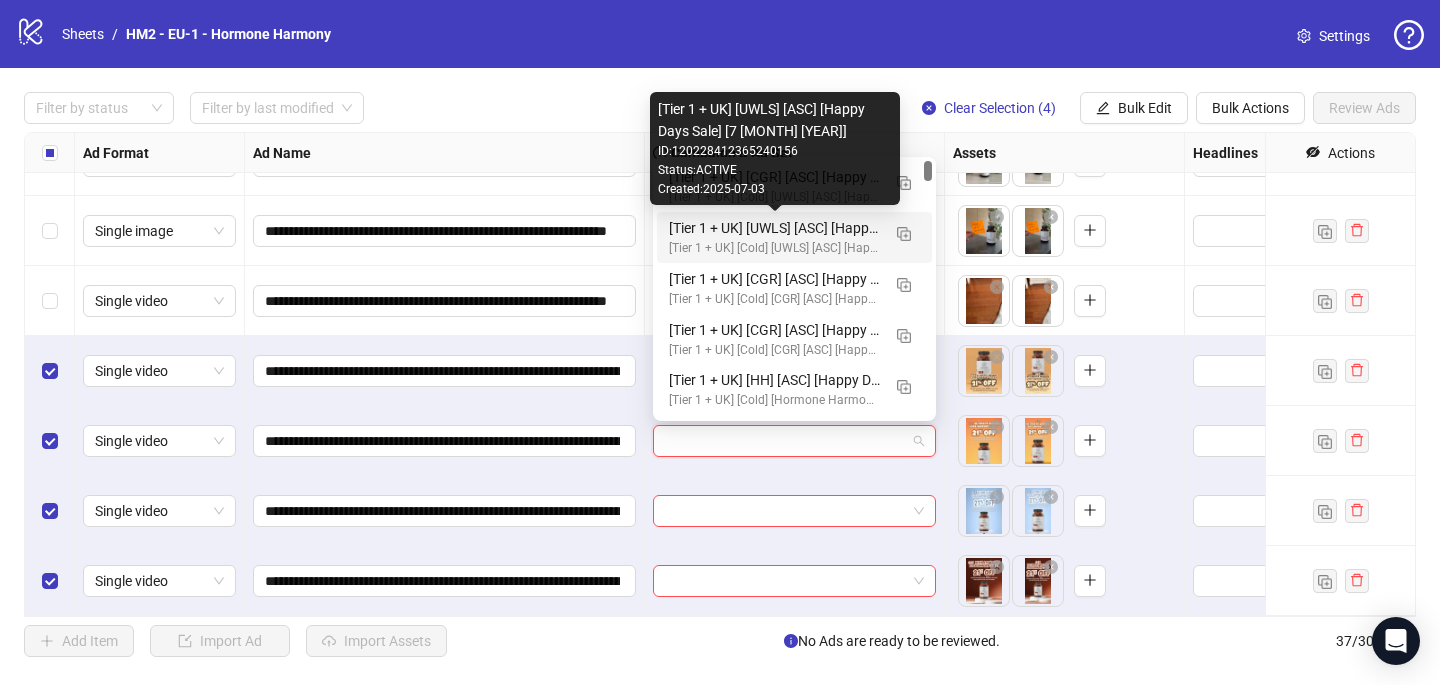 click on "[Tier 1 + UK] [Cold] [UWLS] [ASC] [Happy Days Sale] [7 [MONTH] [YEAR]] # 2,500€" at bounding box center (774, 248) 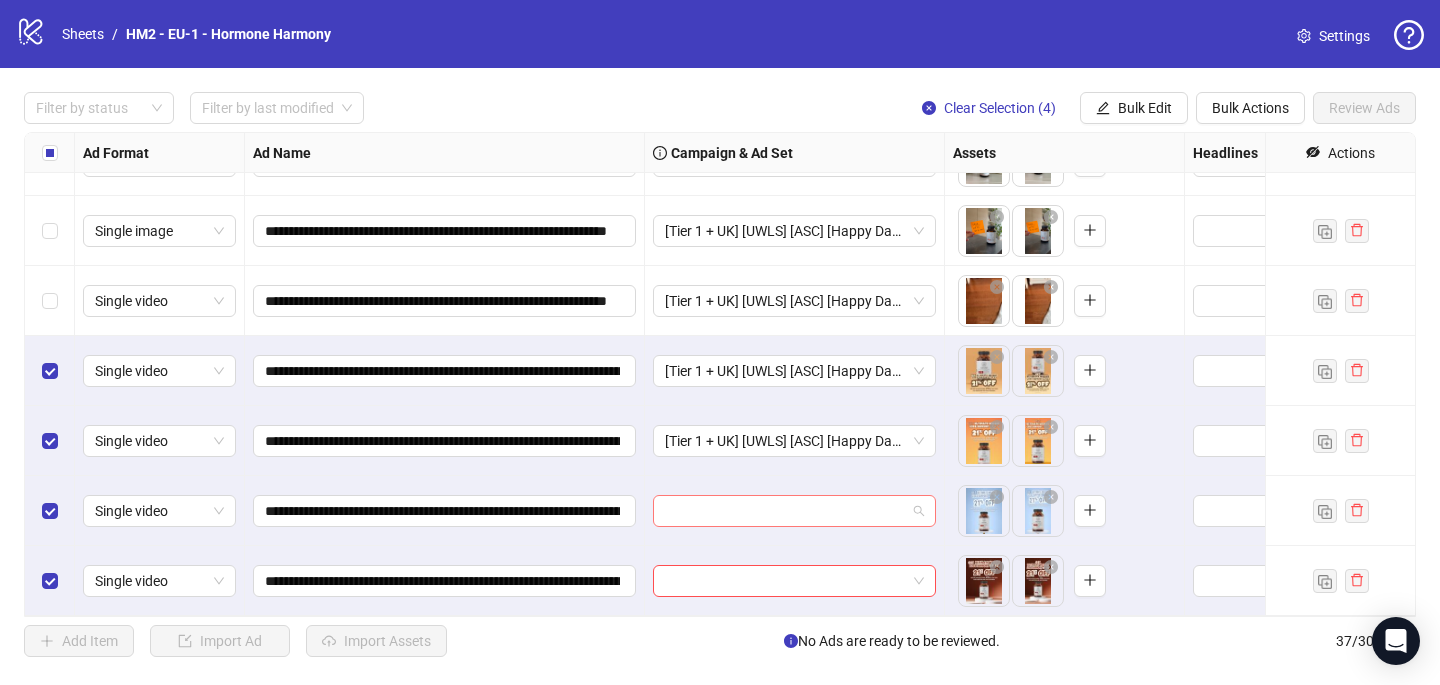 click at bounding box center [785, 511] 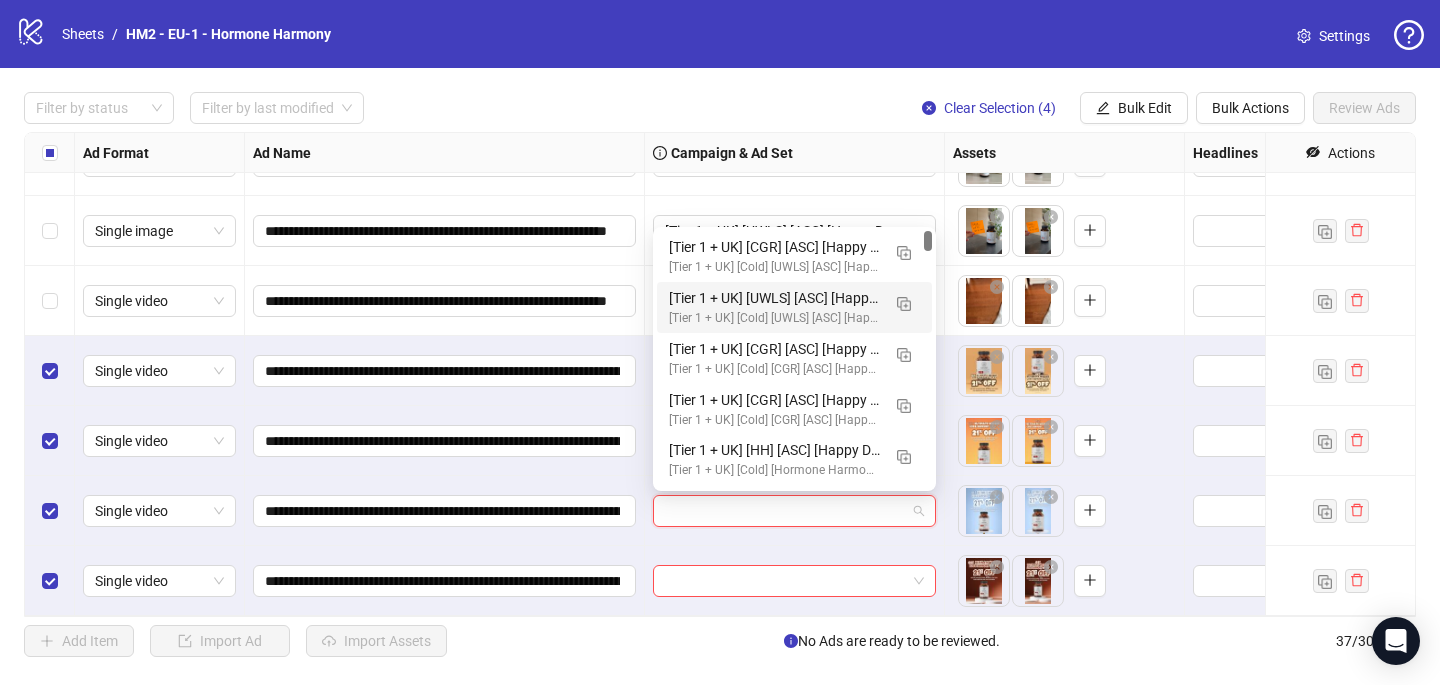 click on "[Tier 1 + UK] [Cold] [UWLS] [ASC] [Happy Days Sale] [7 [MONTH] [YEAR]] # 2,500€" at bounding box center [774, 318] 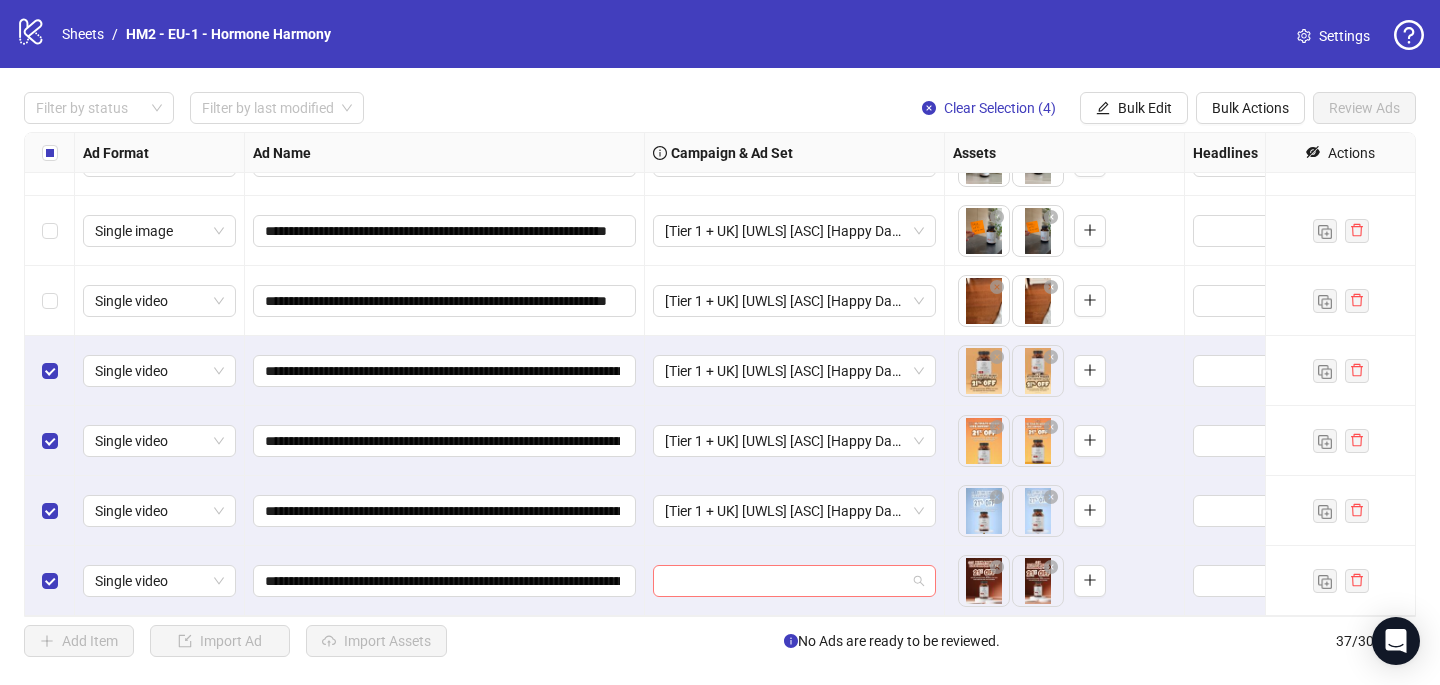 click at bounding box center (785, 581) 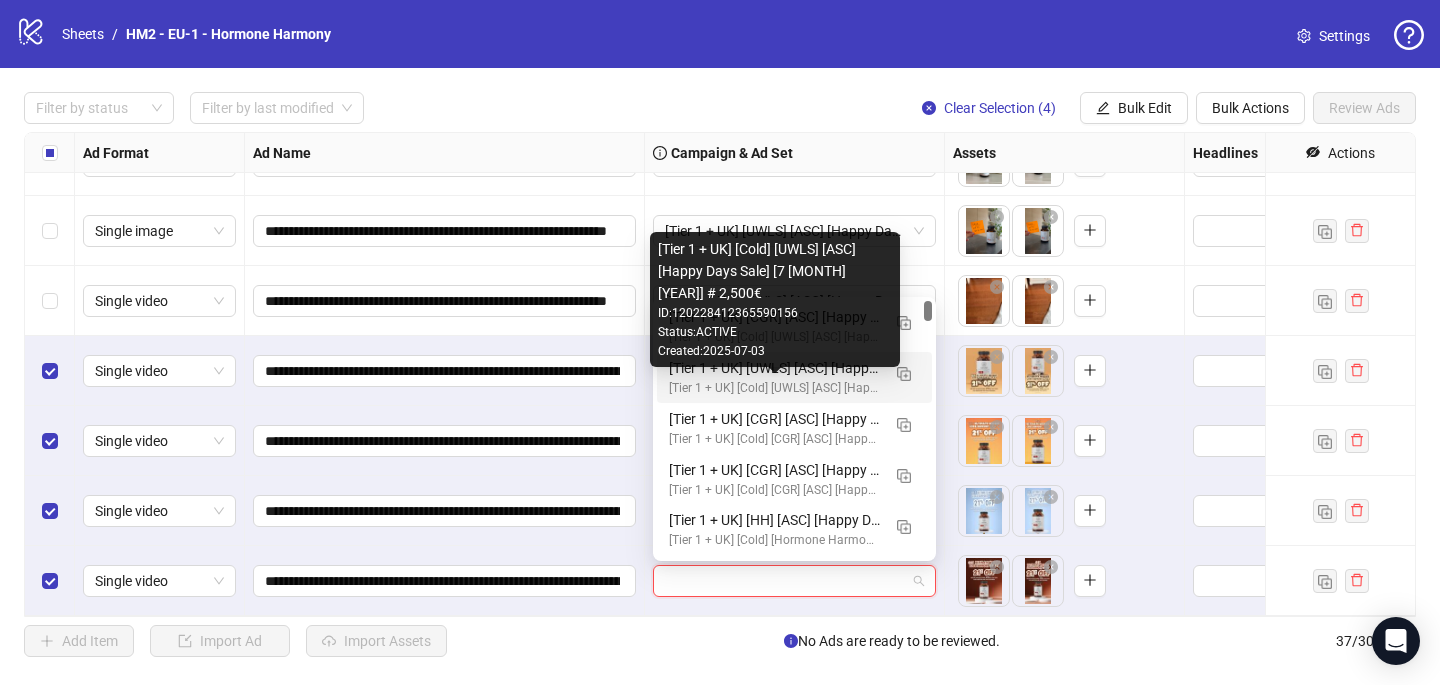 click on "[Tier 1 + UK] [Cold] [UWLS] [ASC] [Happy Days Sale] [7 [MONTH] [YEAR]] # 2,500€" at bounding box center [774, 388] 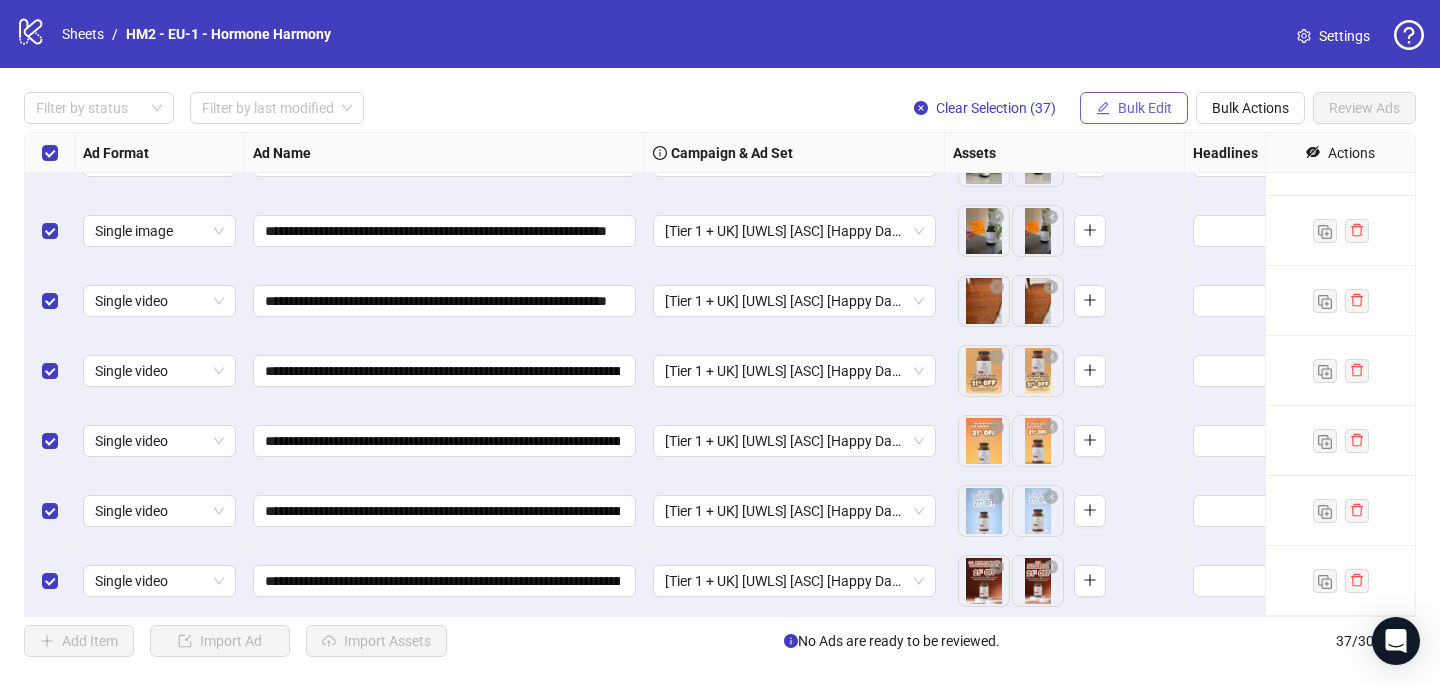 click on "Bulk Edit" at bounding box center [1134, 108] 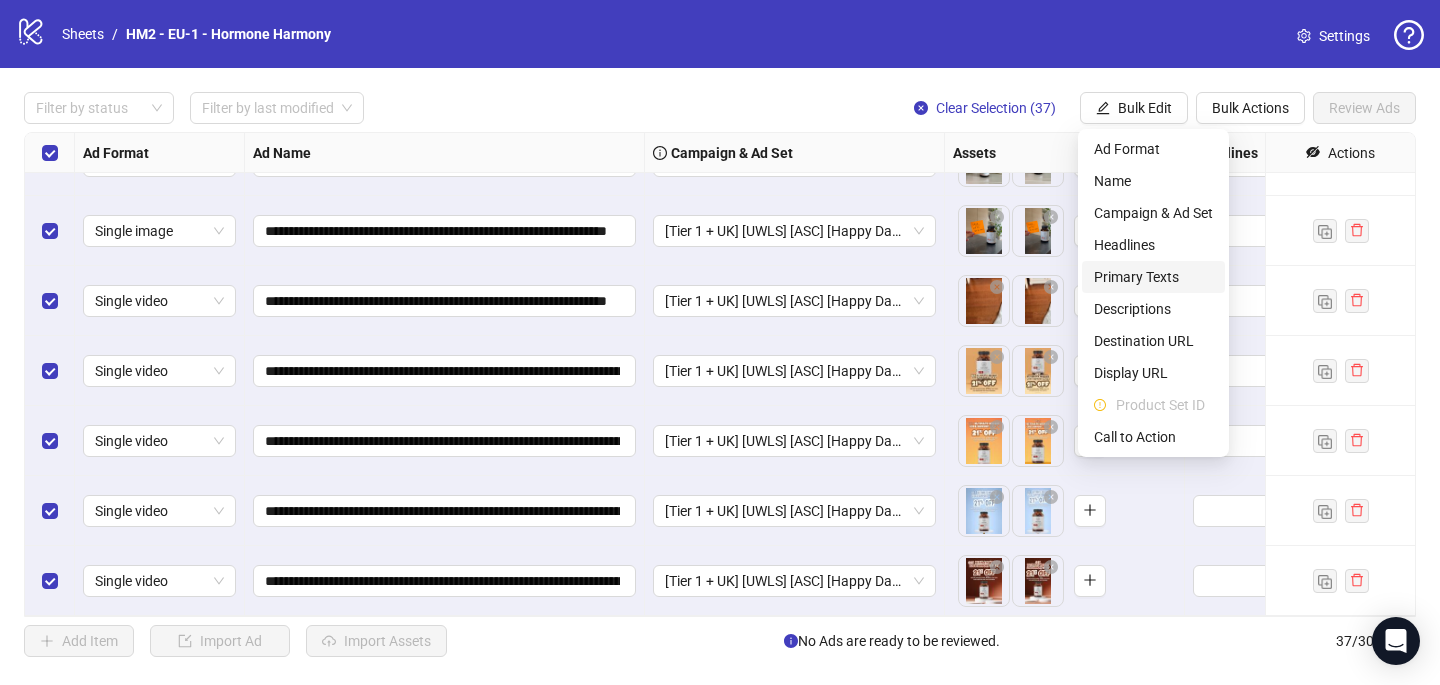click on "Primary Texts" at bounding box center [1153, 277] 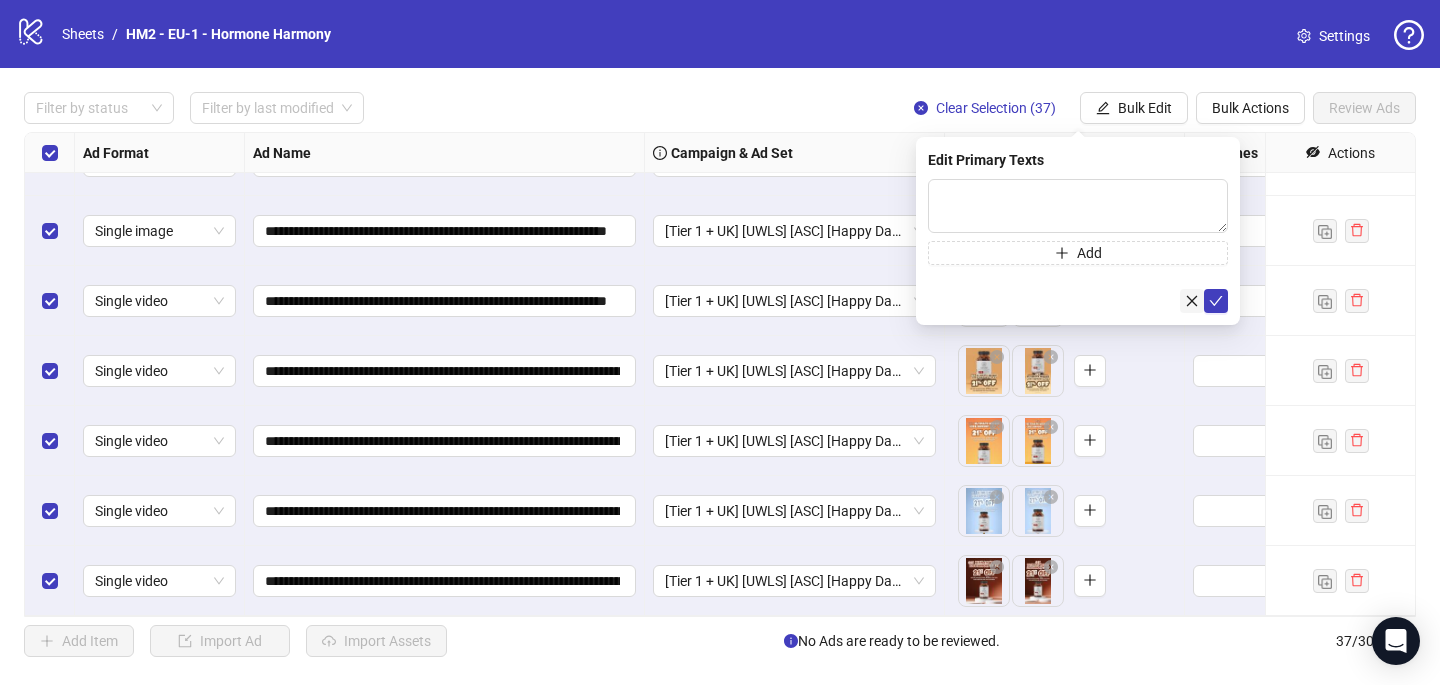 click at bounding box center [1192, 300] 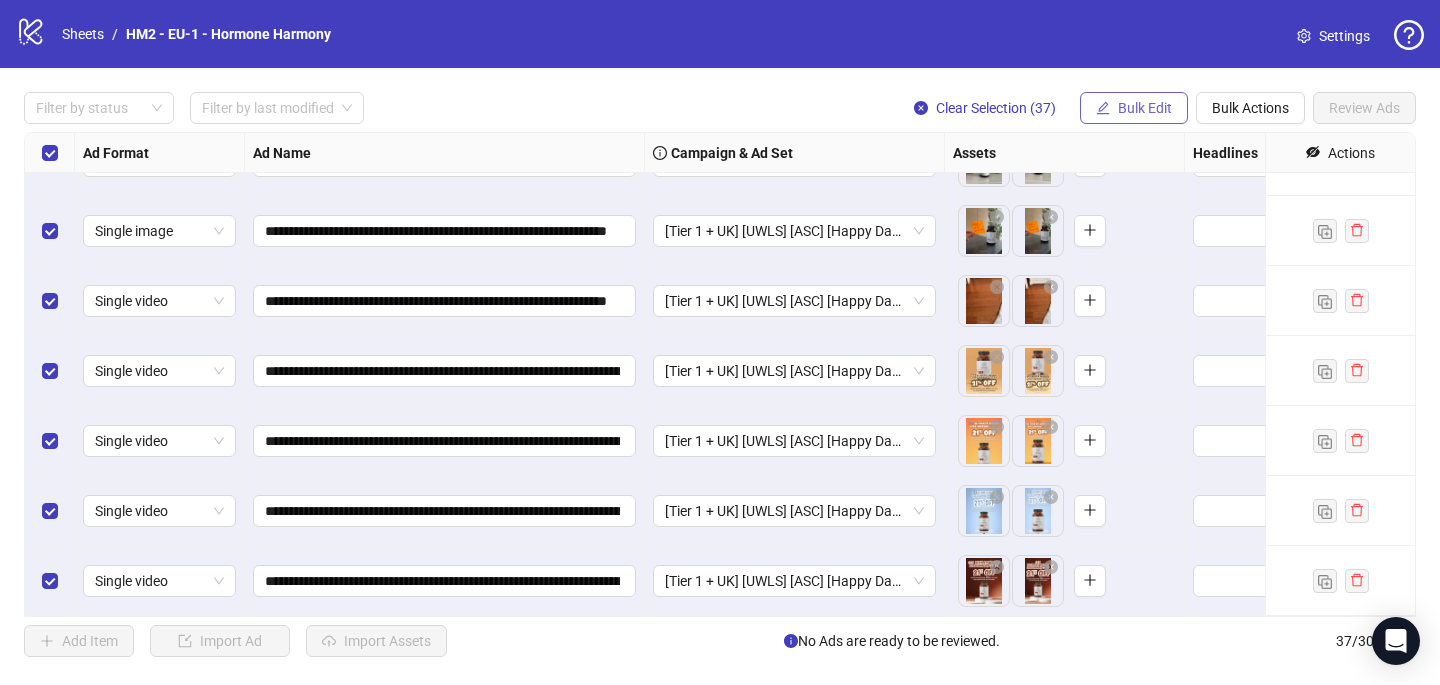 click on "Bulk Edit" at bounding box center [1145, 108] 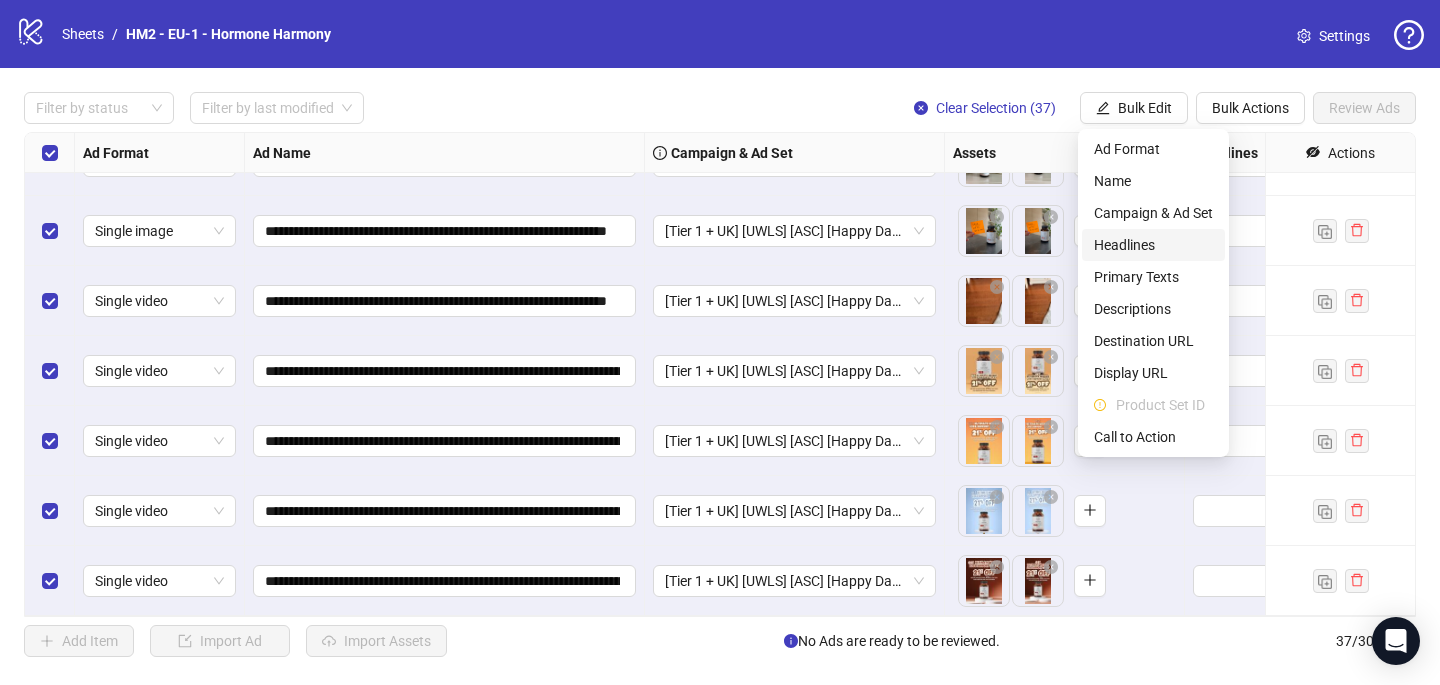 click on "Headlines" at bounding box center (1153, 245) 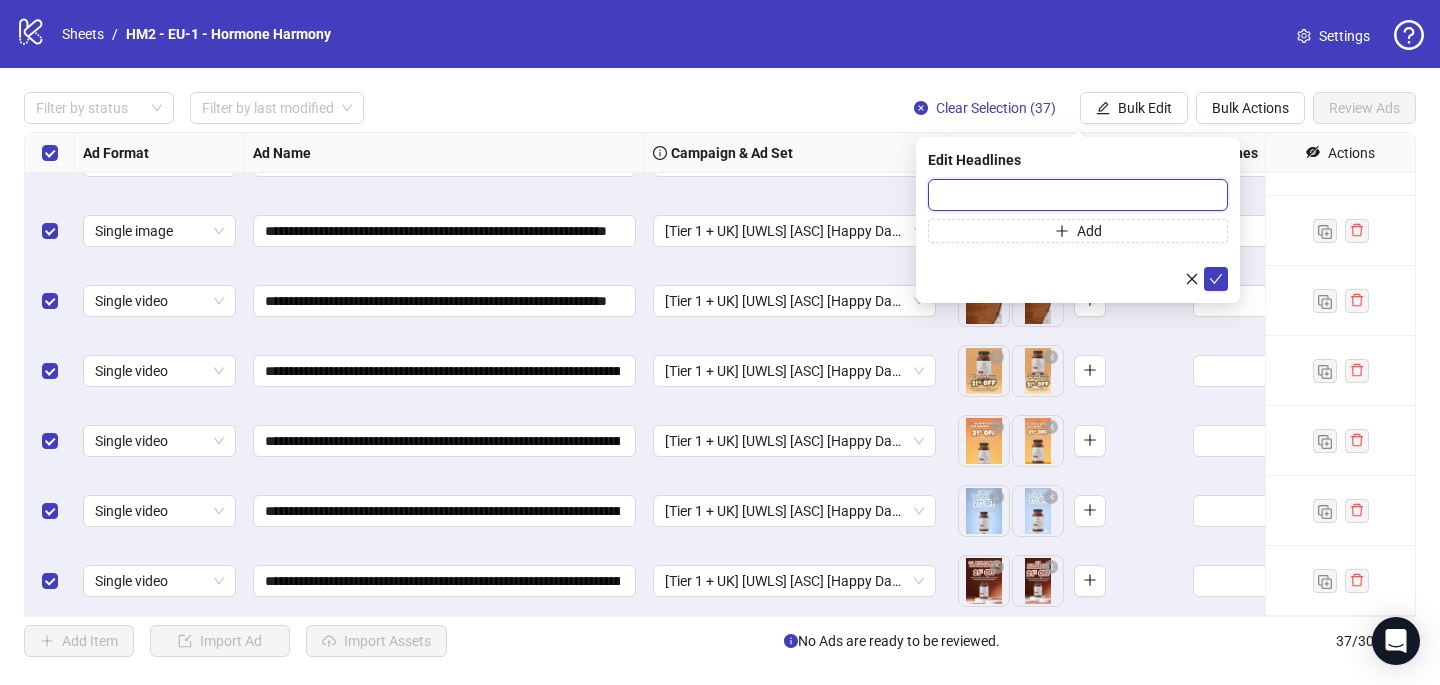 click at bounding box center (1078, 195) 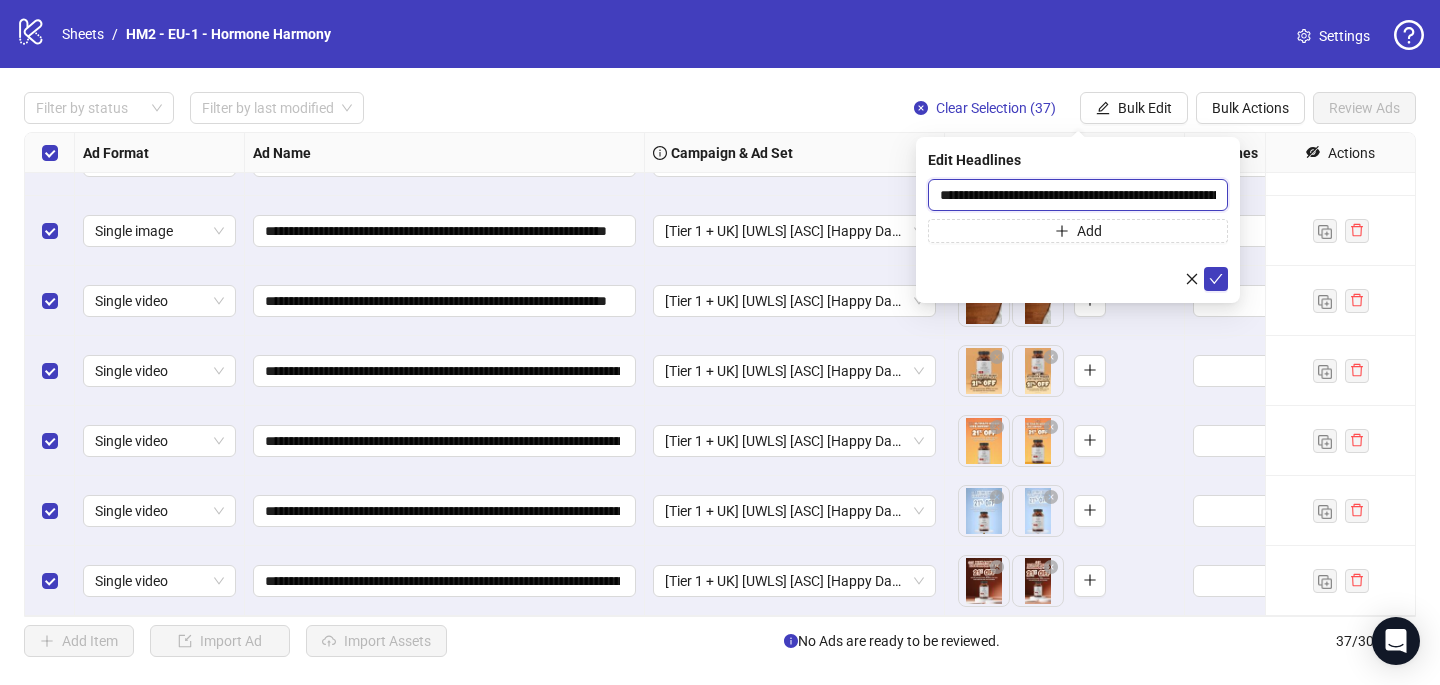 scroll, scrollTop: 0, scrollLeft: 127, axis: horizontal 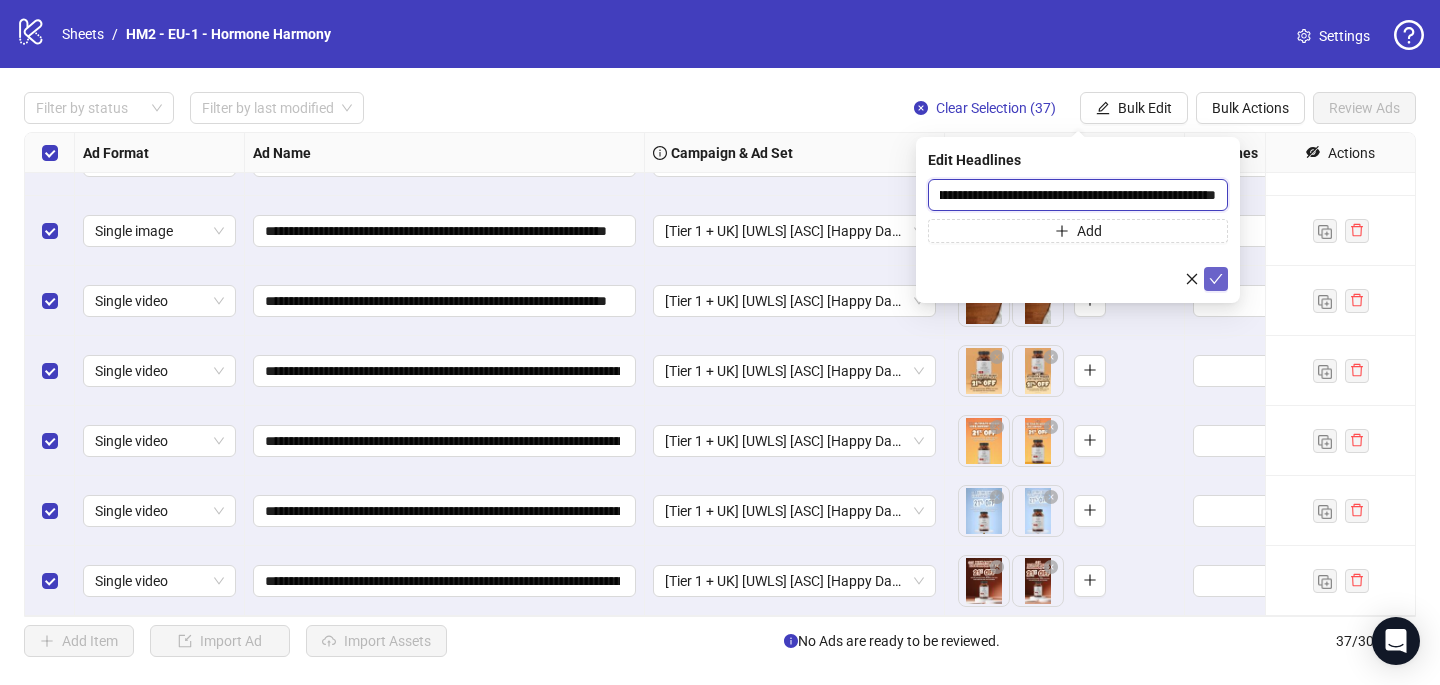 type on "**********" 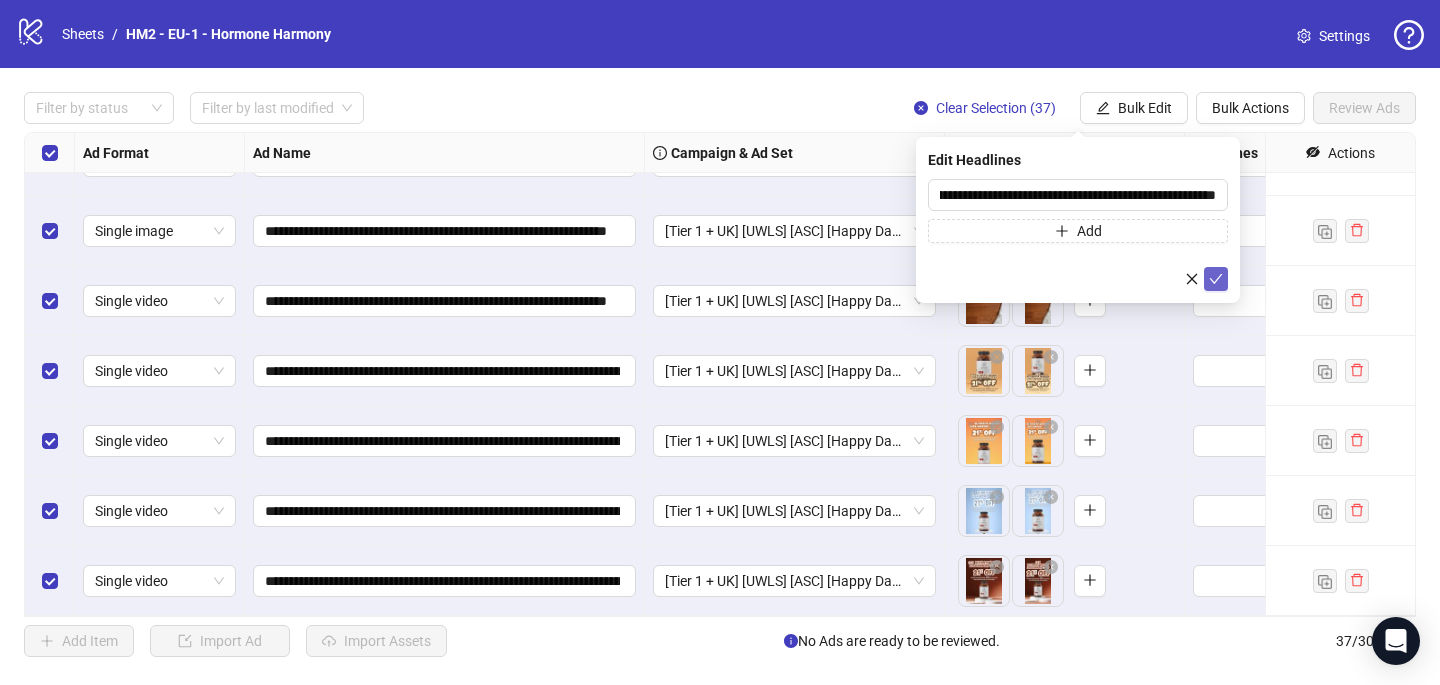 click at bounding box center [1216, 279] 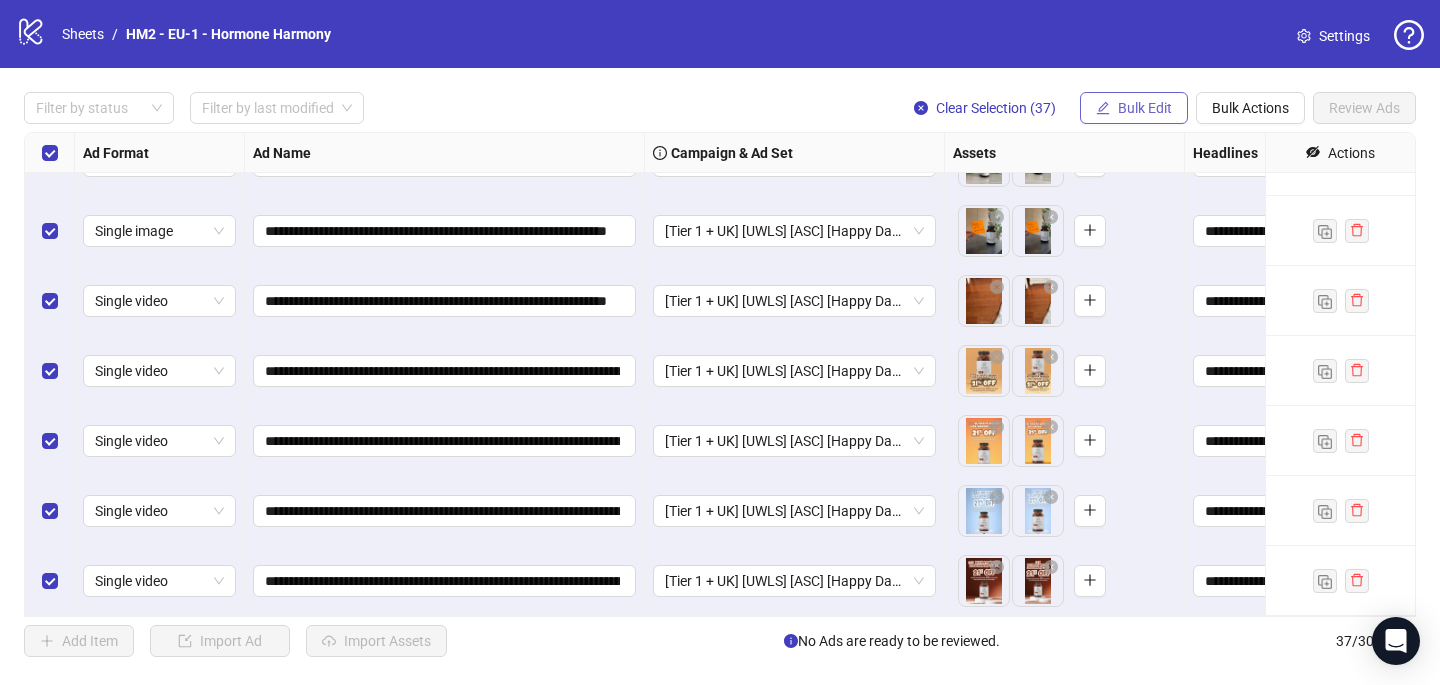 click on "Bulk Edit" at bounding box center (1145, 108) 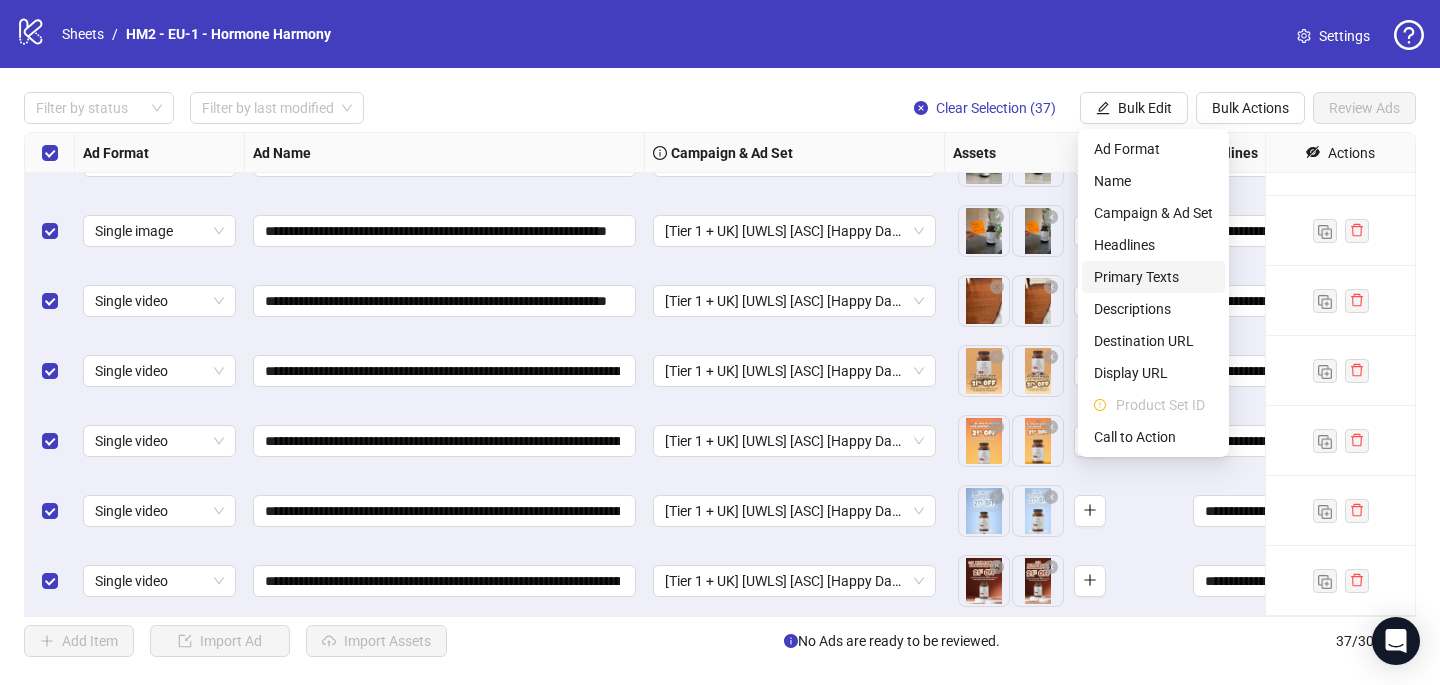 click on "Primary Texts" at bounding box center (1153, 277) 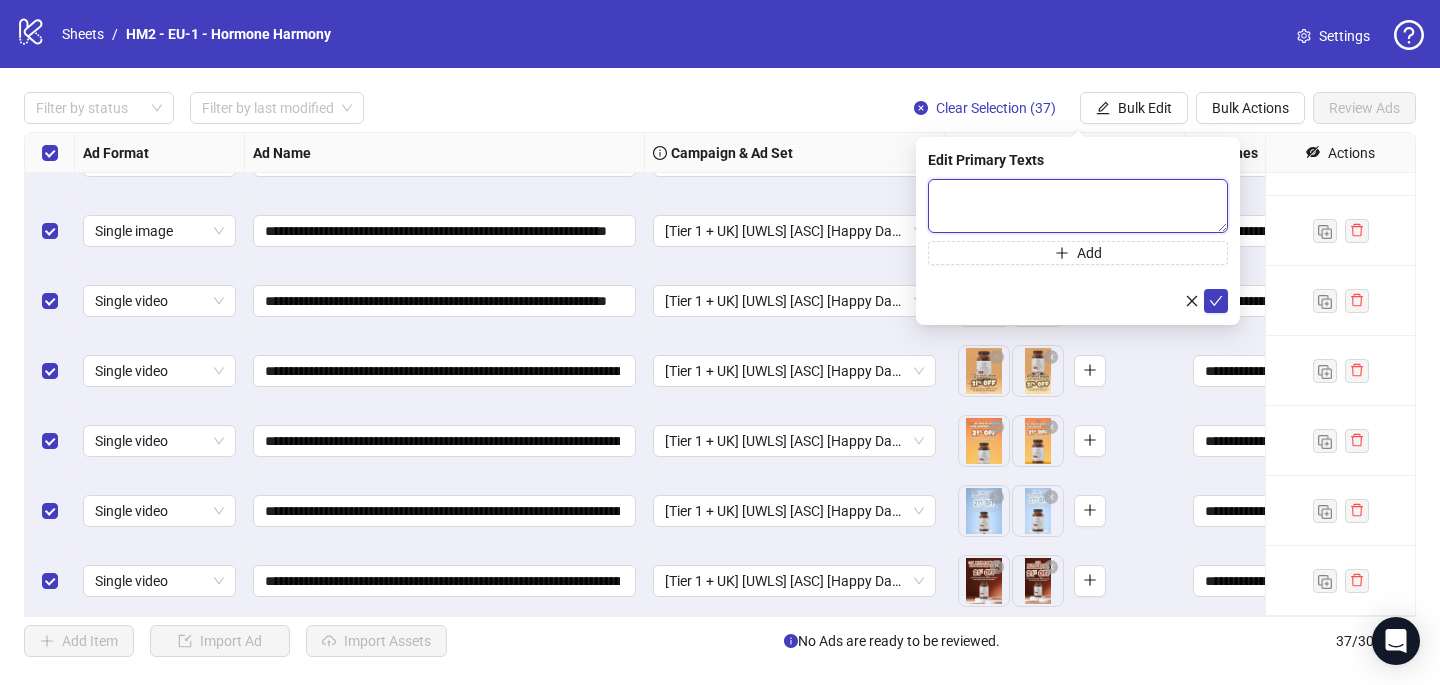 click at bounding box center [1078, 206] 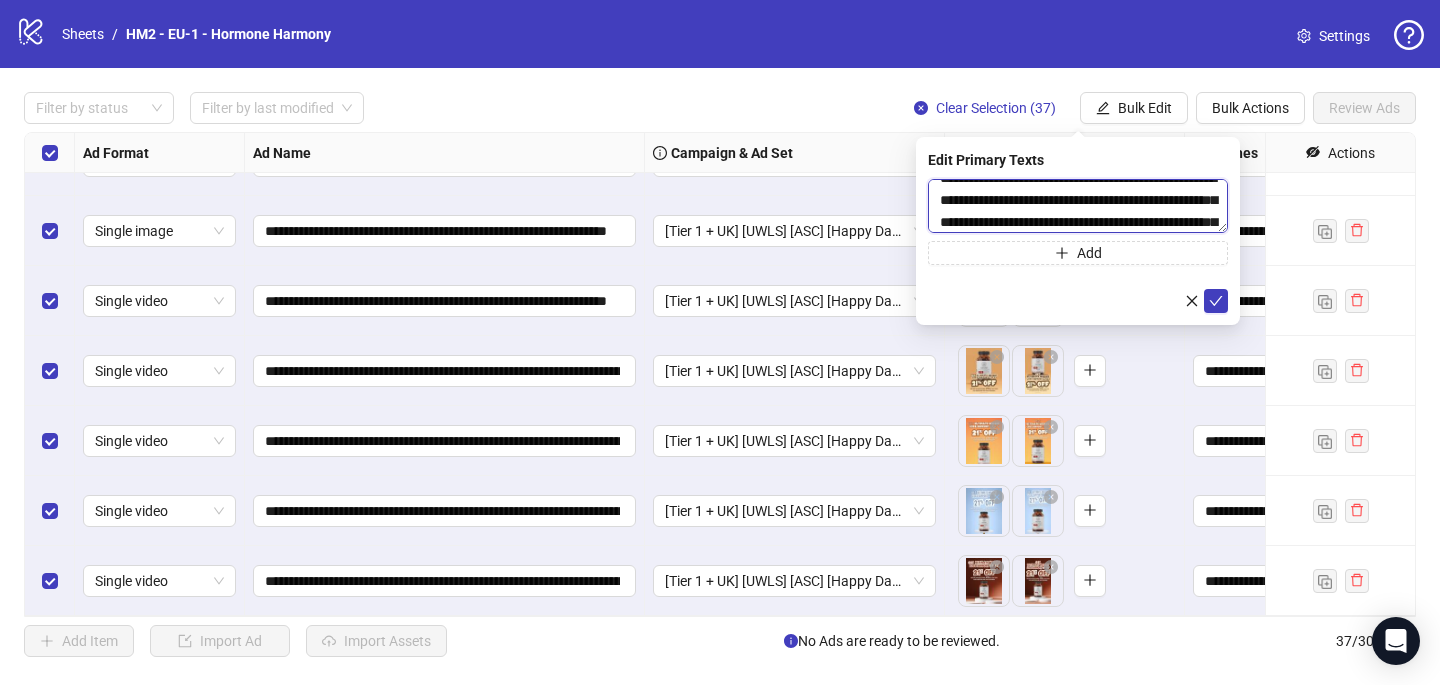 scroll, scrollTop: 15, scrollLeft: 0, axis: vertical 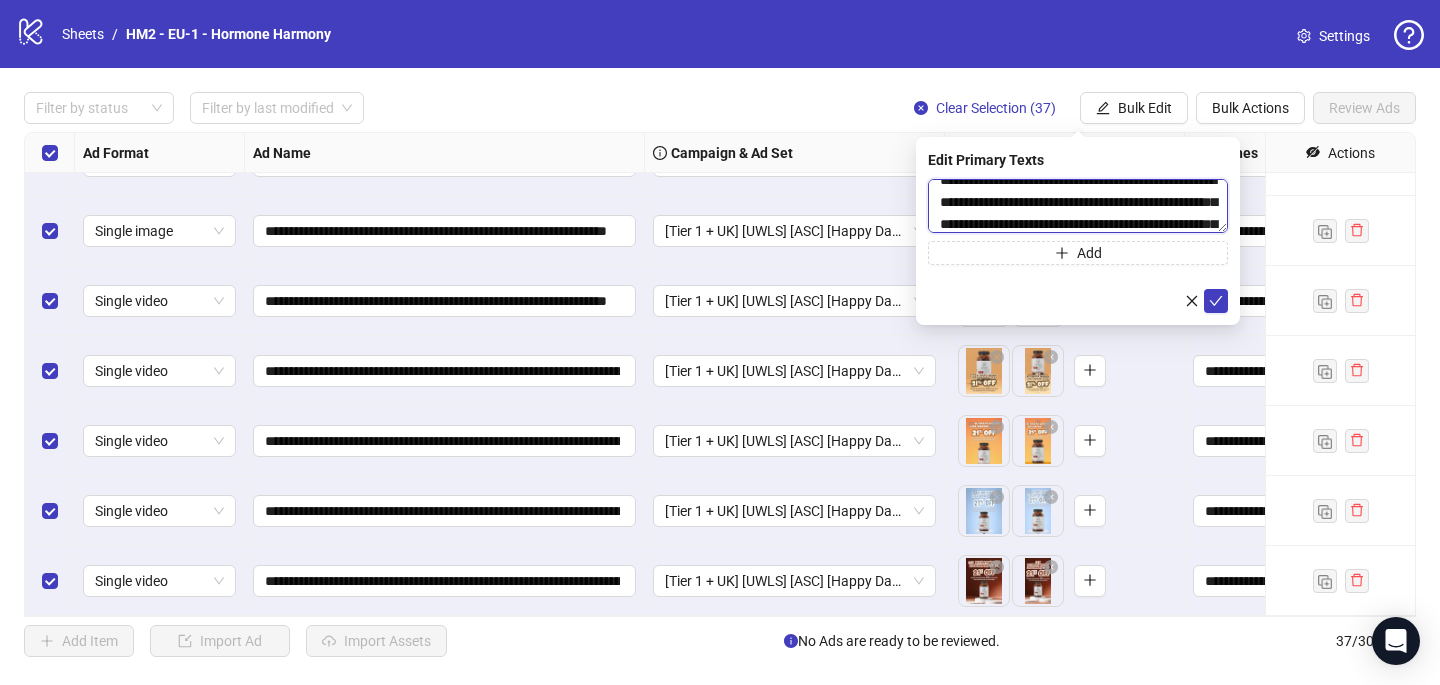 click on "**********" at bounding box center [1078, 206] 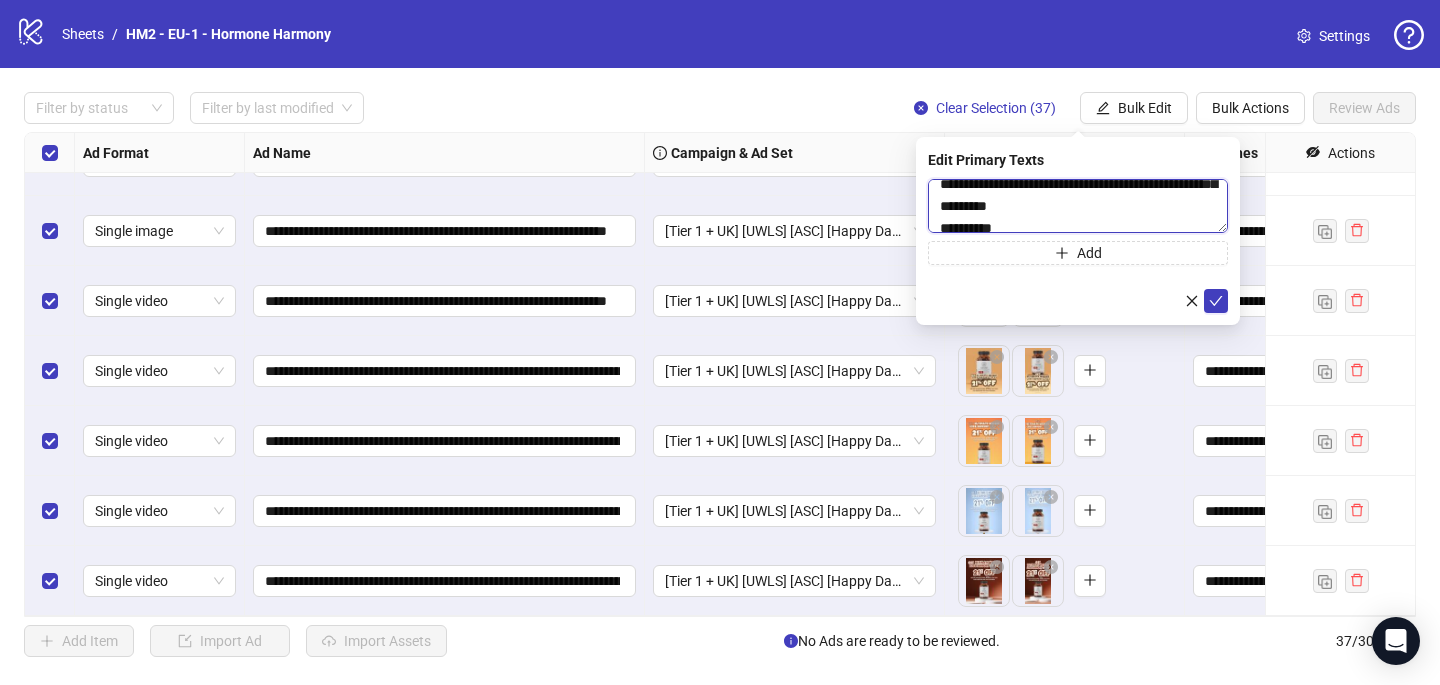 scroll, scrollTop: 59, scrollLeft: 0, axis: vertical 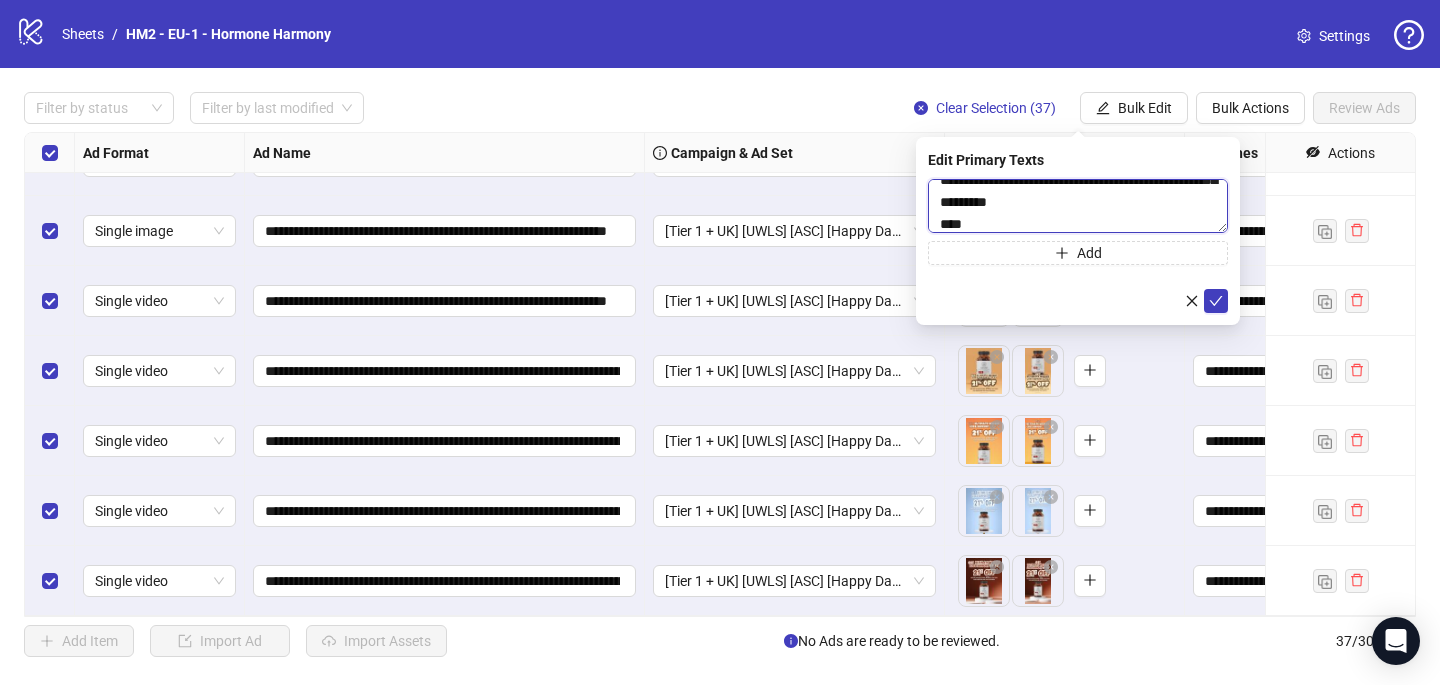 paste on "**********" 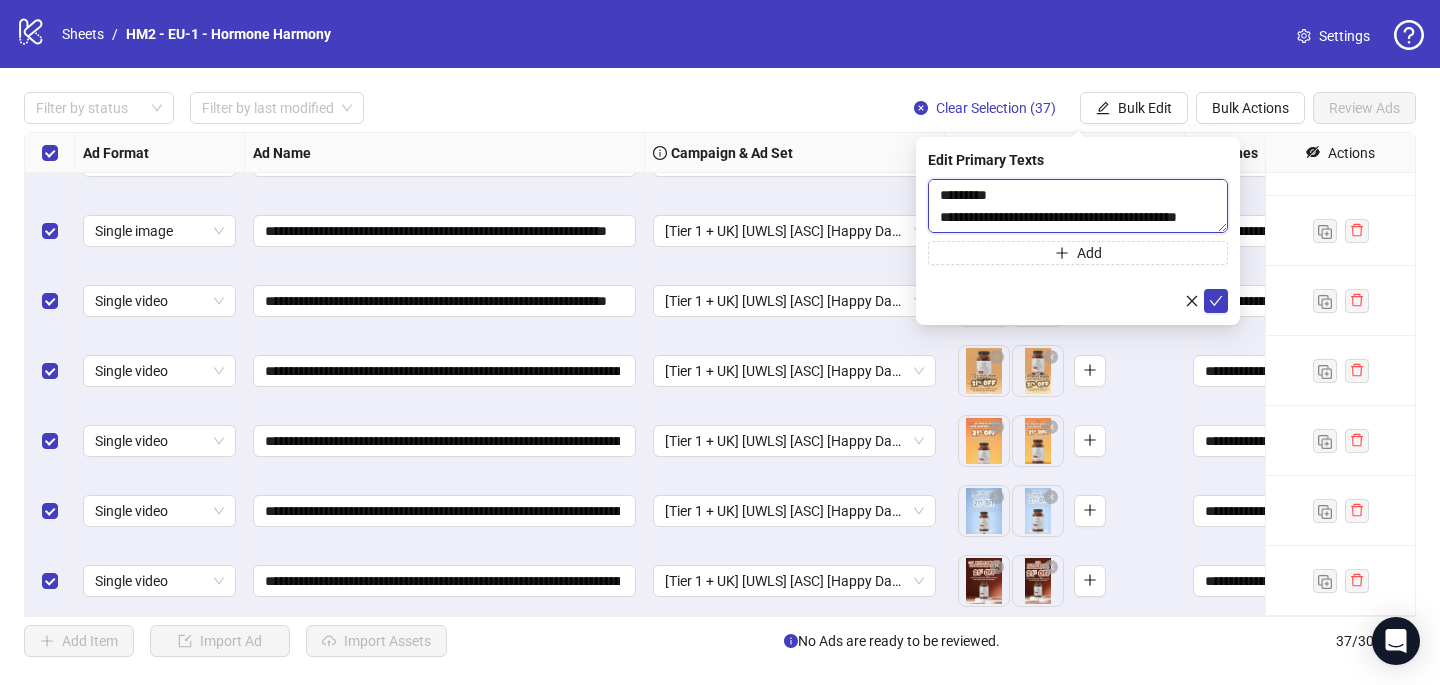 scroll, scrollTop: 59, scrollLeft: 0, axis: vertical 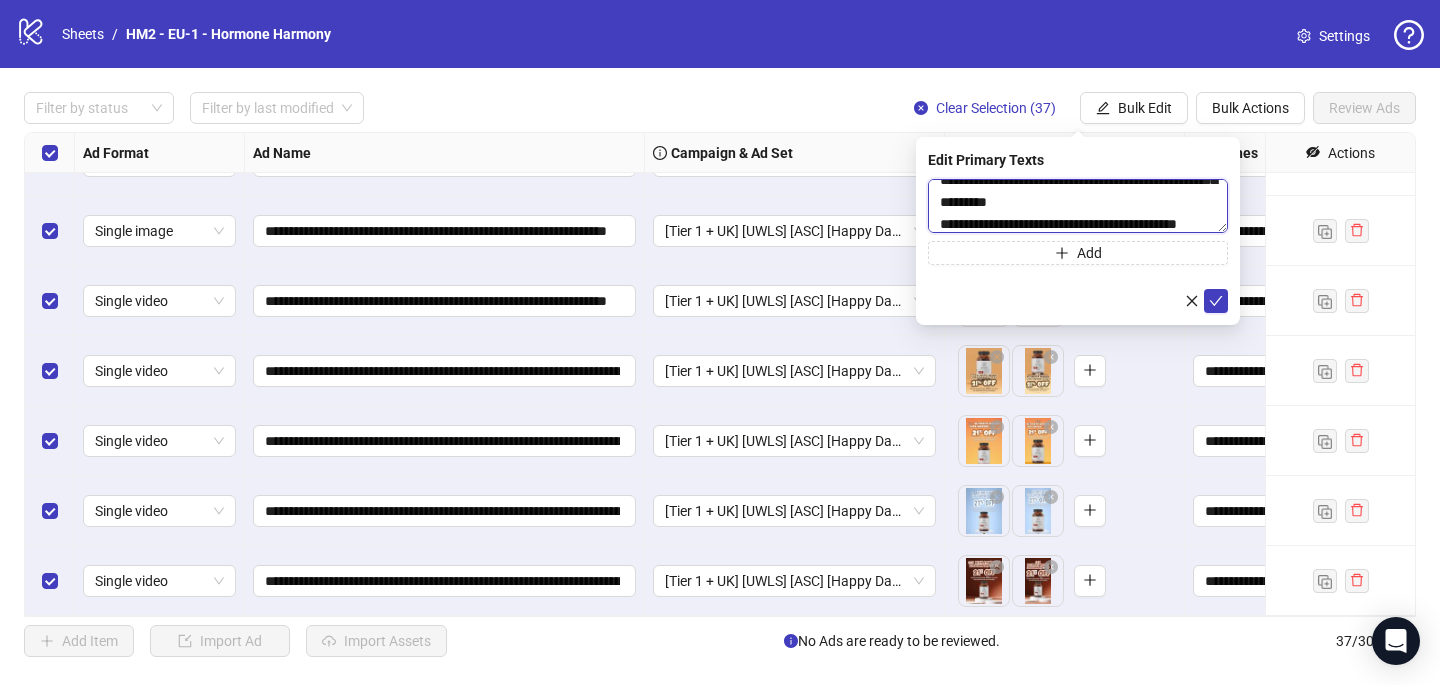click on "**********" at bounding box center [1078, 206] 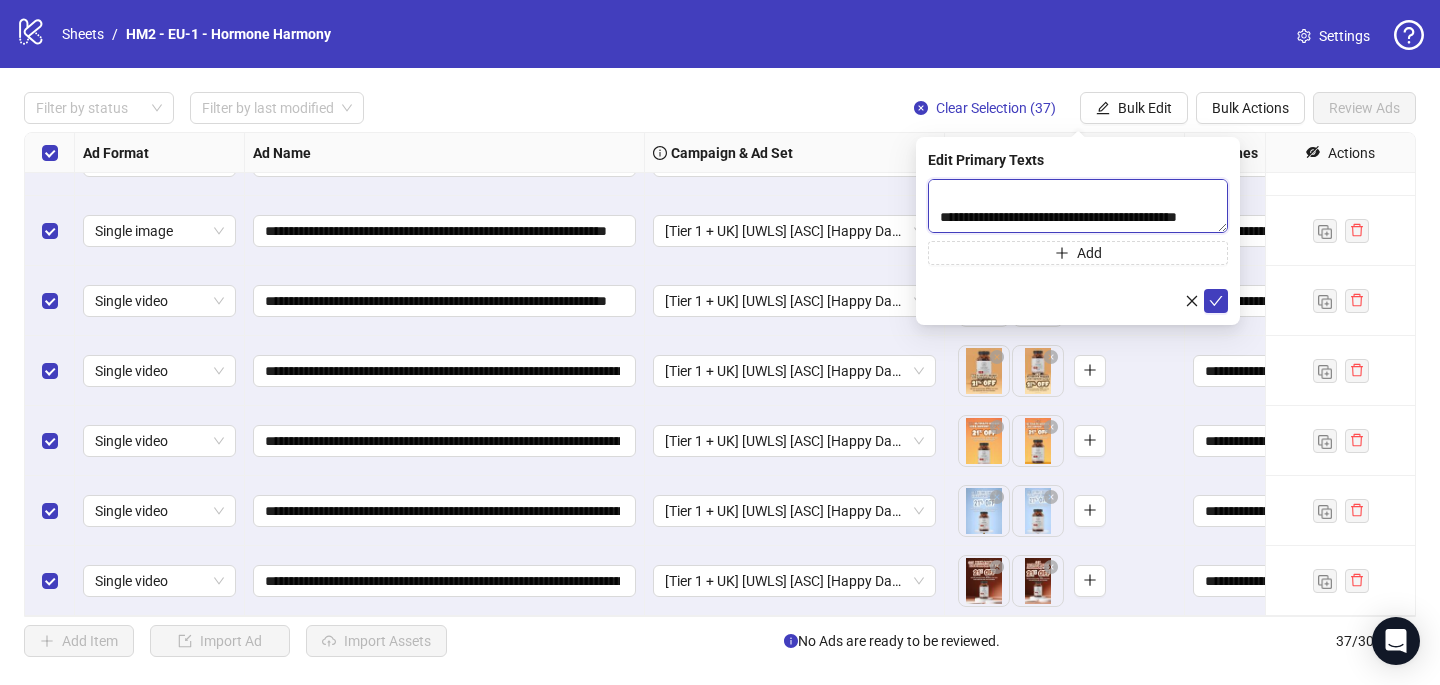 click on "**********" at bounding box center [1078, 206] 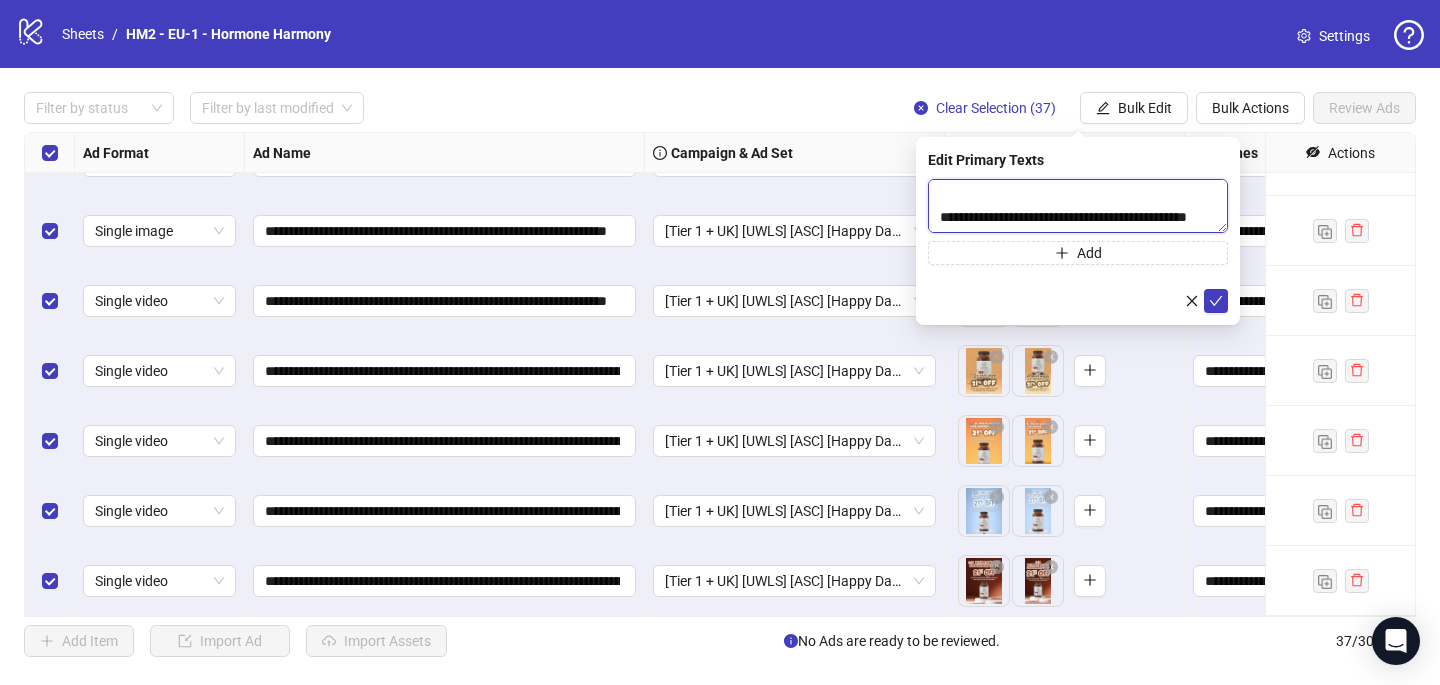 scroll, scrollTop: 169, scrollLeft: 0, axis: vertical 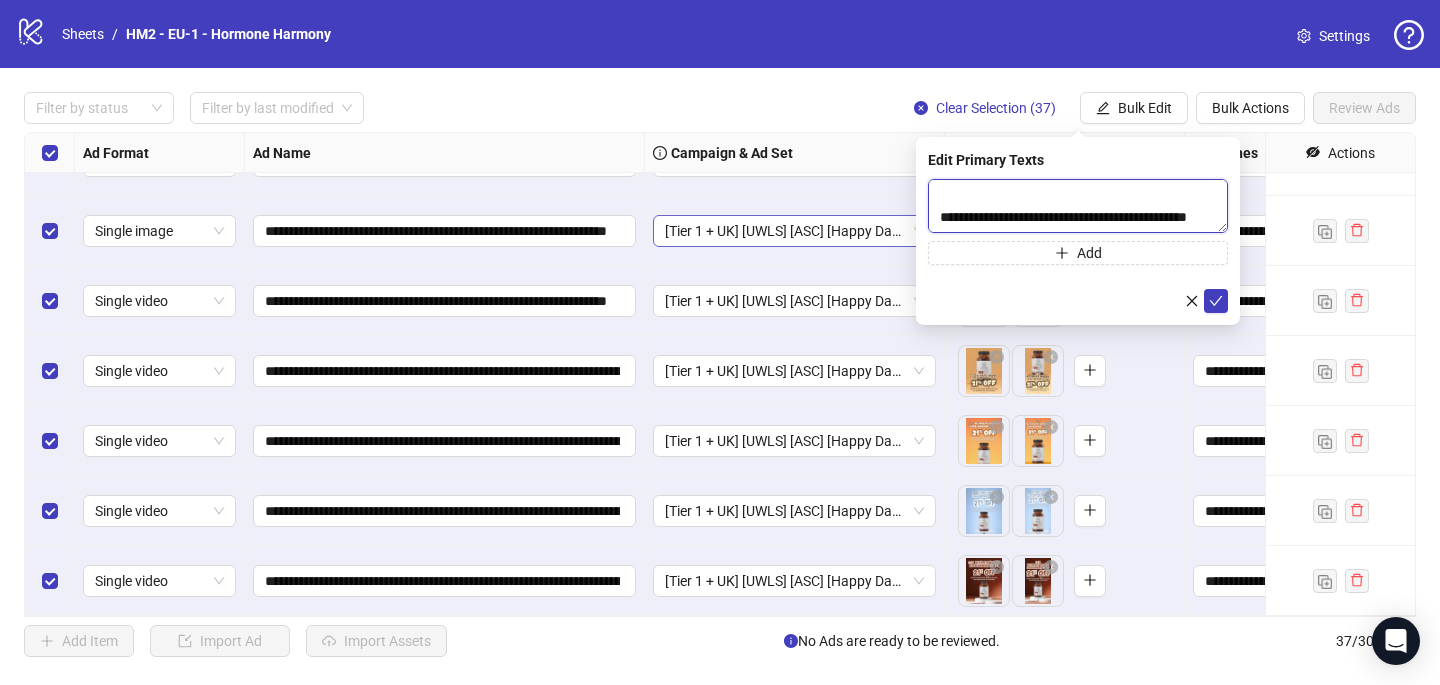 paste on "**********" 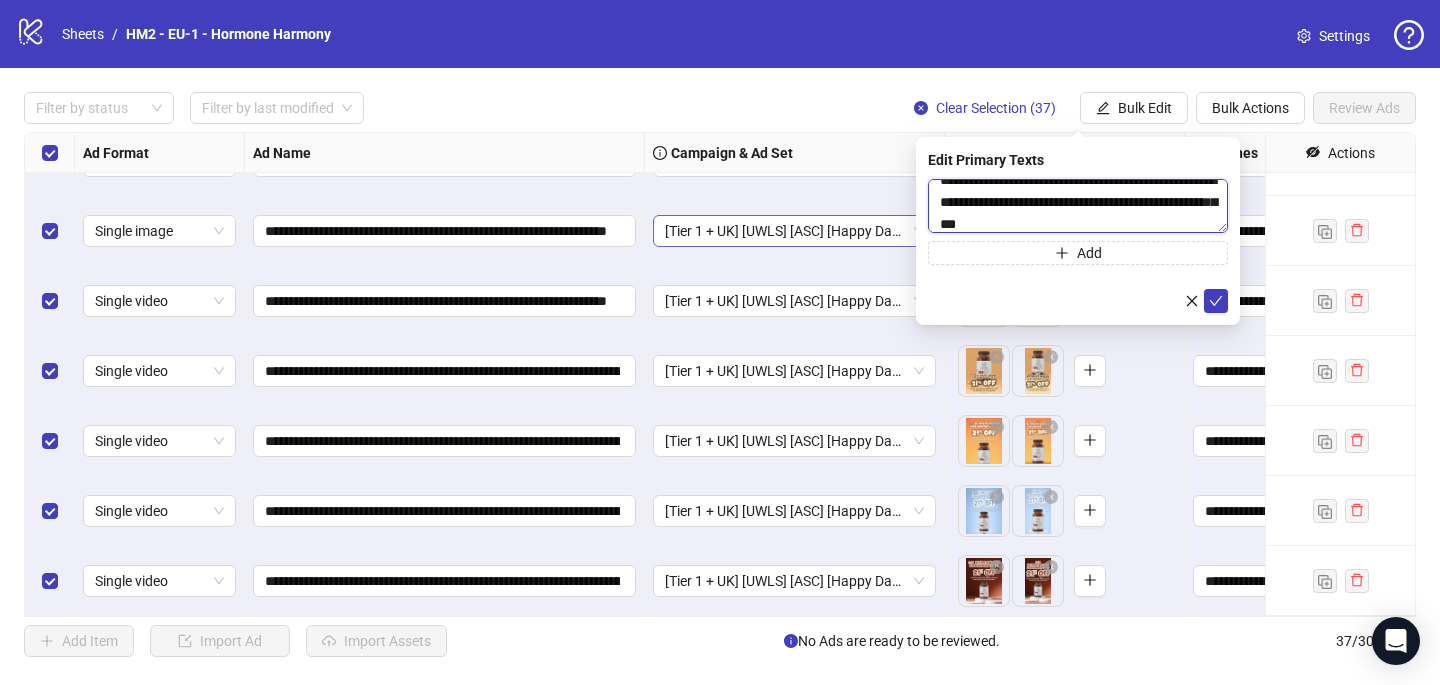 scroll, scrollTop: 1533, scrollLeft: 0, axis: vertical 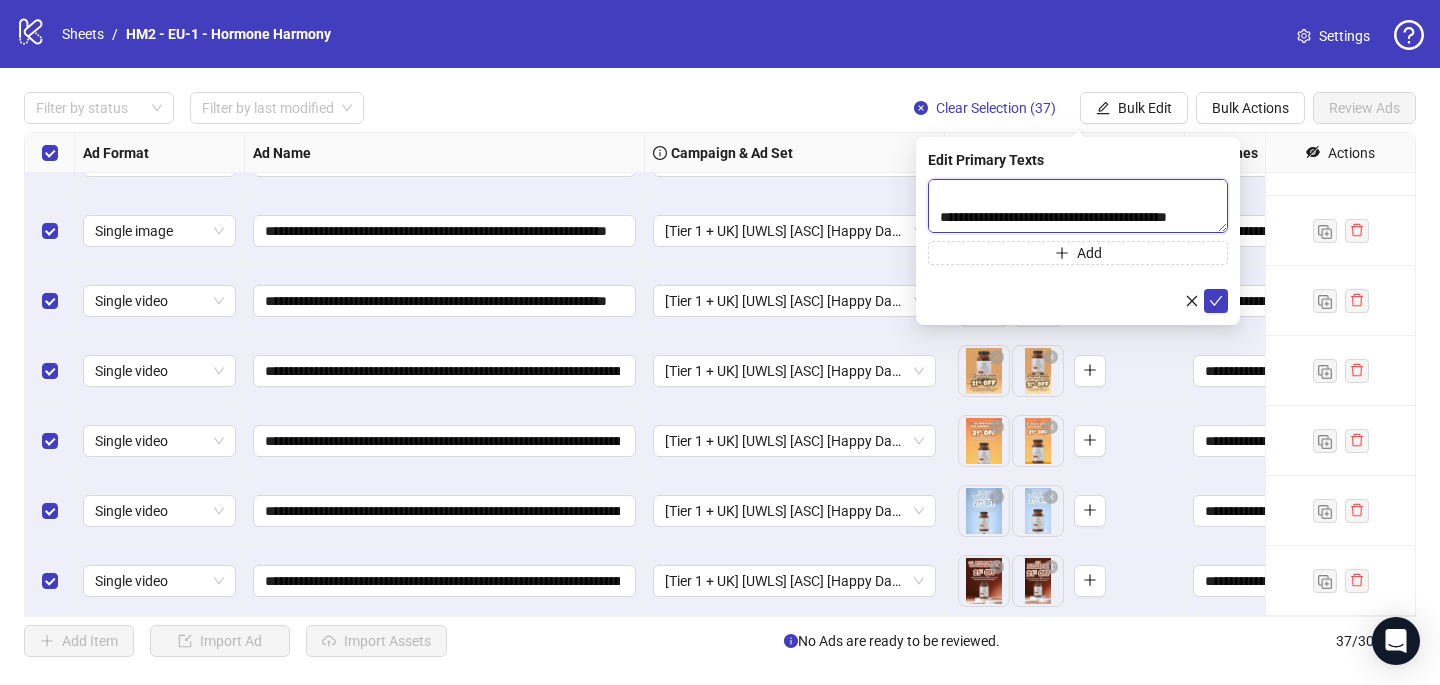 paste on "**********" 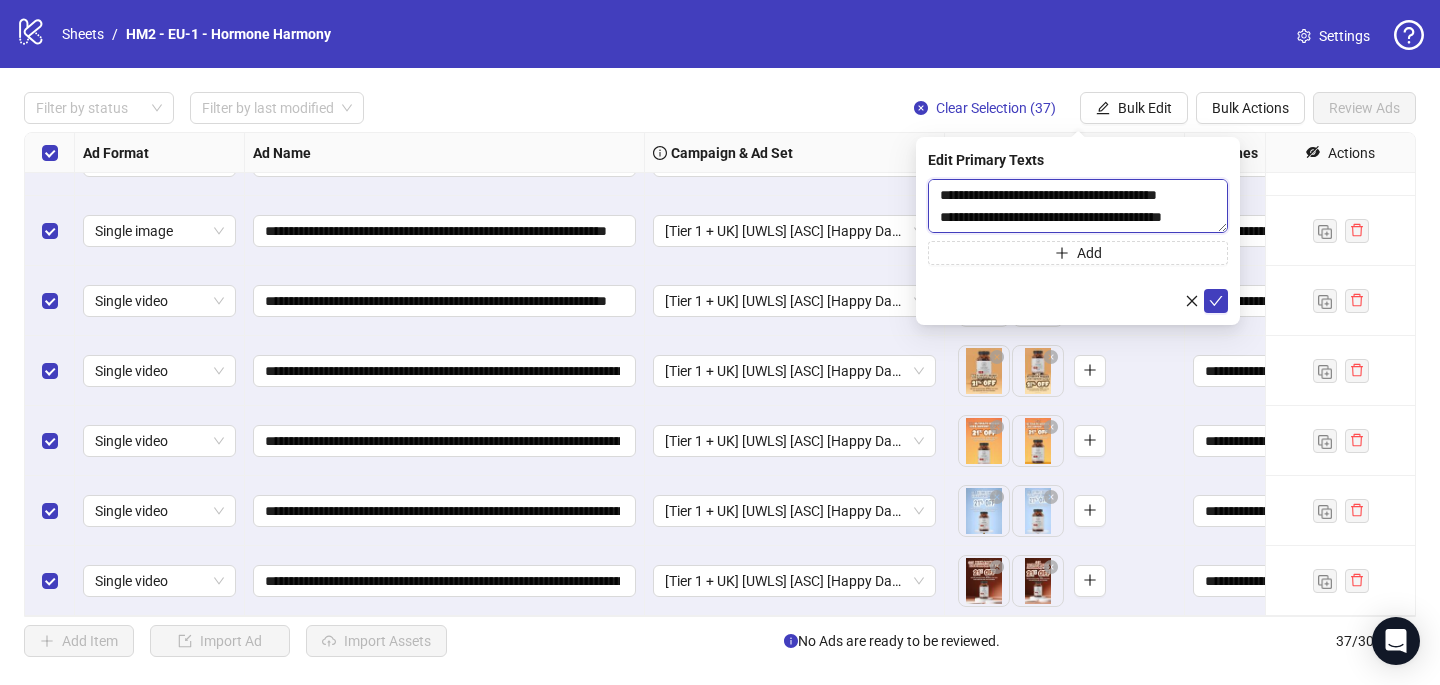 scroll, scrollTop: 1555, scrollLeft: 0, axis: vertical 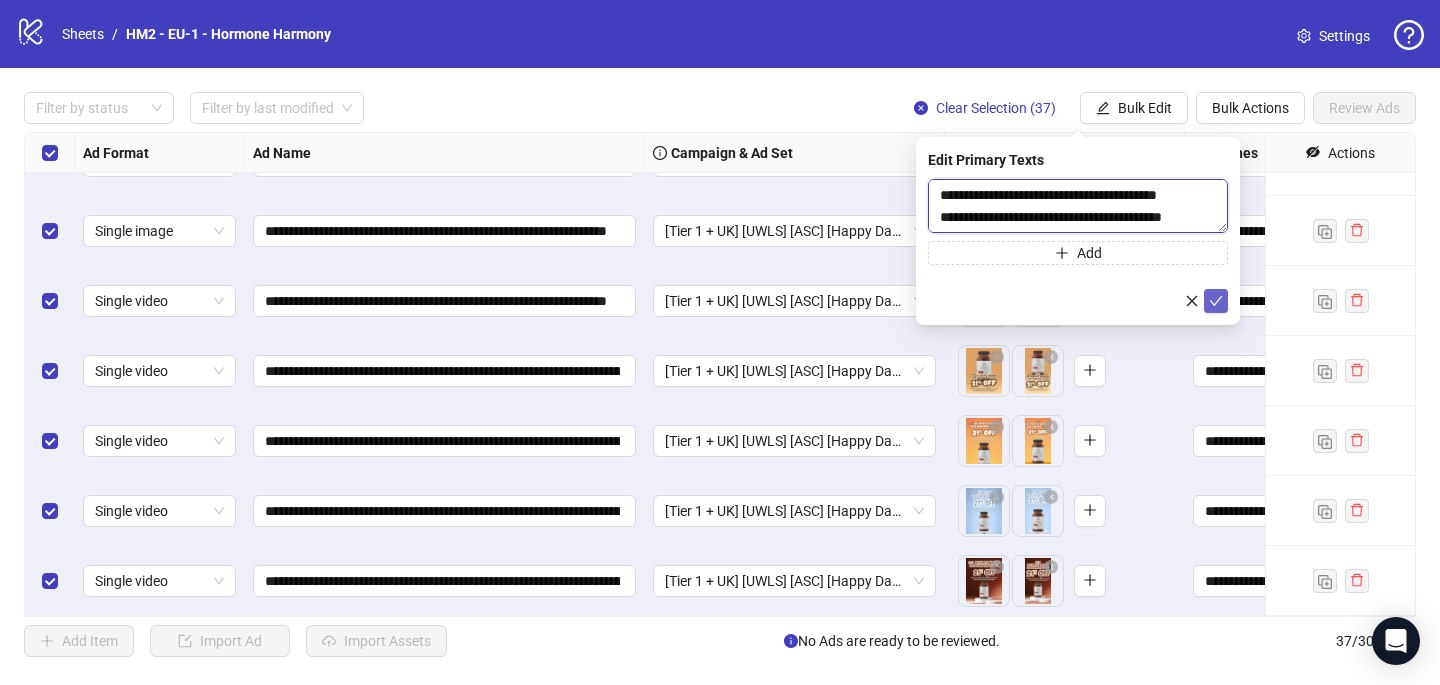 type on "**********" 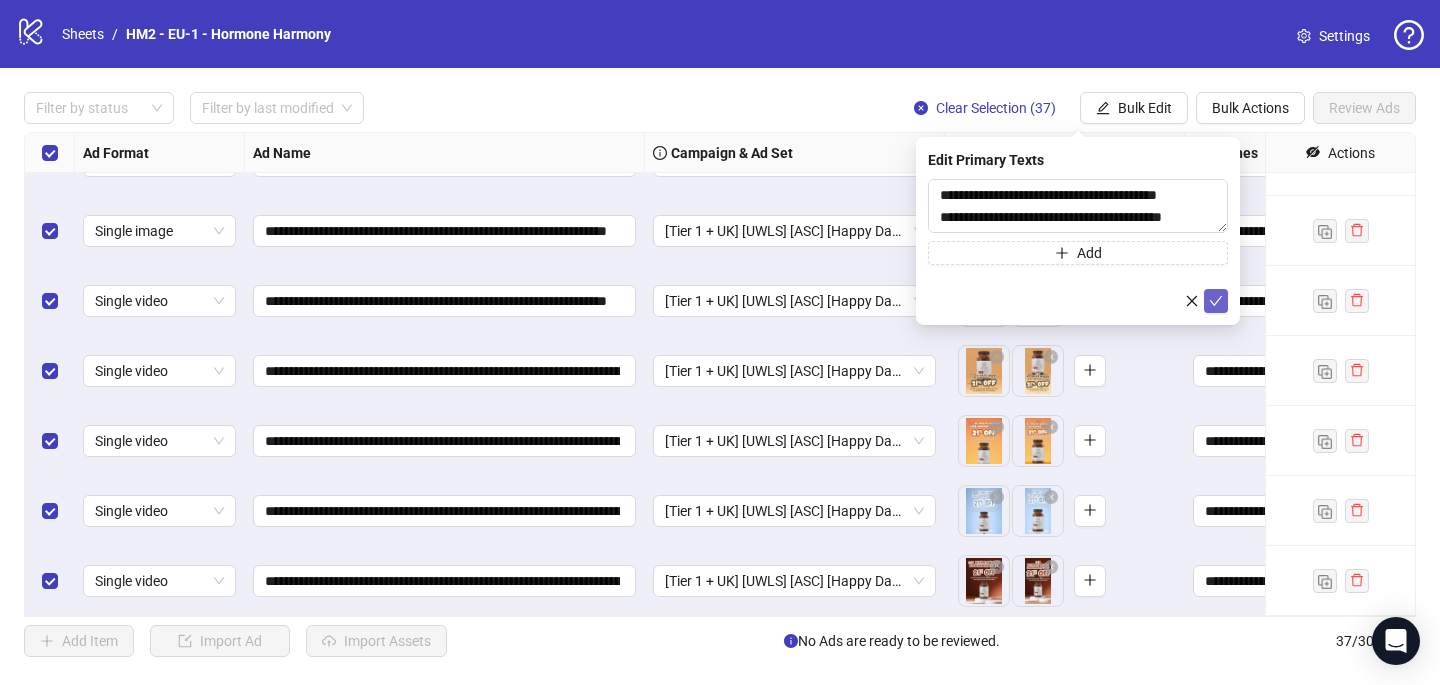 click at bounding box center (1216, 301) 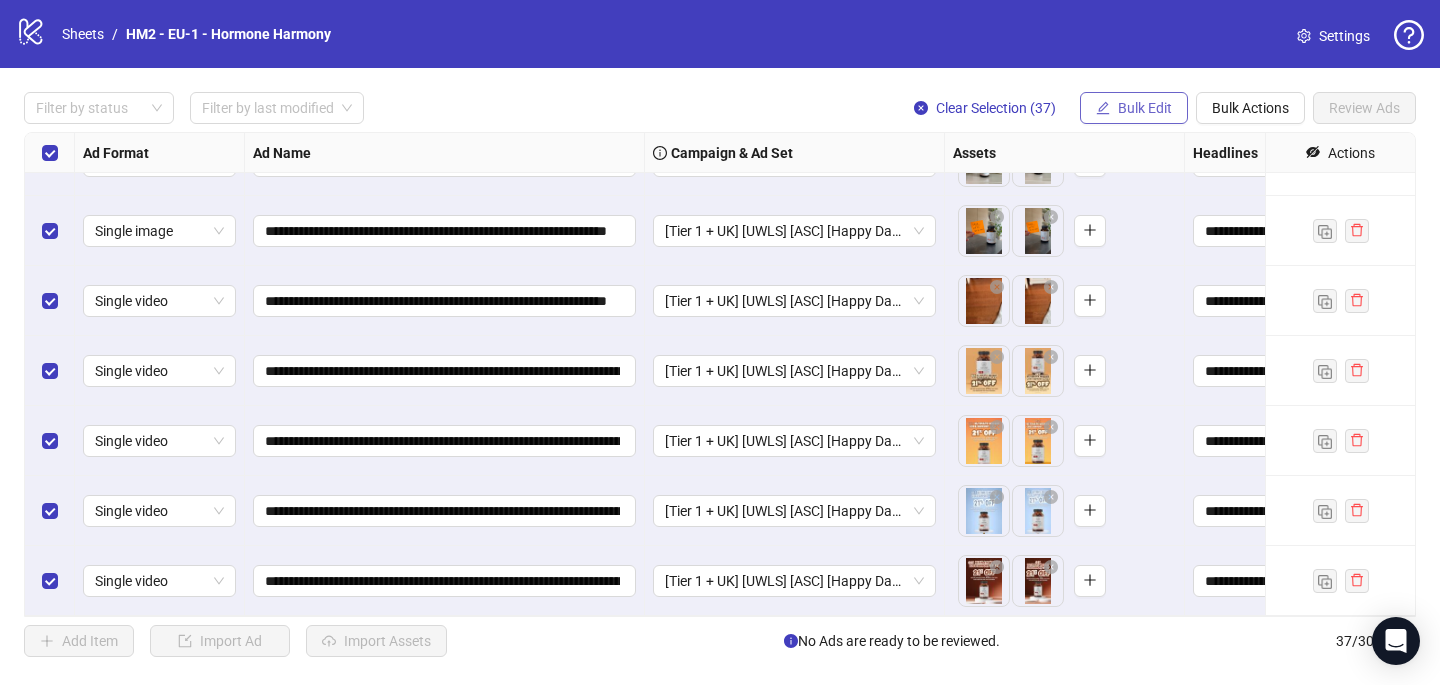 click on "Bulk Edit" at bounding box center (1145, 108) 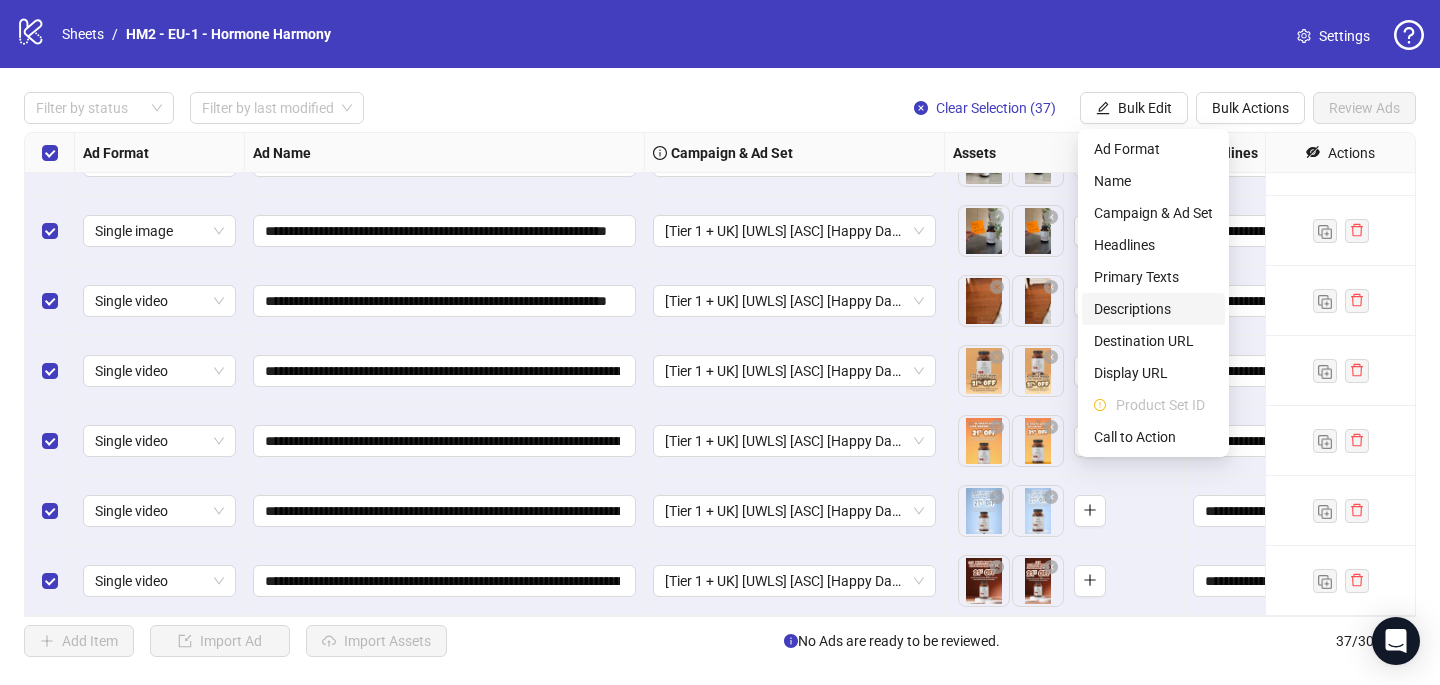 click on "Descriptions" at bounding box center (1153, 309) 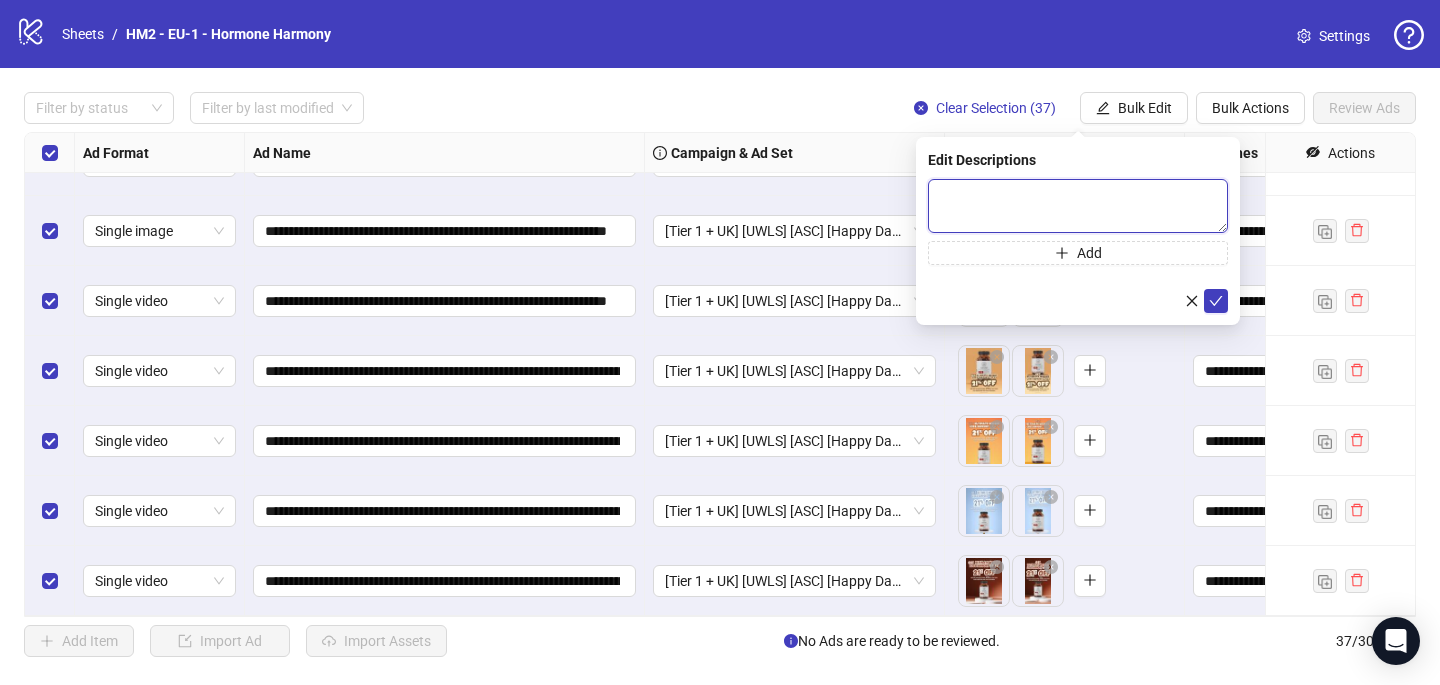 click at bounding box center [1078, 206] 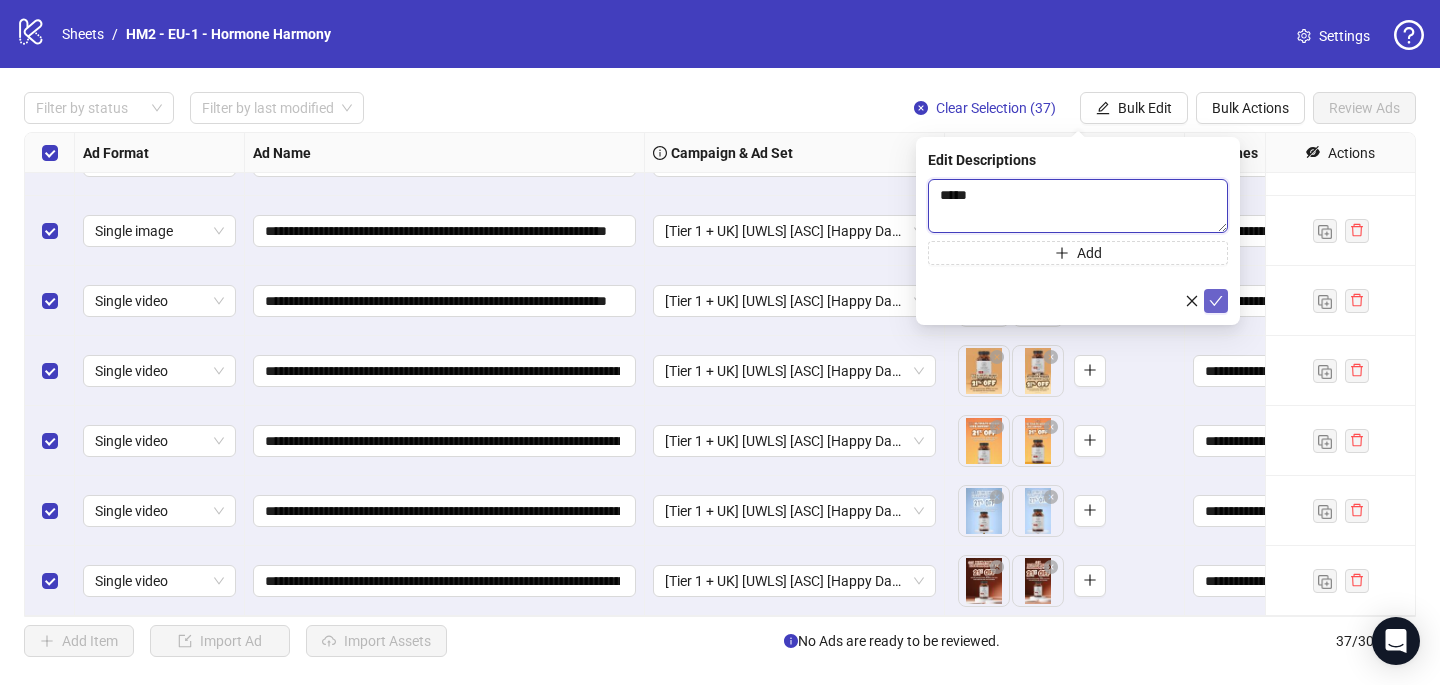 type 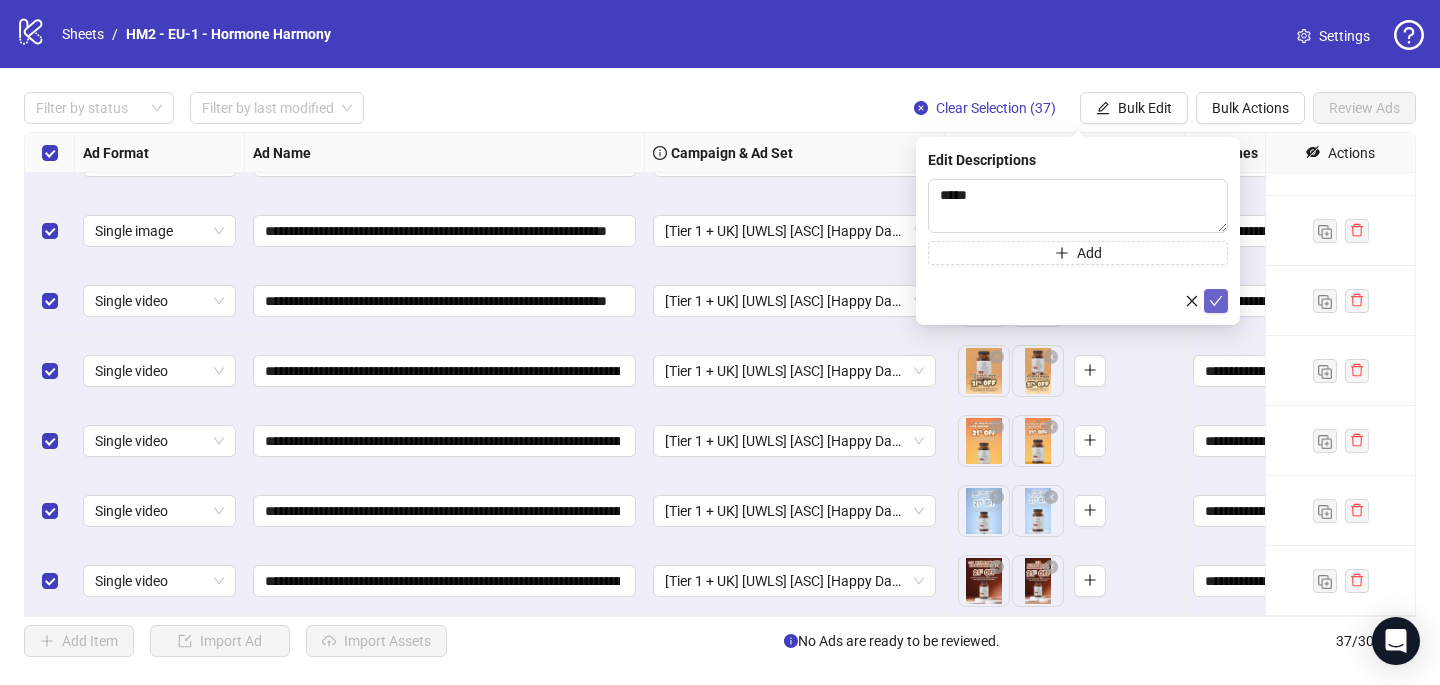 click at bounding box center [1216, 301] 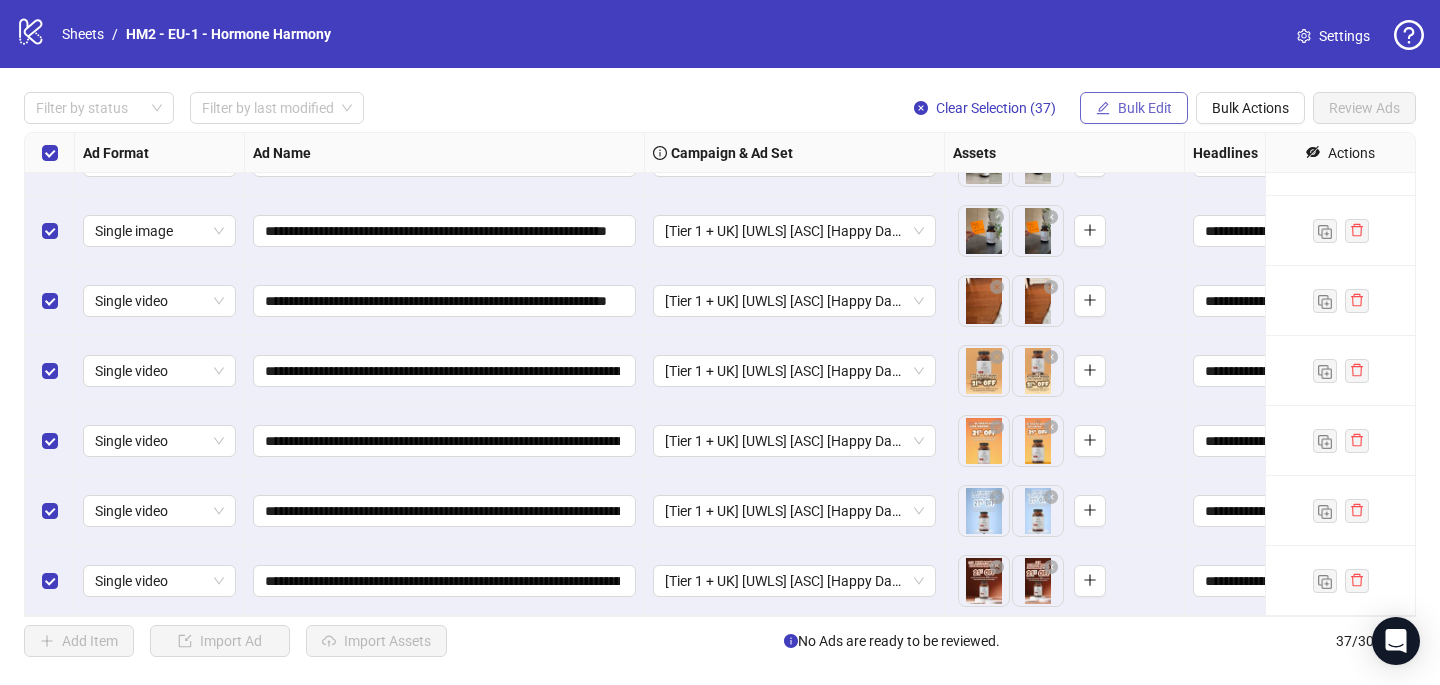 click on "Bulk Edit" at bounding box center (1134, 108) 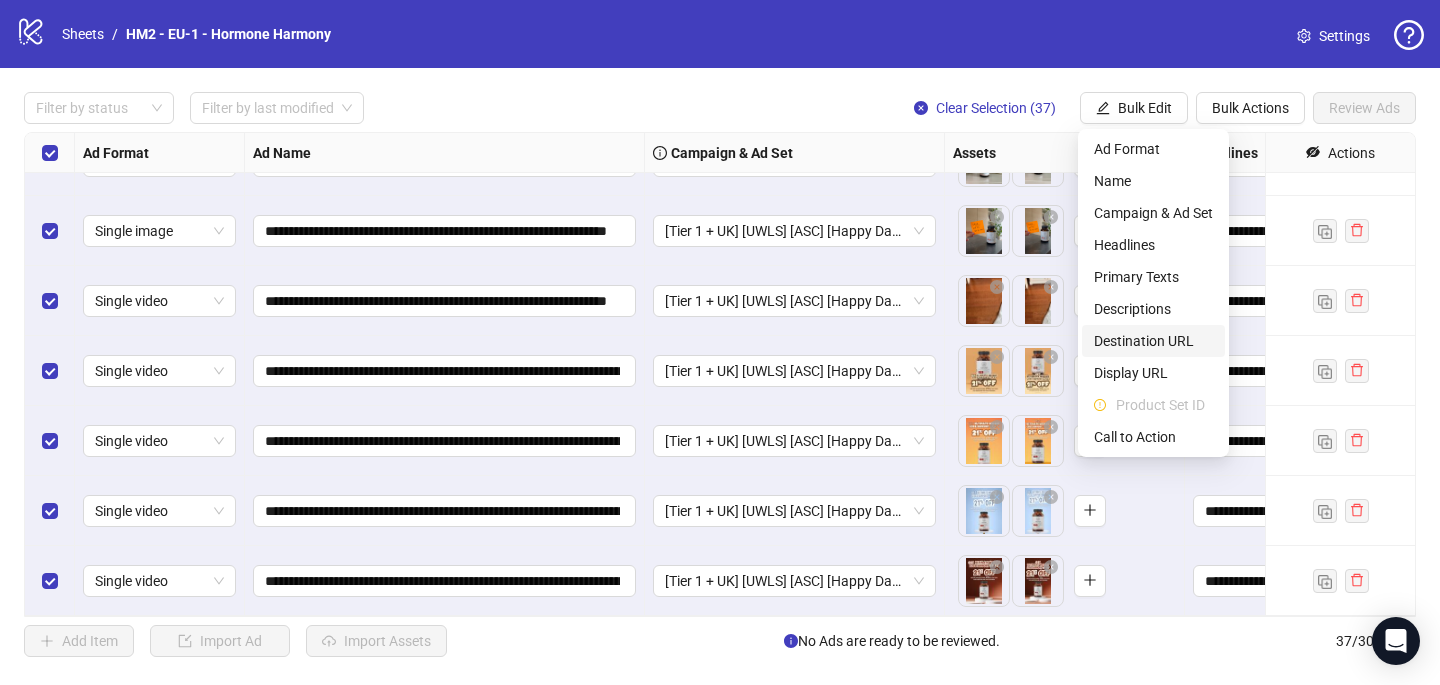 click on "Destination URL" at bounding box center [1153, 341] 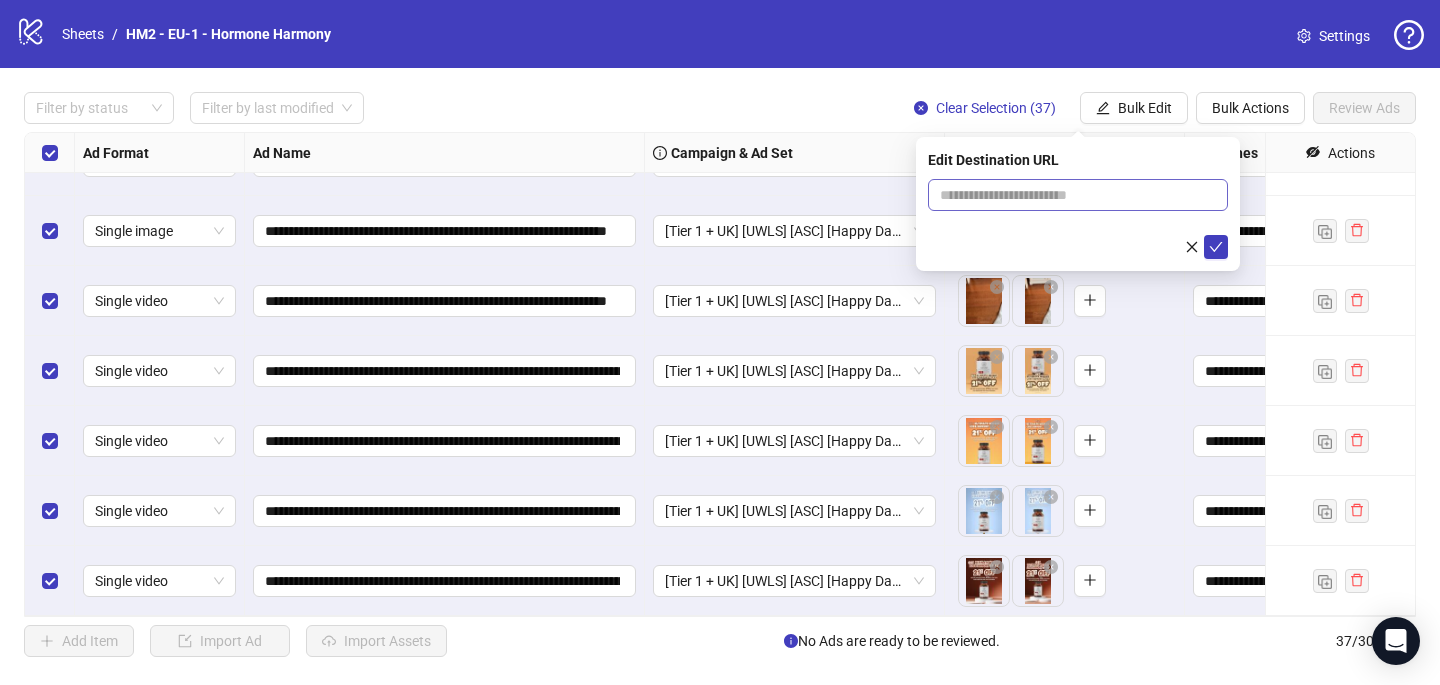 click at bounding box center [1078, 195] 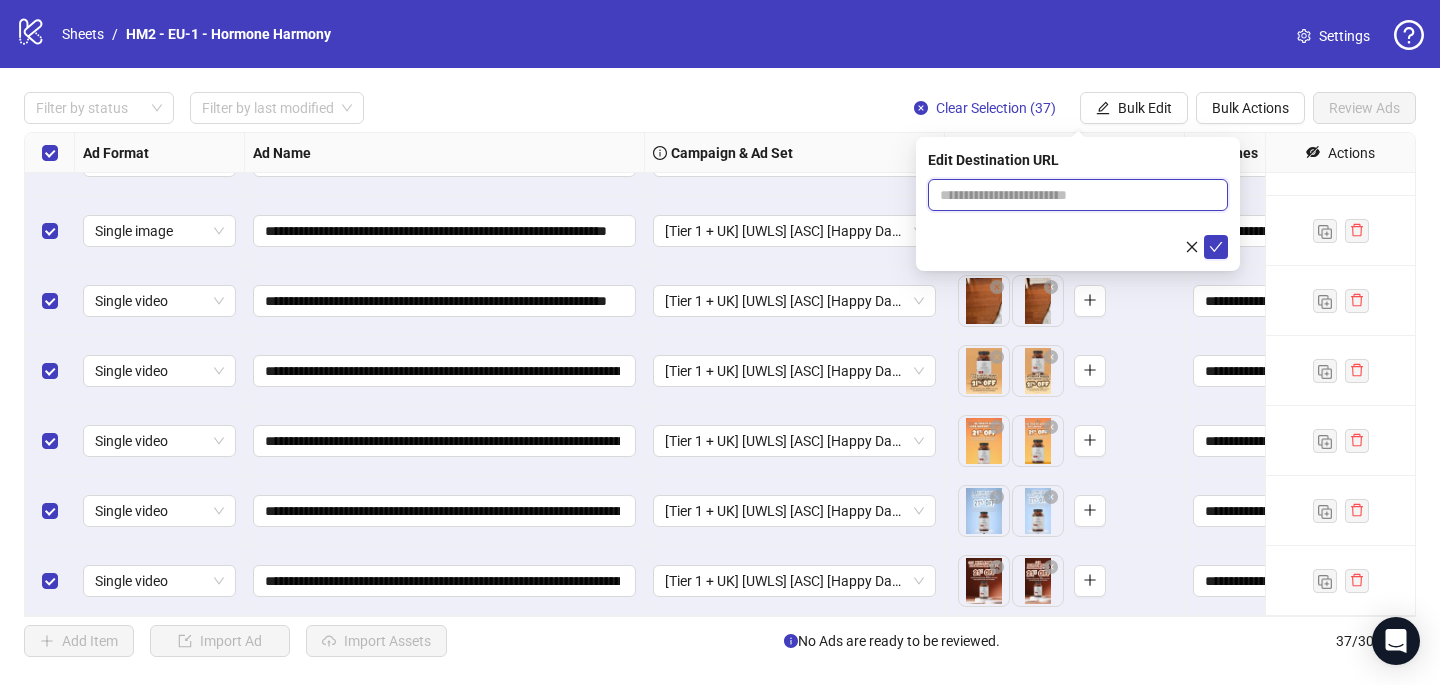 paste on "**********" 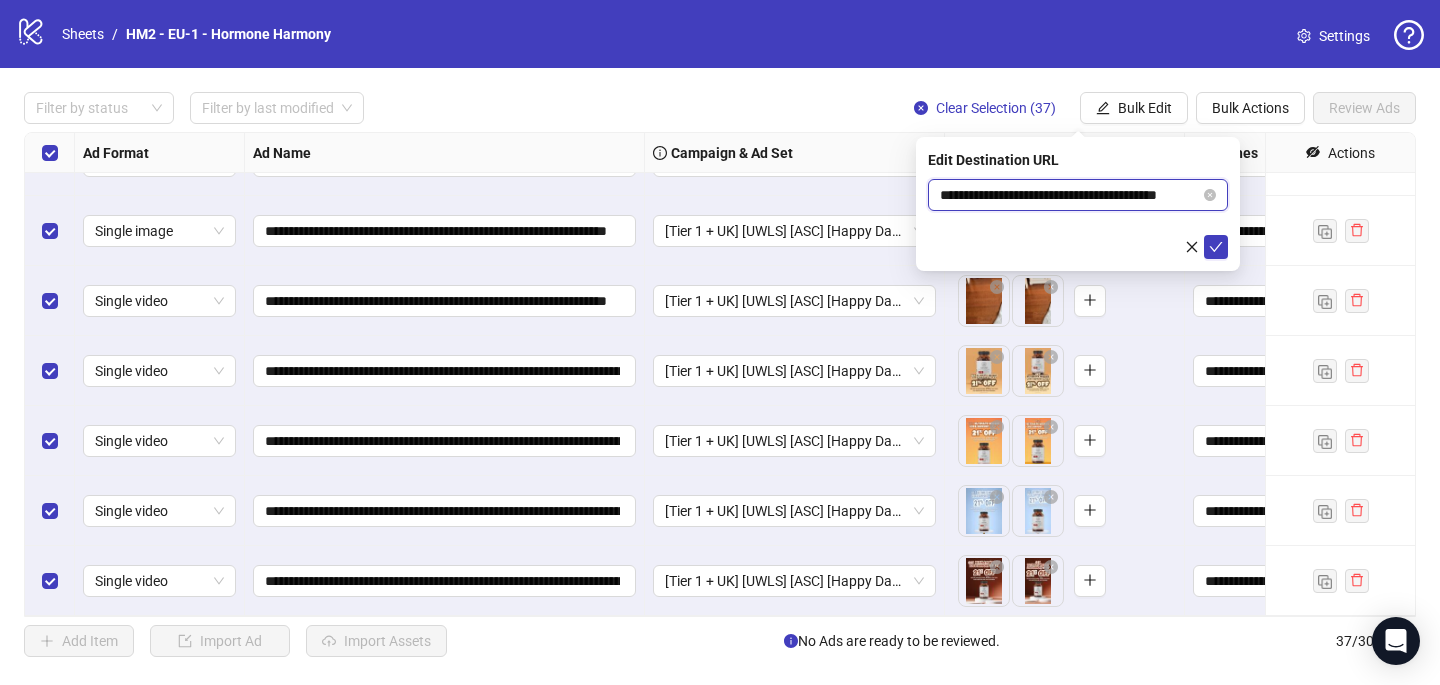 scroll, scrollTop: 0, scrollLeft: 50, axis: horizontal 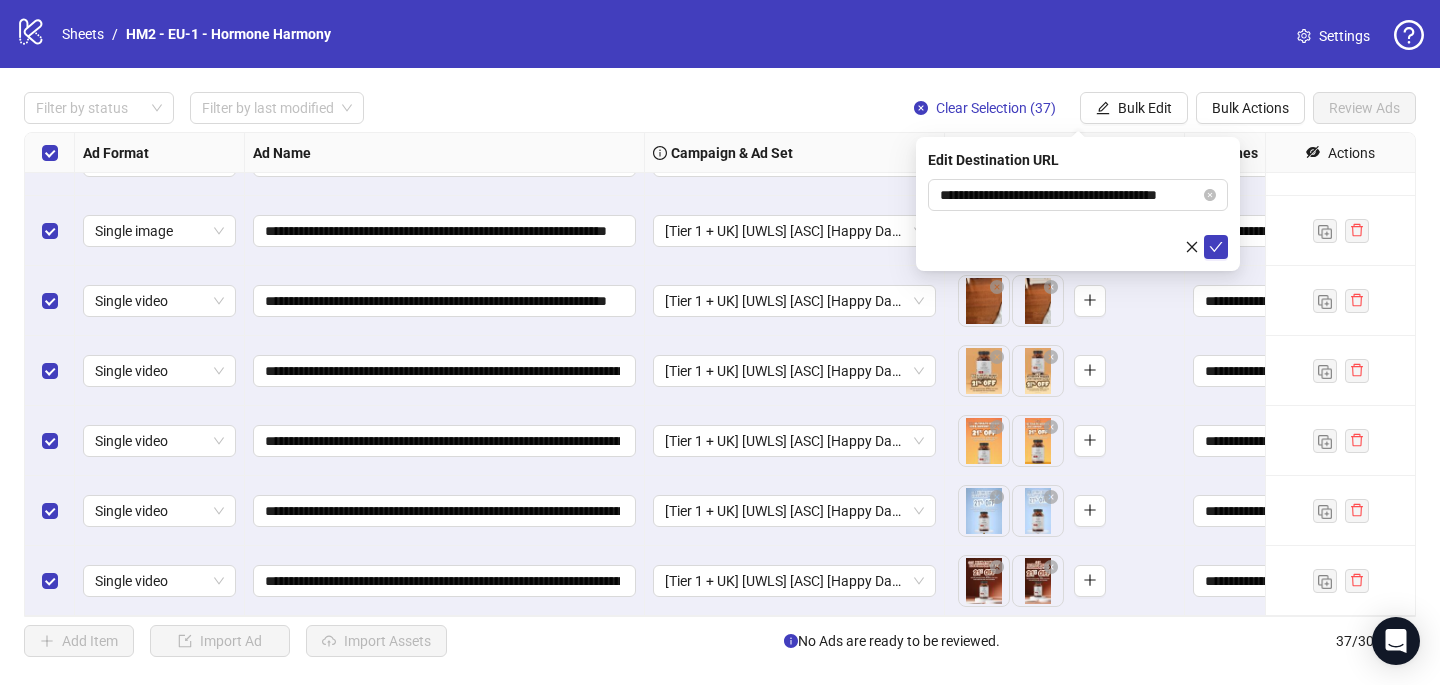 click on "**********" at bounding box center (1078, 204) 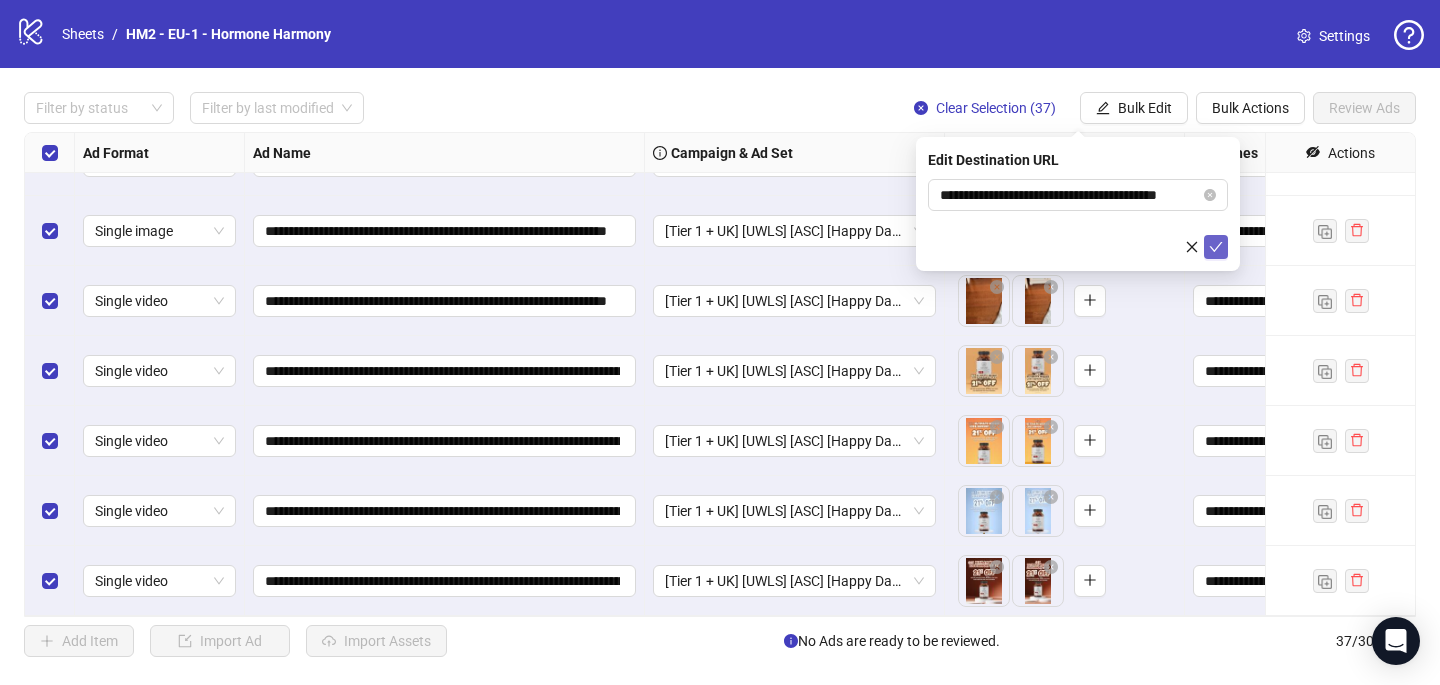 click at bounding box center [1216, 247] 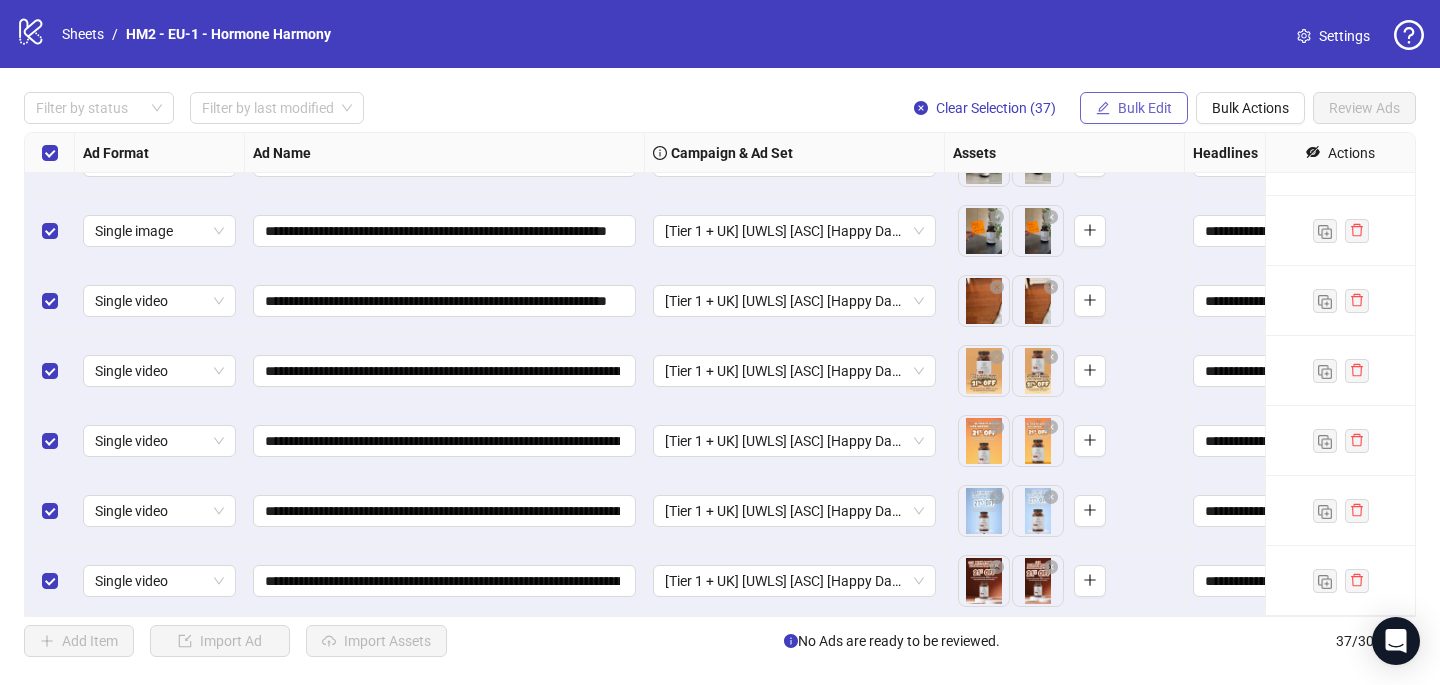 click on "Bulk Edit" at bounding box center [1145, 108] 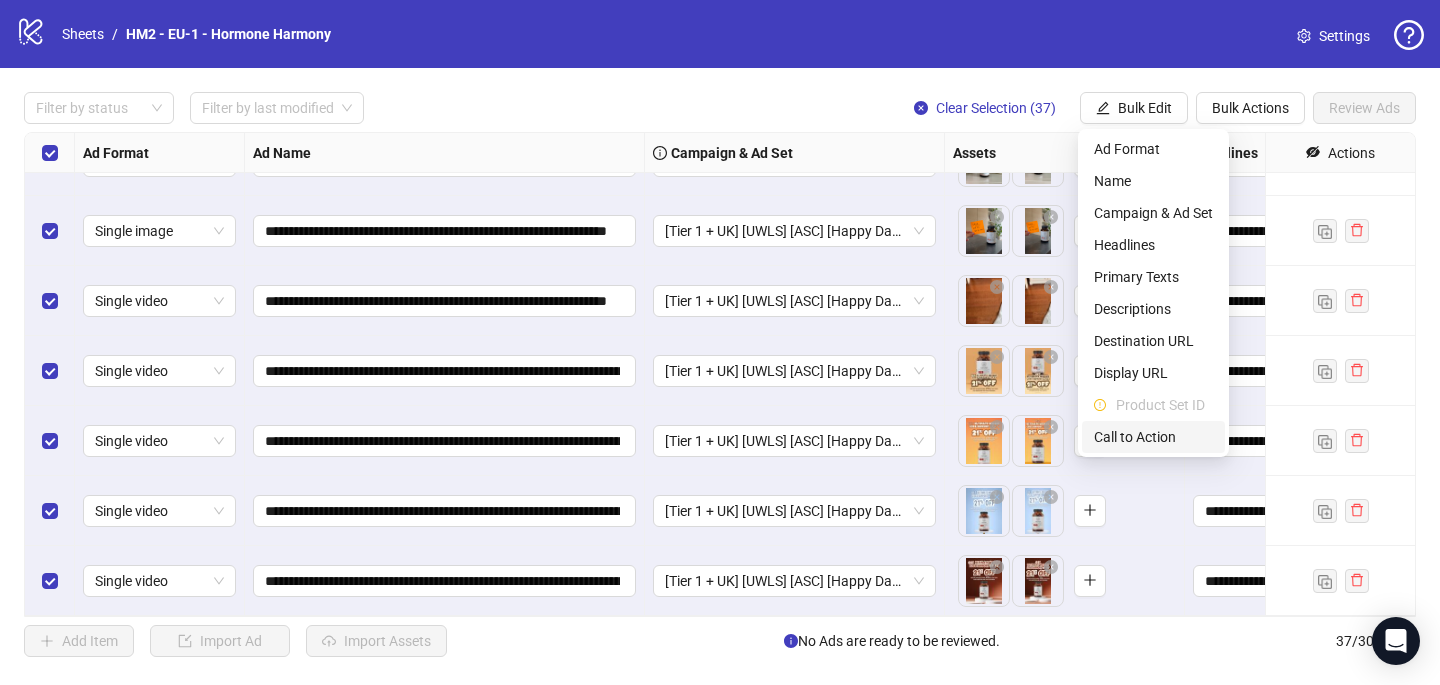 click on "Call to Action" at bounding box center [1153, 437] 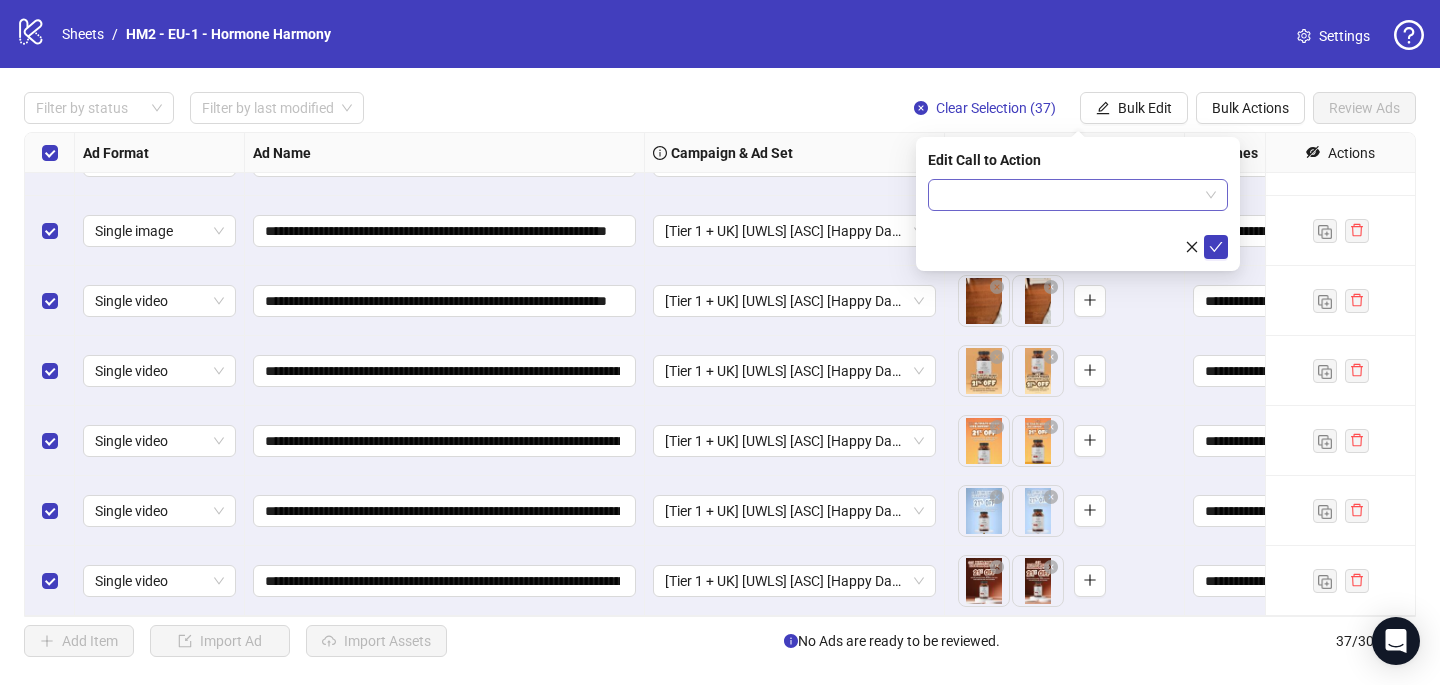 click at bounding box center (1069, 195) 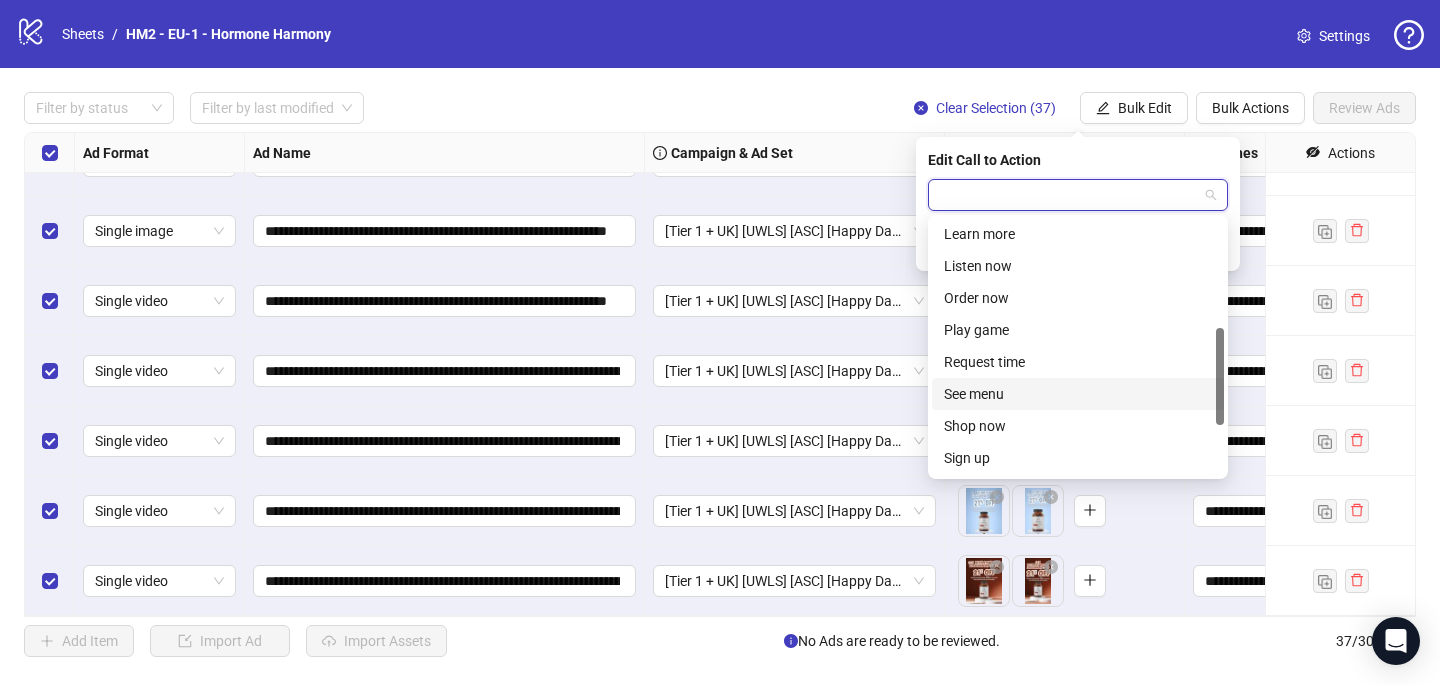 scroll, scrollTop: 290, scrollLeft: 0, axis: vertical 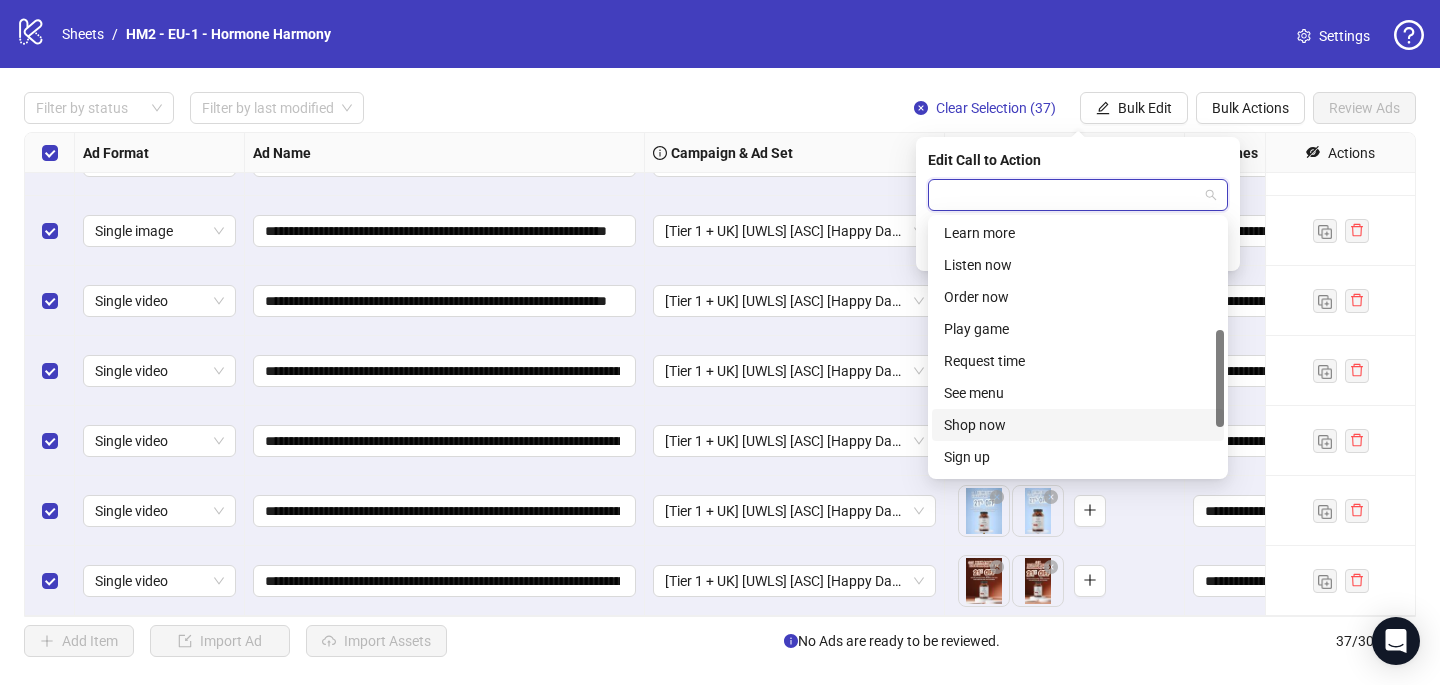 click on "Shop now" at bounding box center [1078, 425] 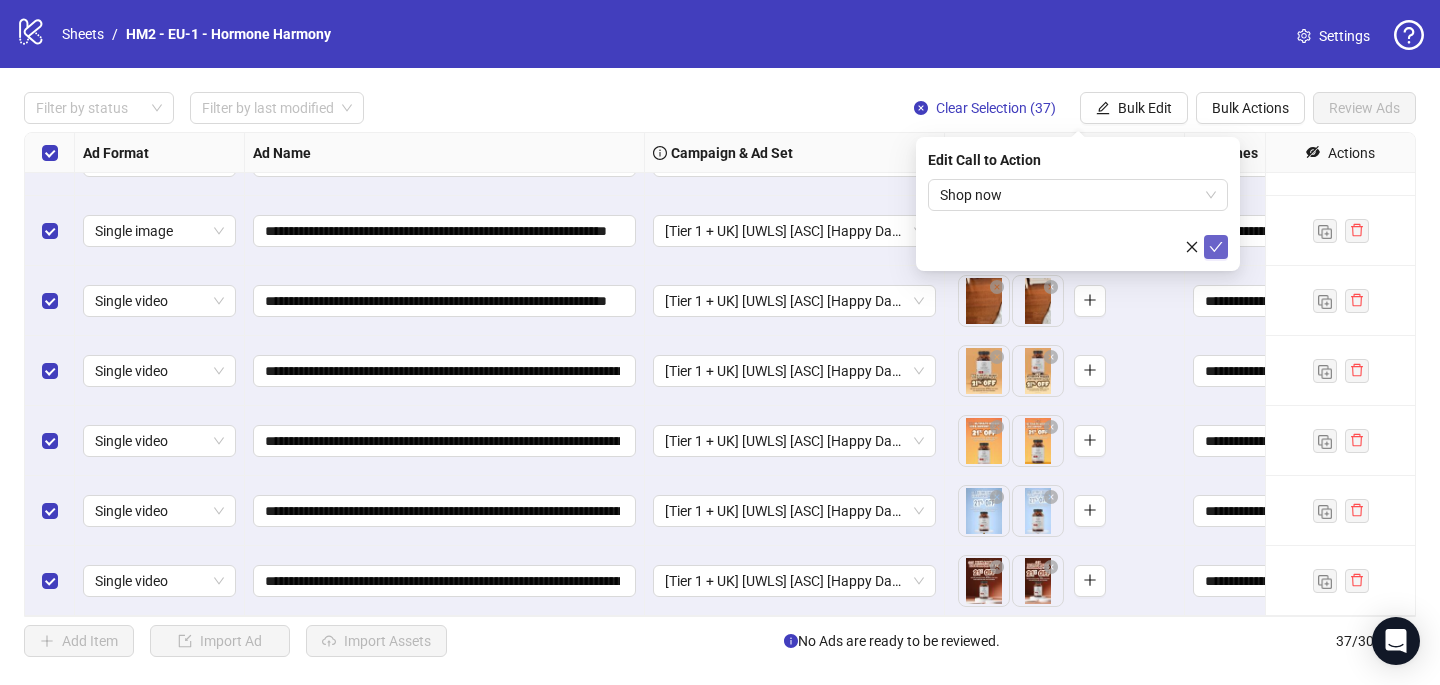click at bounding box center [1216, 247] 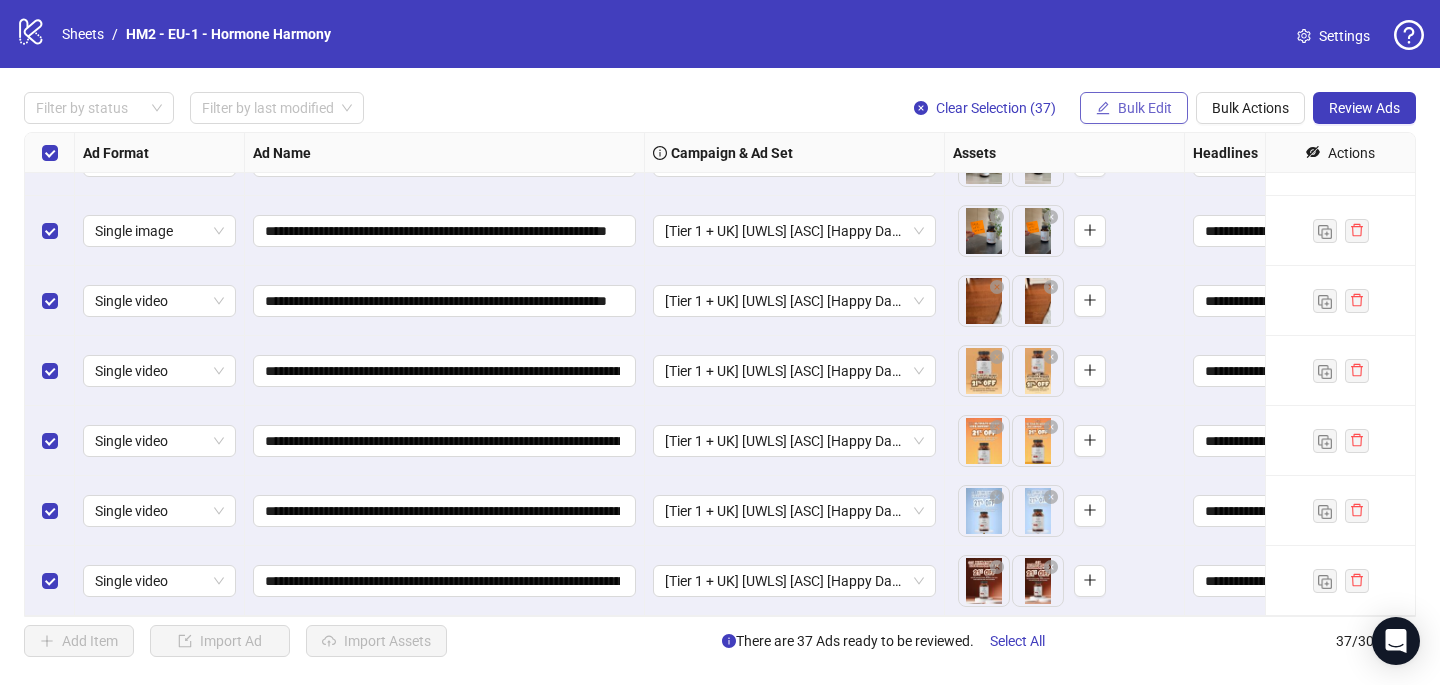 click on "Bulk Edit" at bounding box center (1134, 108) 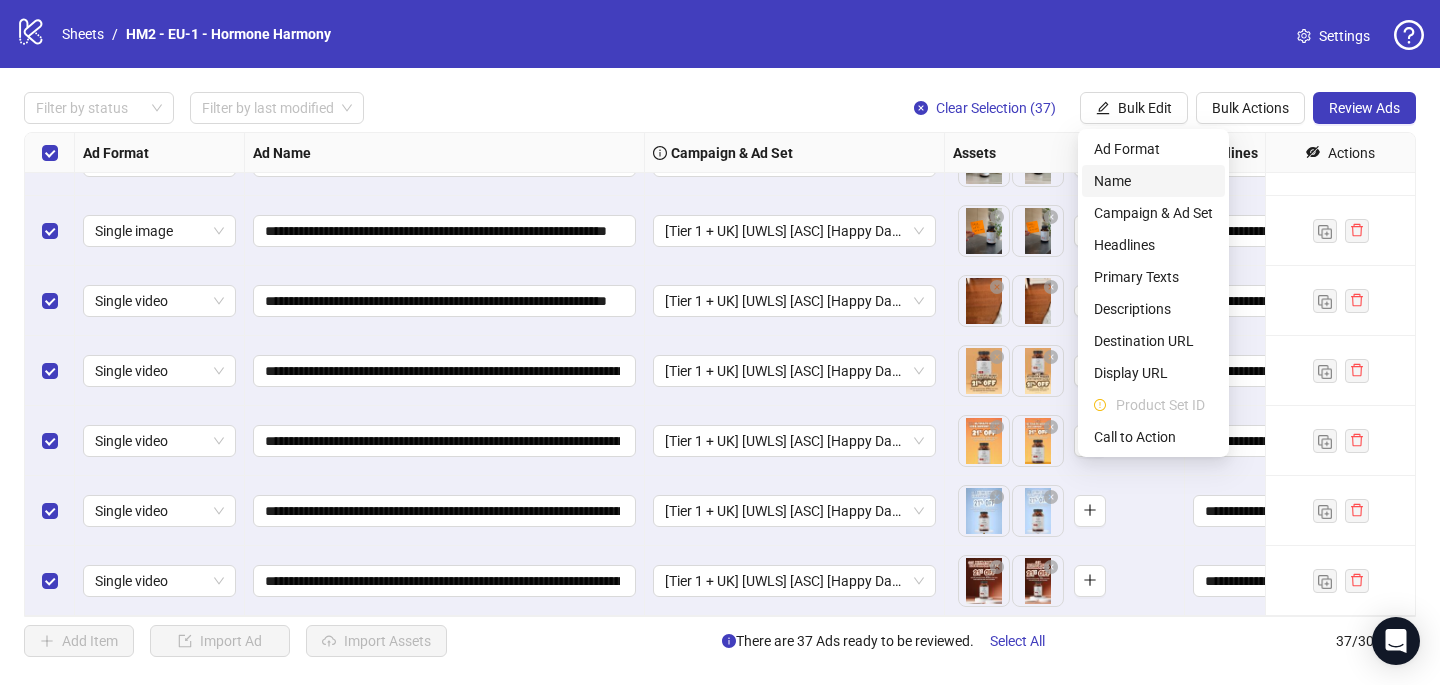 click on "Name" at bounding box center (1153, 181) 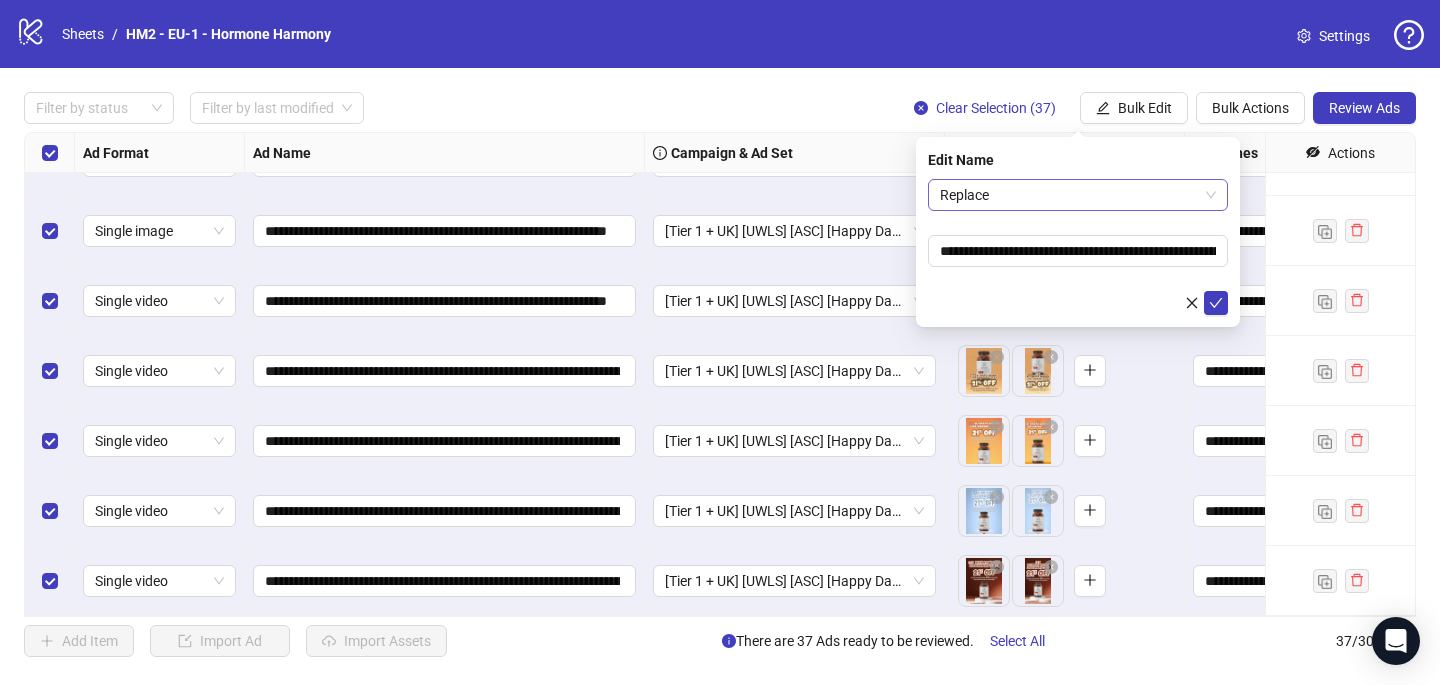 click on "Replace" at bounding box center (1078, 195) 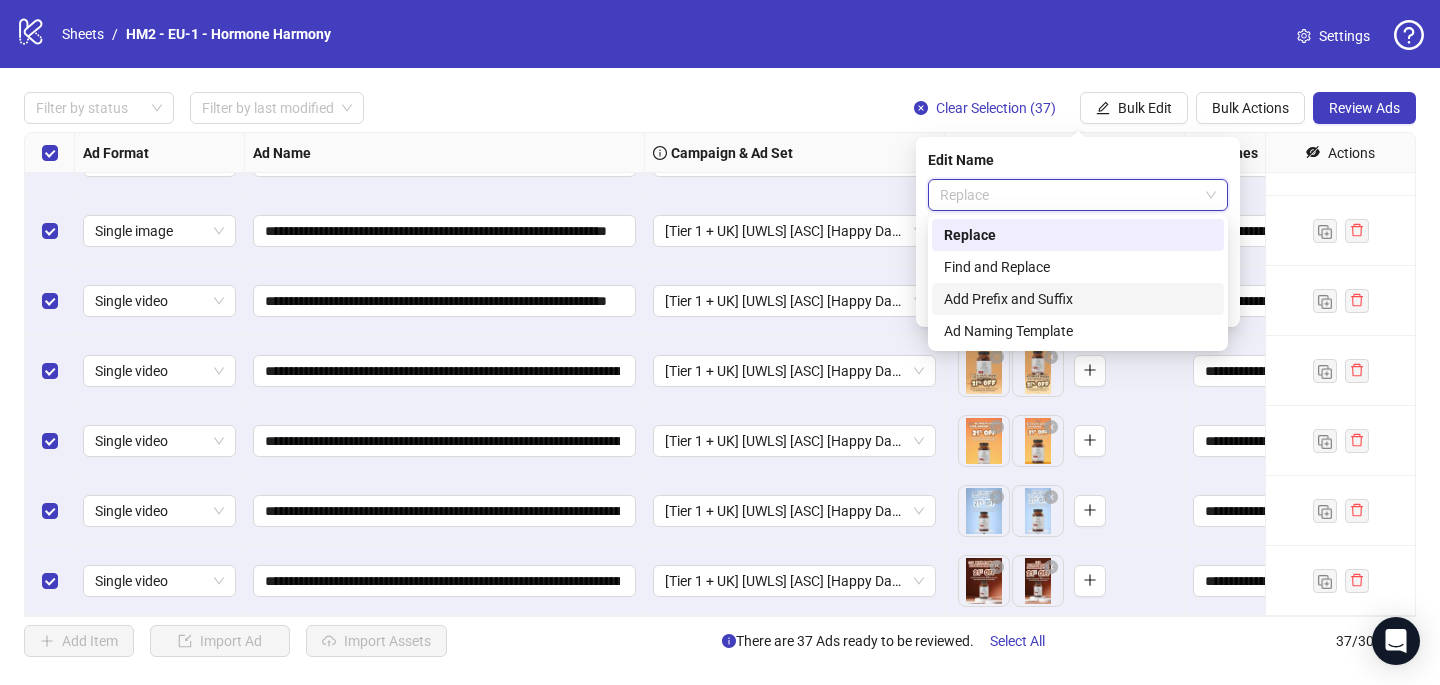click on "Add Prefix and Suffix" at bounding box center (1078, 299) 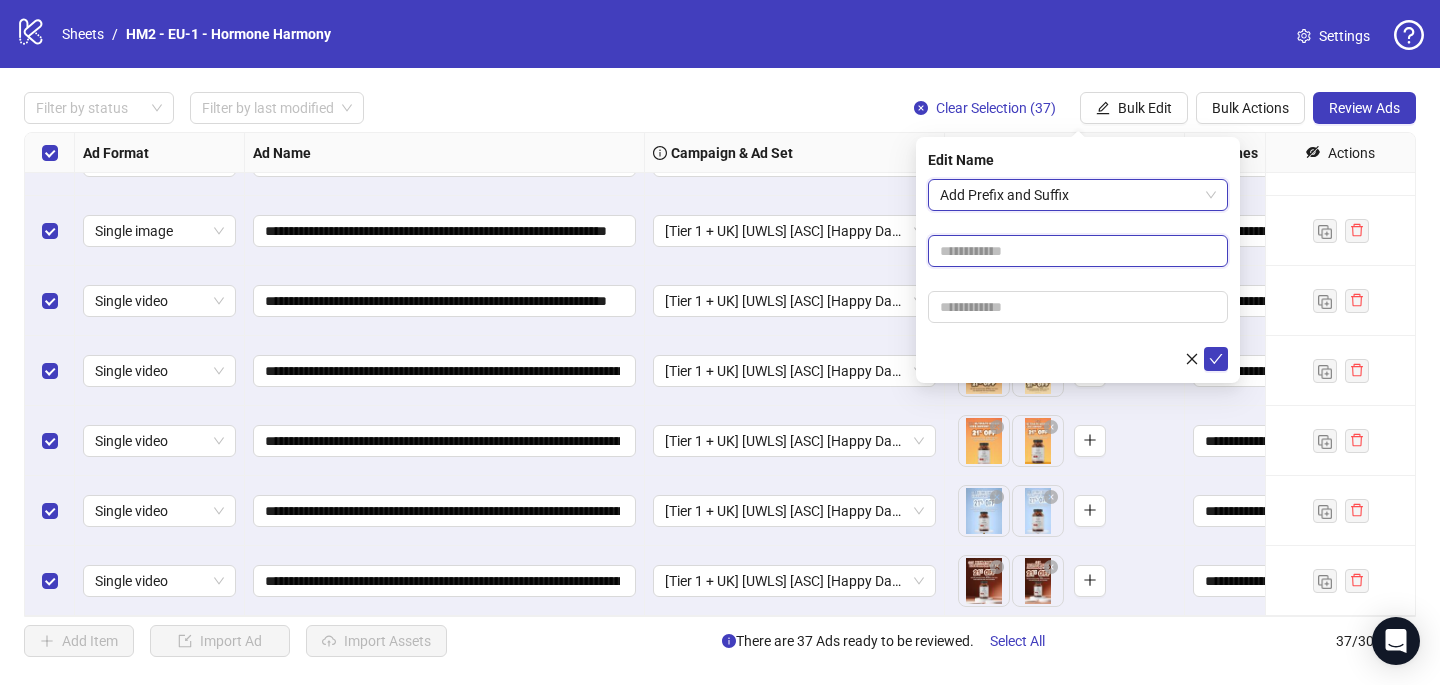 click at bounding box center (1078, 251) 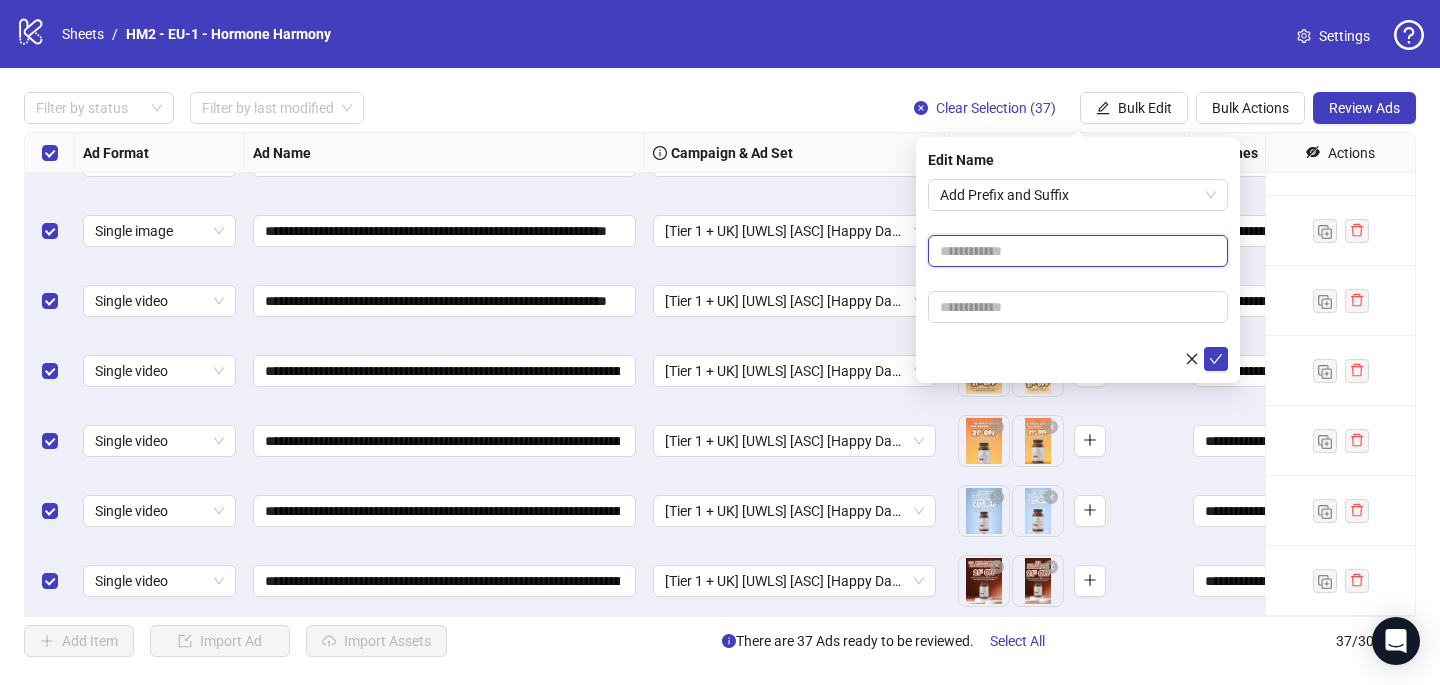 paste on "**********" 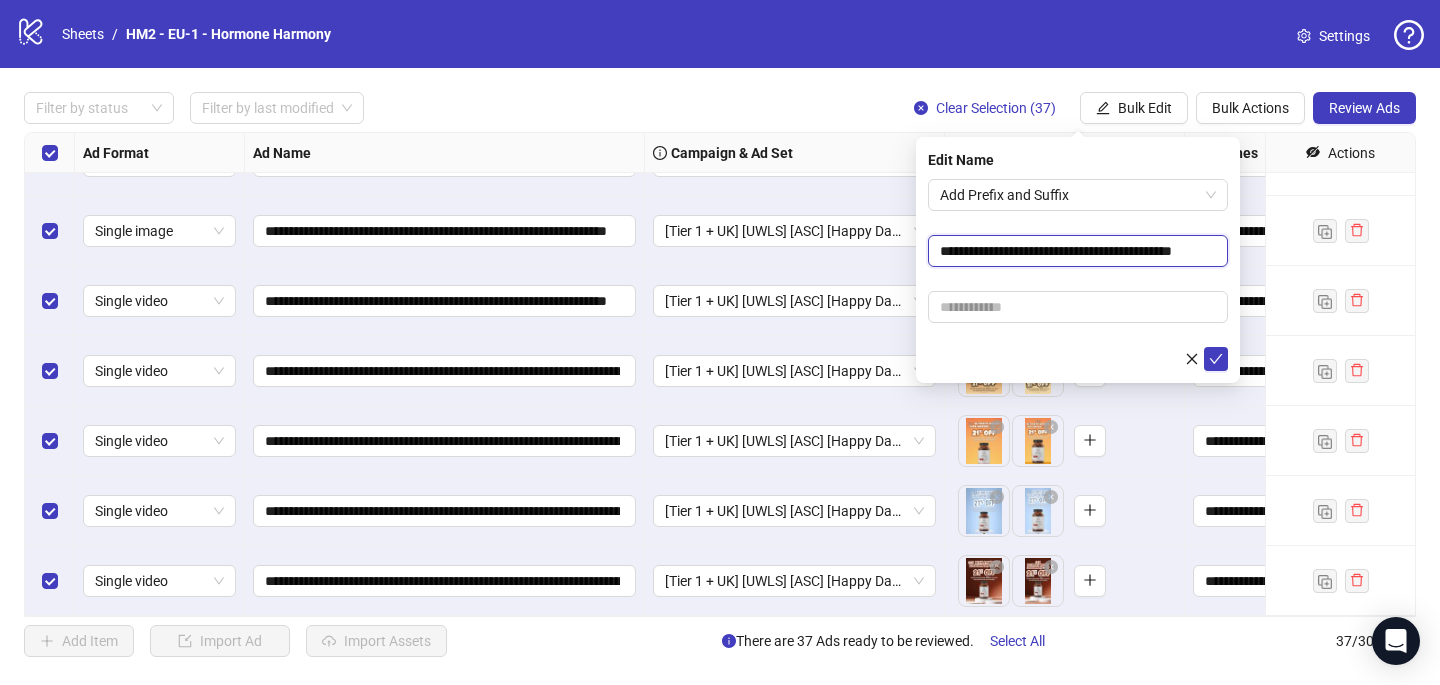 scroll, scrollTop: 0, scrollLeft: 23, axis: horizontal 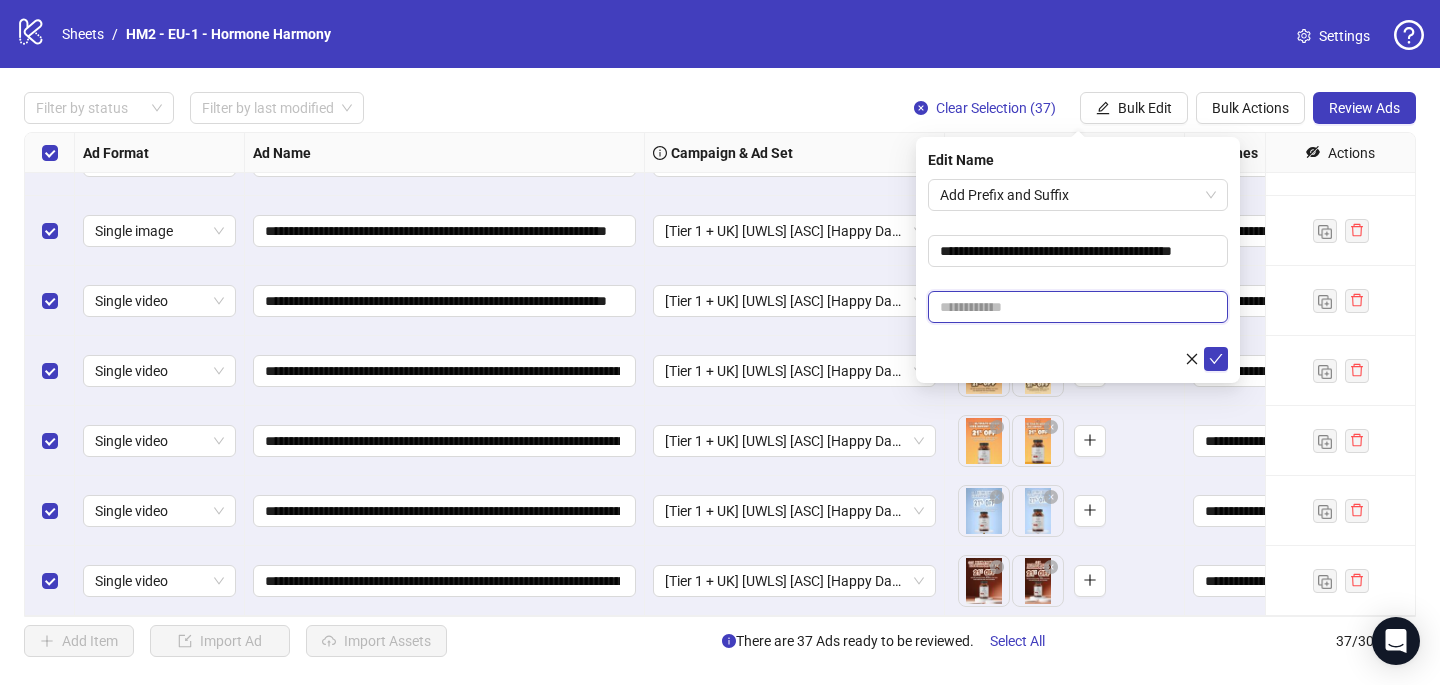 click at bounding box center [1078, 307] 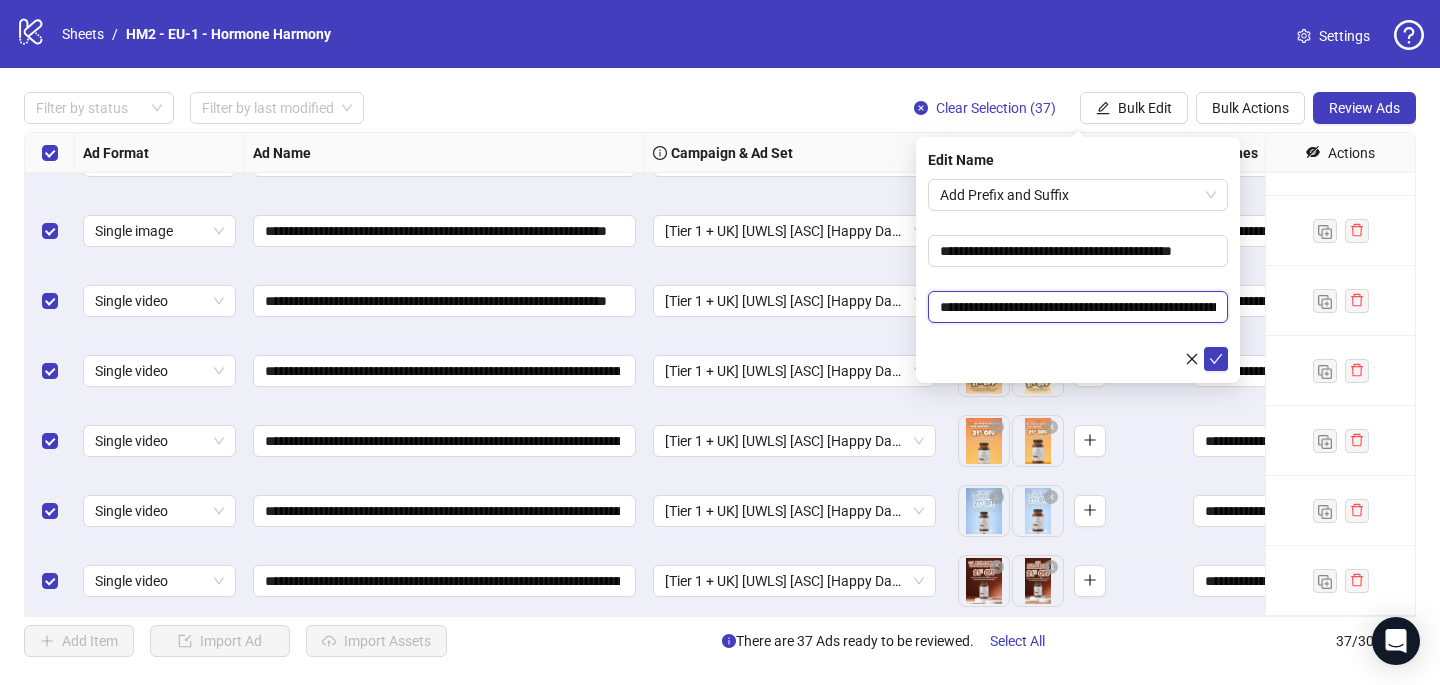 scroll, scrollTop: 0, scrollLeft: 161, axis: horizontal 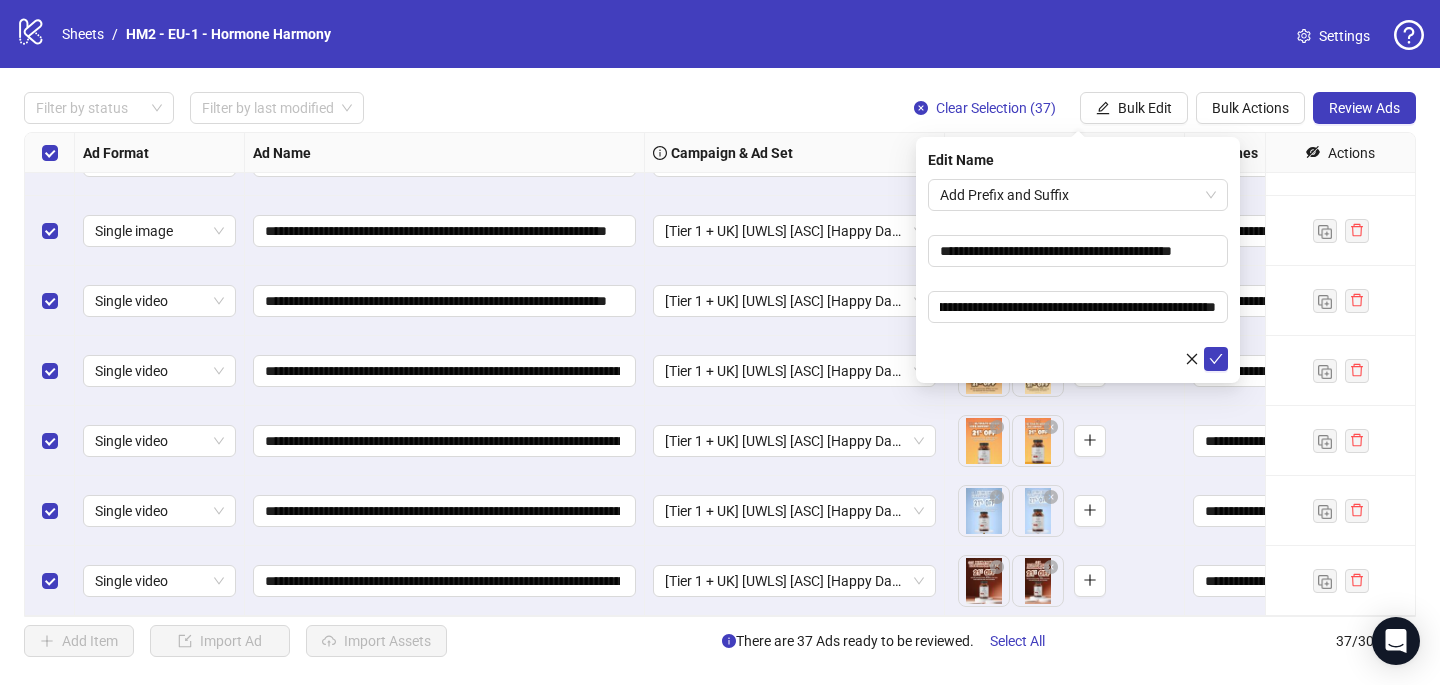click on "**********" at bounding box center (1078, 275) 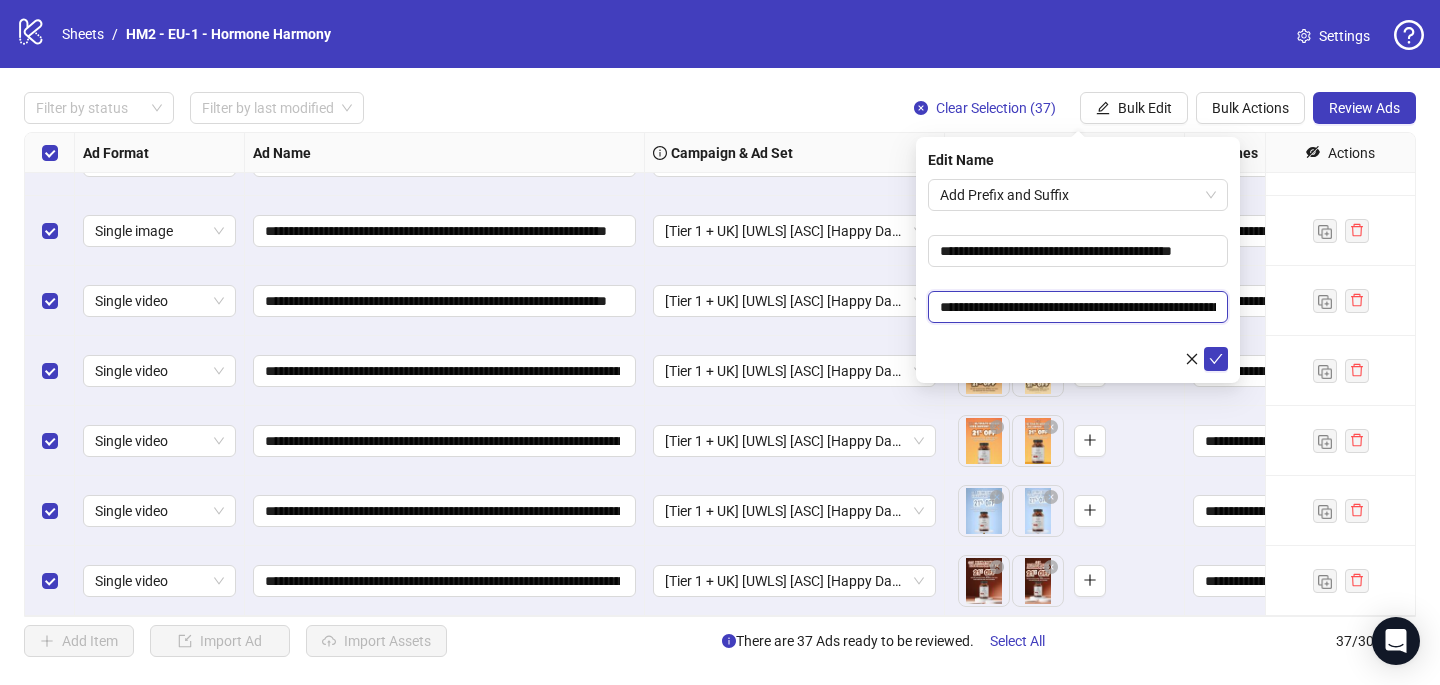 click on "**********" at bounding box center [1078, 307] 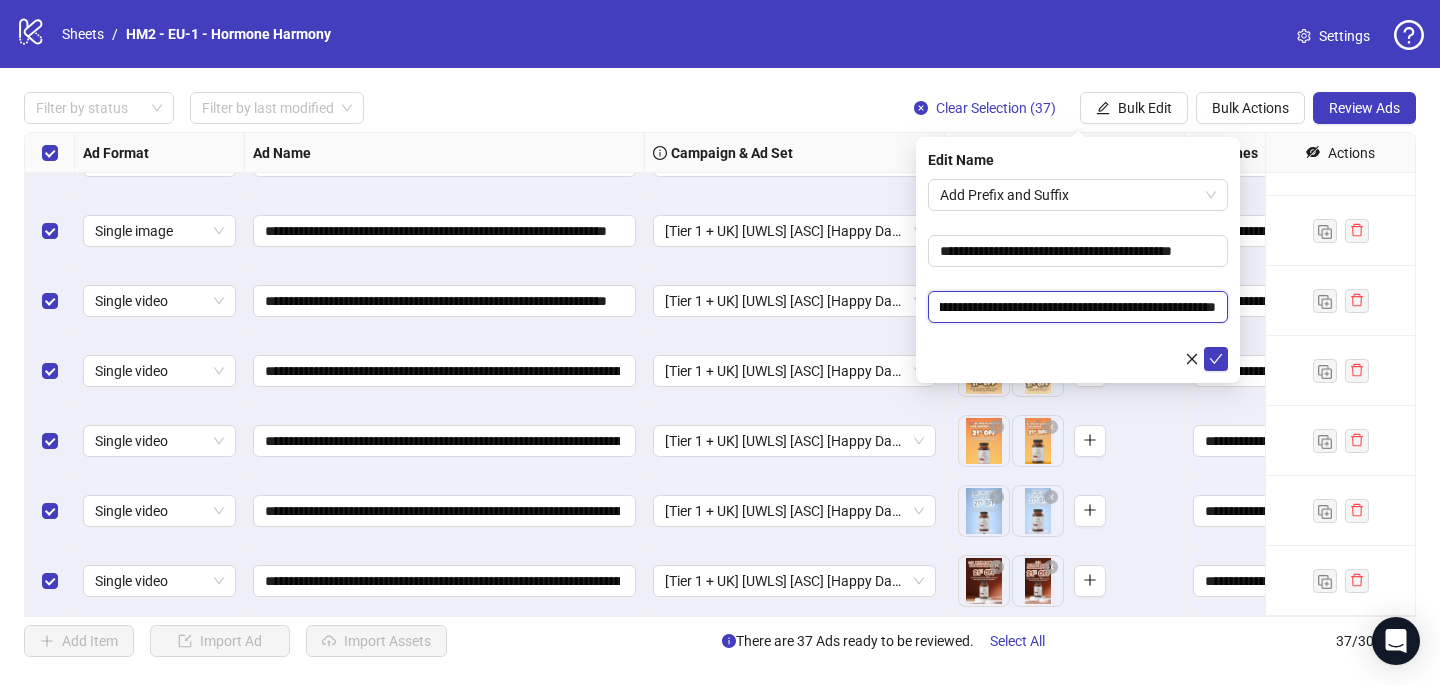 scroll, scrollTop: 0, scrollLeft: 143, axis: horizontal 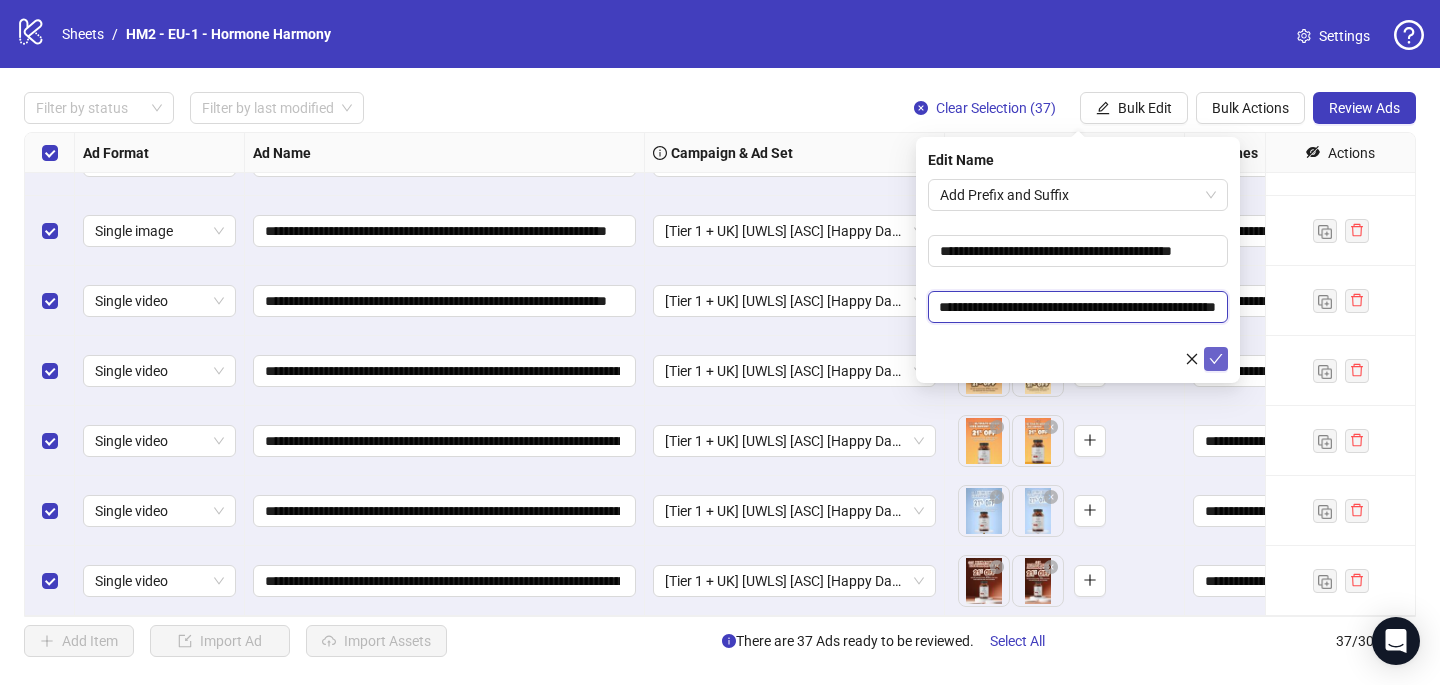type on "**********" 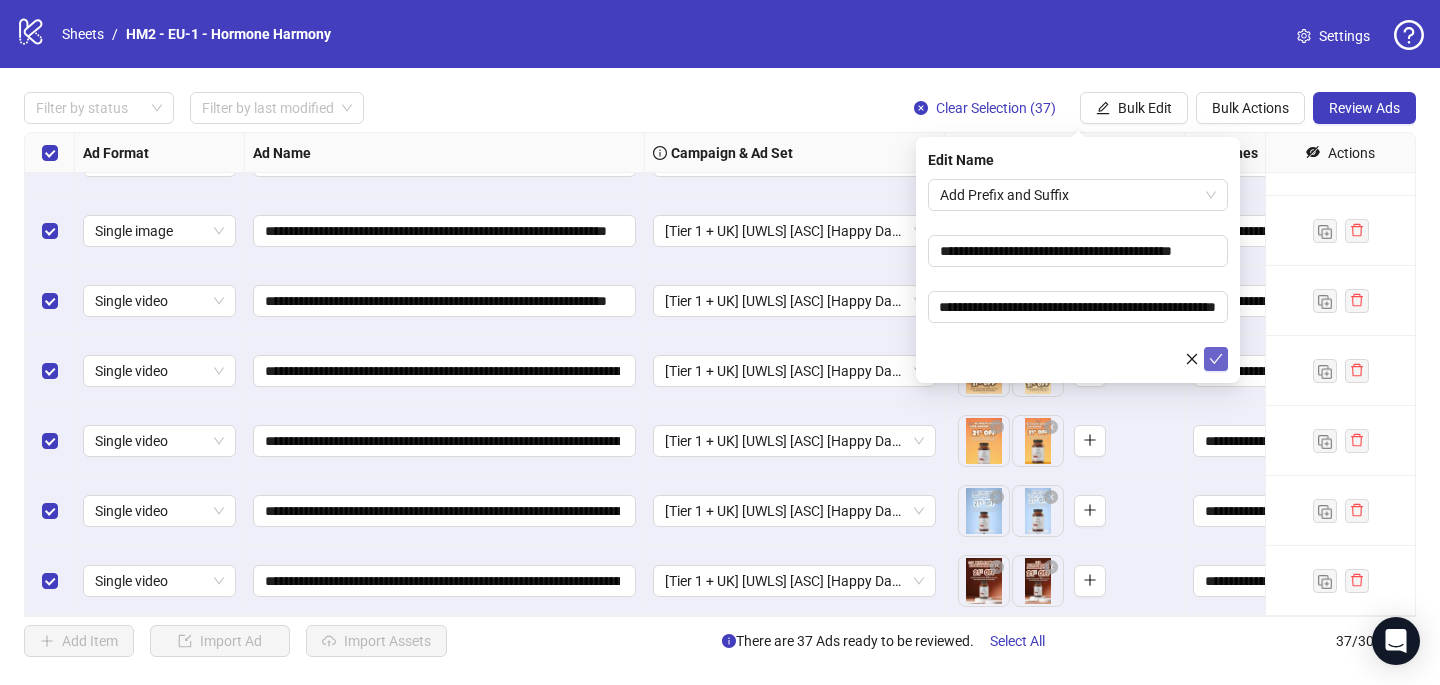 click at bounding box center [1216, 359] 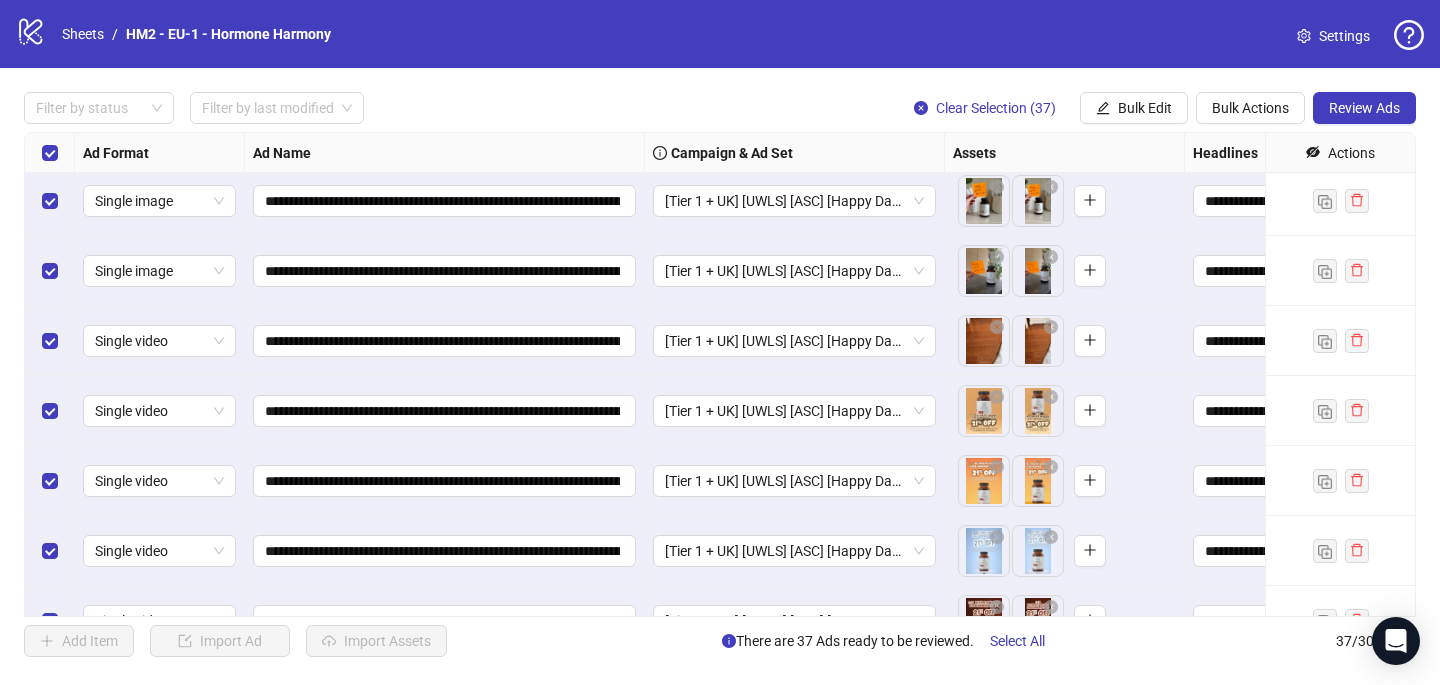 scroll, scrollTop: 2109, scrollLeft: 0, axis: vertical 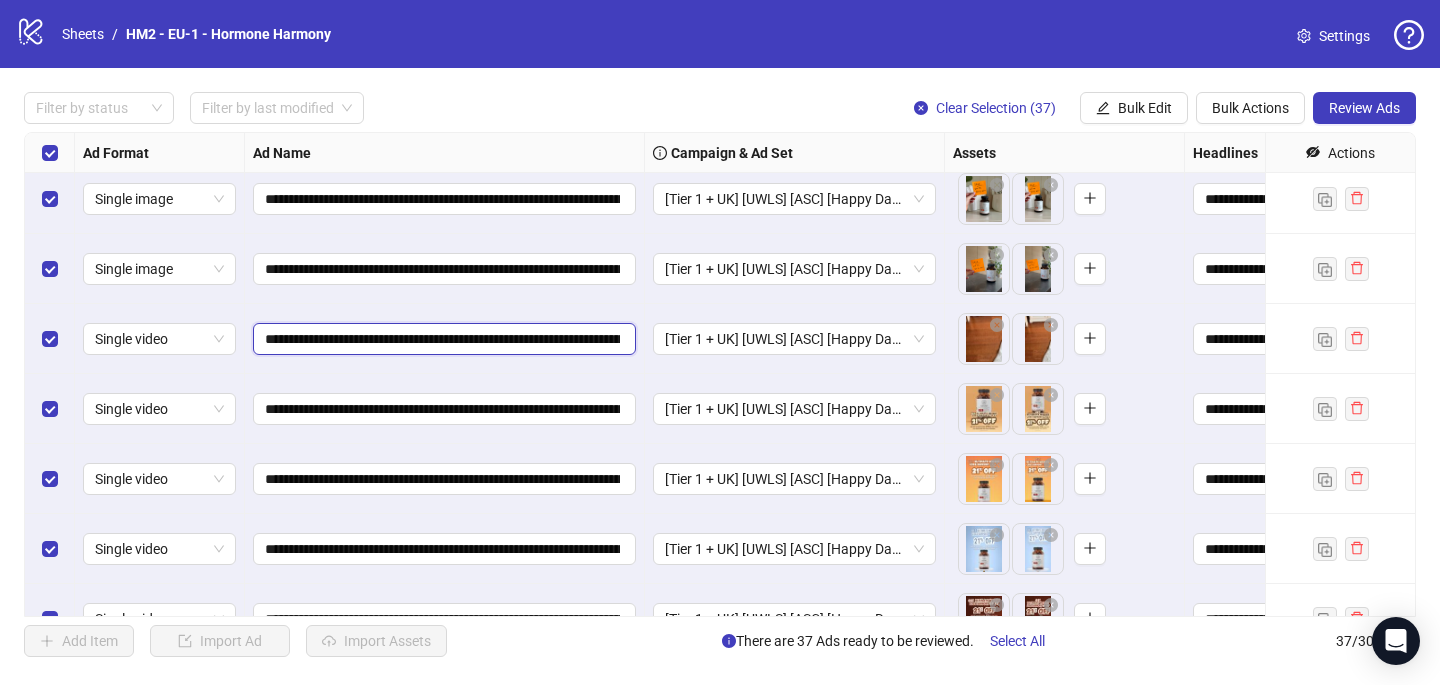 click on "**********" at bounding box center [442, 339] 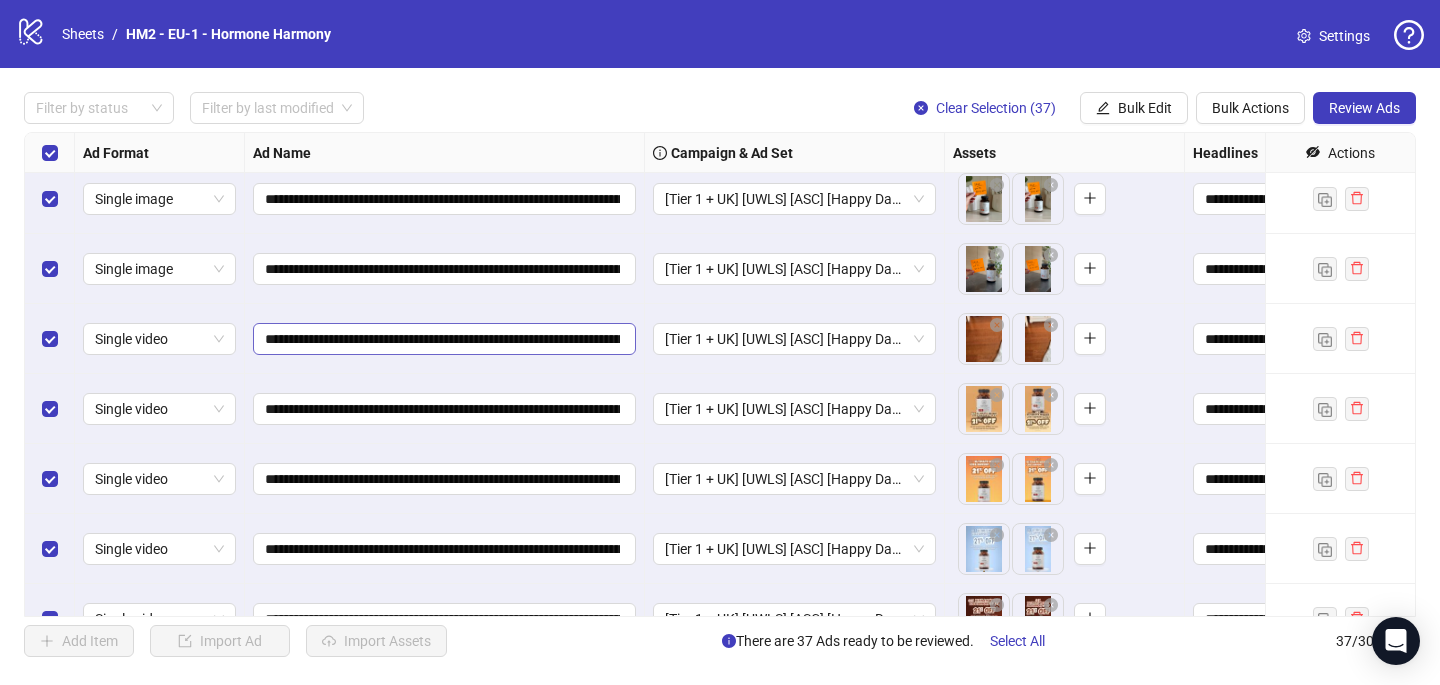 click on "**********" at bounding box center [444, 59] 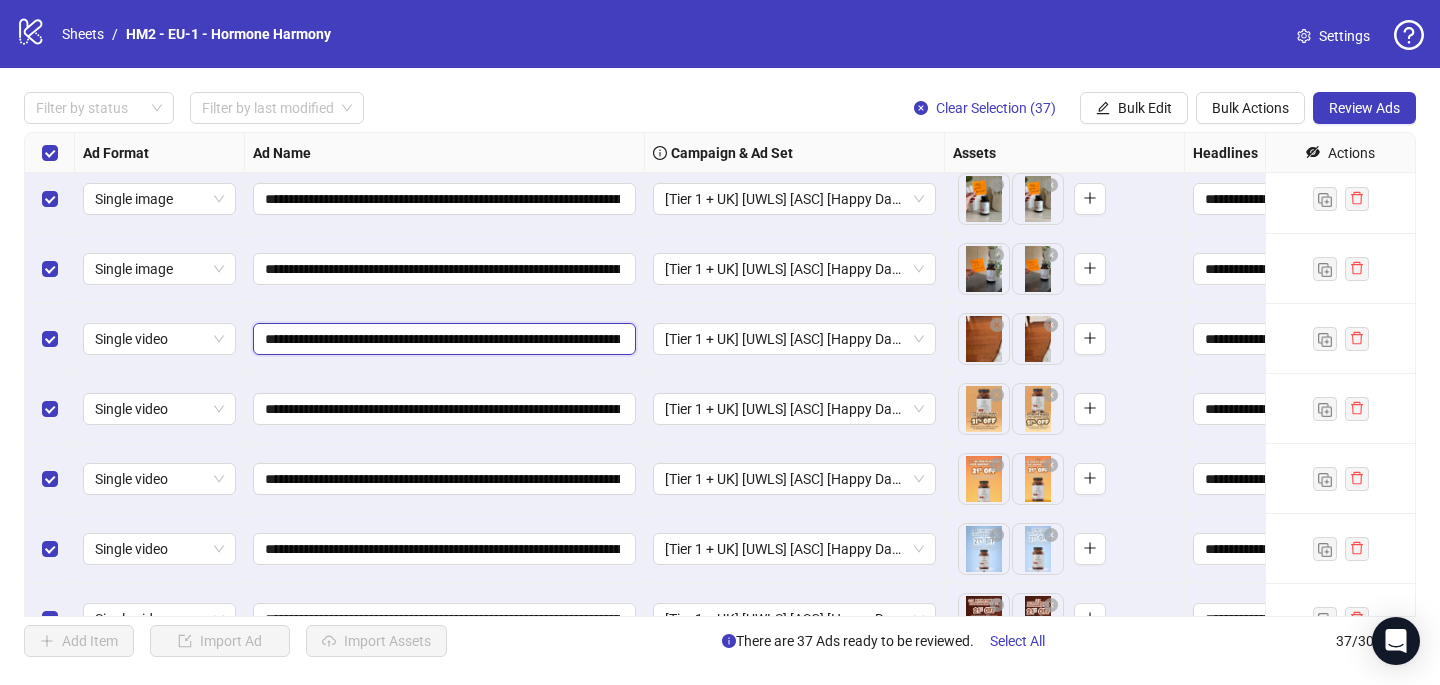 click on "**********" at bounding box center [442, 339] 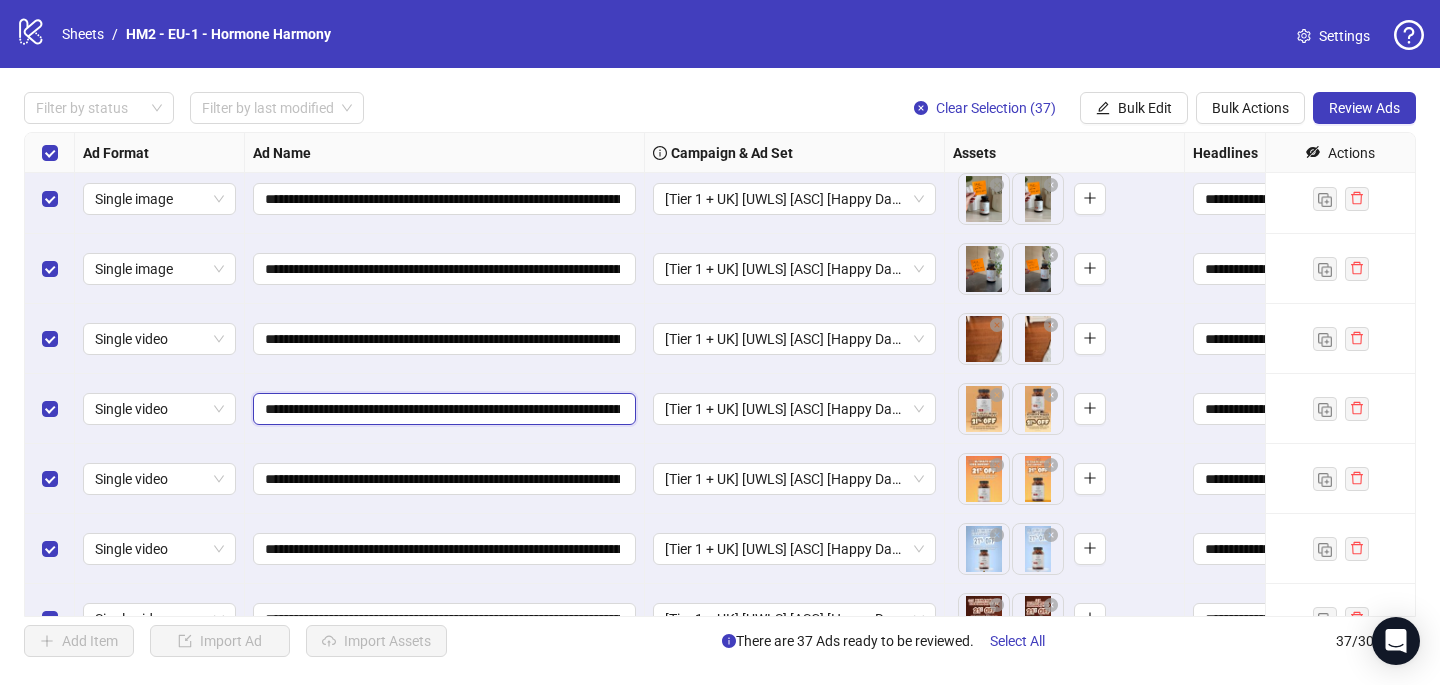 click on "**********" at bounding box center [442, 409] 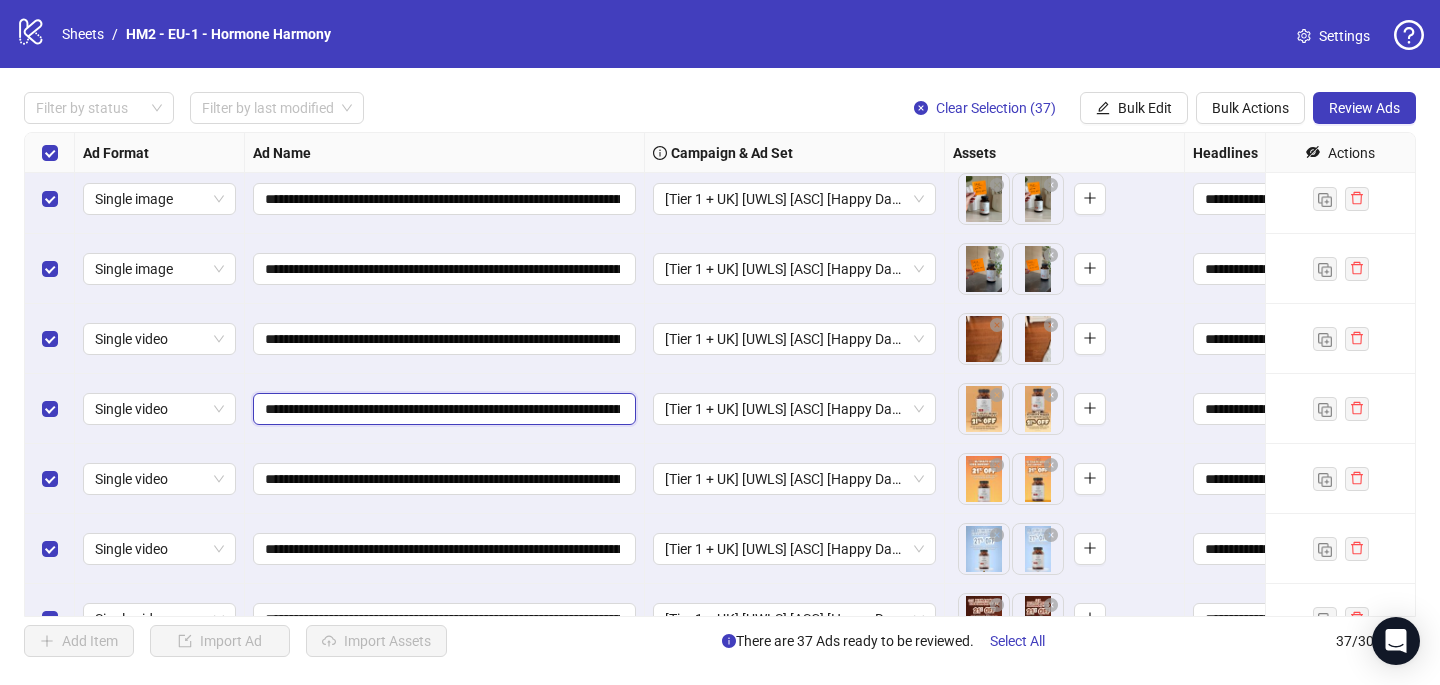 click on "**********" at bounding box center (442, 409) 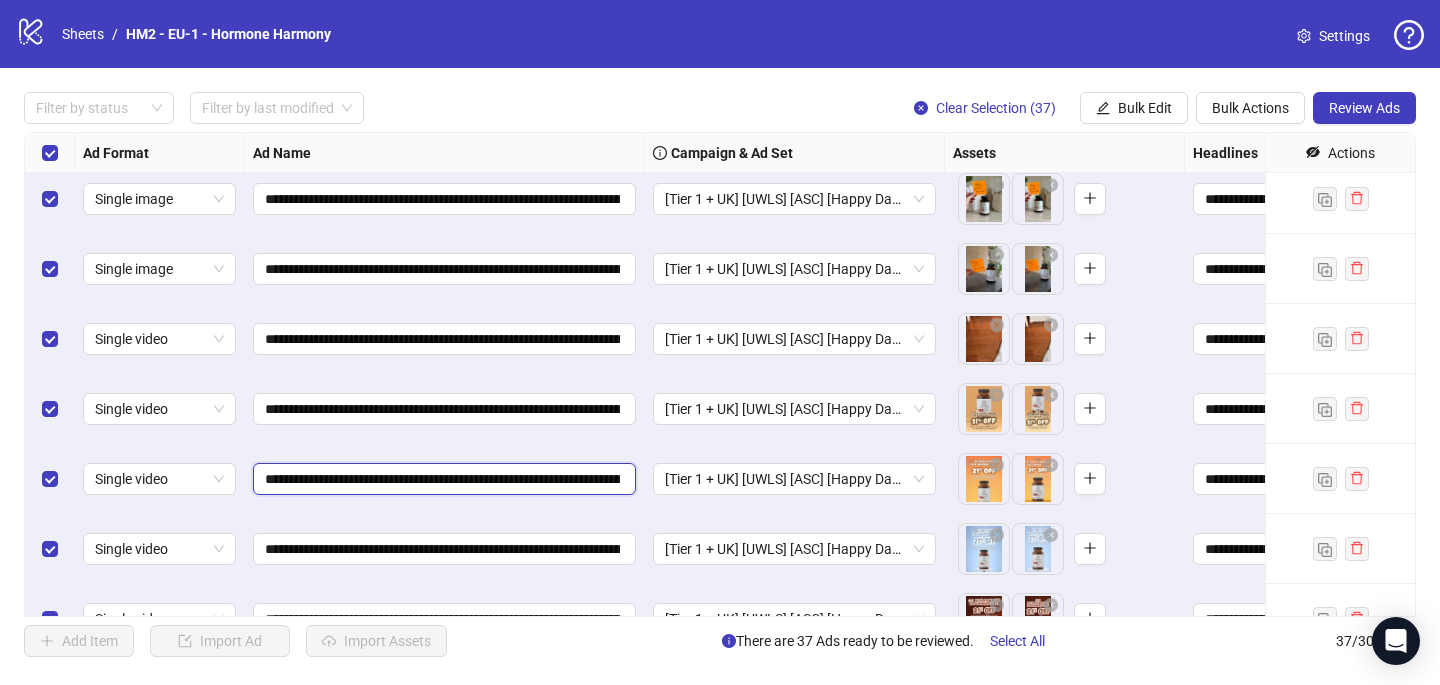 click on "**********" at bounding box center (442, 479) 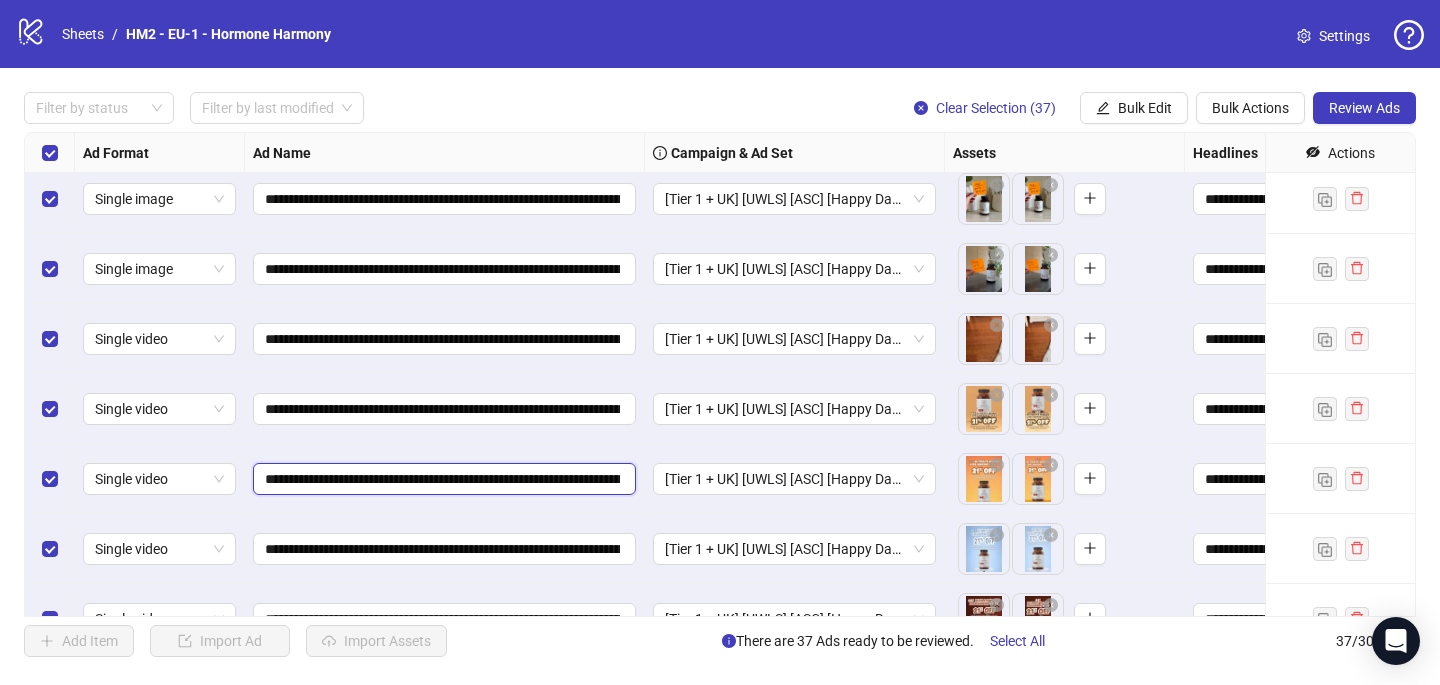 click on "**********" at bounding box center [442, 479] 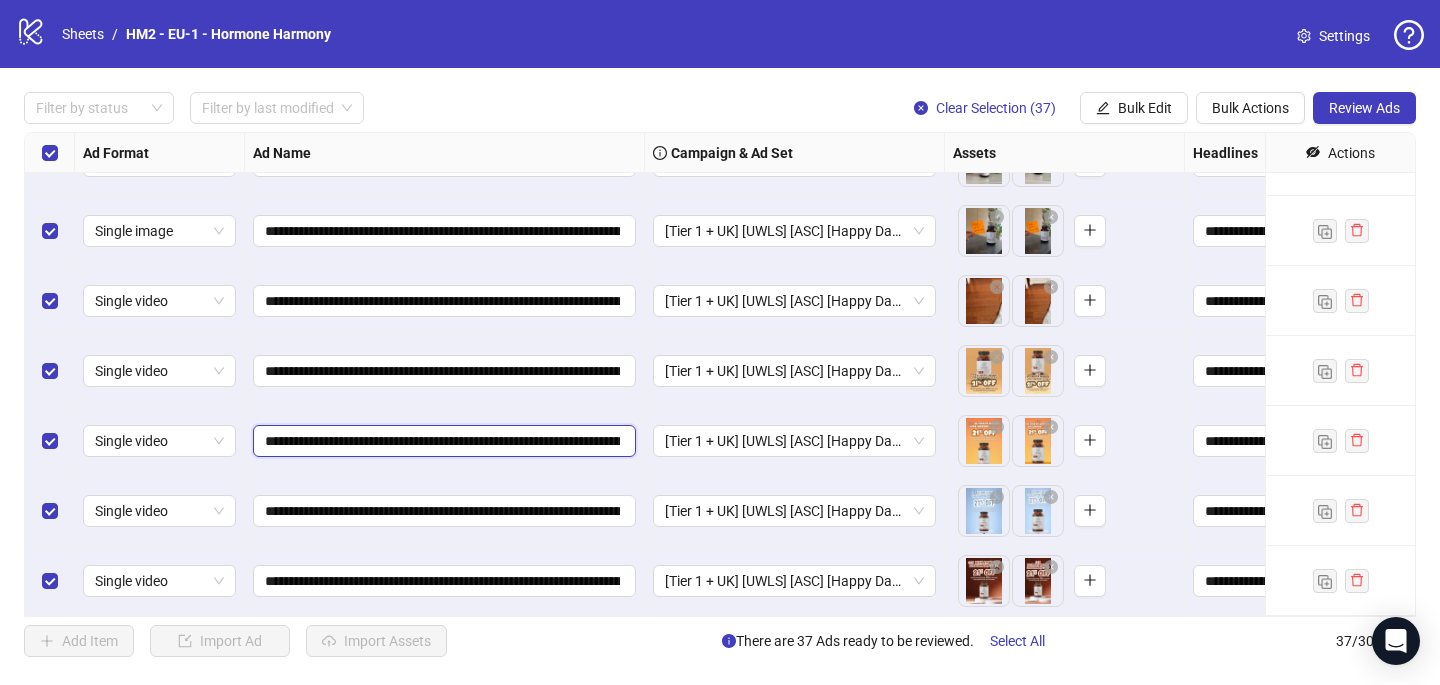 scroll, scrollTop: 2146, scrollLeft: 0, axis: vertical 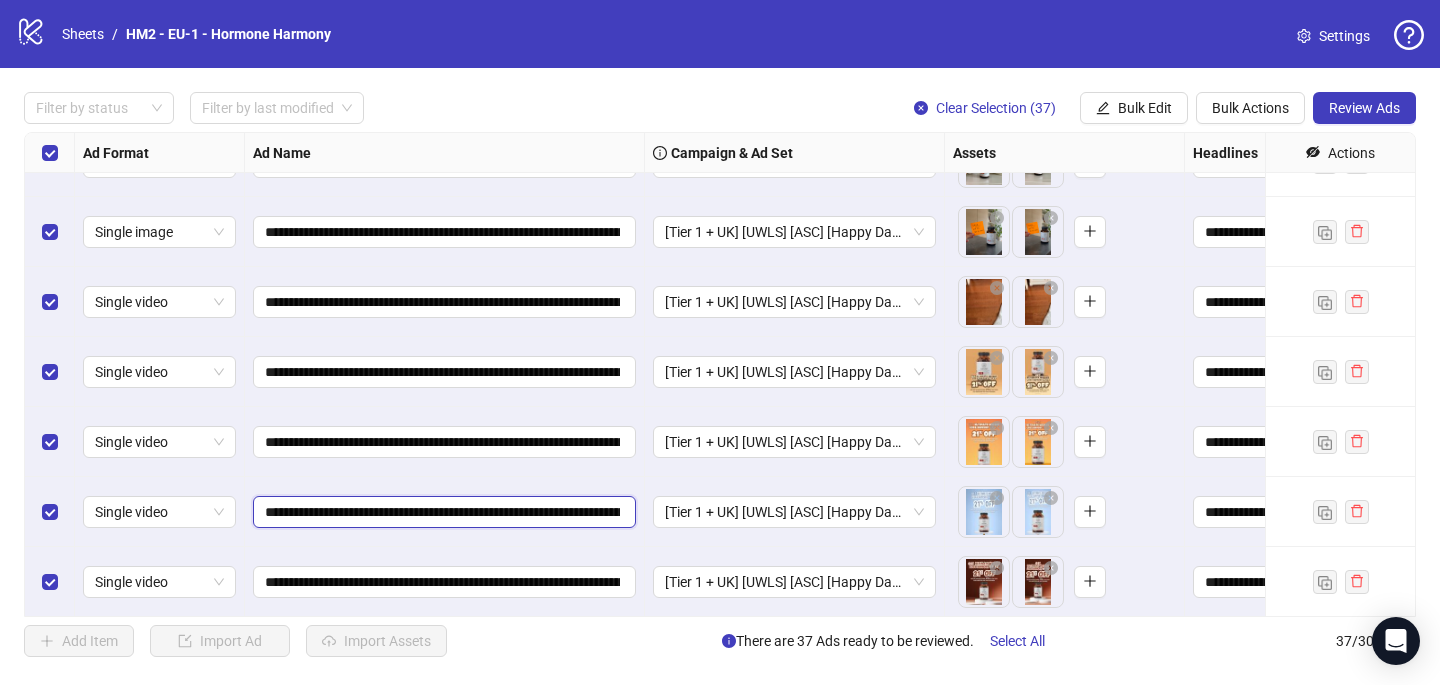 click on "**********" at bounding box center [442, 512] 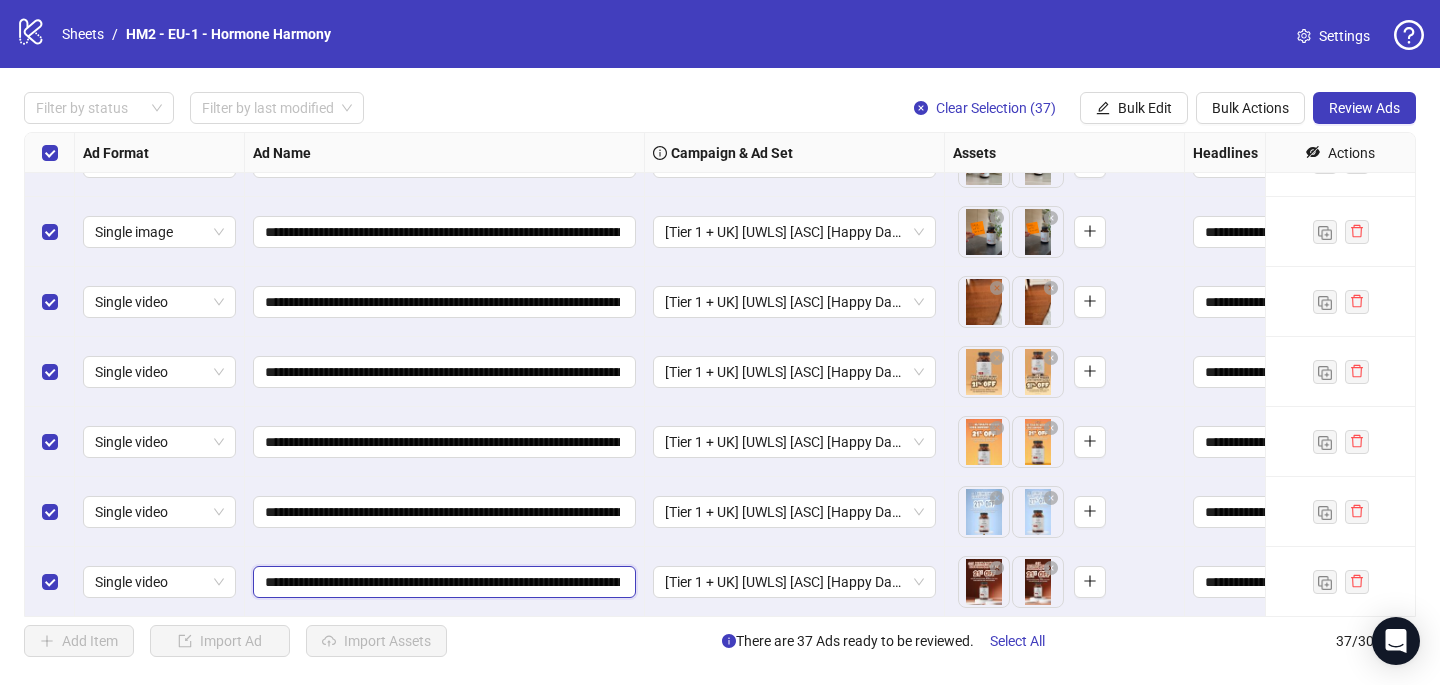 click on "**********" at bounding box center [442, 582] 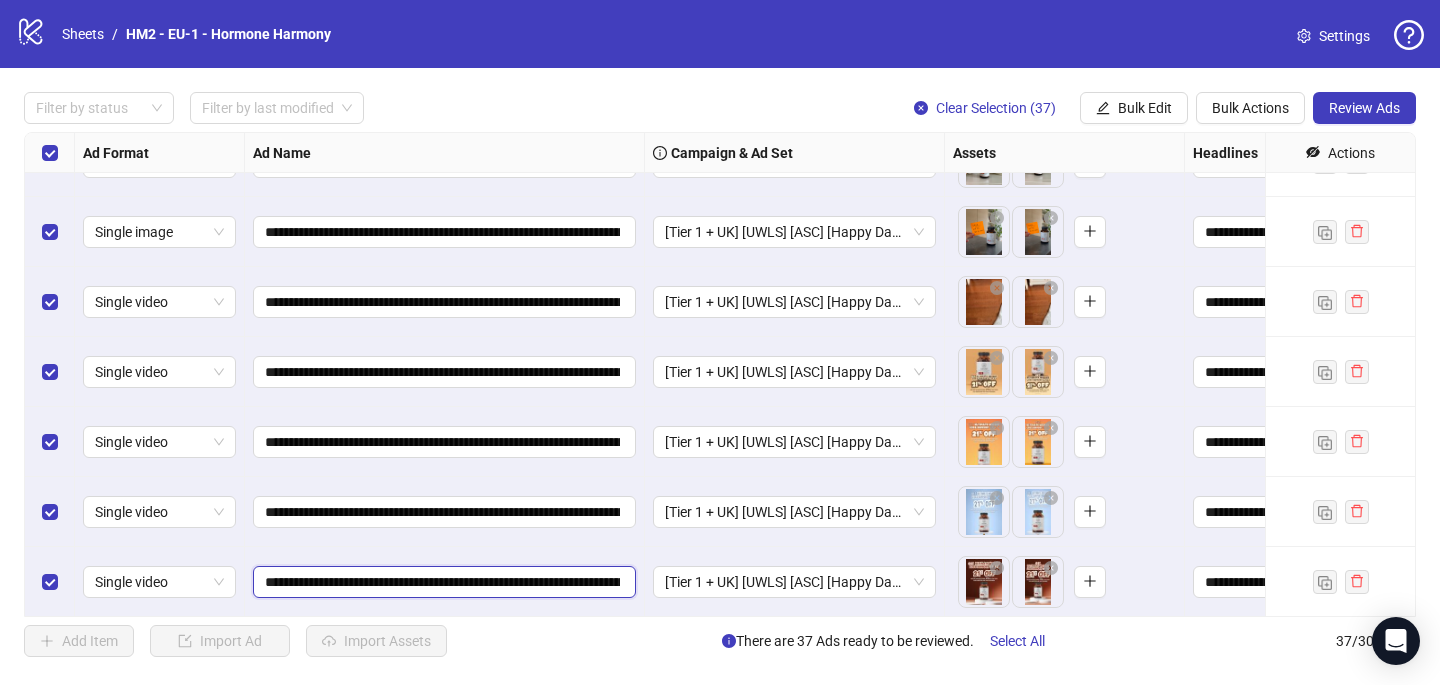 click on "**********" at bounding box center (442, 582) 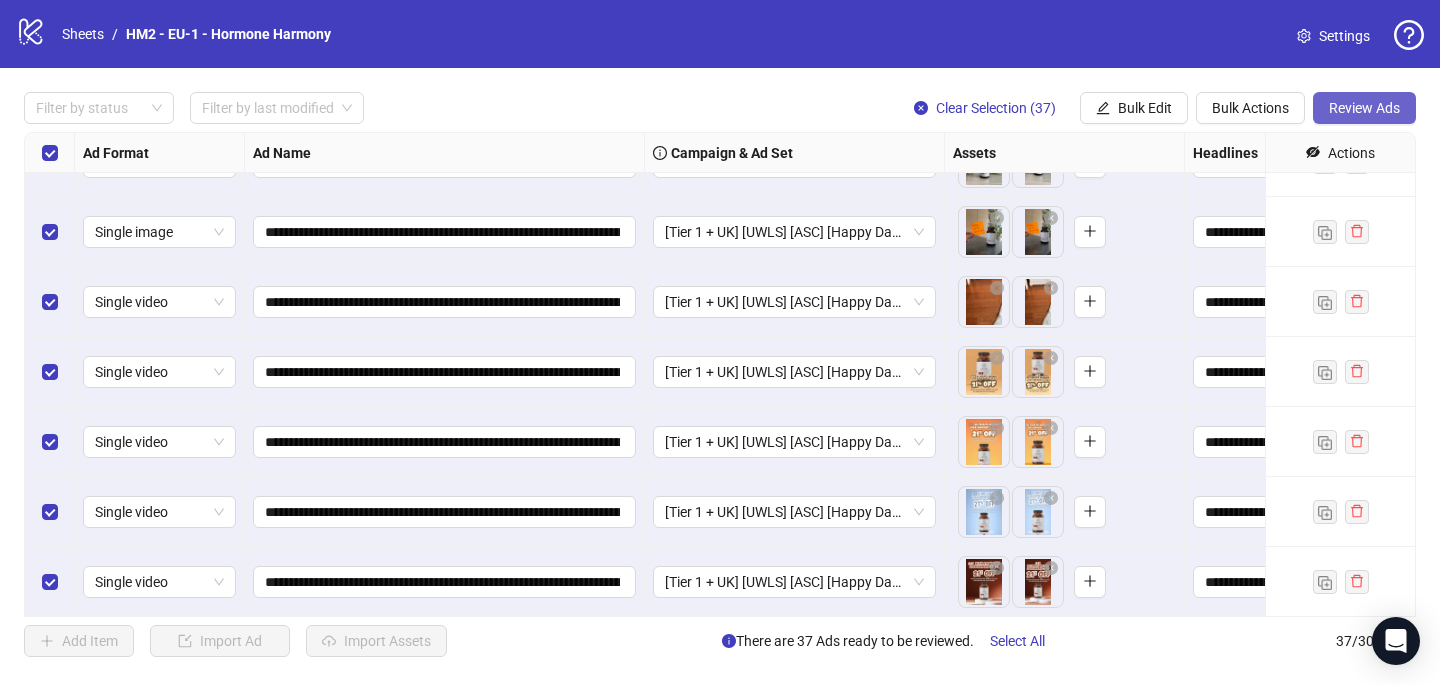 click on "Review Ads" at bounding box center (1364, 108) 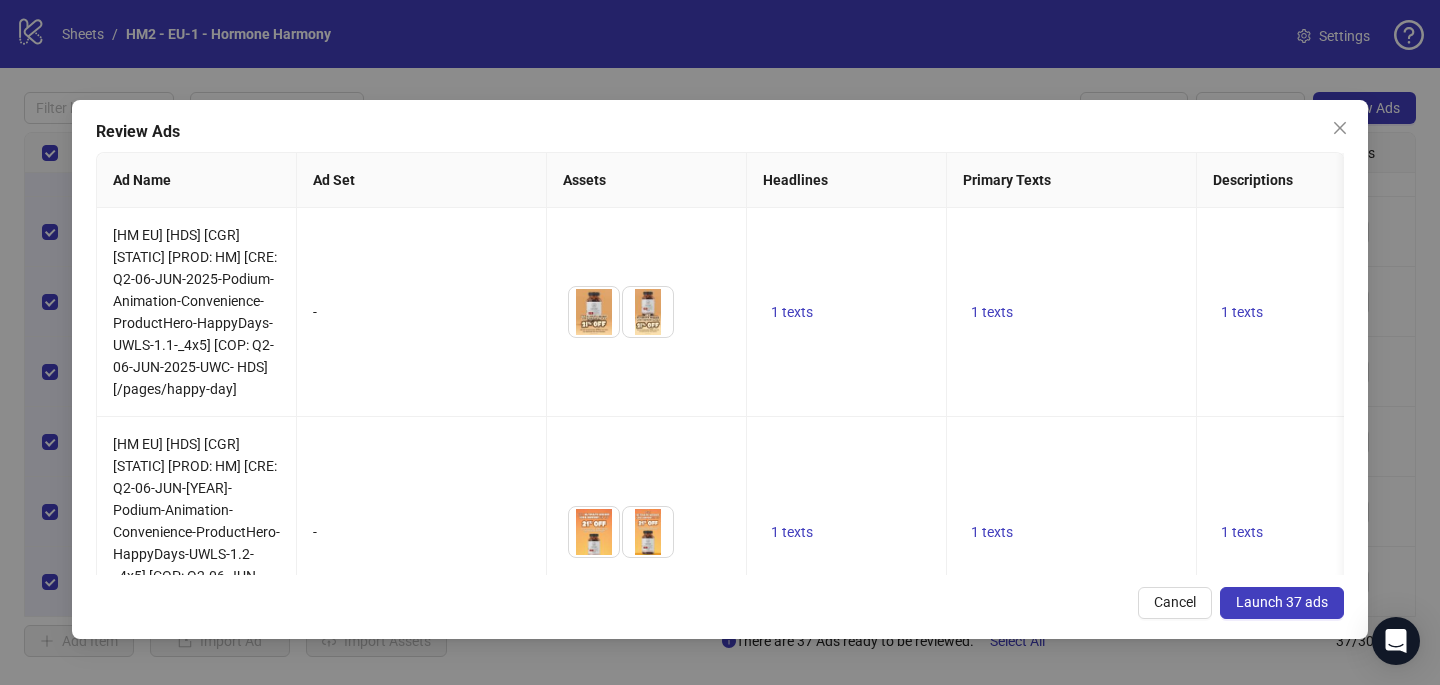 click on "Launch 37 ads" at bounding box center [1282, 602] 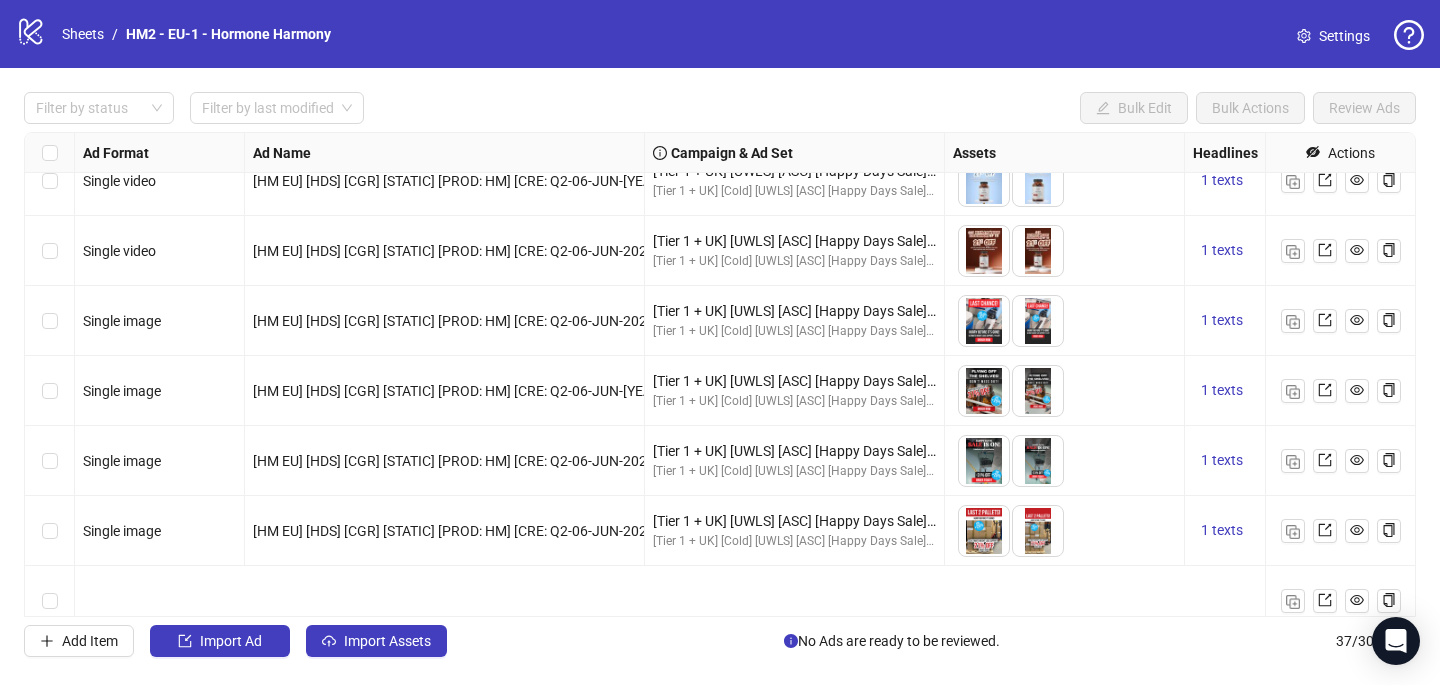 scroll, scrollTop: 0, scrollLeft: 0, axis: both 